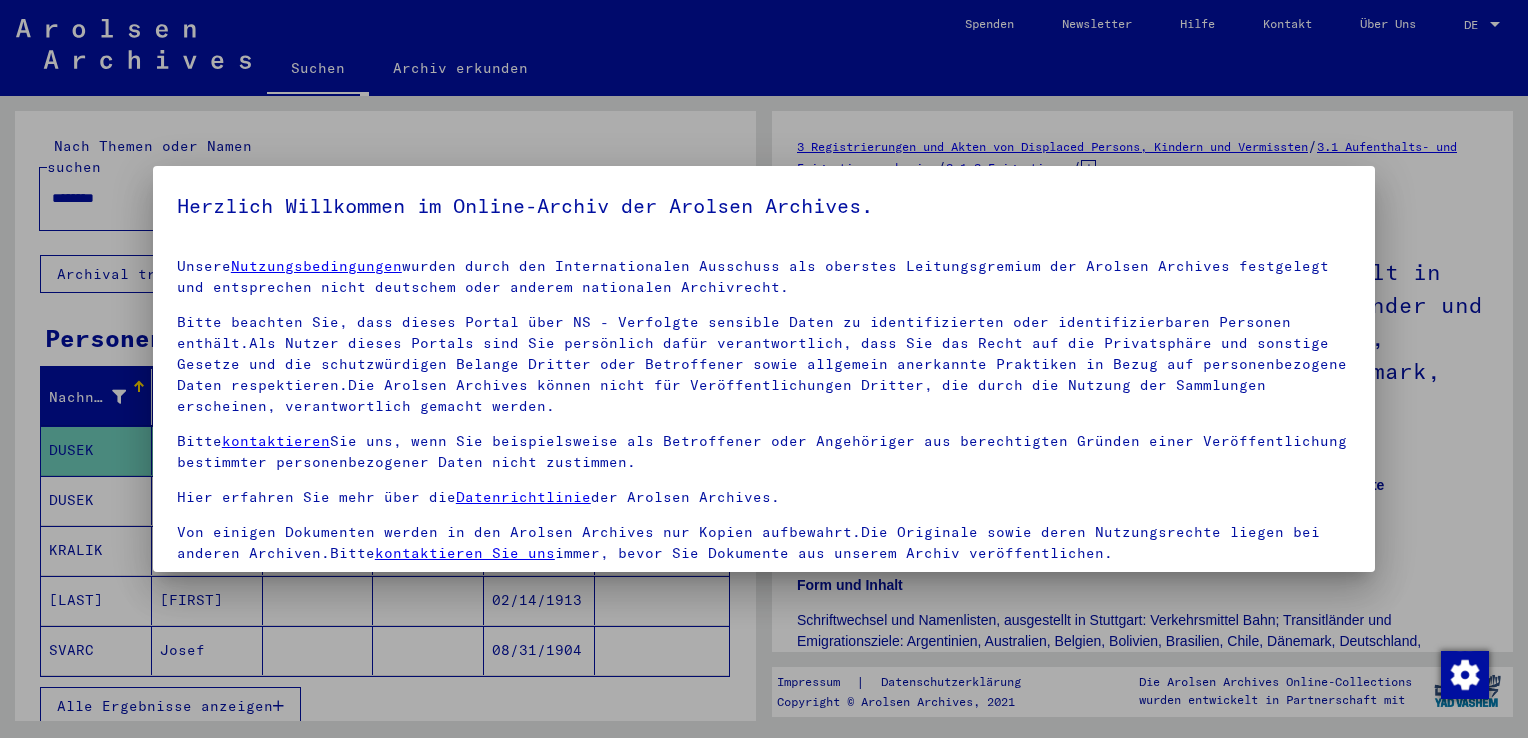scroll, scrollTop: 0, scrollLeft: 0, axis: both 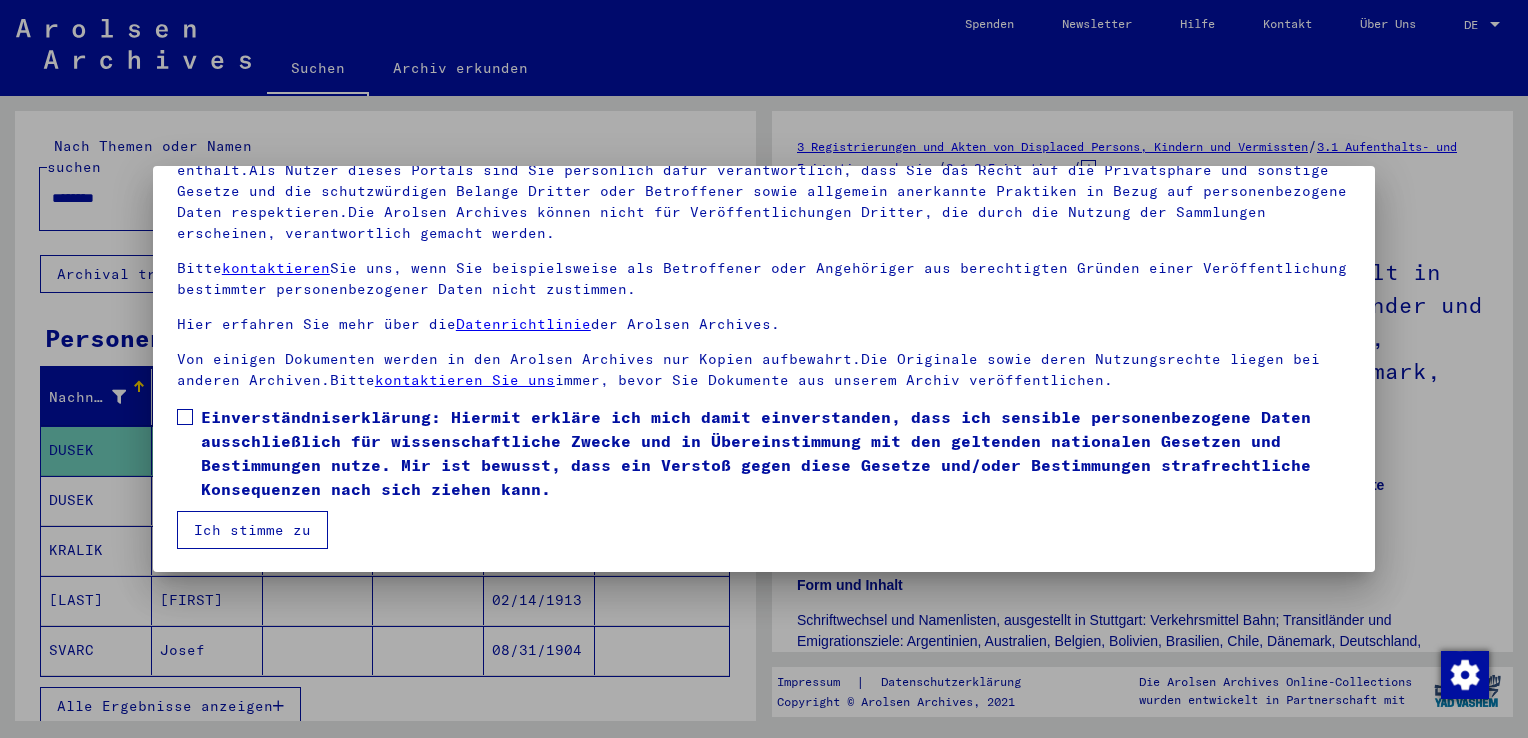 click on "Einverständniserklärung: Hiermit erkläre ich mich damit einverstanden, dass ich sensible personenbezogene Daten ausschließlich für wissenschaftliche Zwecke und in Übereinstimmung mit den geltenden nationalen Gesetzen und Bestimmungen nutze. Mir ist bewusst, dass ein Verstoß gegen diese Gesetze und/oder Bestimmungen strafrechtliche Konsequenzen nach sich ziehen kann." at bounding box center (764, 453) 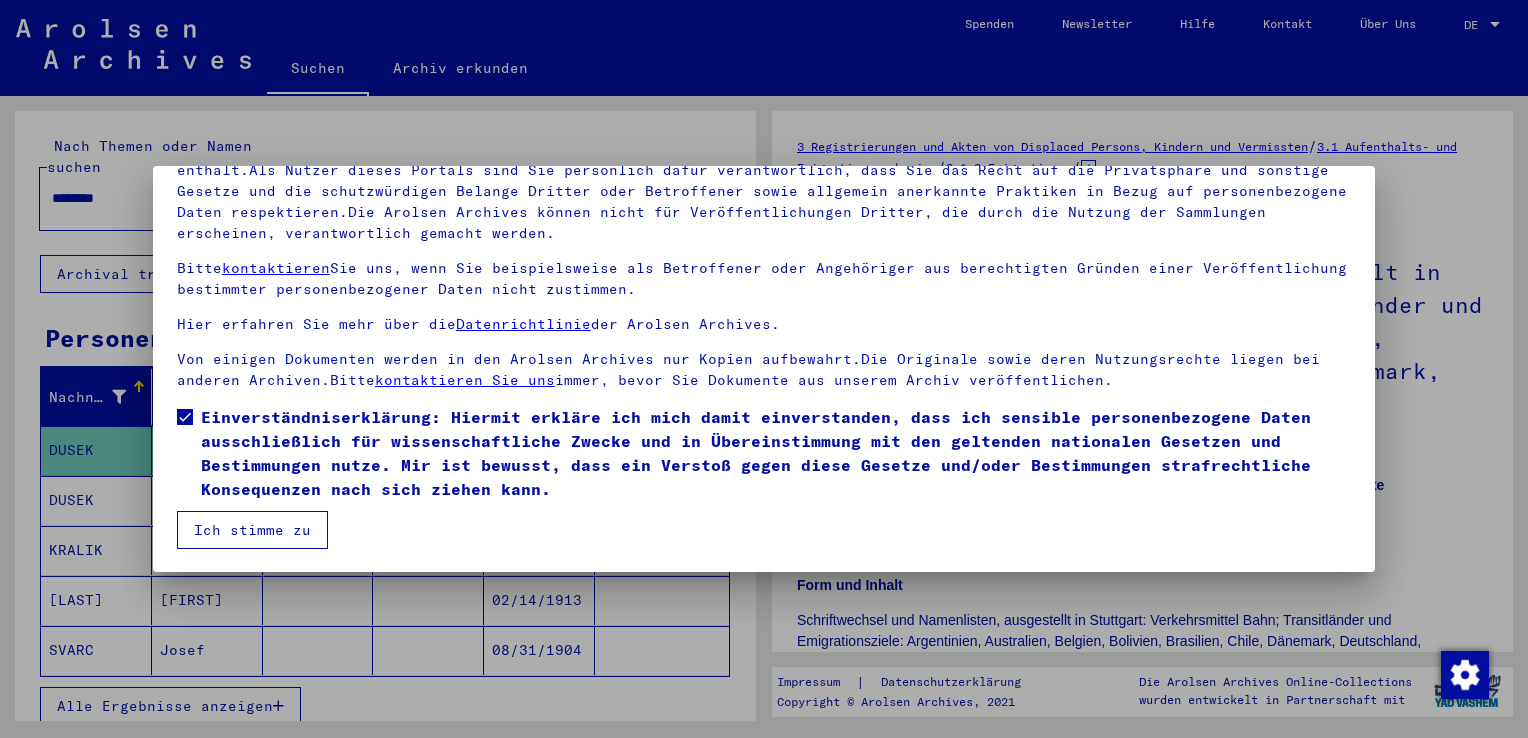 click on "Ich stimme zu" at bounding box center (252, 530) 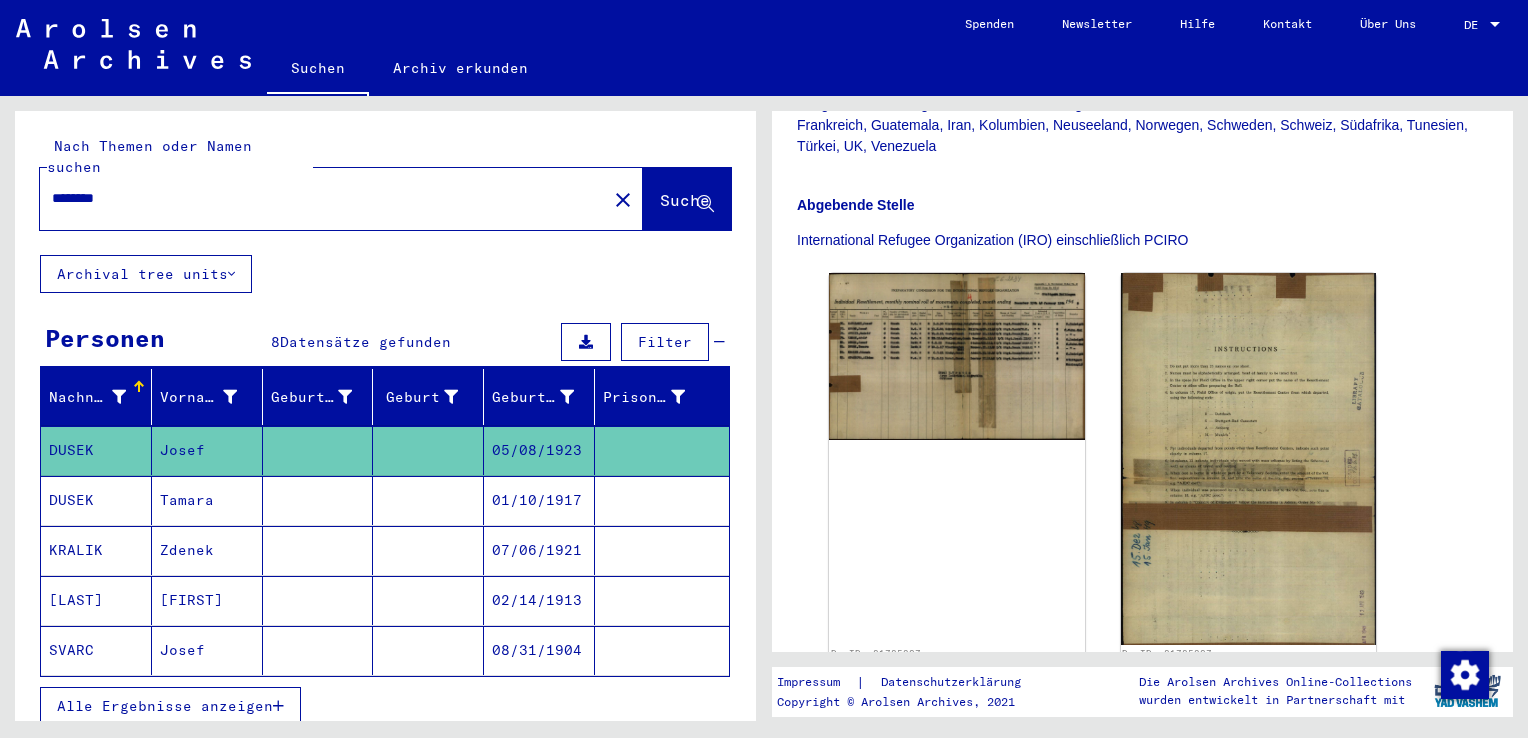 scroll, scrollTop: 600, scrollLeft: 0, axis: vertical 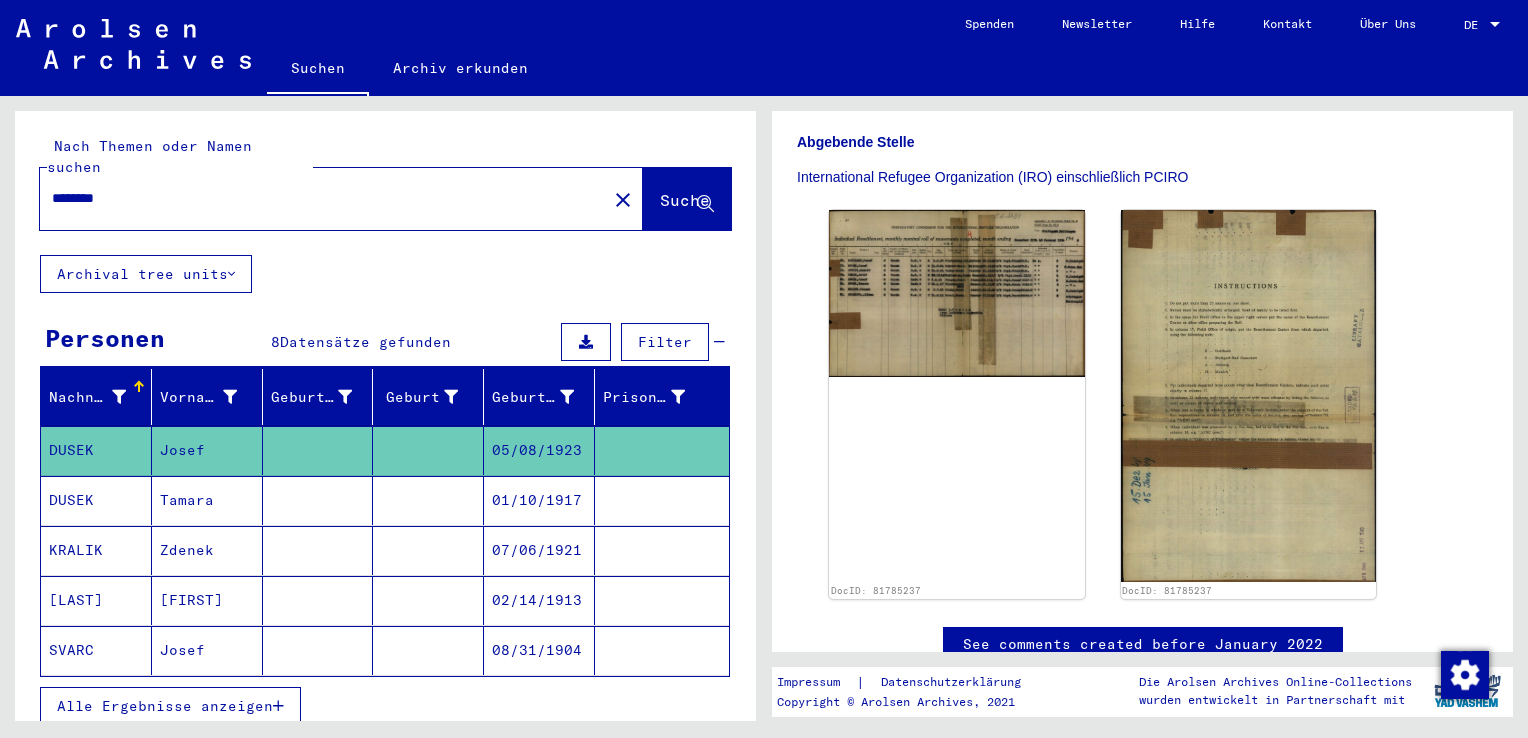click on "Alle Ergebnisse anzeigen" at bounding box center [170, 706] 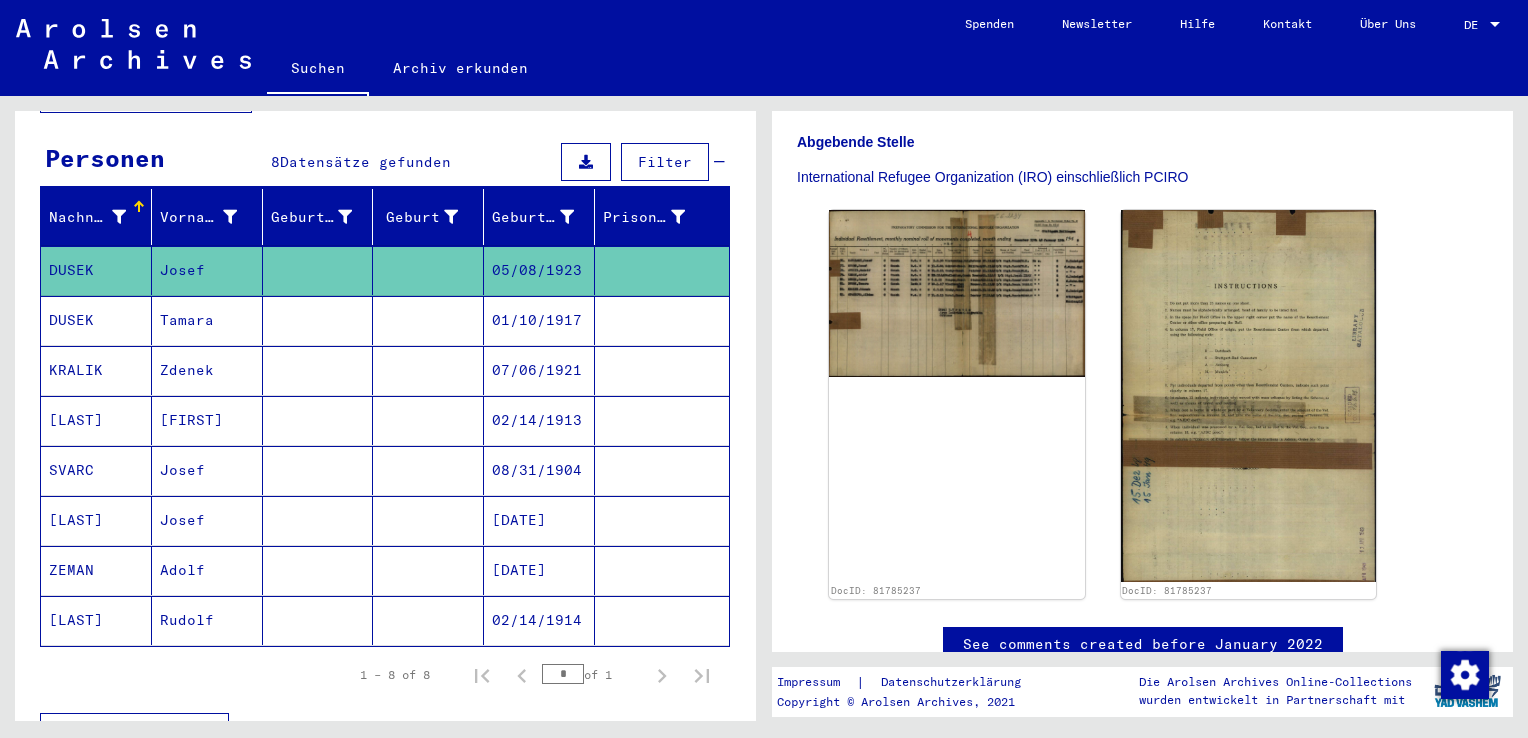 scroll, scrollTop: 300, scrollLeft: 0, axis: vertical 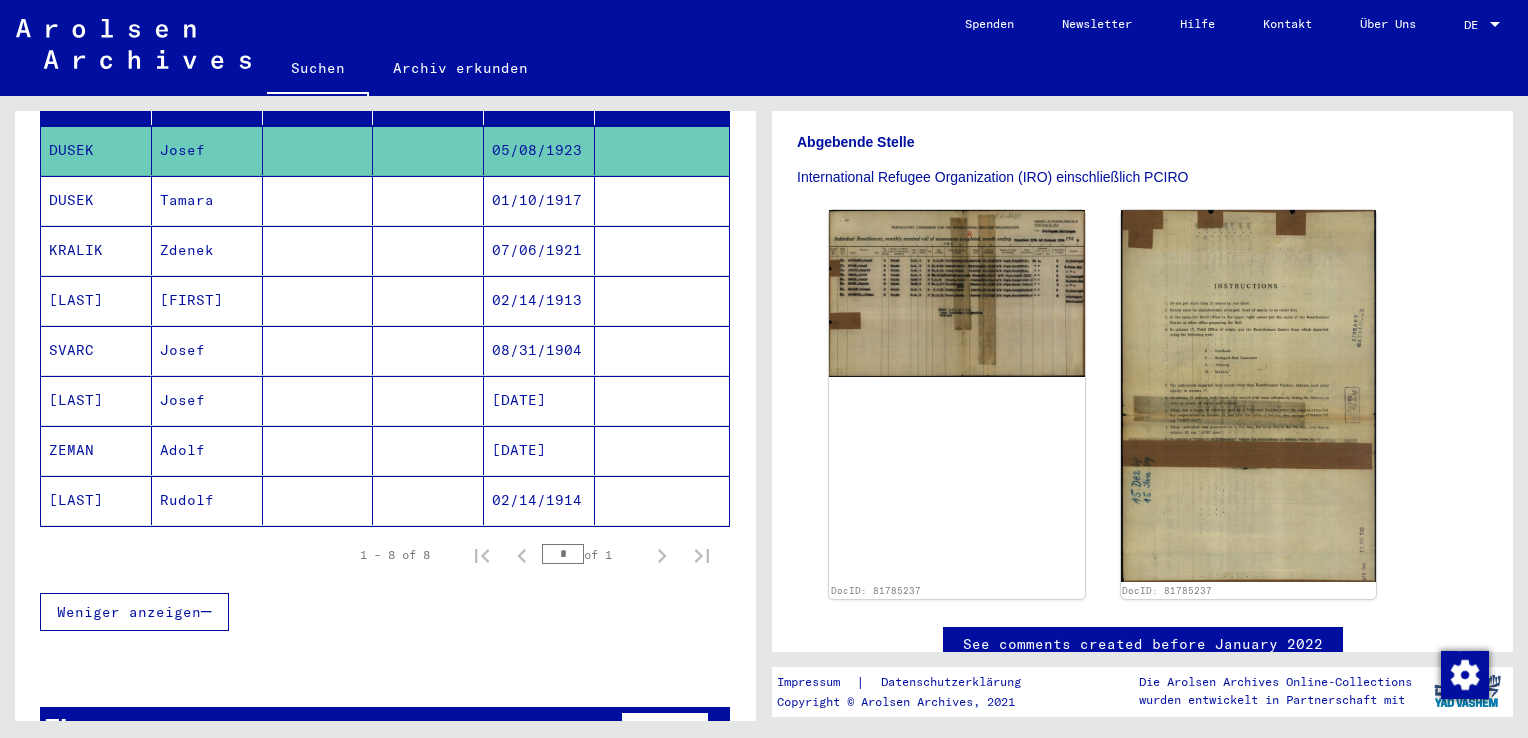 click on "KRALIK" at bounding box center [96, 300] 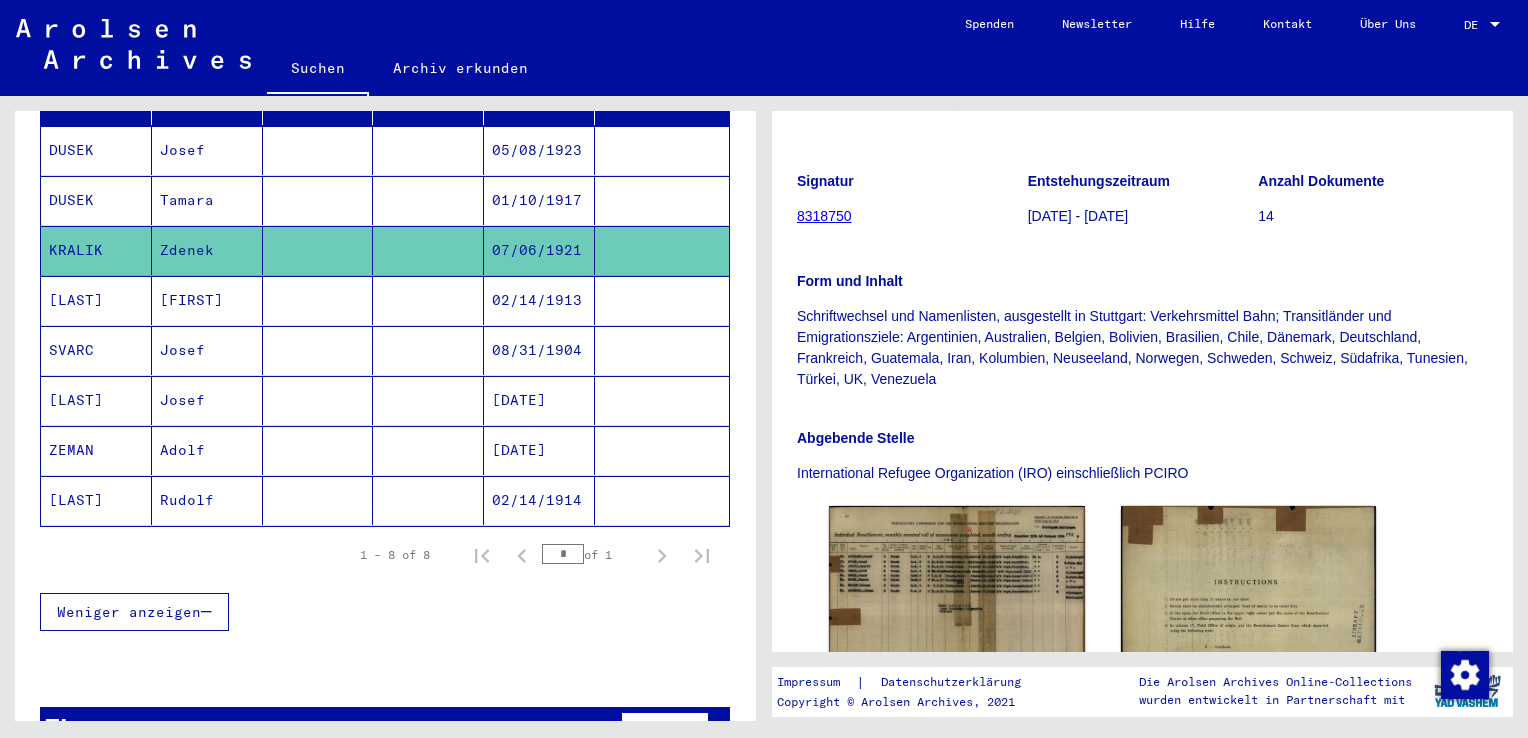 scroll, scrollTop: 300, scrollLeft: 0, axis: vertical 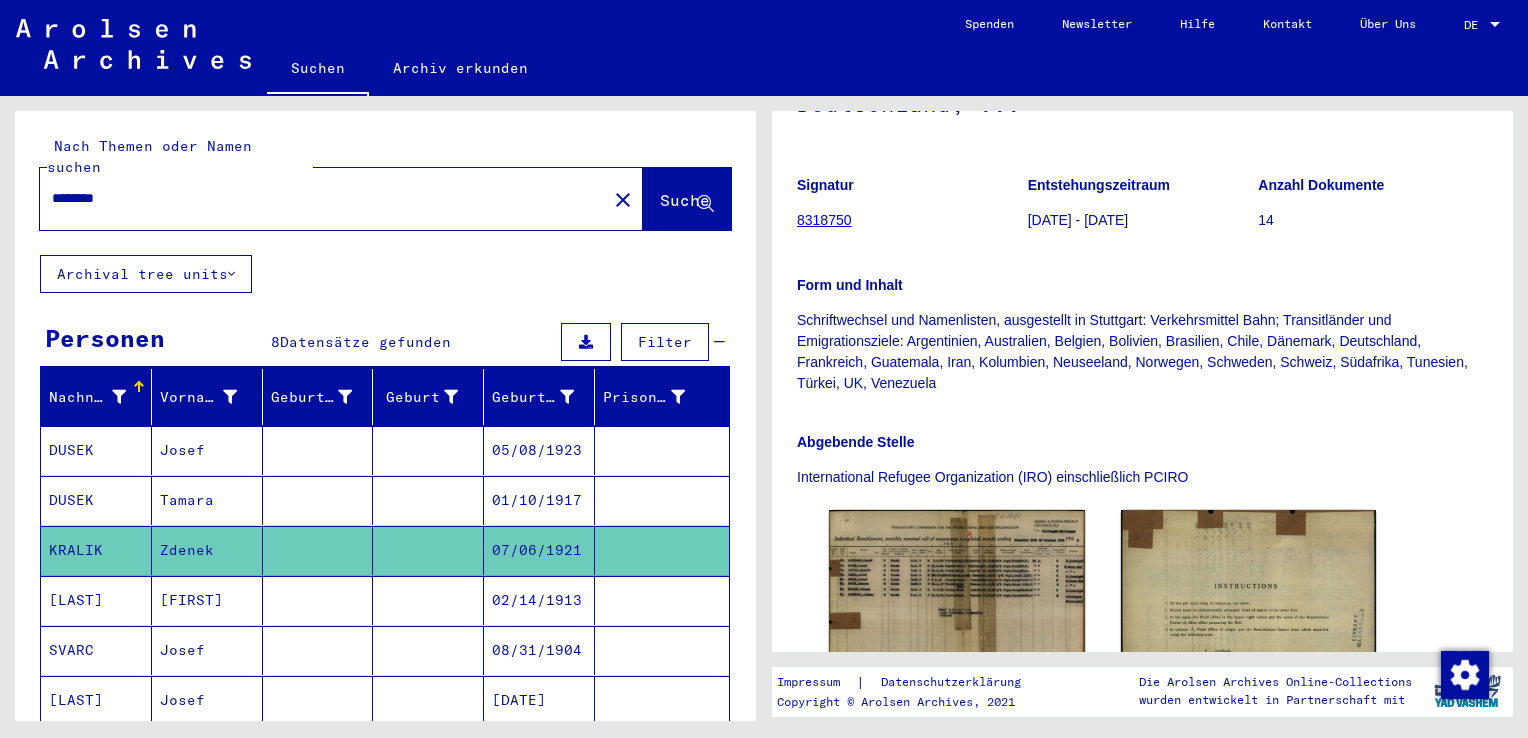 drag, startPoint x: 156, startPoint y: 187, endPoint x: 25, endPoint y: 193, distance: 131.13733 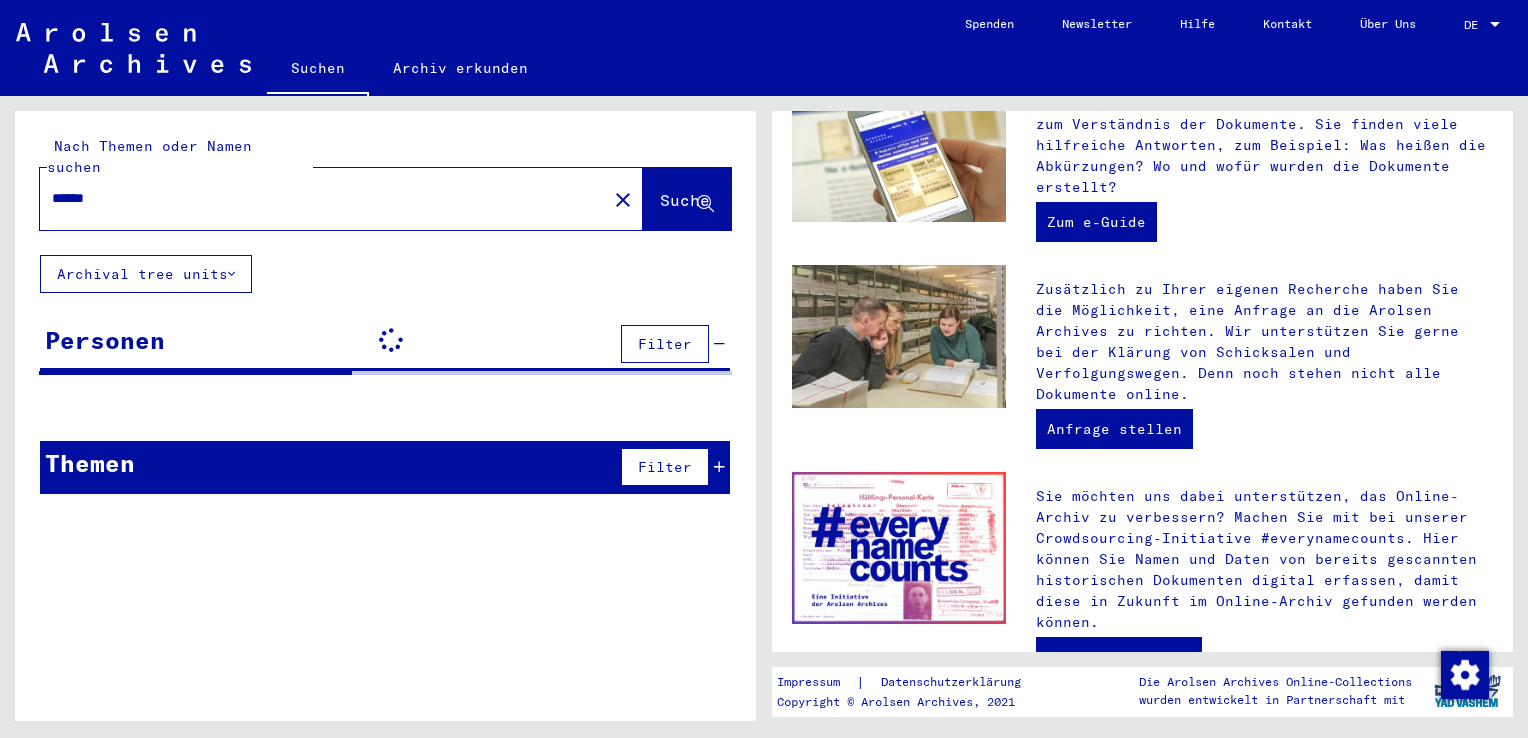 scroll, scrollTop: 600, scrollLeft: 0, axis: vertical 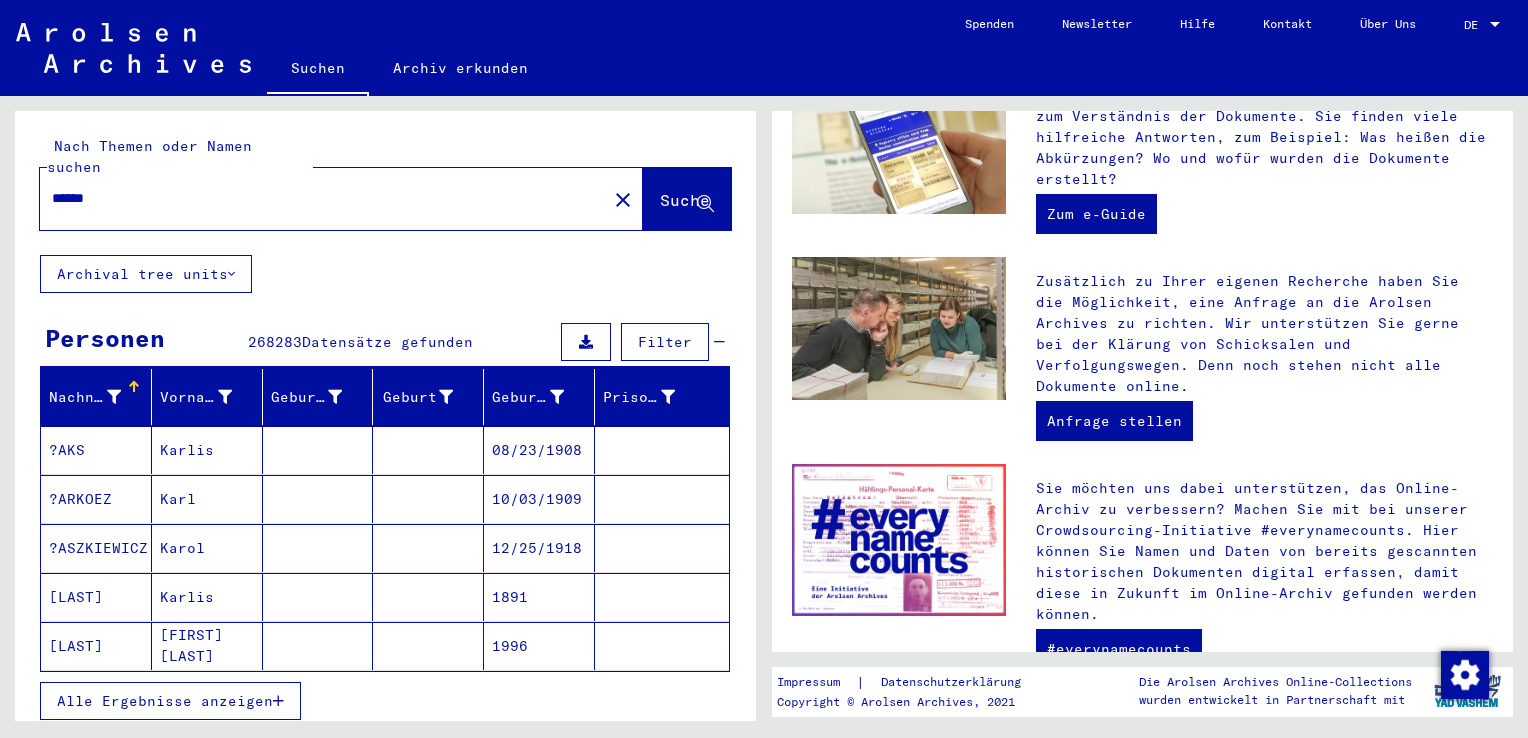 click on "******" at bounding box center [317, 198] 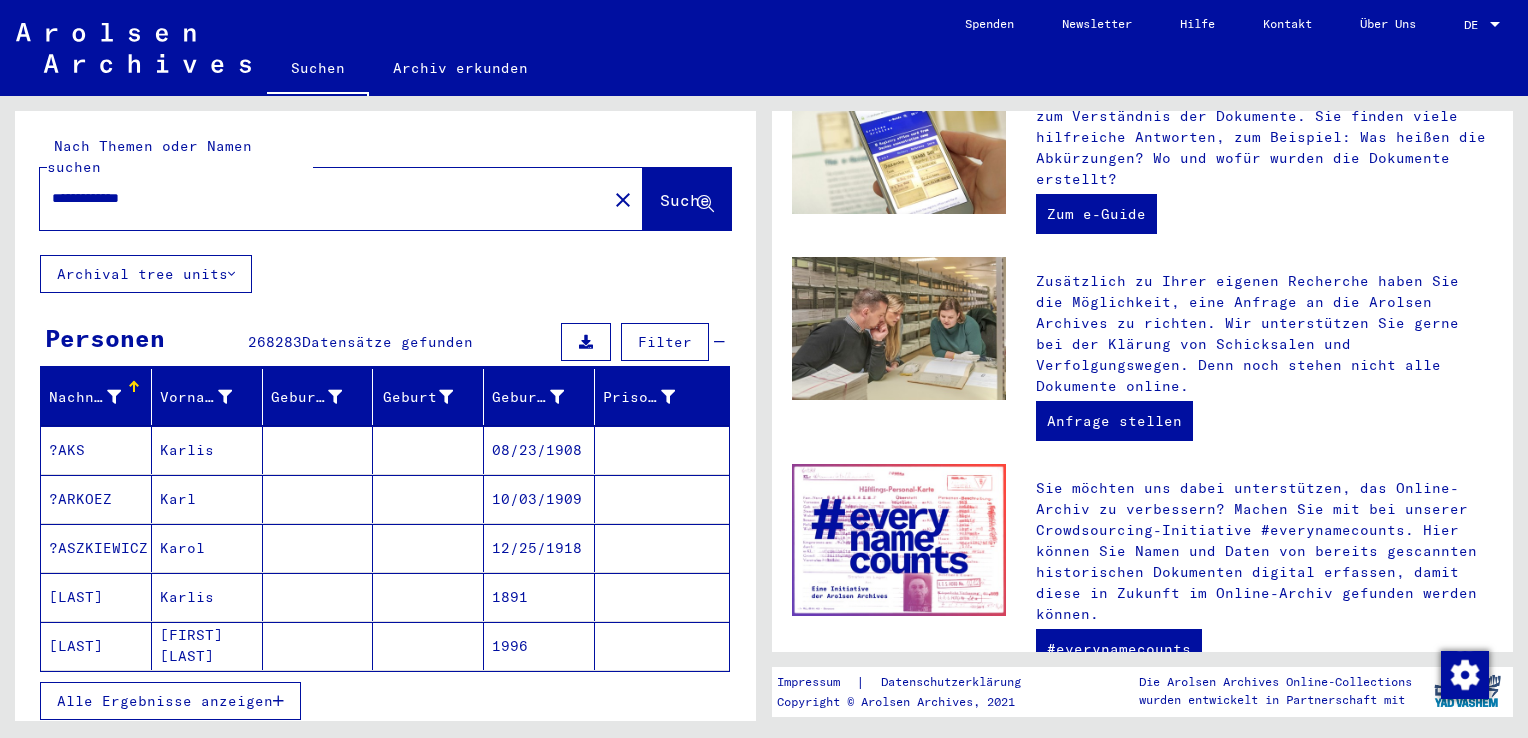type on "**********" 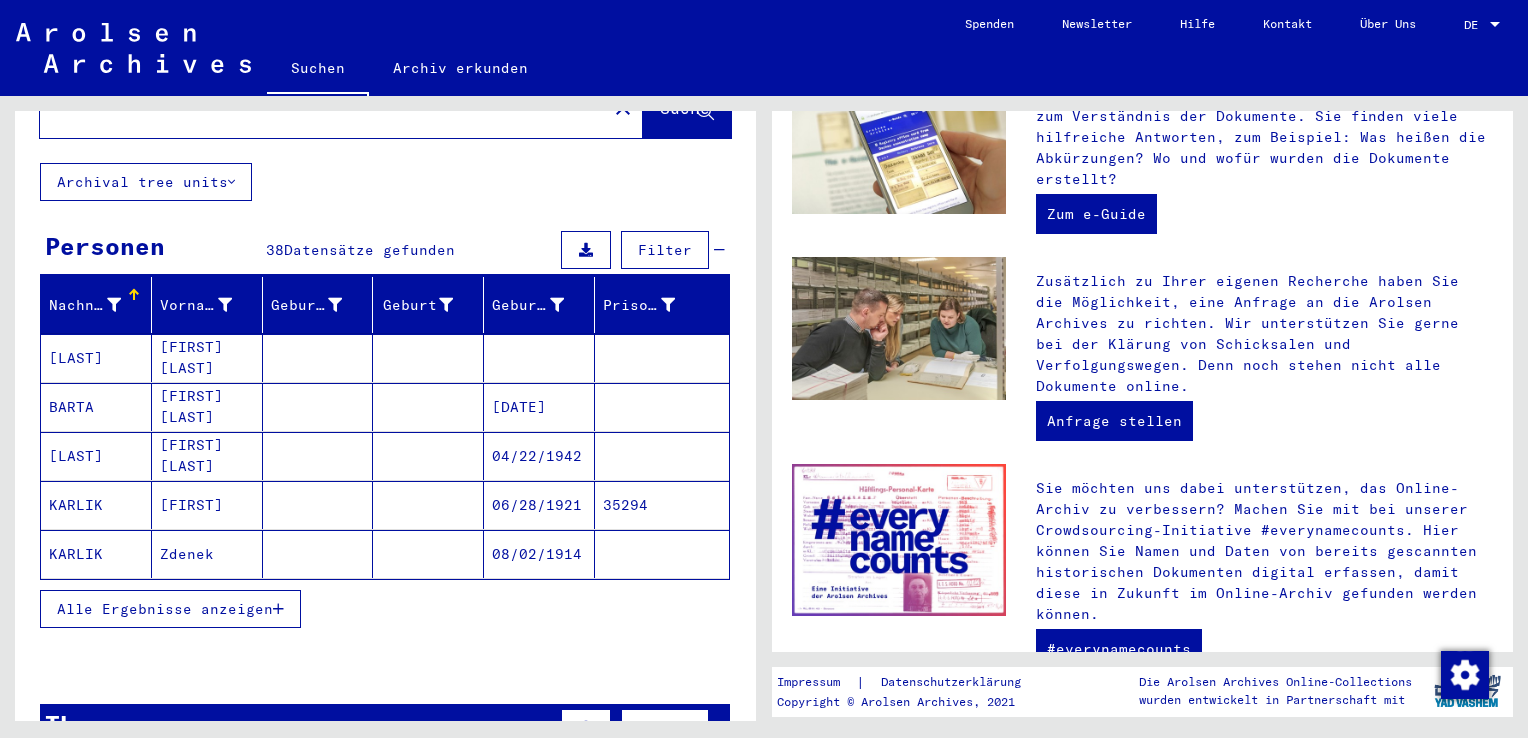 scroll, scrollTop: 100, scrollLeft: 0, axis: vertical 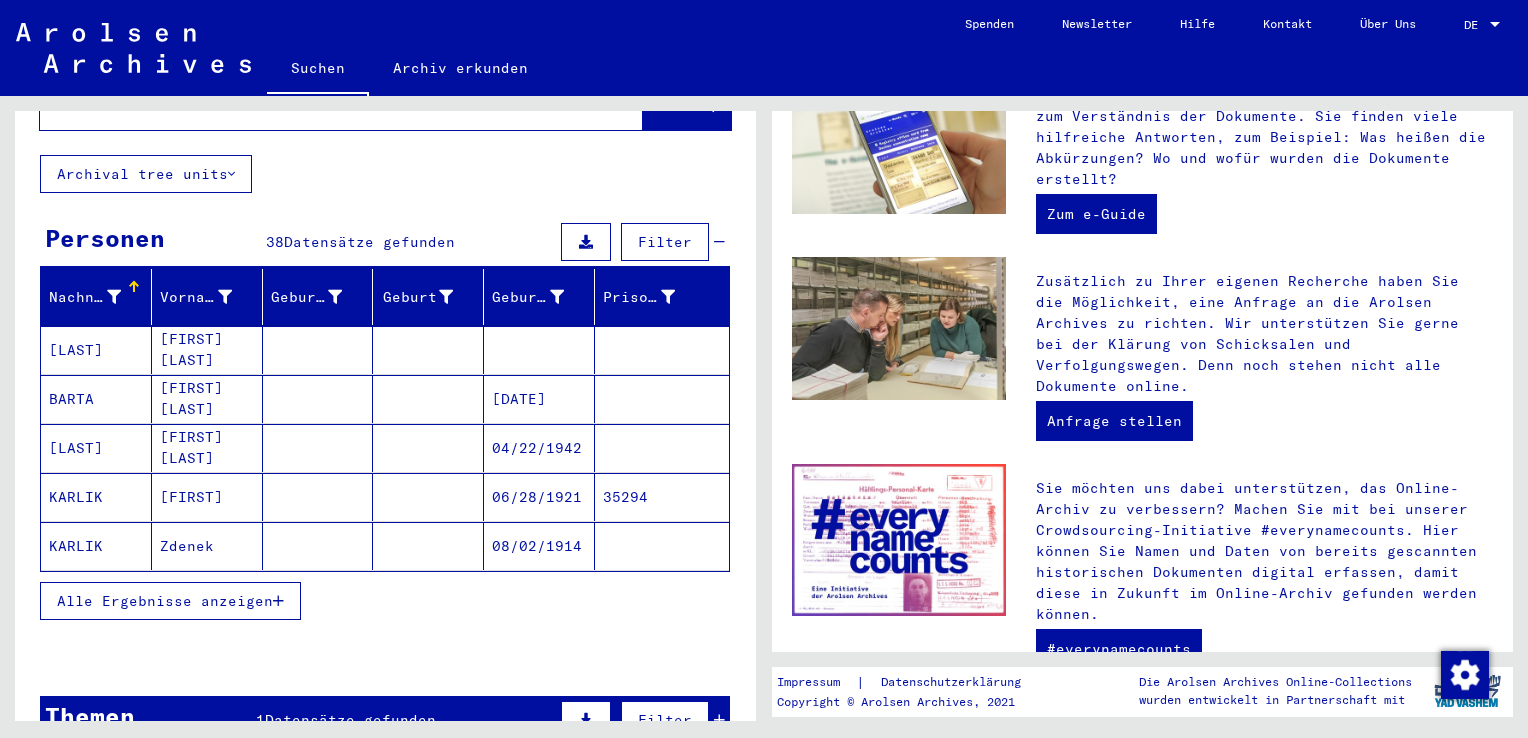 click on "[FIRST]" at bounding box center [207, 546] 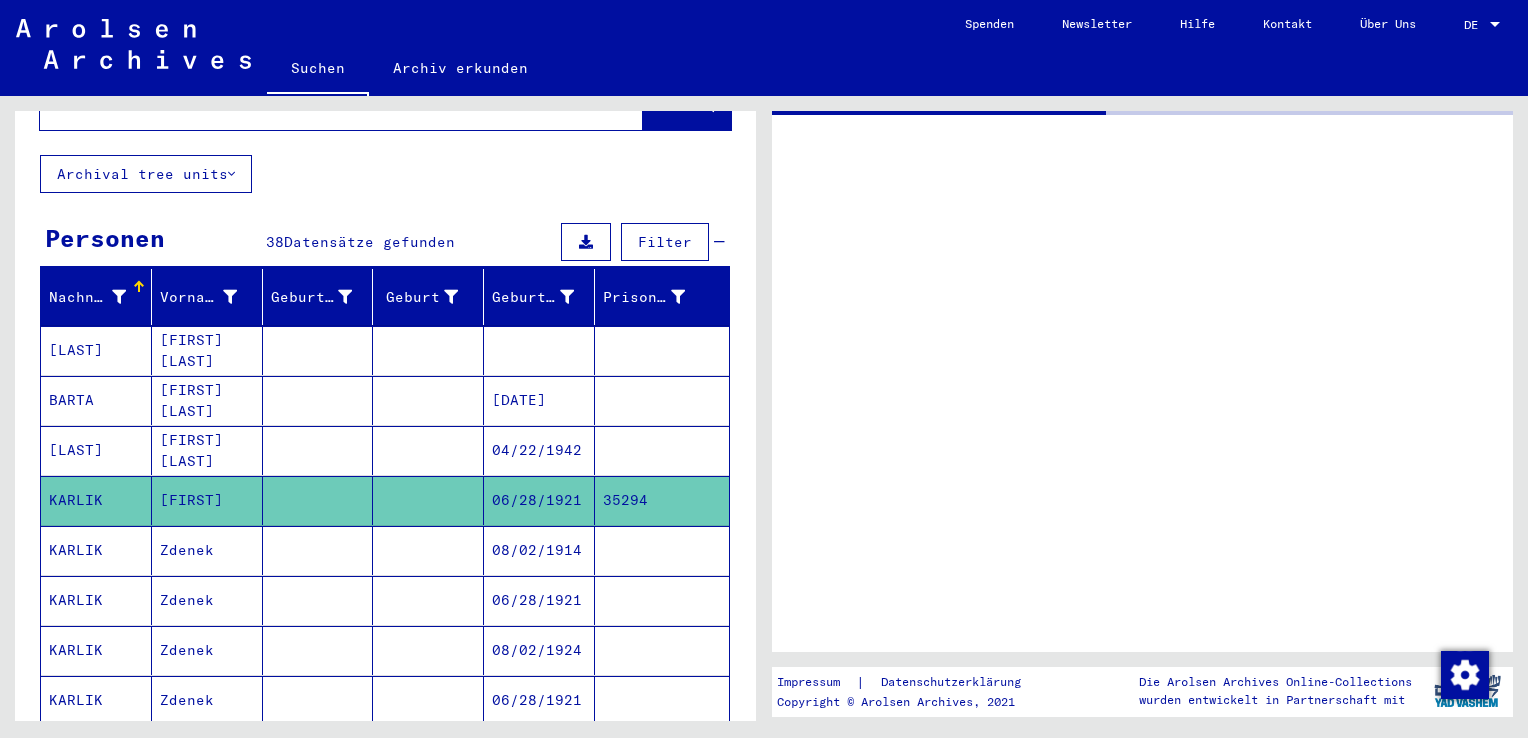 scroll, scrollTop: 0, scrollLeft: 0, axis: both 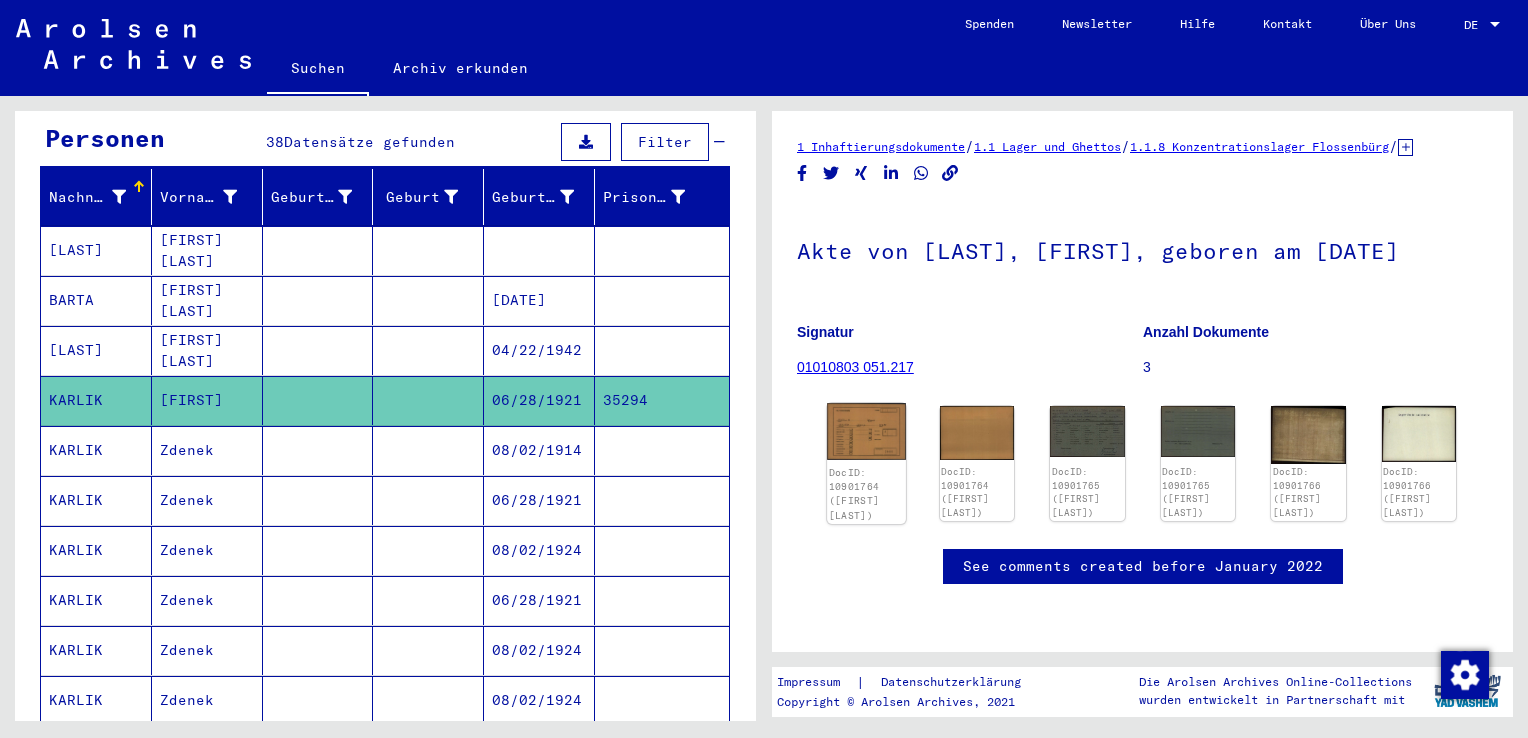 click 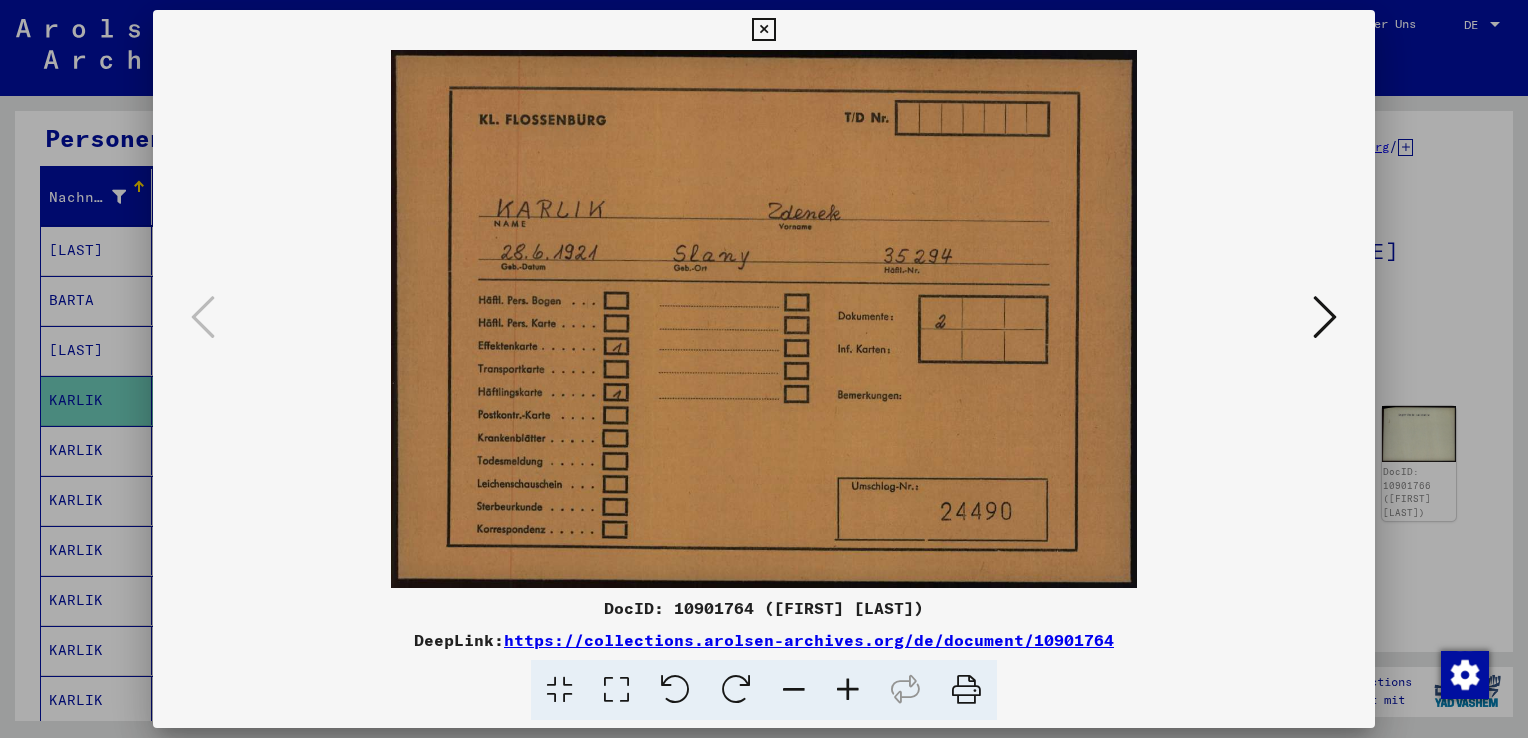 click at bounding box center [764, 319] 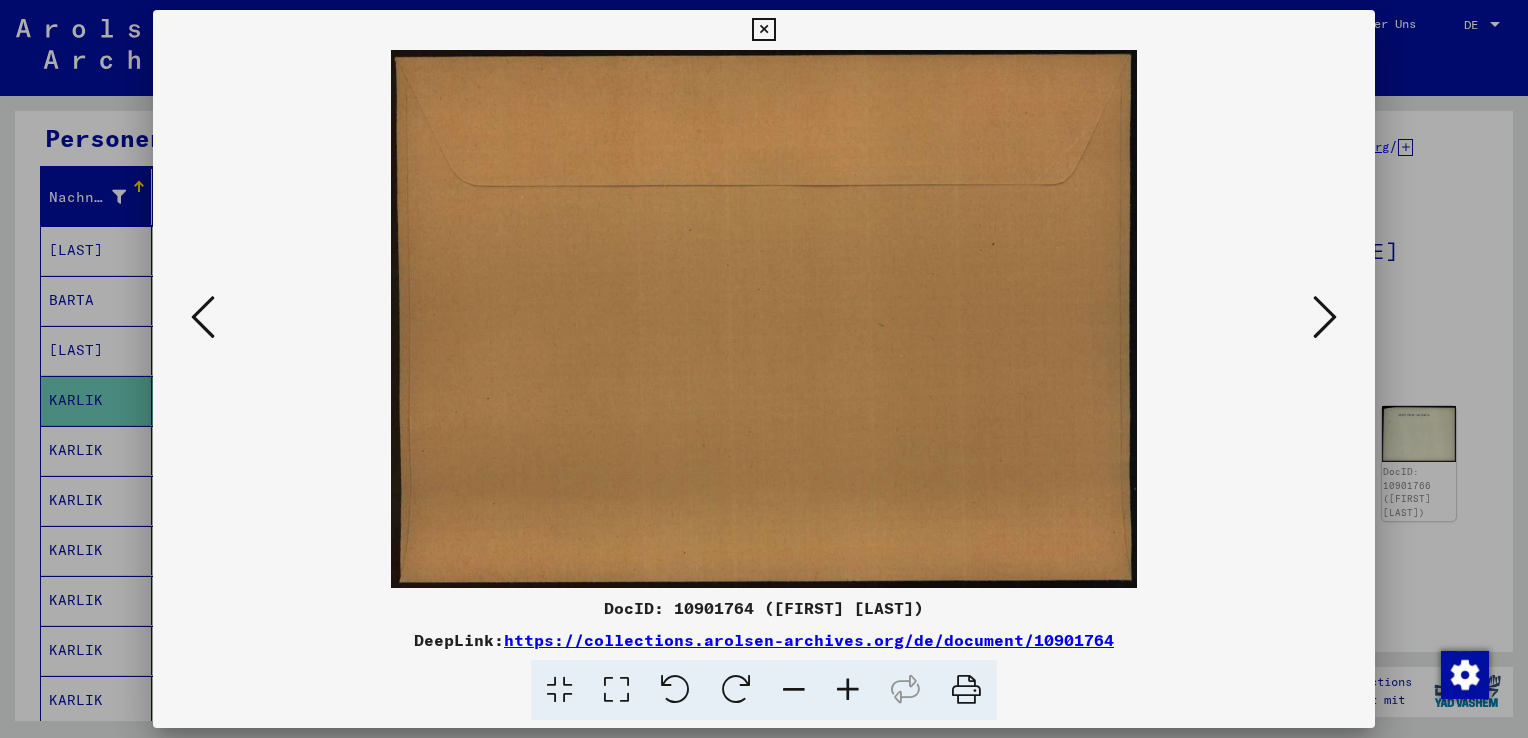 click at bounding box center (1325, 317) 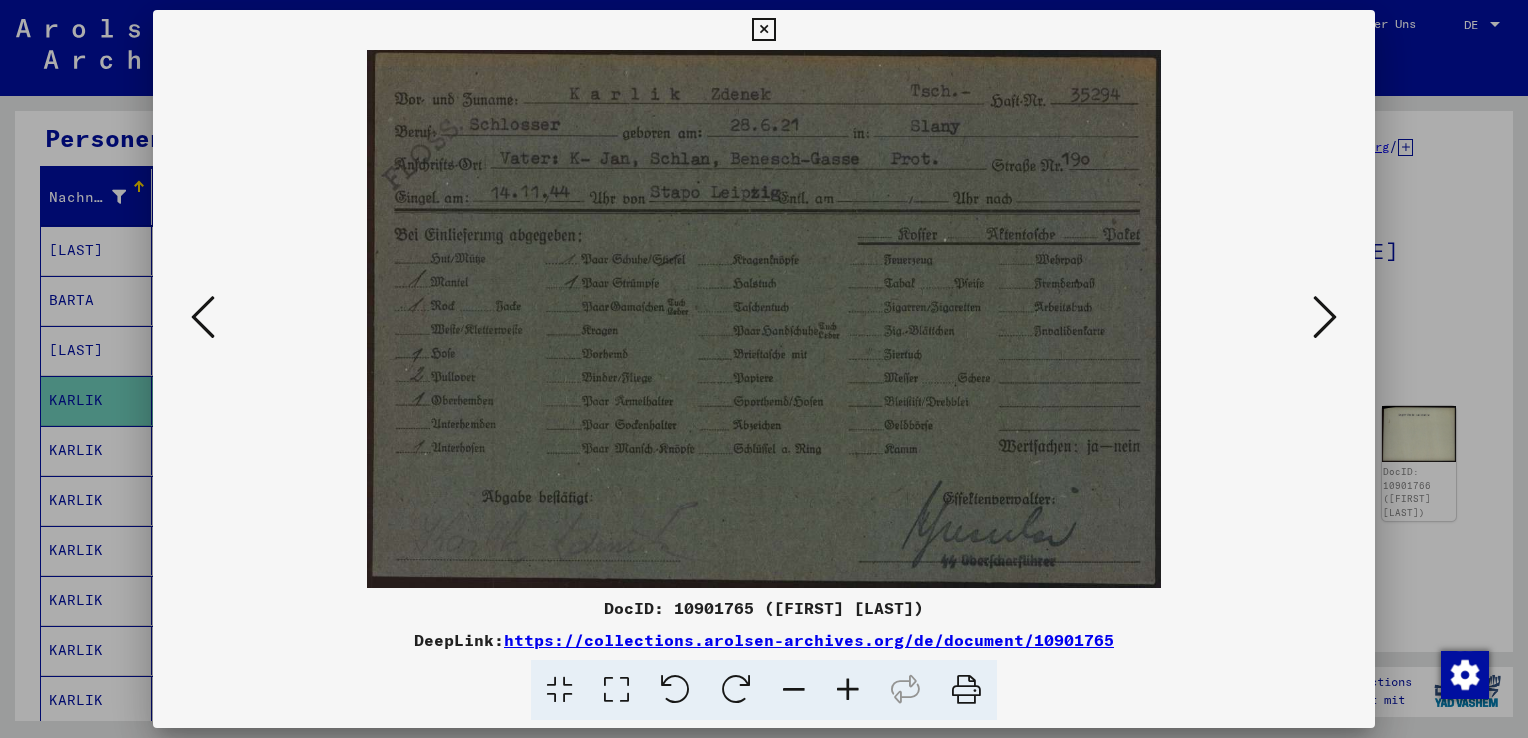click at bounding box center (1325, 317) 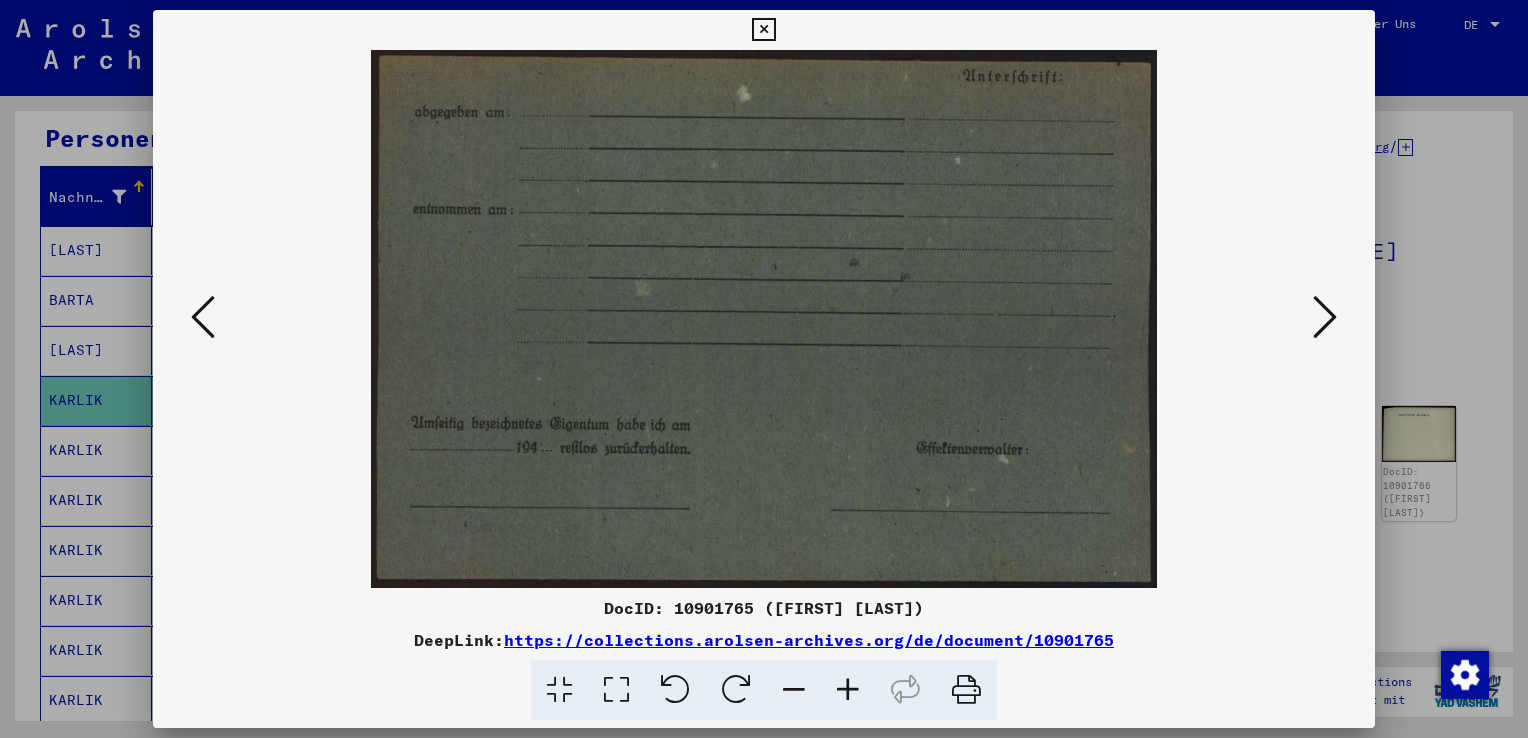 click at bounding box center (1325, 317) 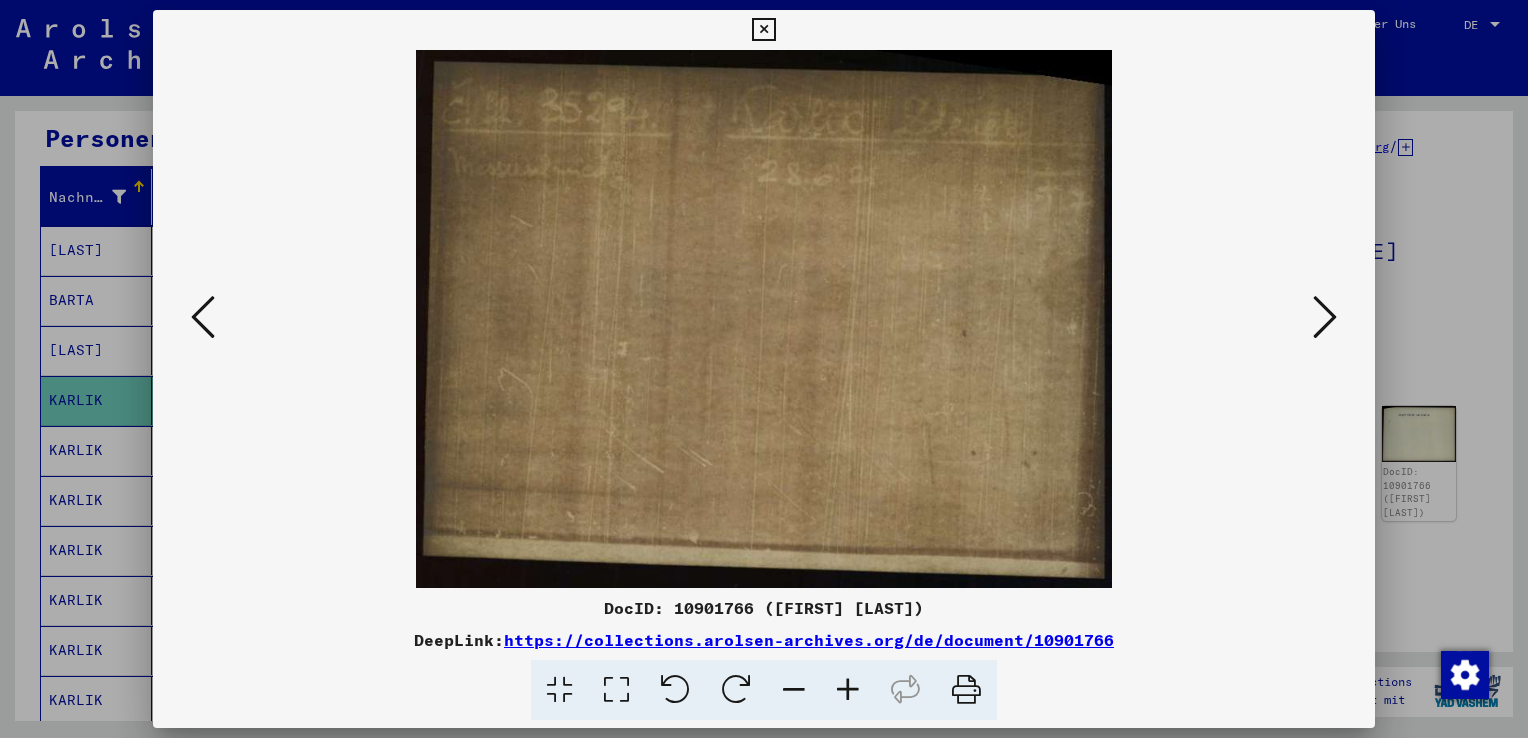 click at bounding box center [1325, 317] 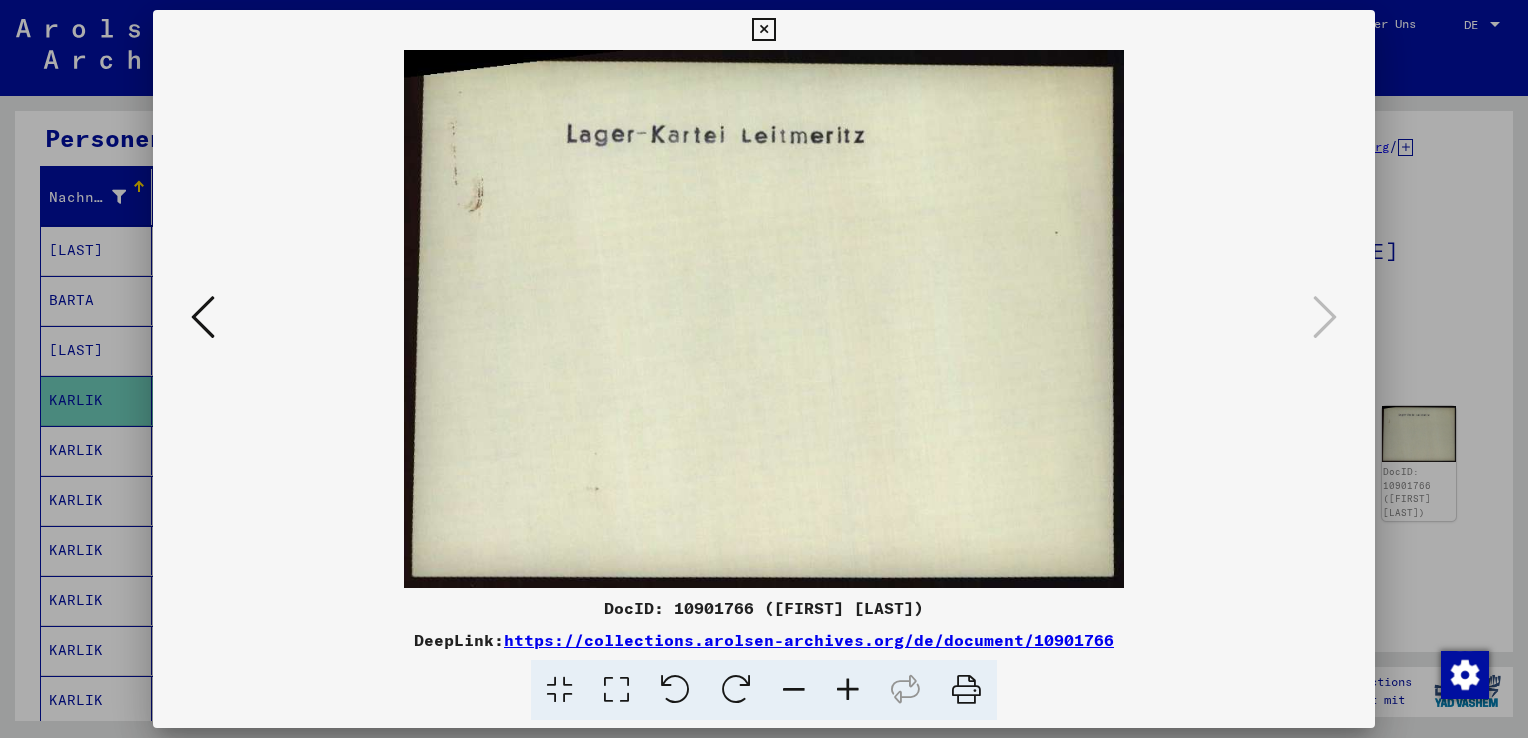 click at bounding box center (764, 369) 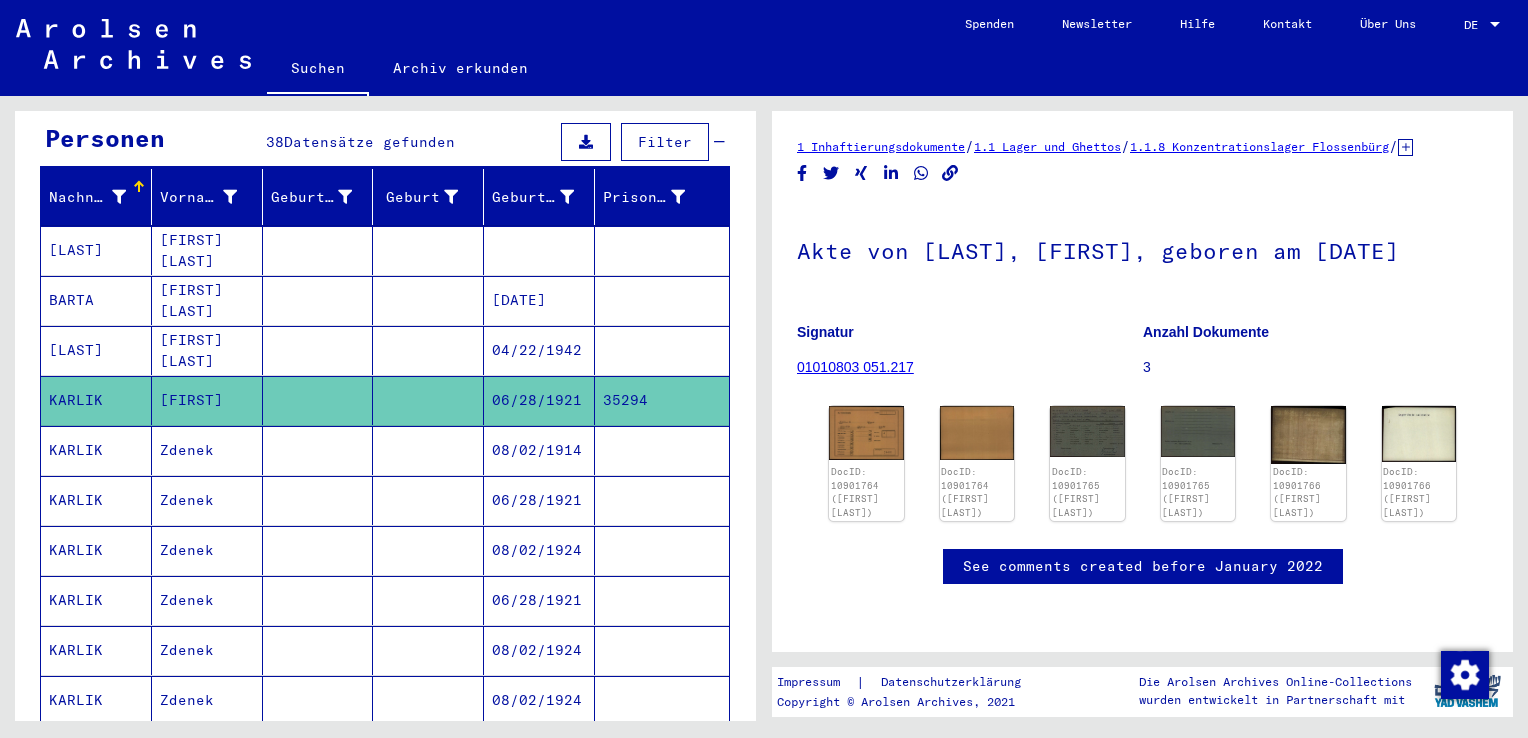 click at bounding box center (428, 500) 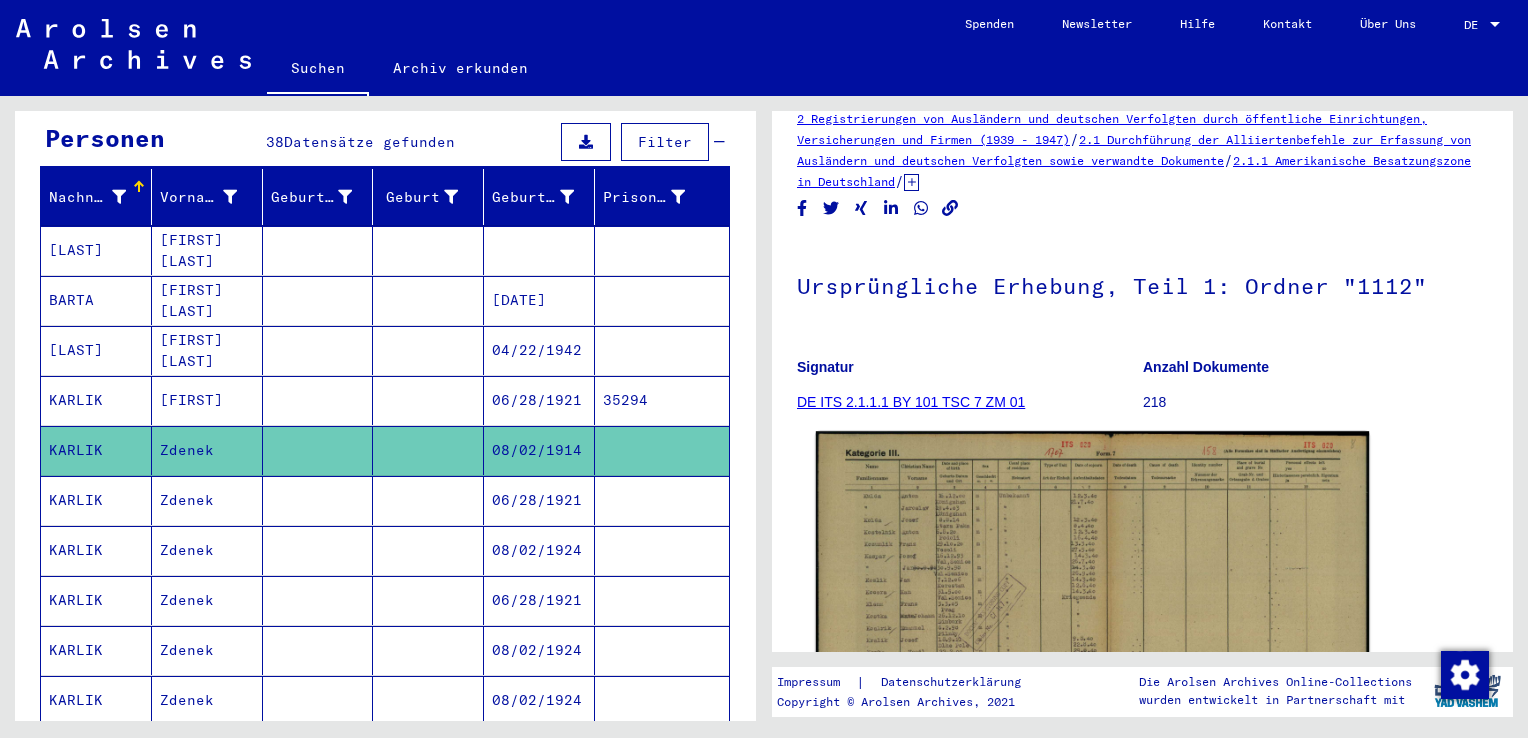 scroll, scrollTop: 175, scrollLeft: 0, axis: vertical 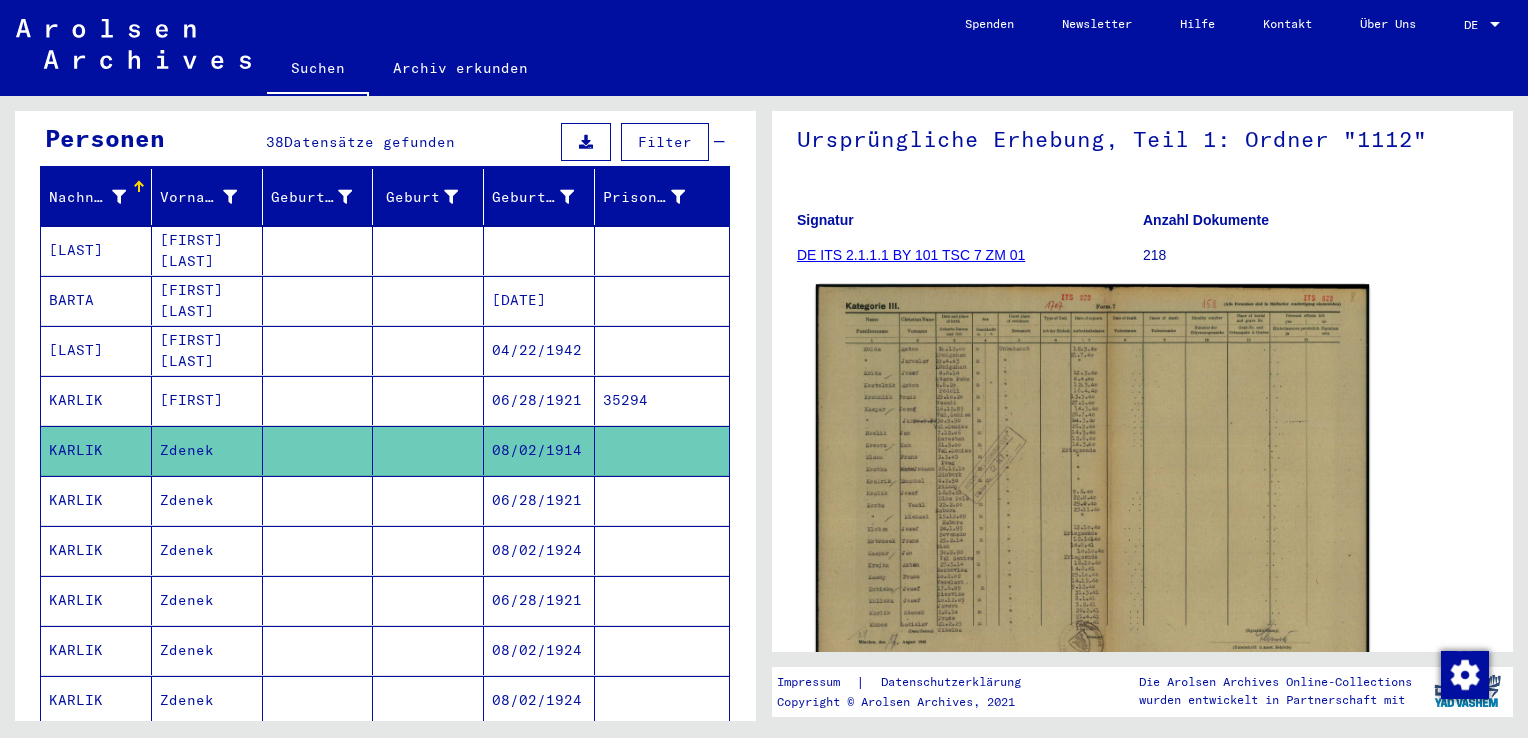 click 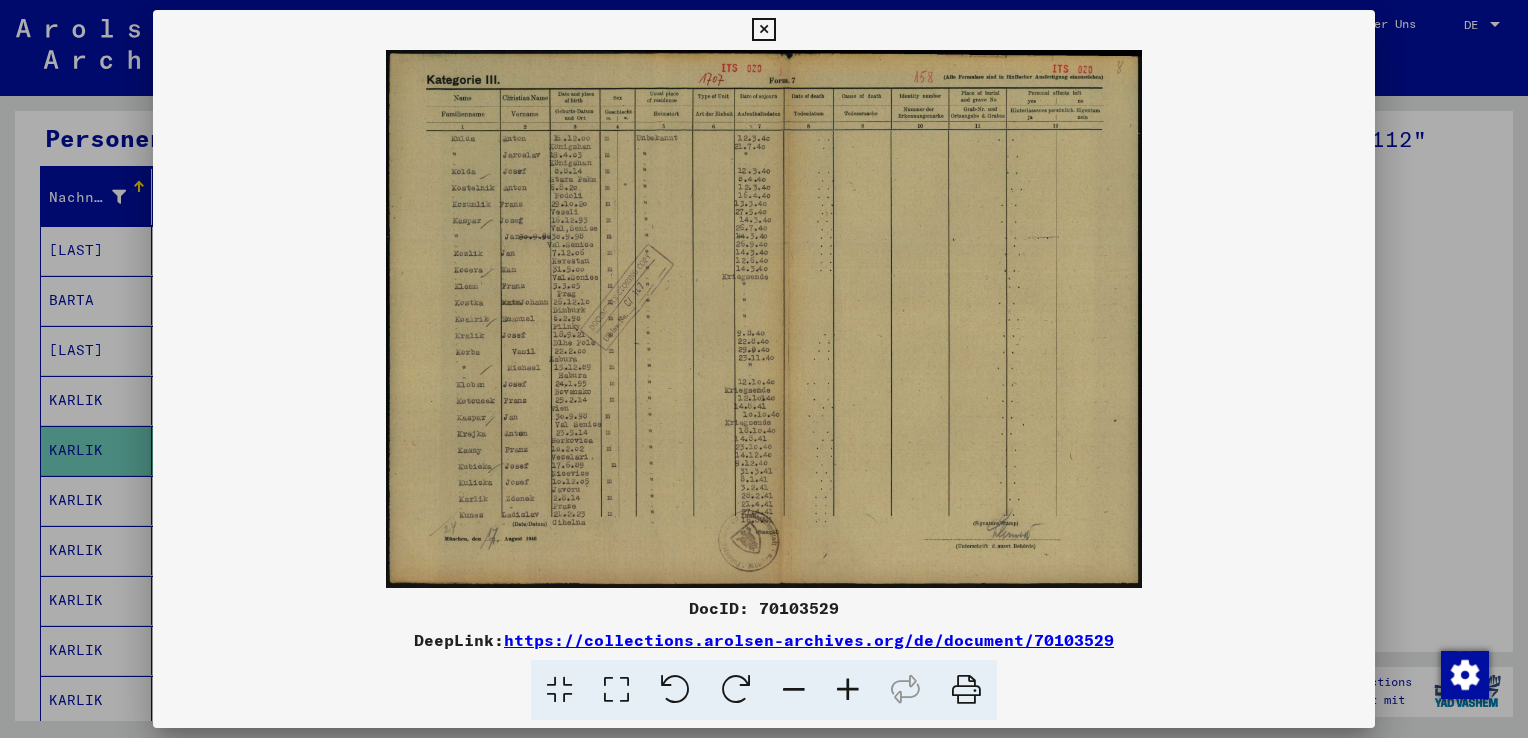 click at bounding box center [764, 369] 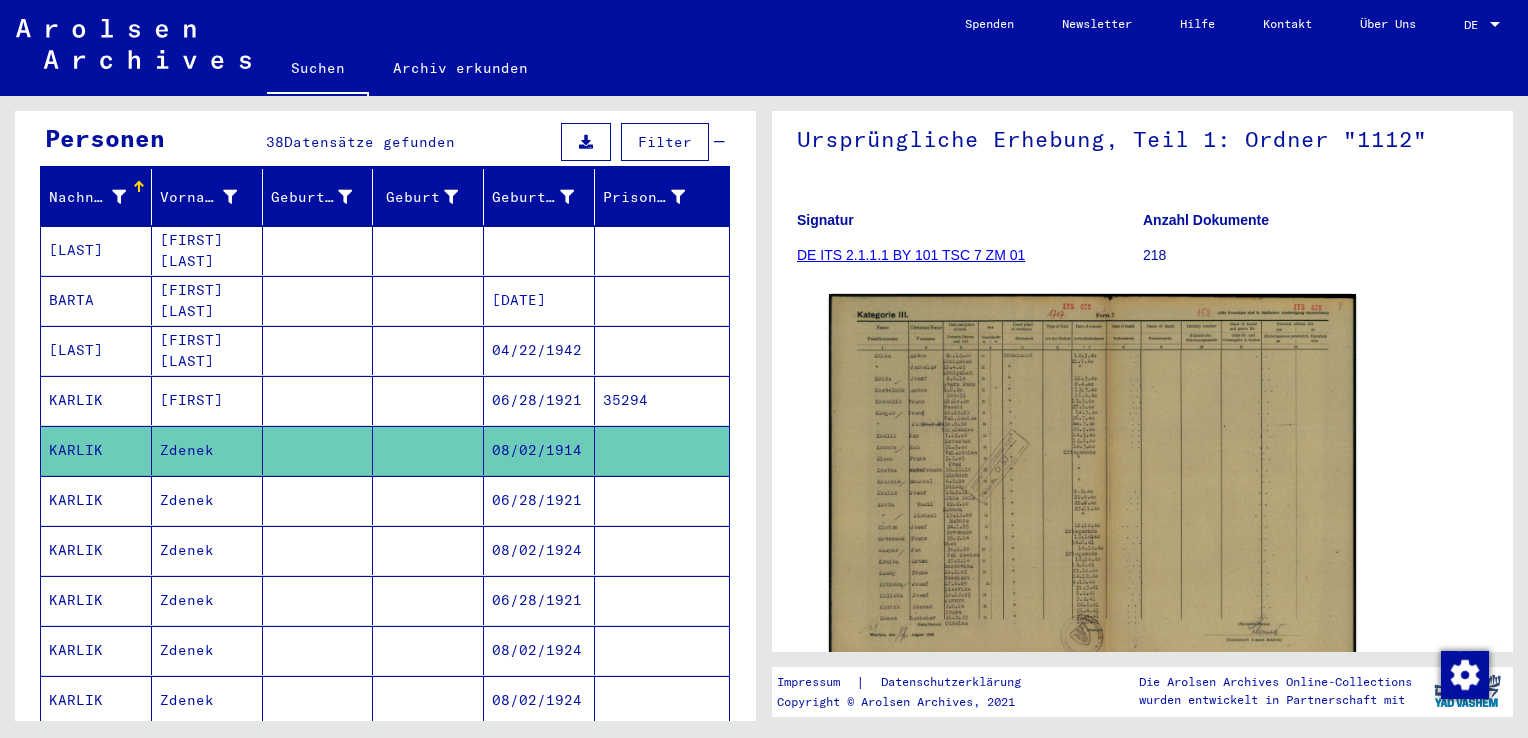 click at bounding box center [428, 550] 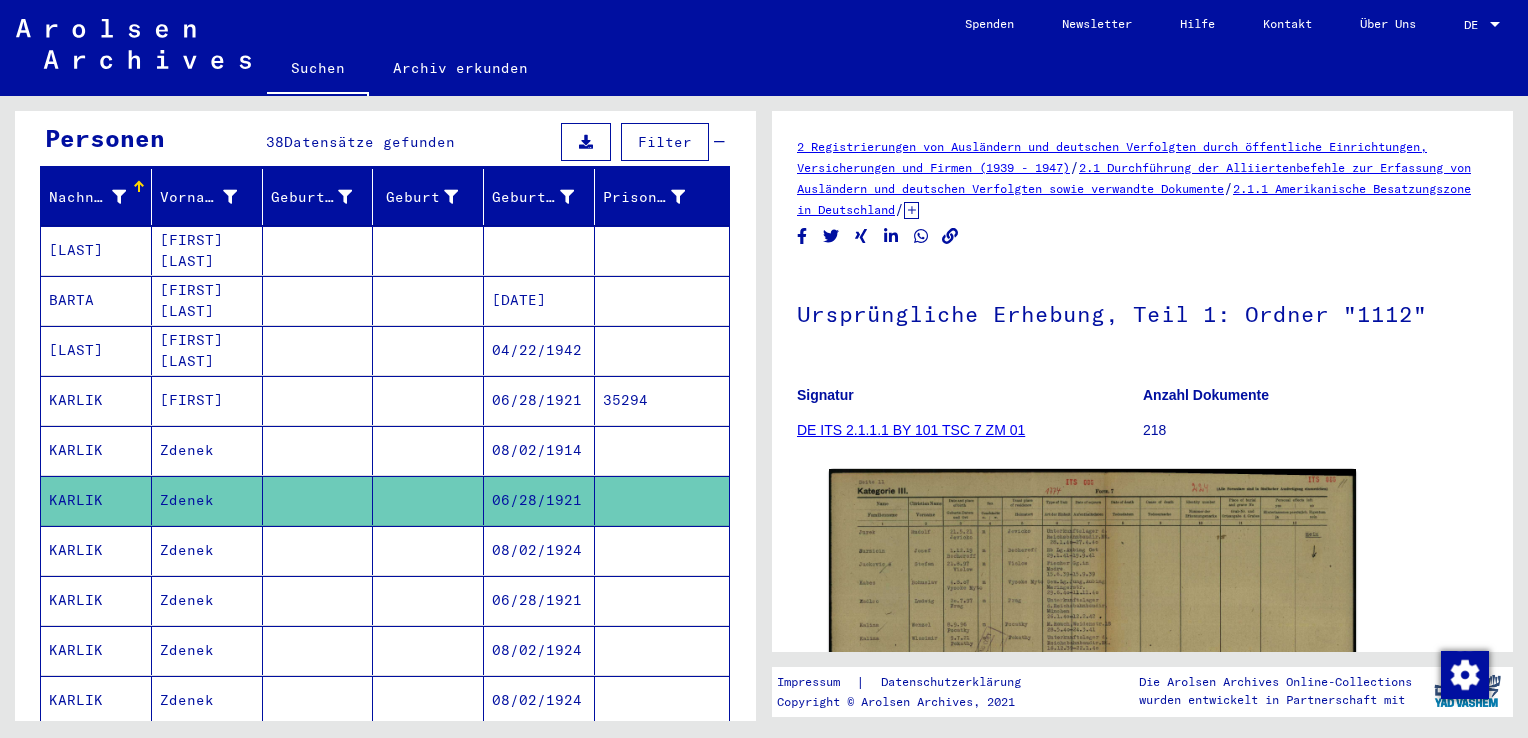 scroll, scrollTop: 0, scrollLeft: 0, axis: both 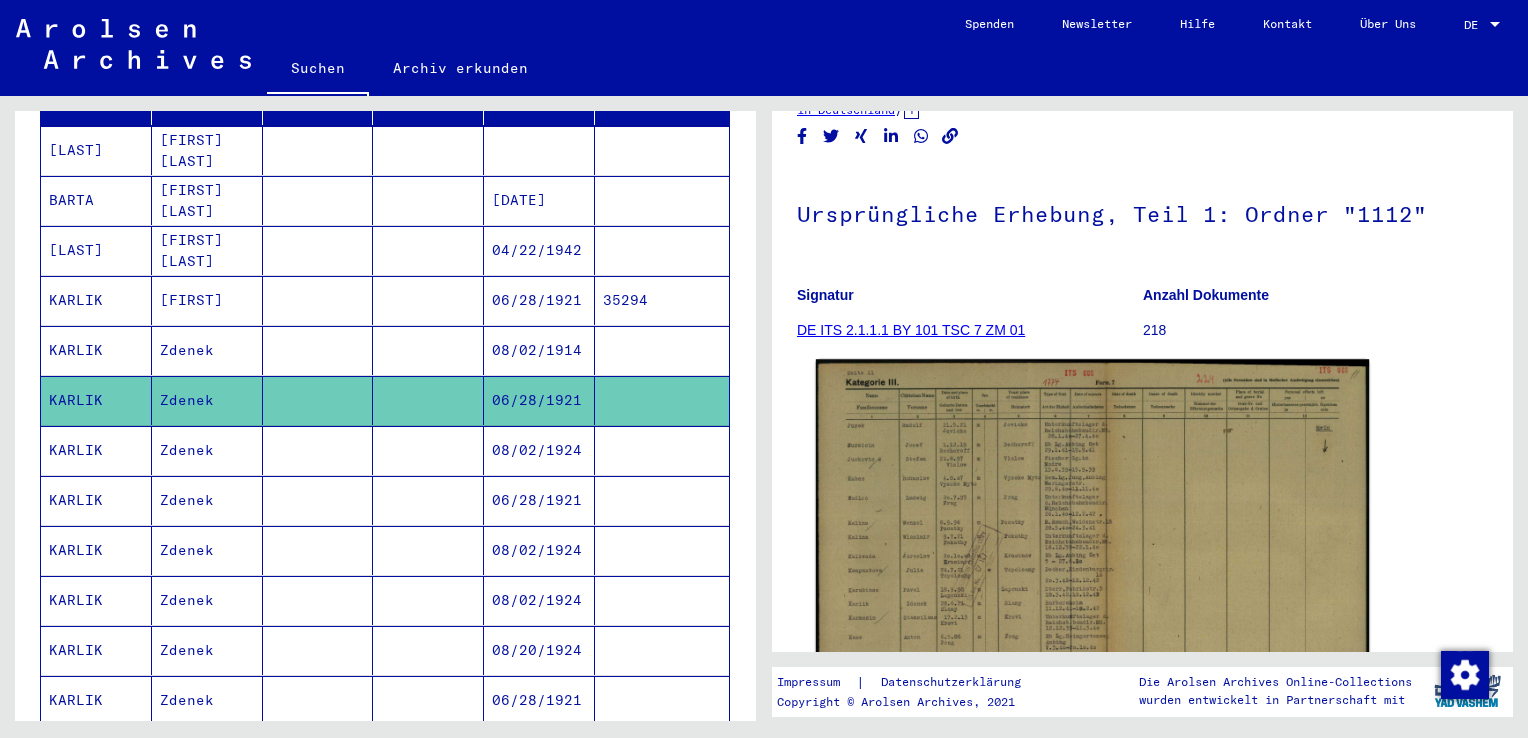 click 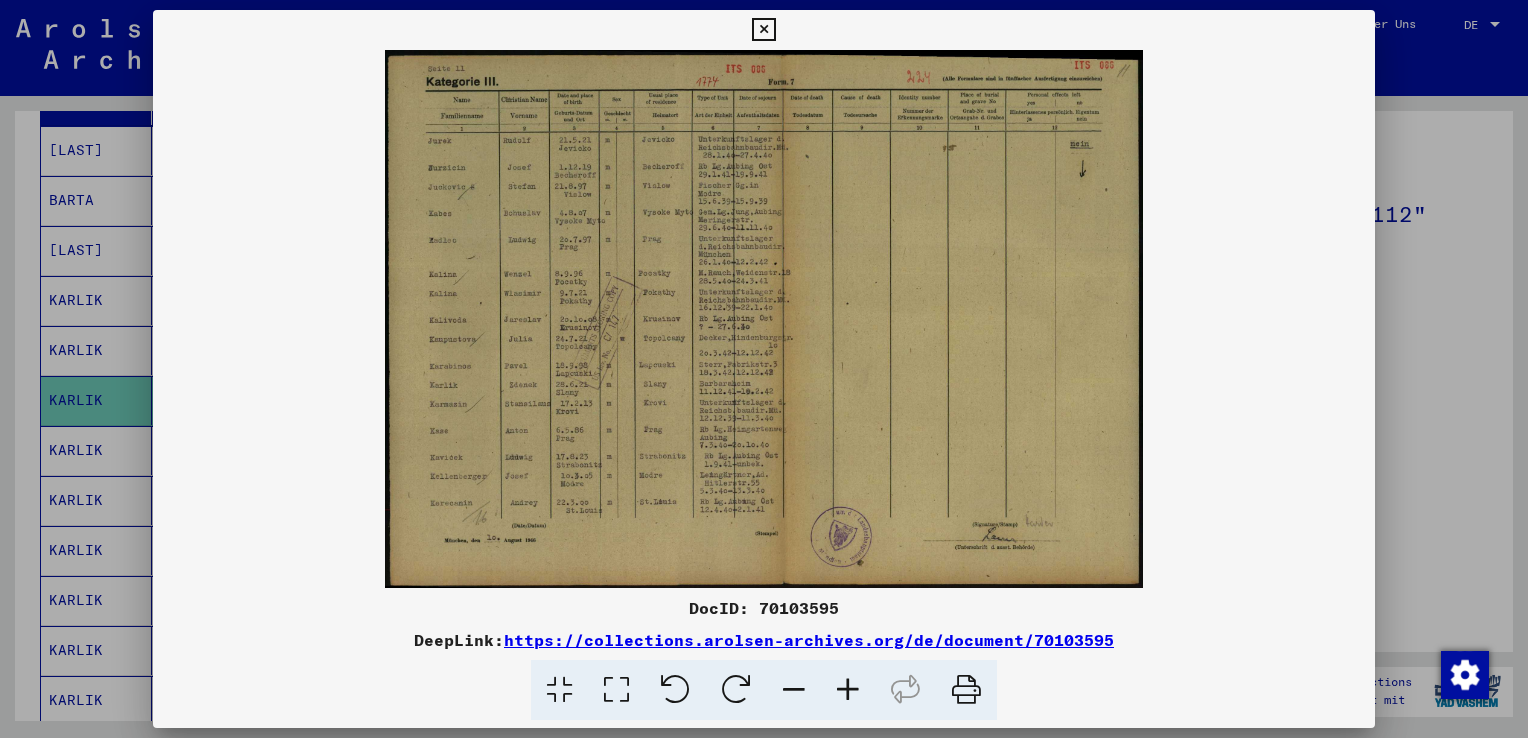 click at bounding box center (764, 369) 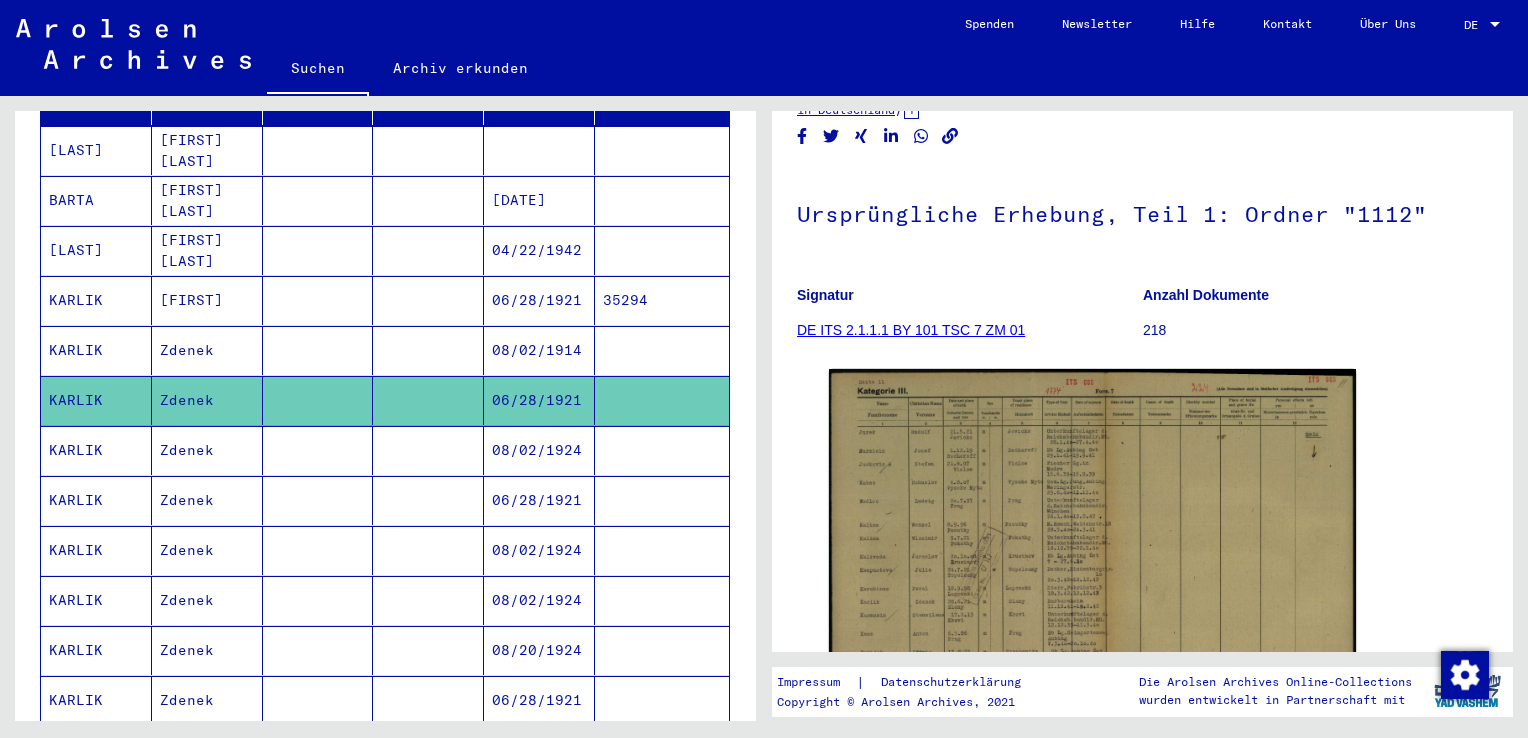 click on "08/02/1924" at bounding box center [539, 500] 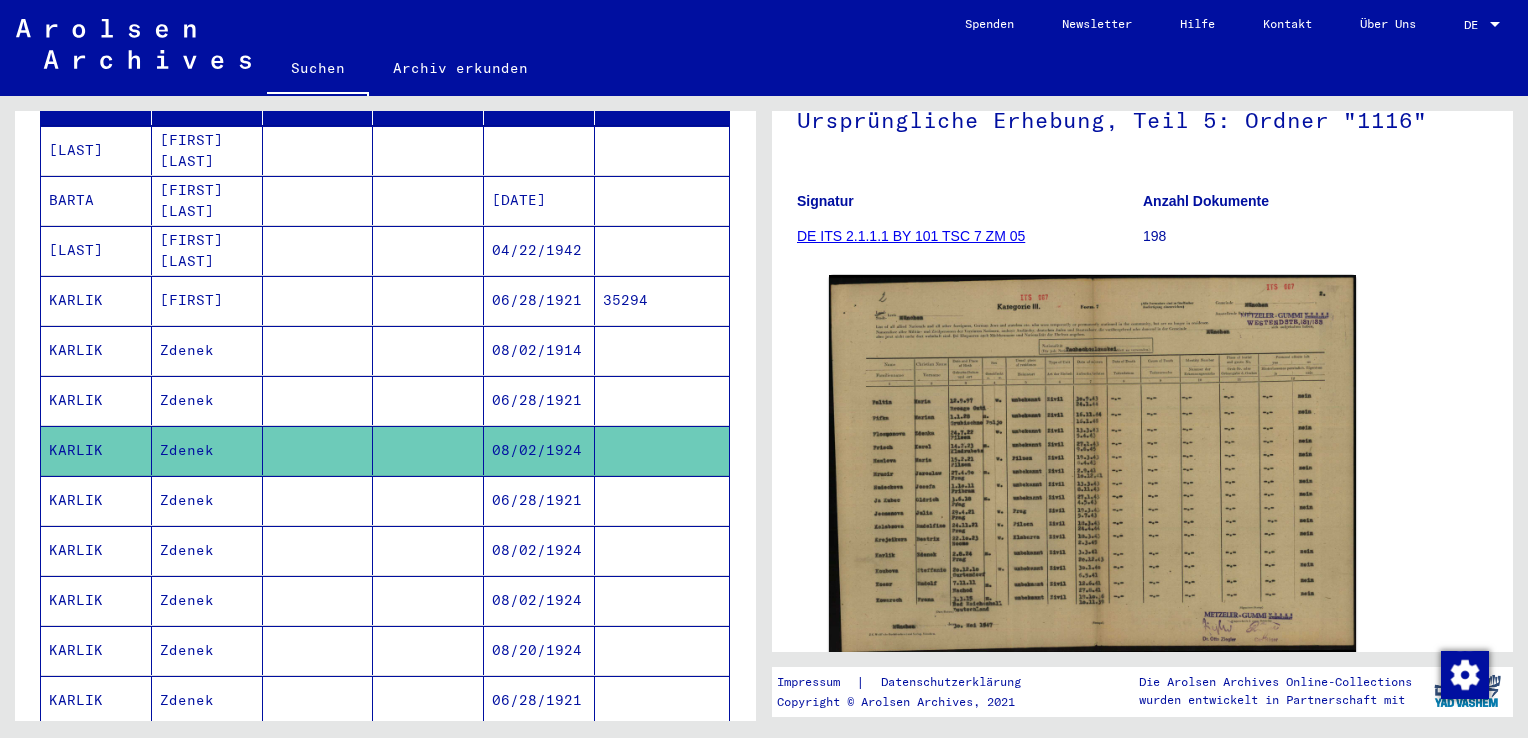 scroll, scrollTop: 200, scrollLeft: 0, axis: vertical 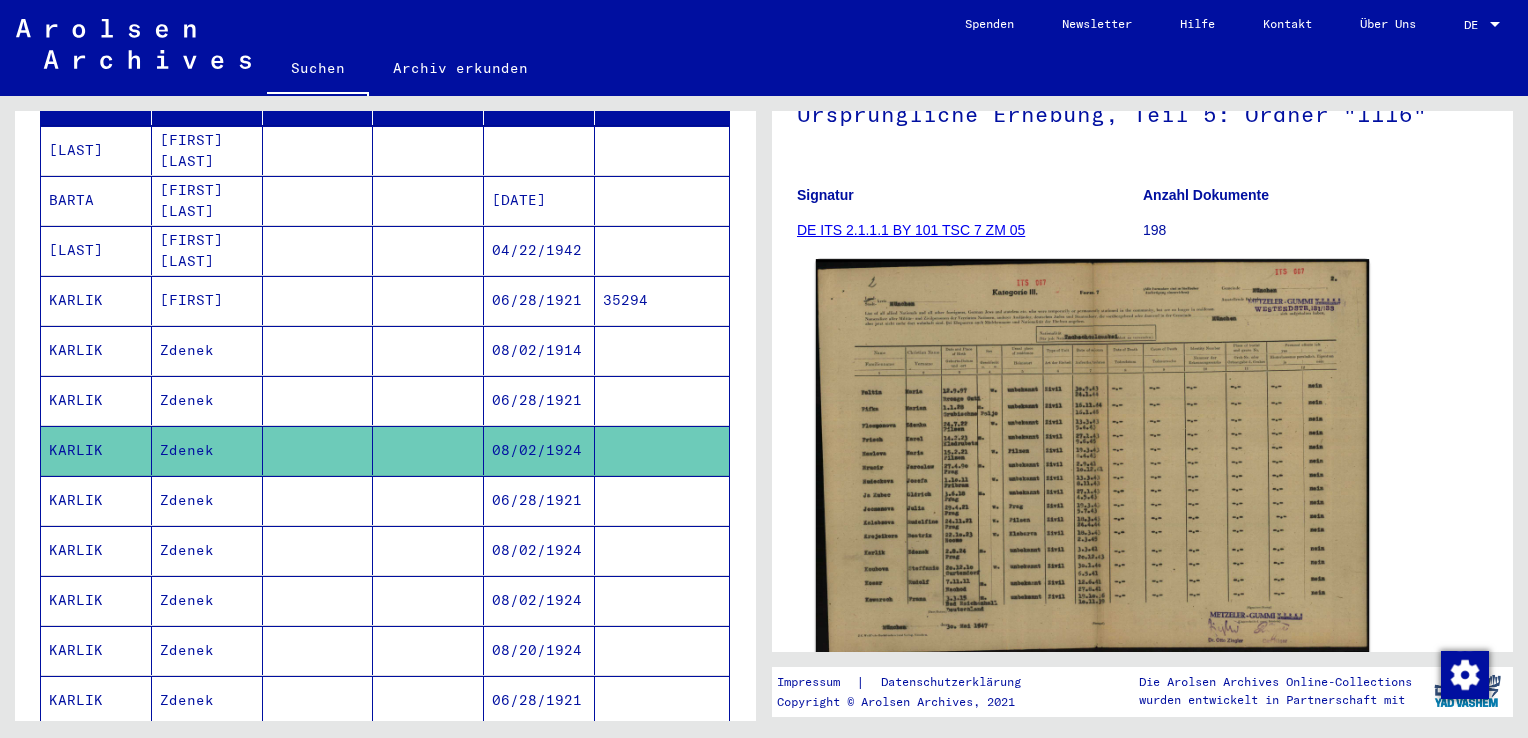 click 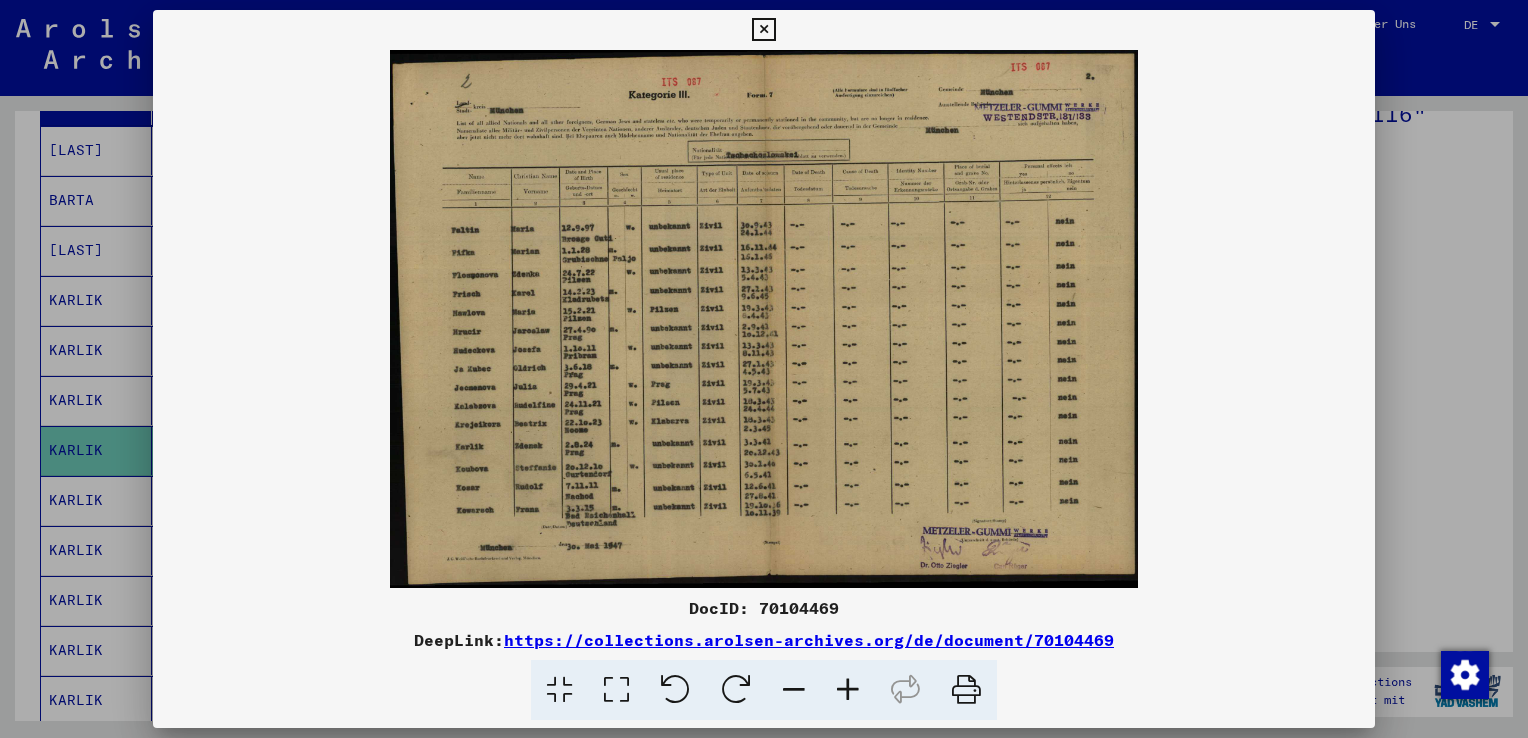 click at bounding box center [764, 369] 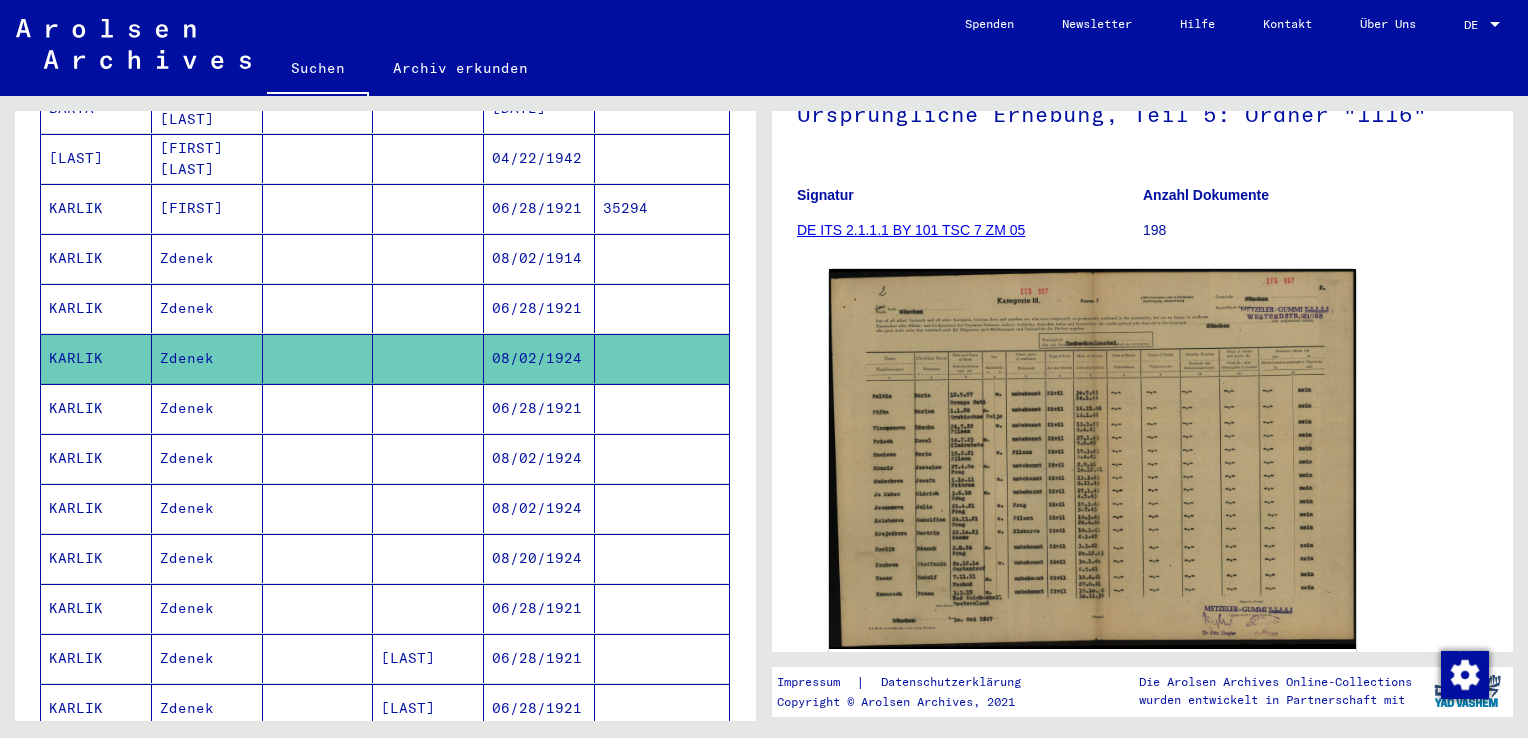 scroll, scrollTop: 400, scrollLeft: 0, axis: vertical 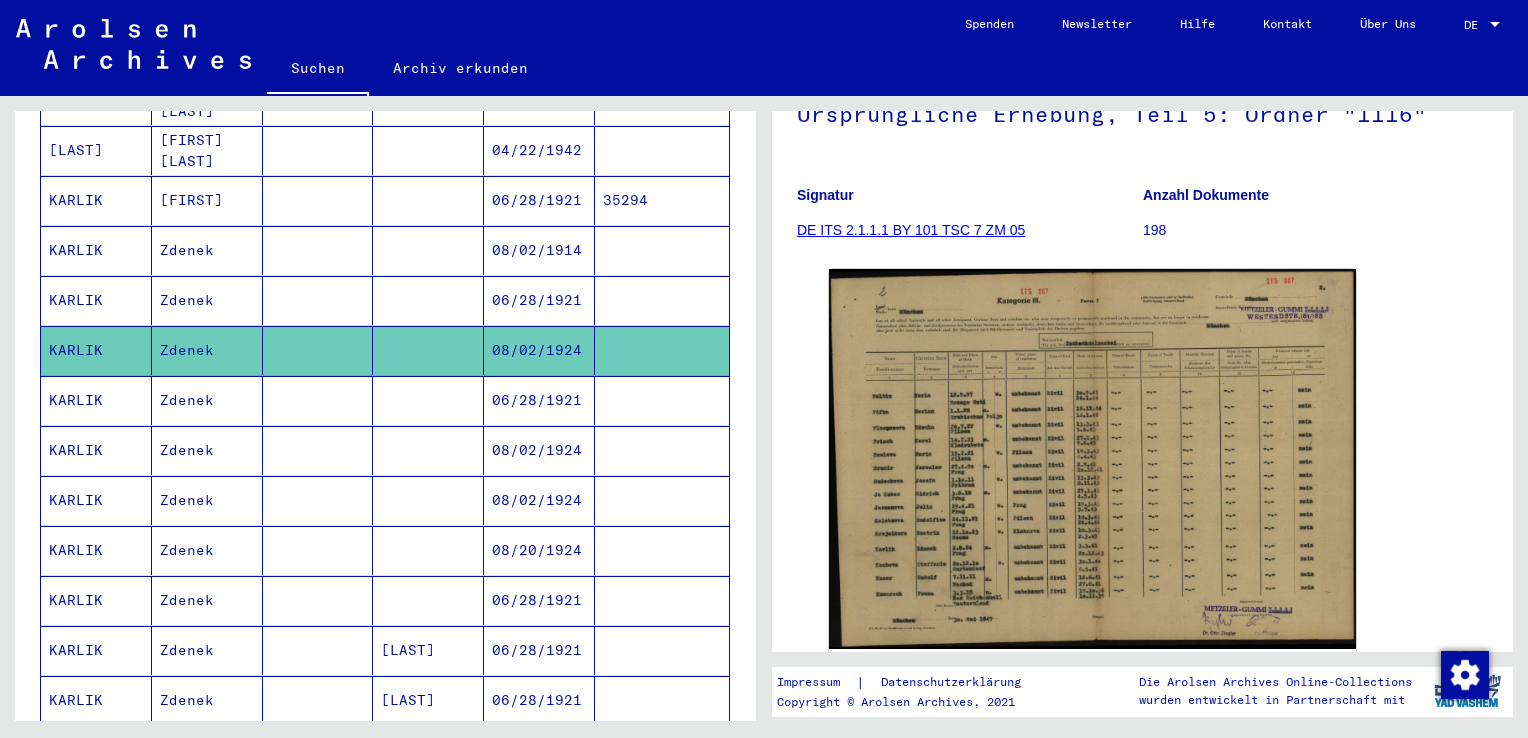 click at bounding box center (428, 450) 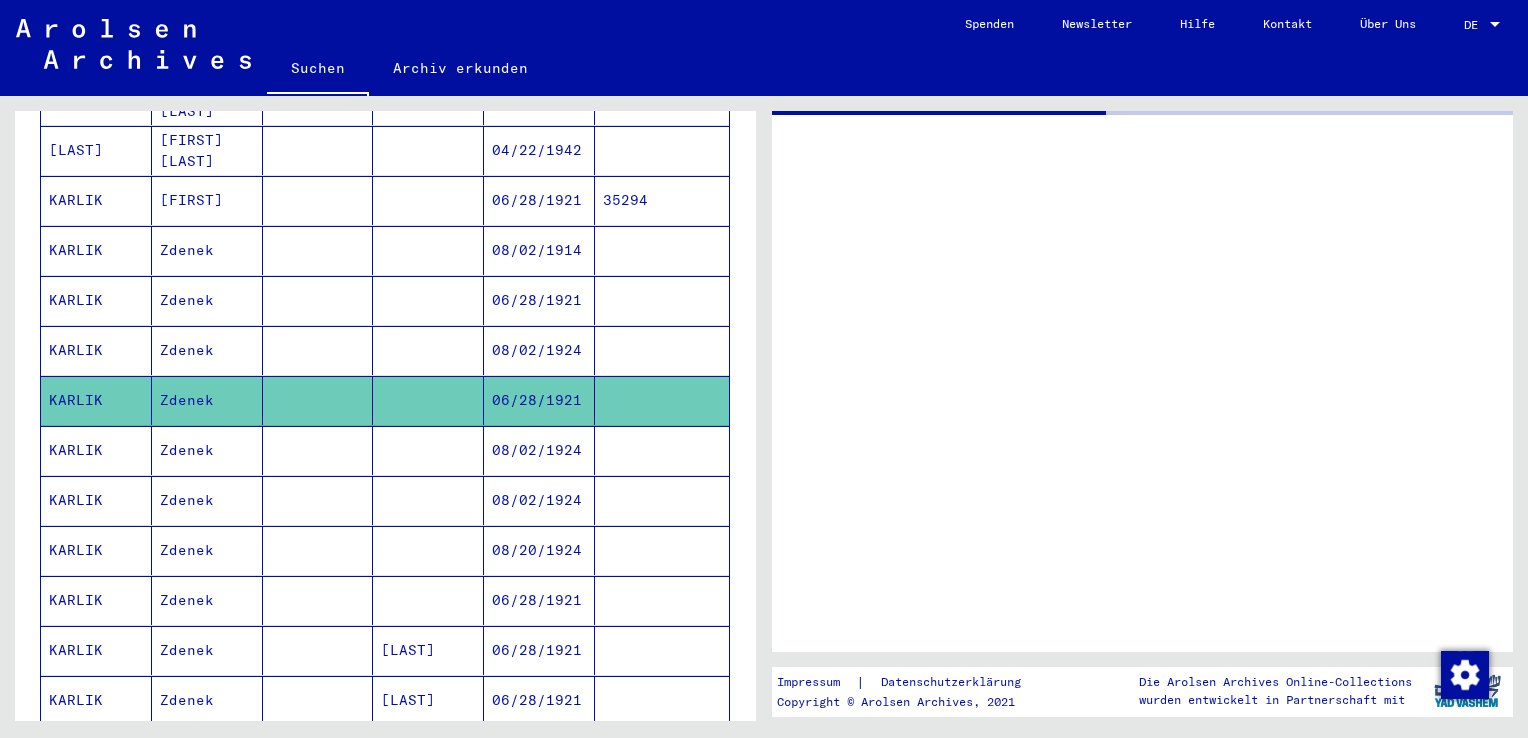 scroll, scrollTop: 0, scrollLeft: 0, axis: both 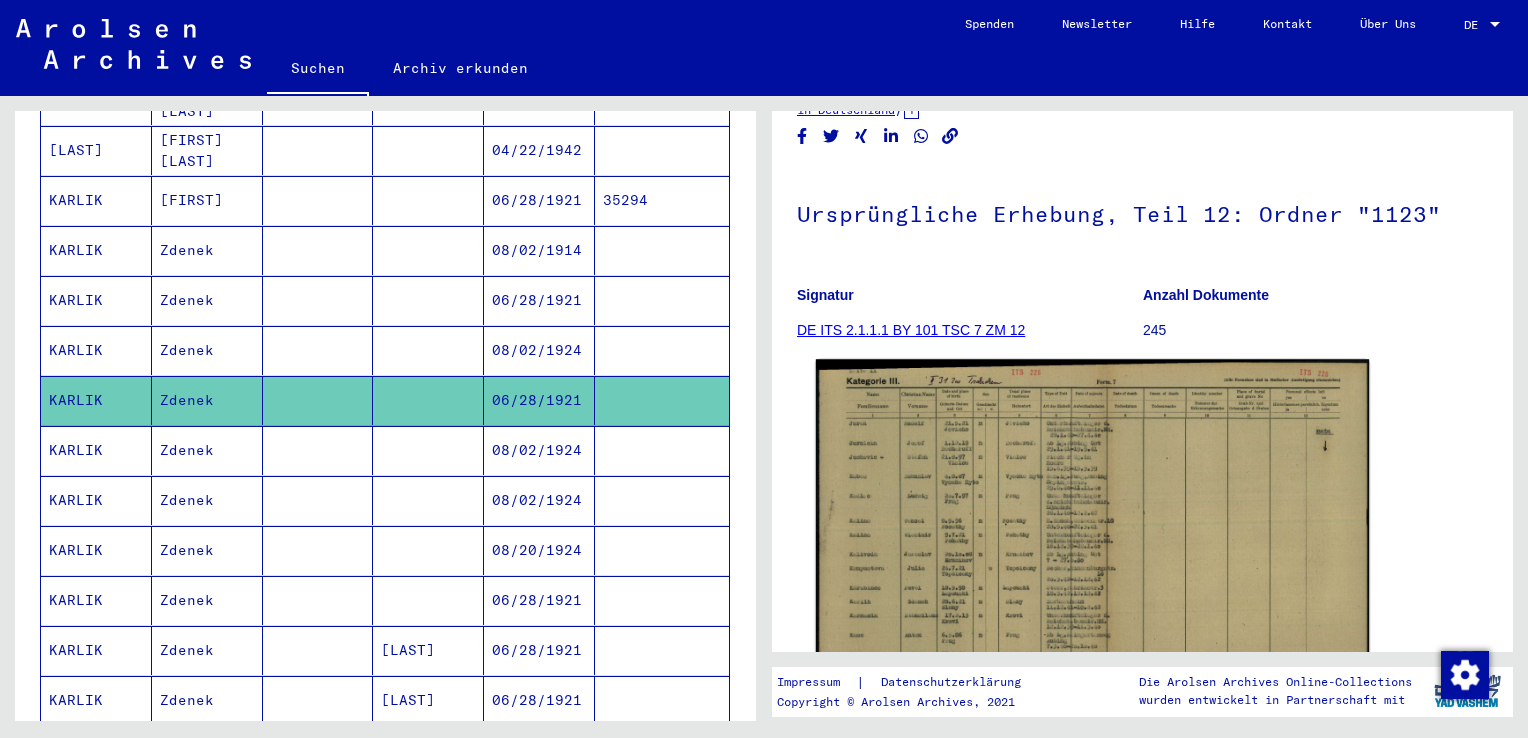 click 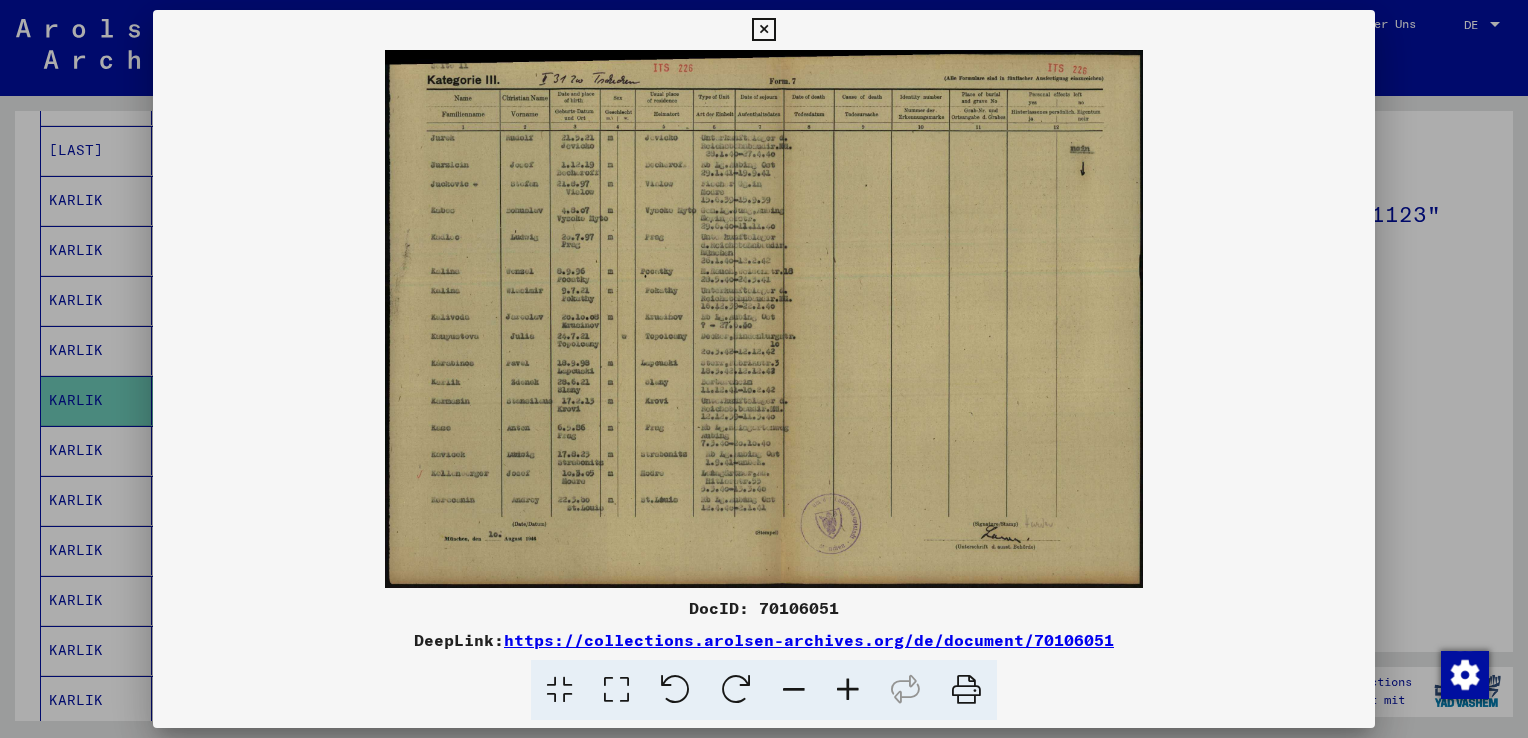 click at bounding box center (764, 319) 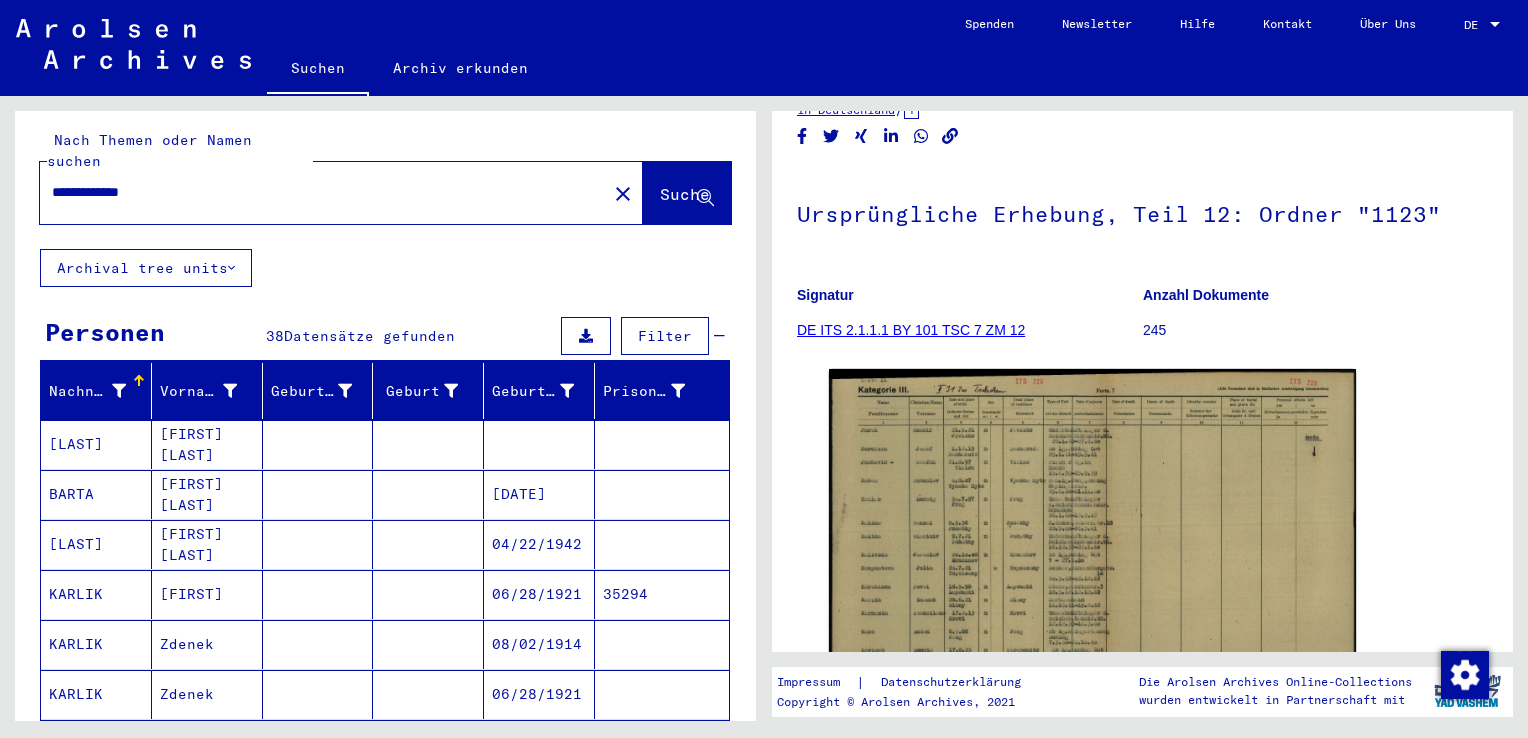 scroll, scrollTop: 0, scrollLeft: 0, axis: both 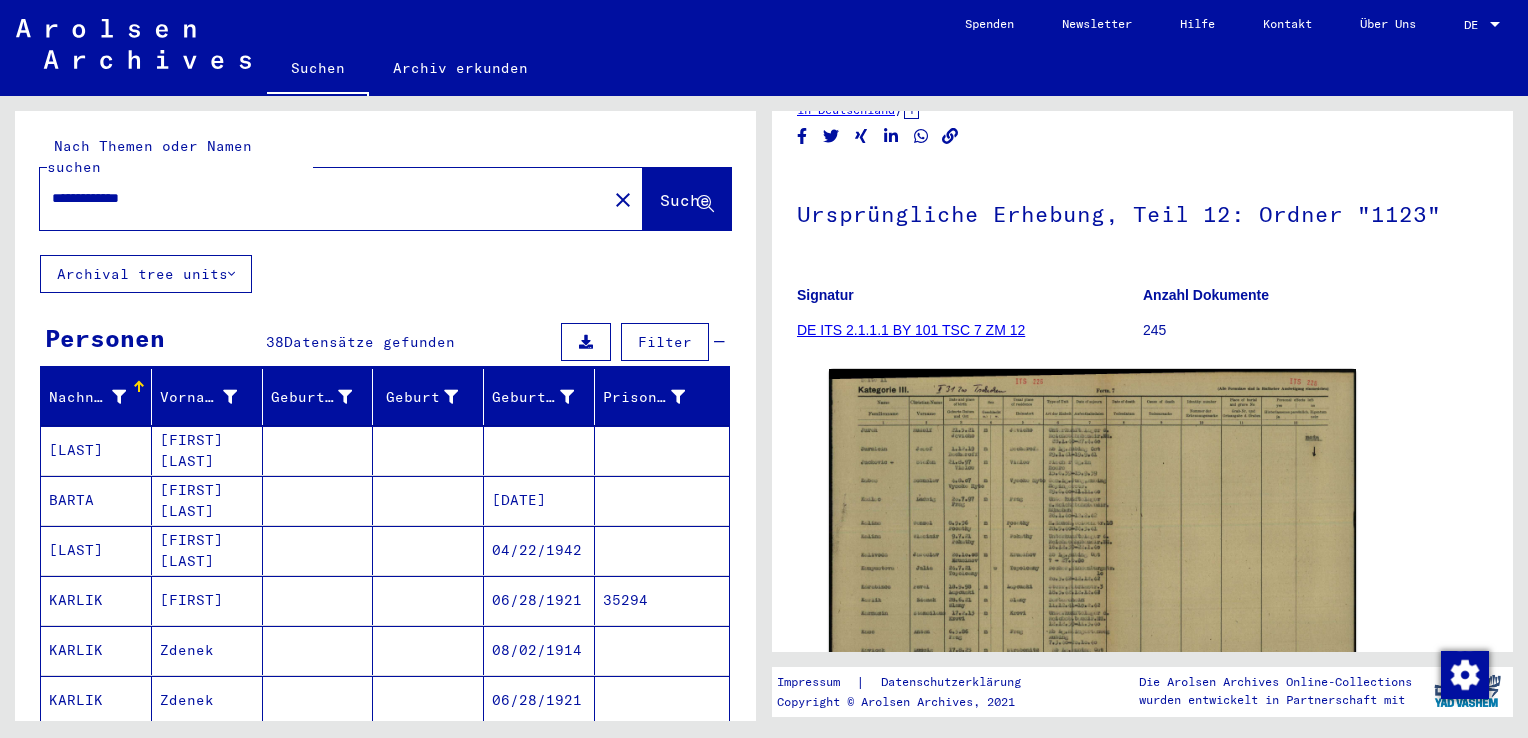 drag, startPoint x: 204, startPoint y: 185, endPoint x: 35, endPoint y: 183, distance: 169.01184 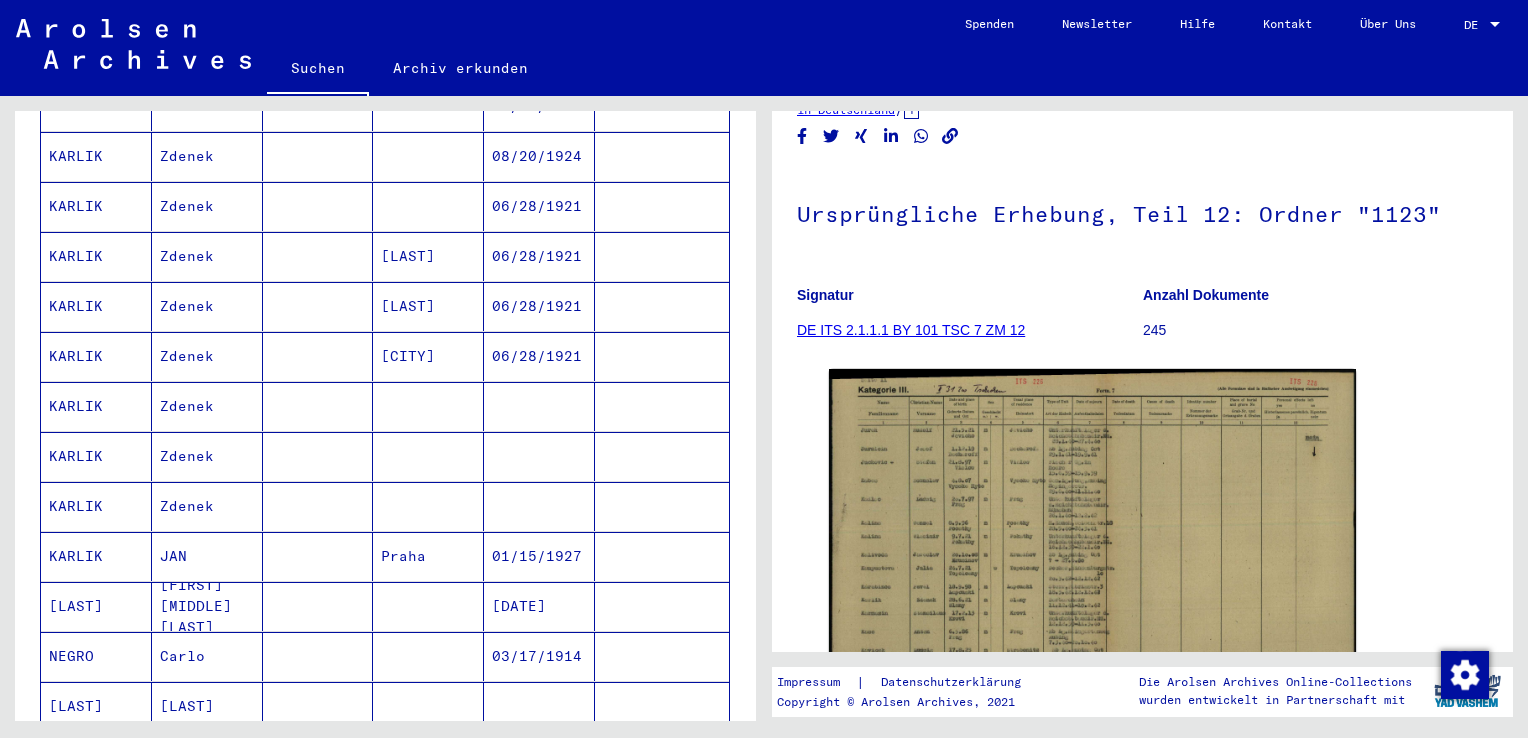 scroll, scrollTop: 800, scrollLeft: 0, axis: vertical 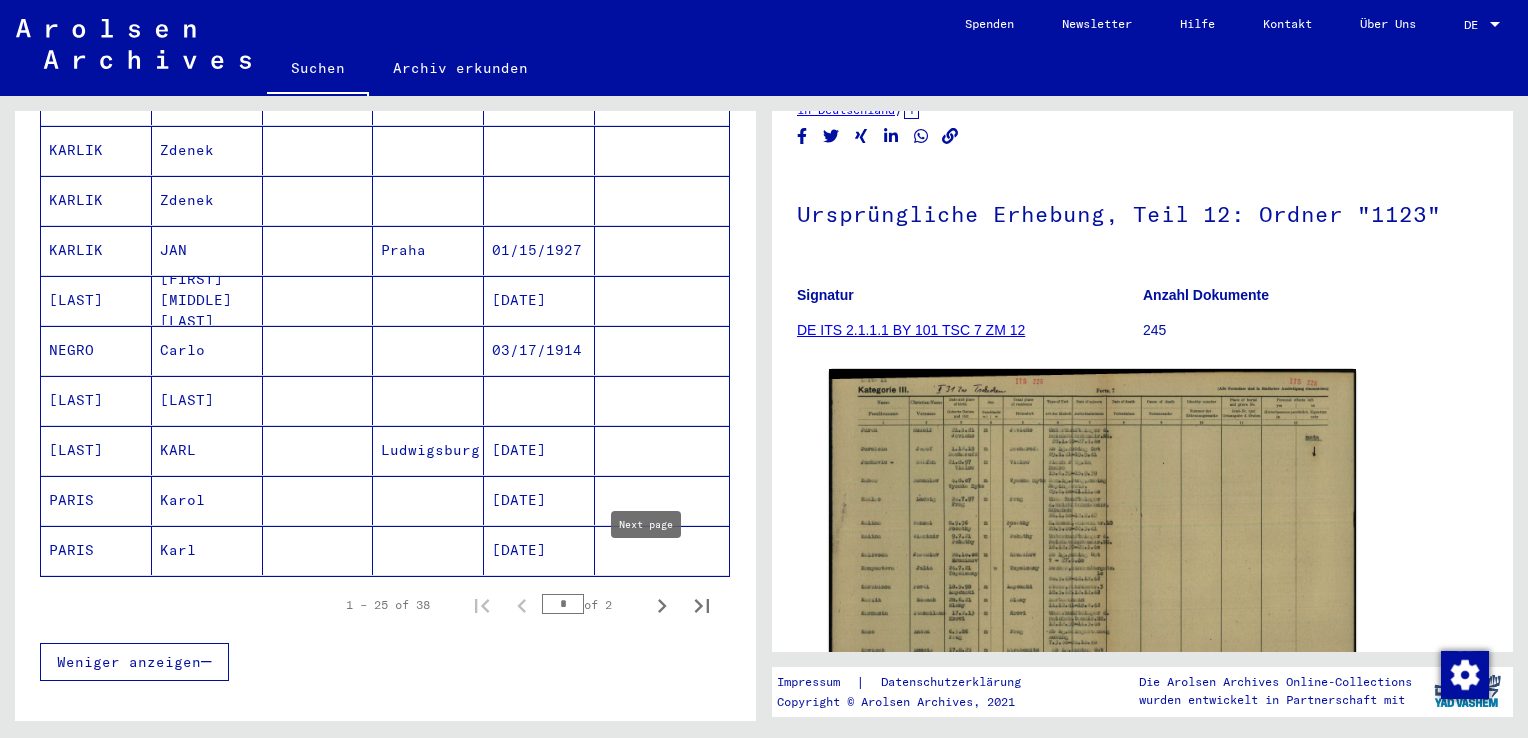 click at bounding box center (662, 605) 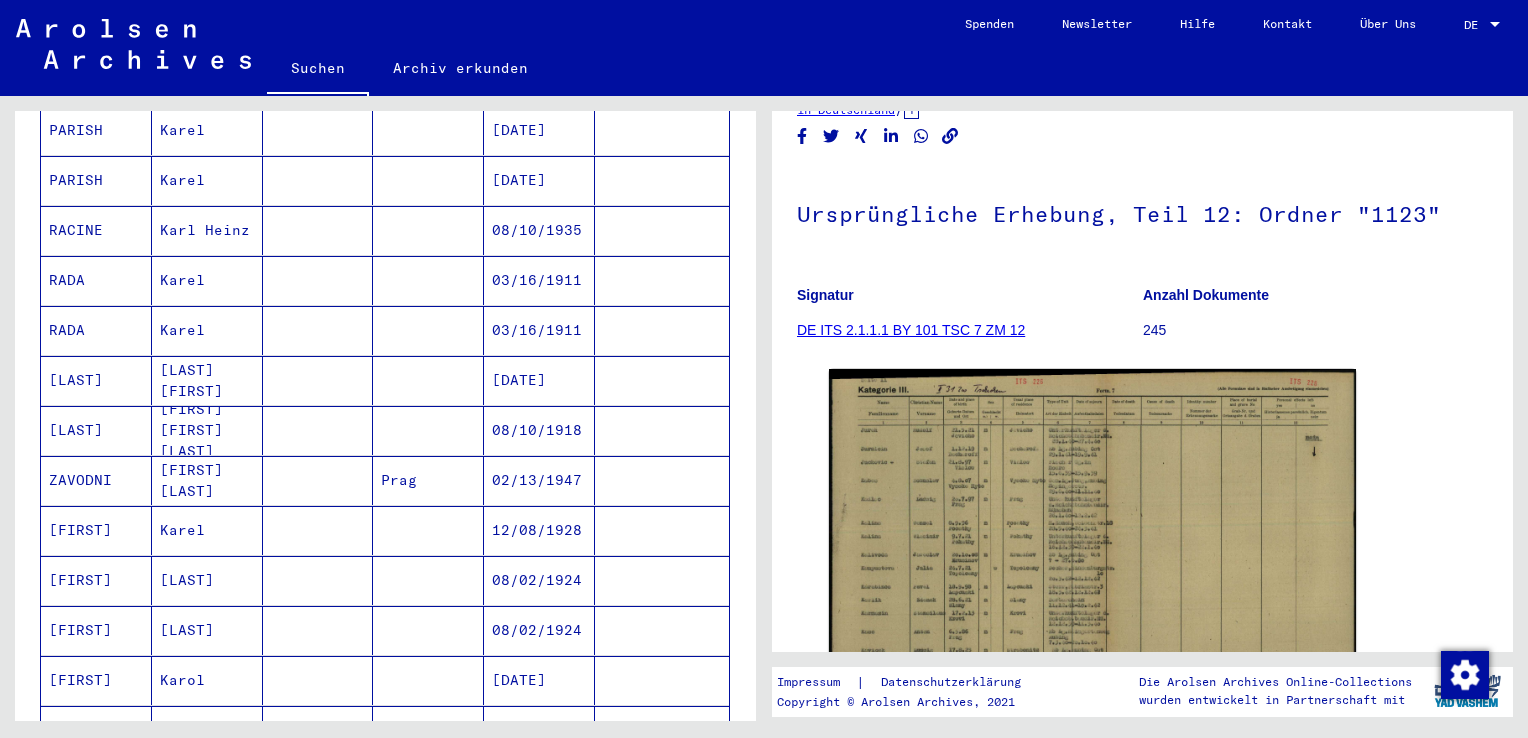 scroll, scrollTop: 327, scrollLeft: 0, axis: vertical 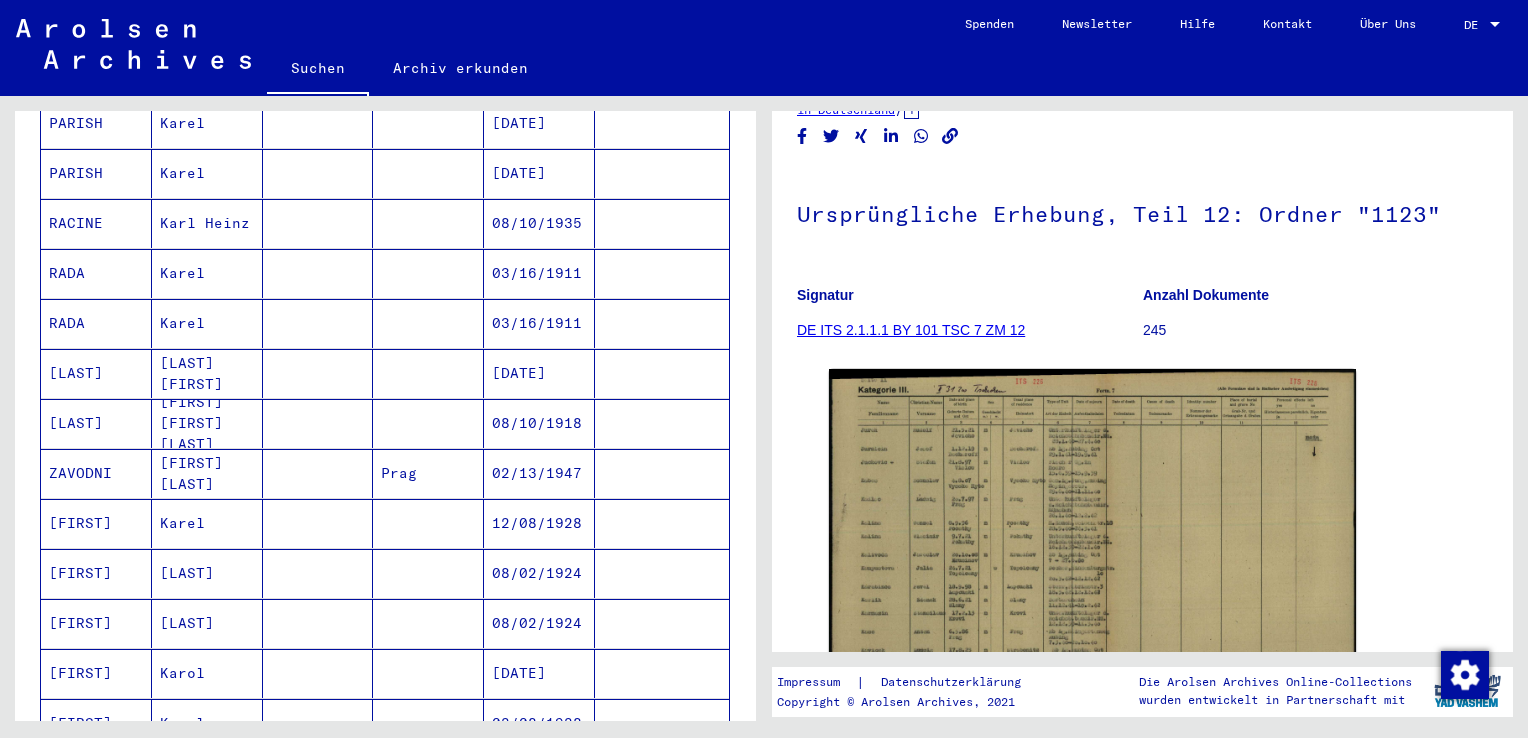 click at bounding box center [318, 623] 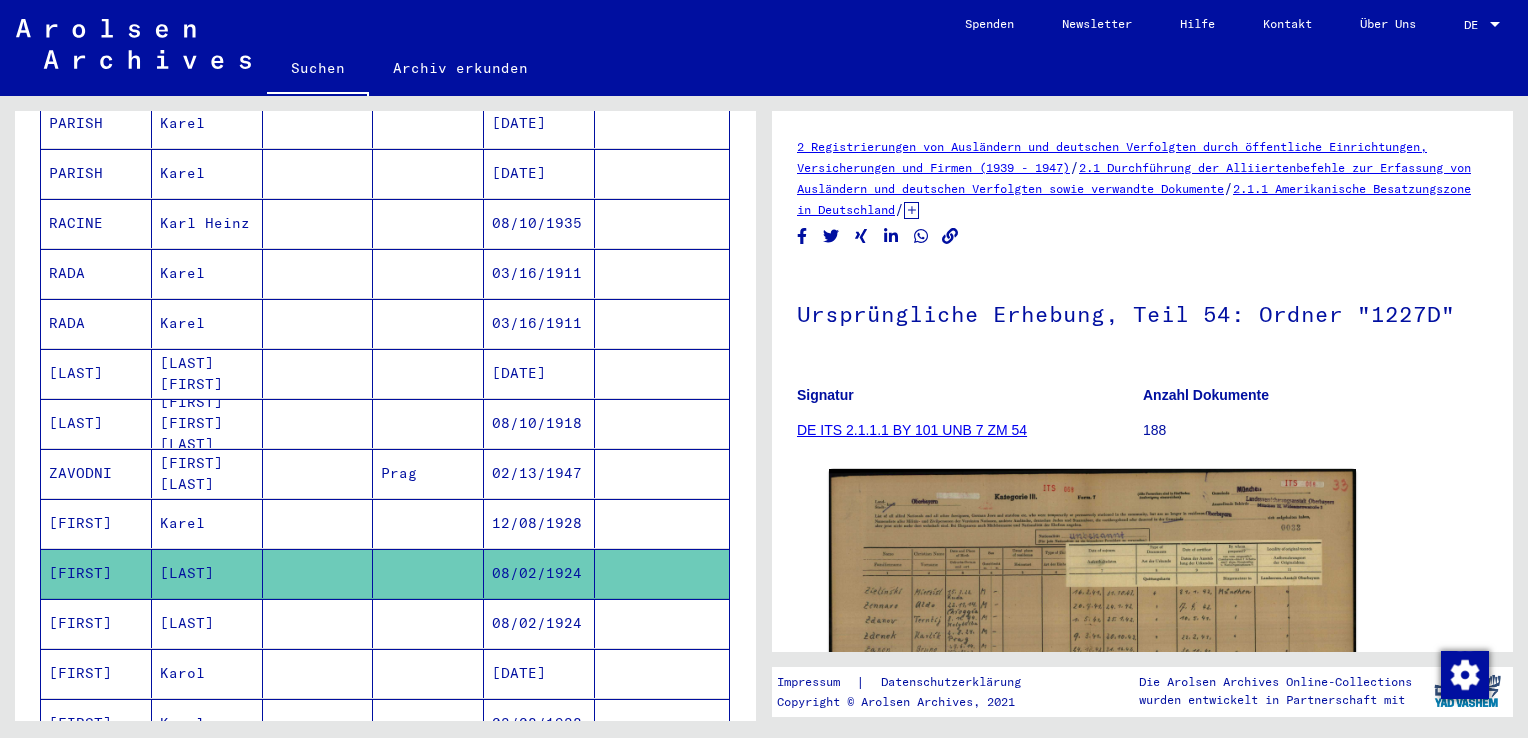 scroll, scrollTop: 0, scrollLeft: 0, axis: both 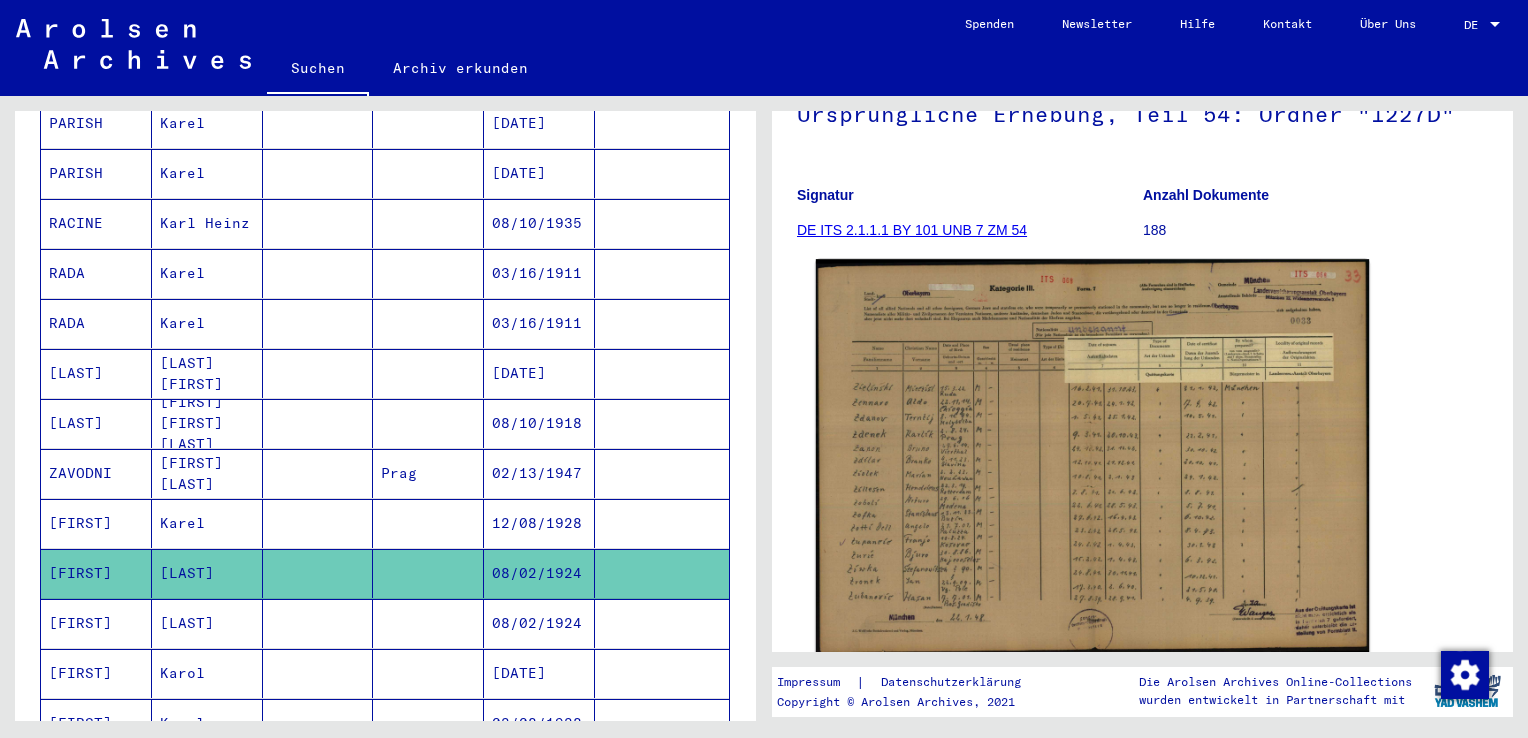 click 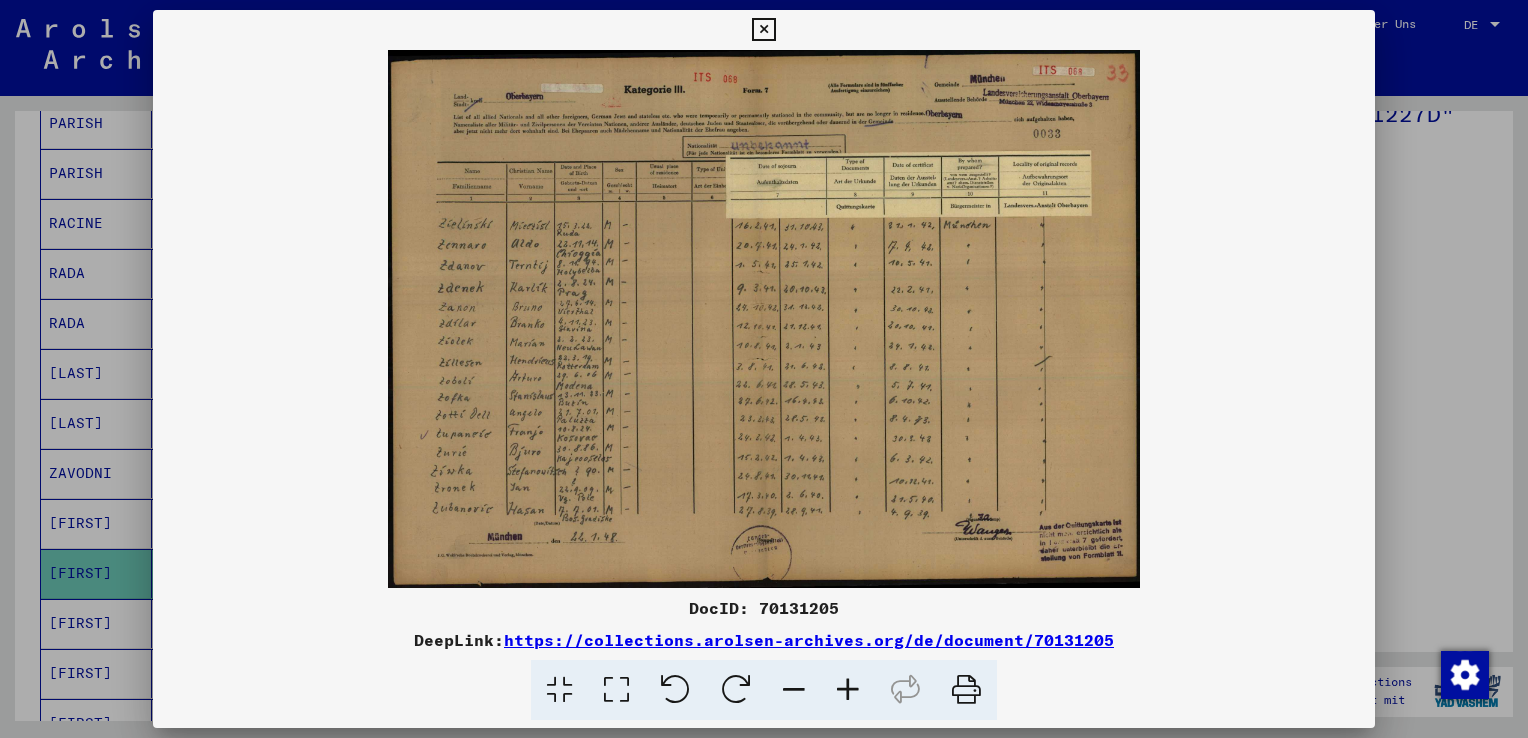 click at bounding box center (764, 369) 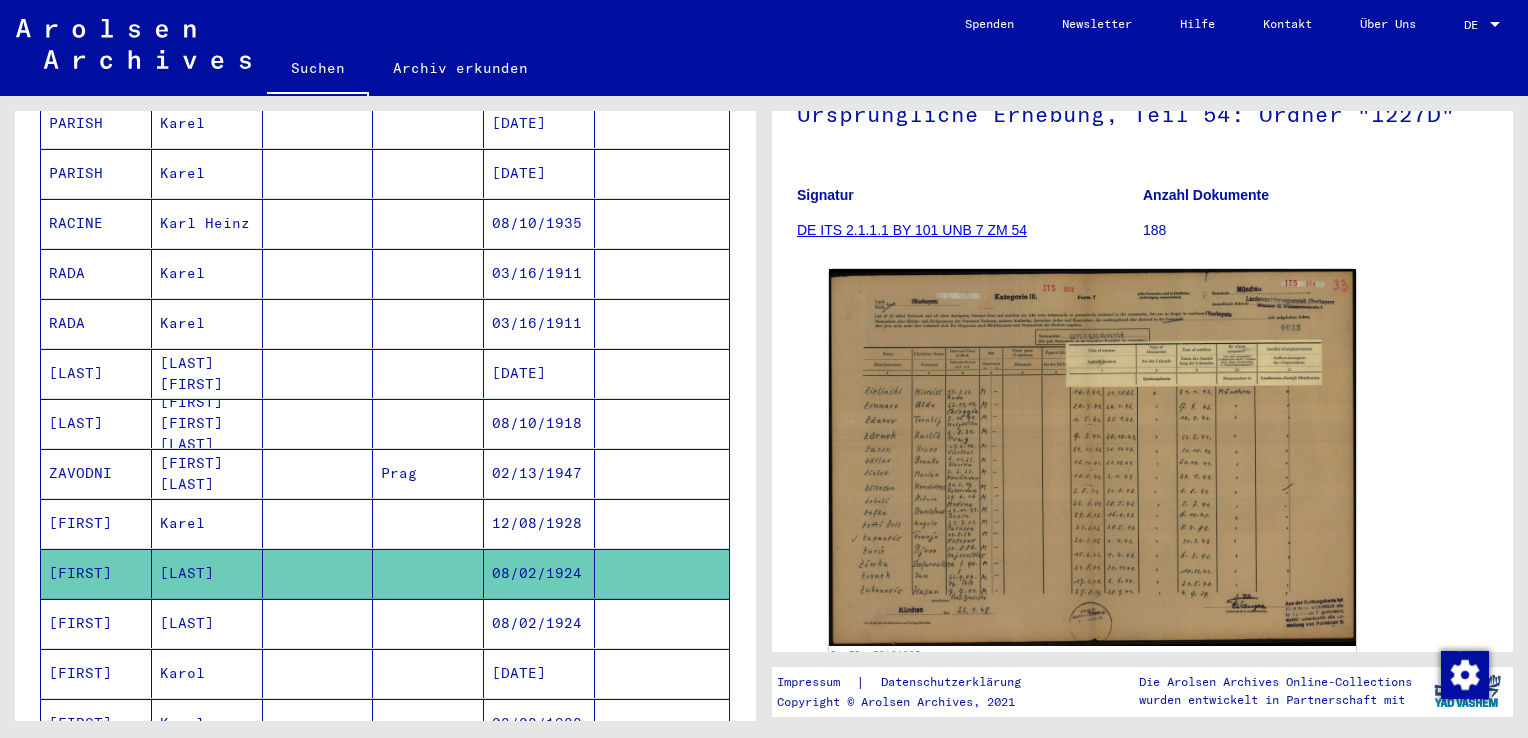click at bounding box center [428, 673] 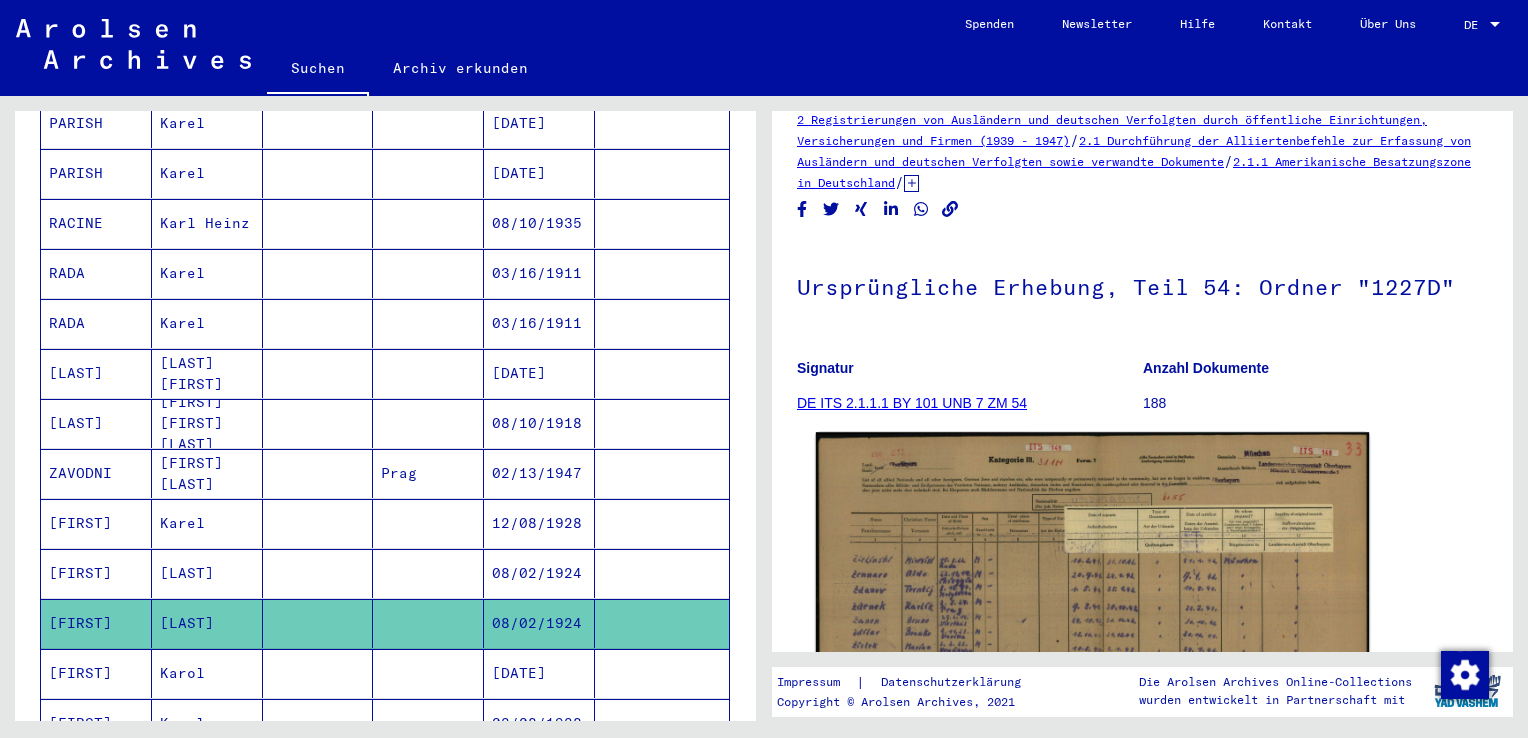 scroll, scrollTop: 75, scrollLeft: 0, axis: vertical 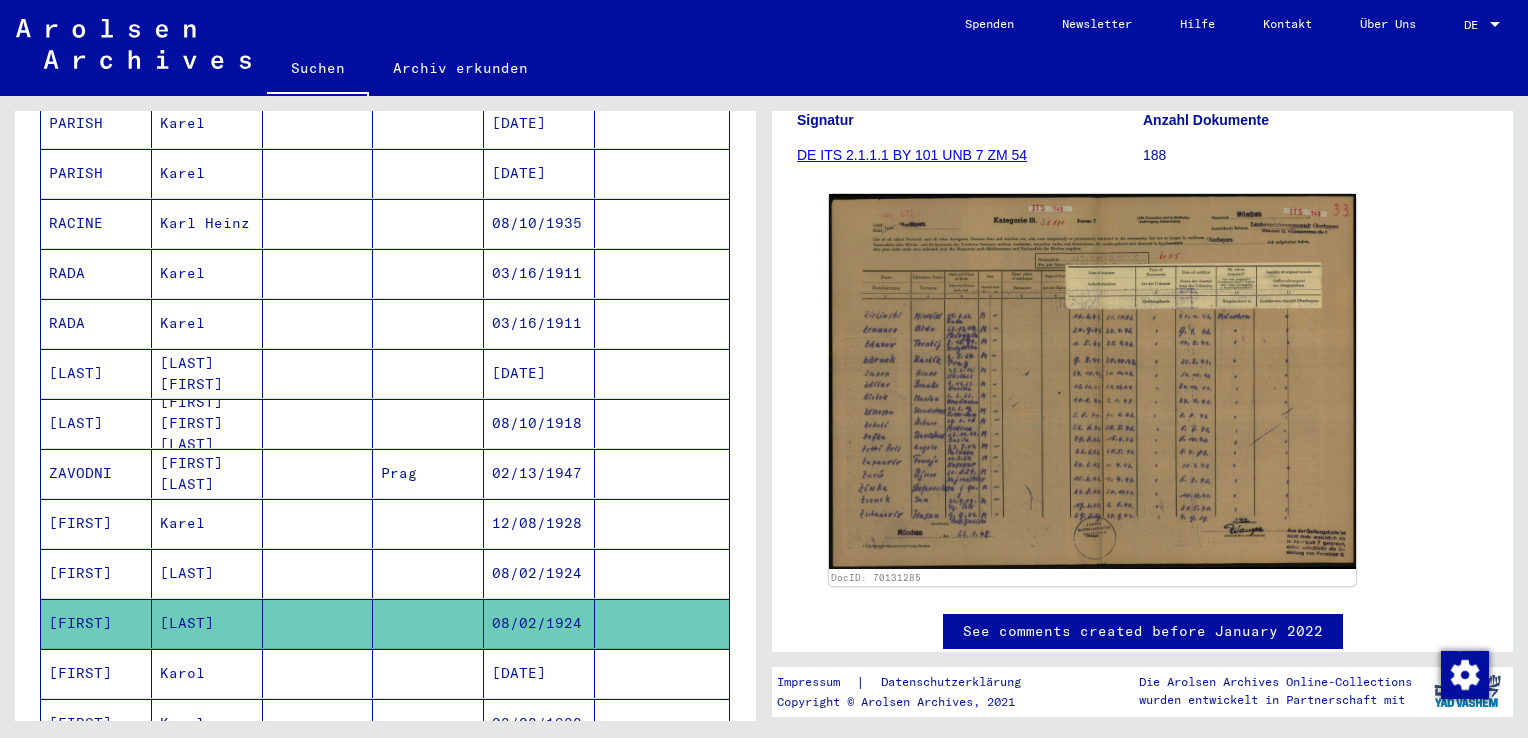 click at bounding box center [428, 723] 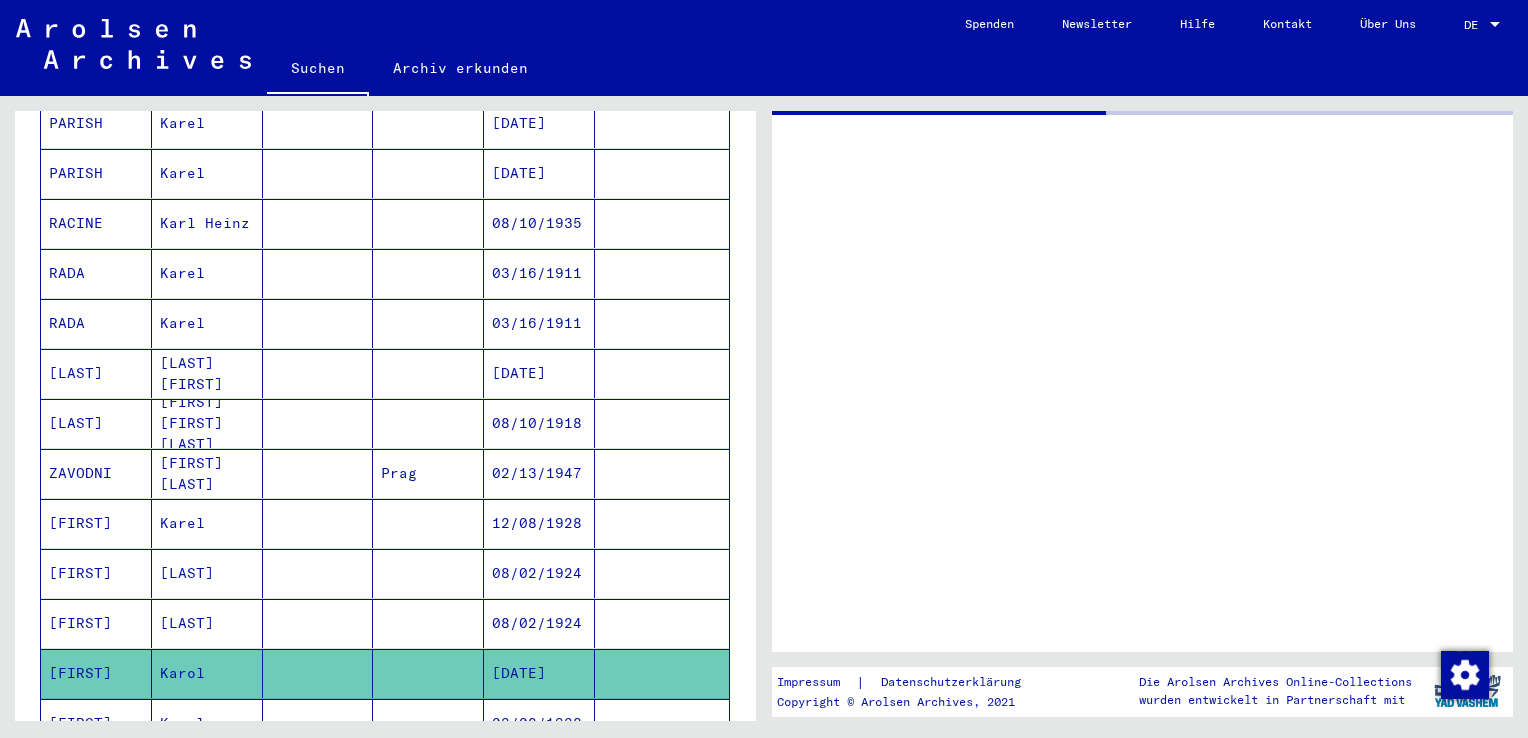 scroll, scrollTop: 0, scrollLeft: 0, axis: both 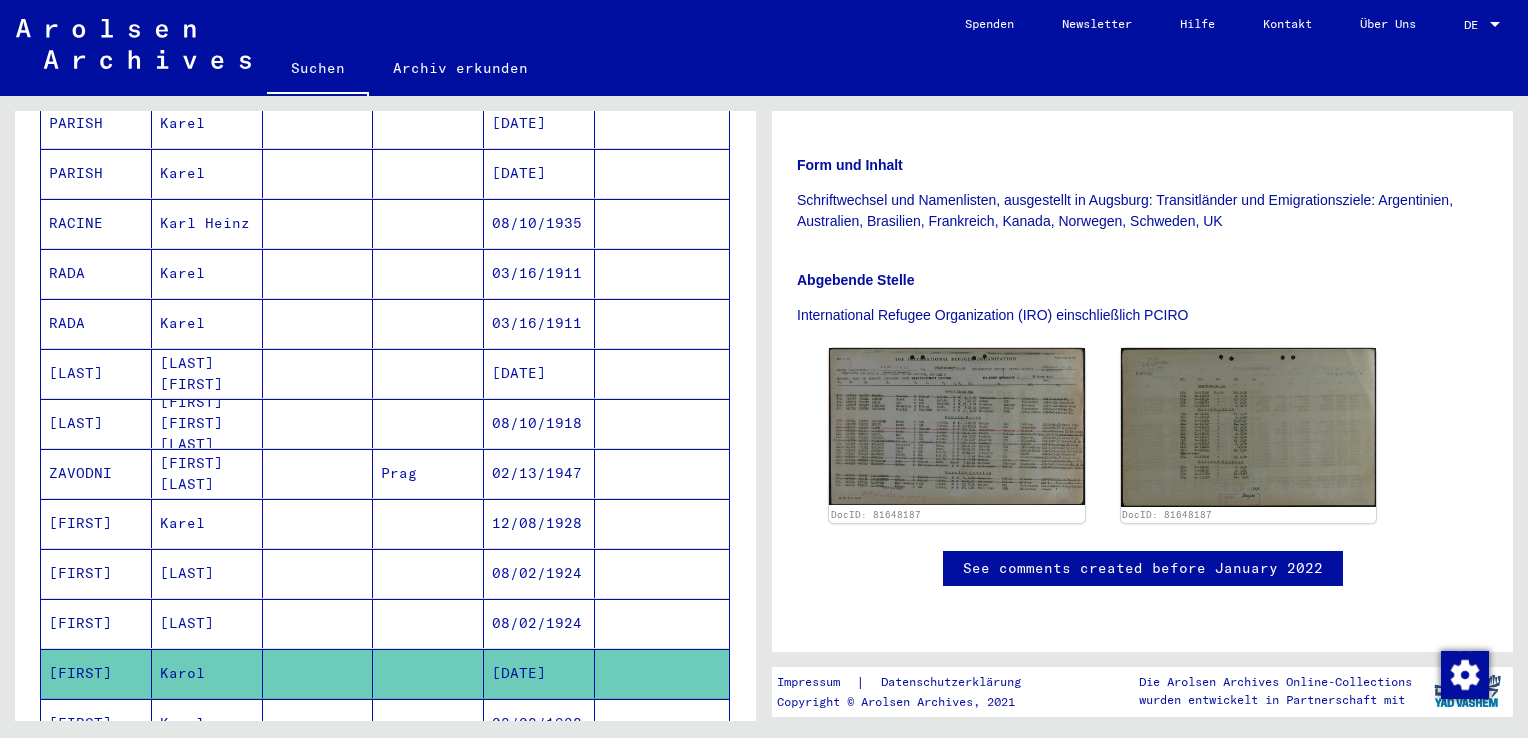 click 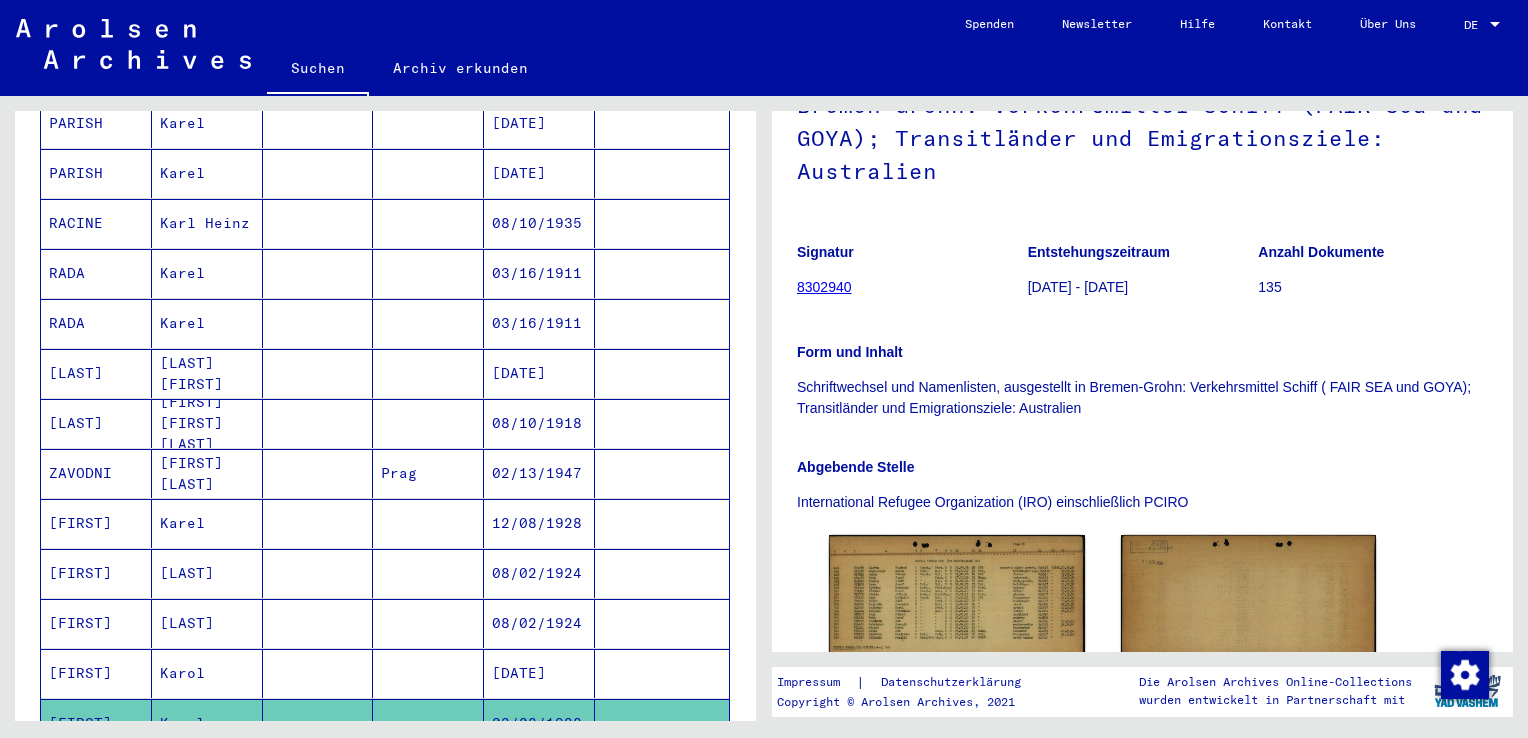 scroll 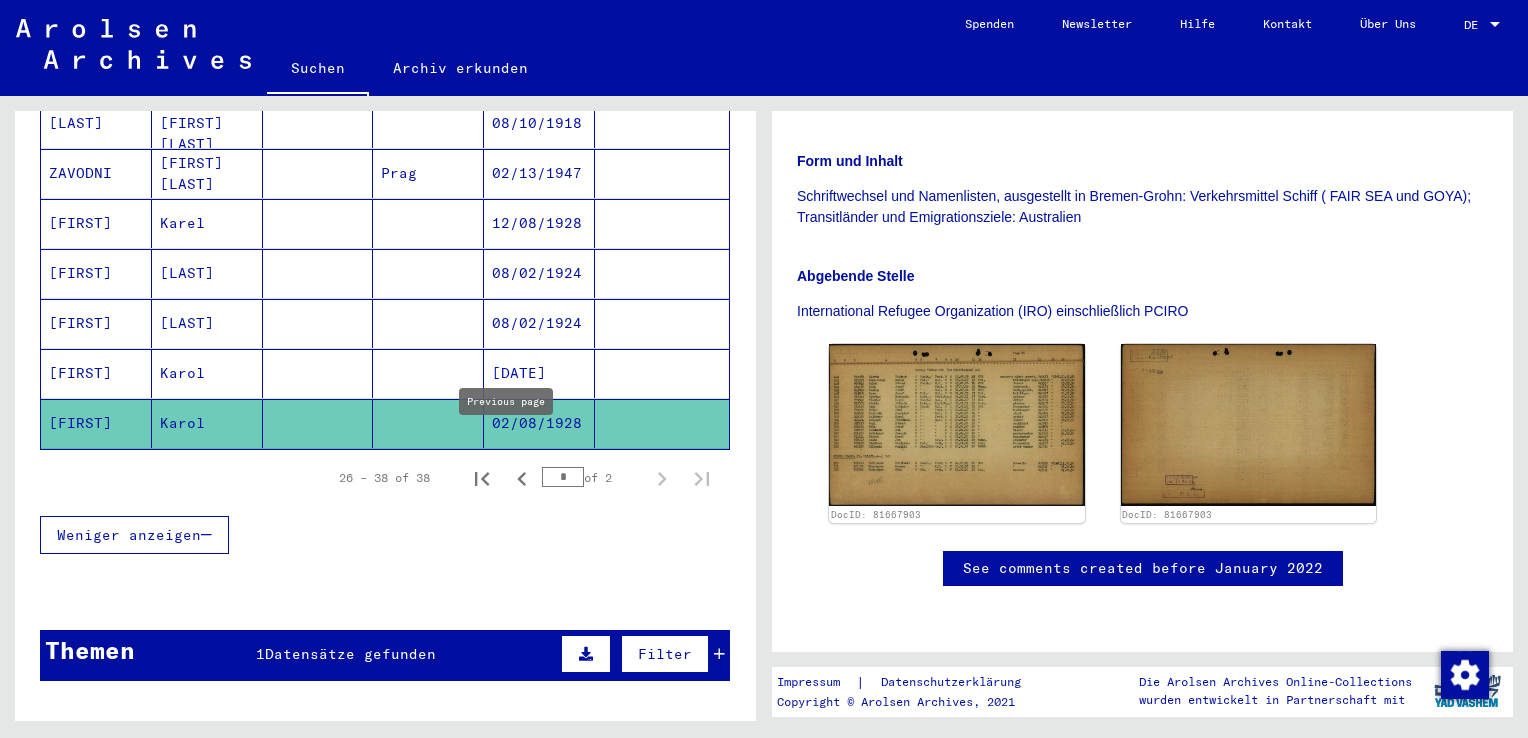 click 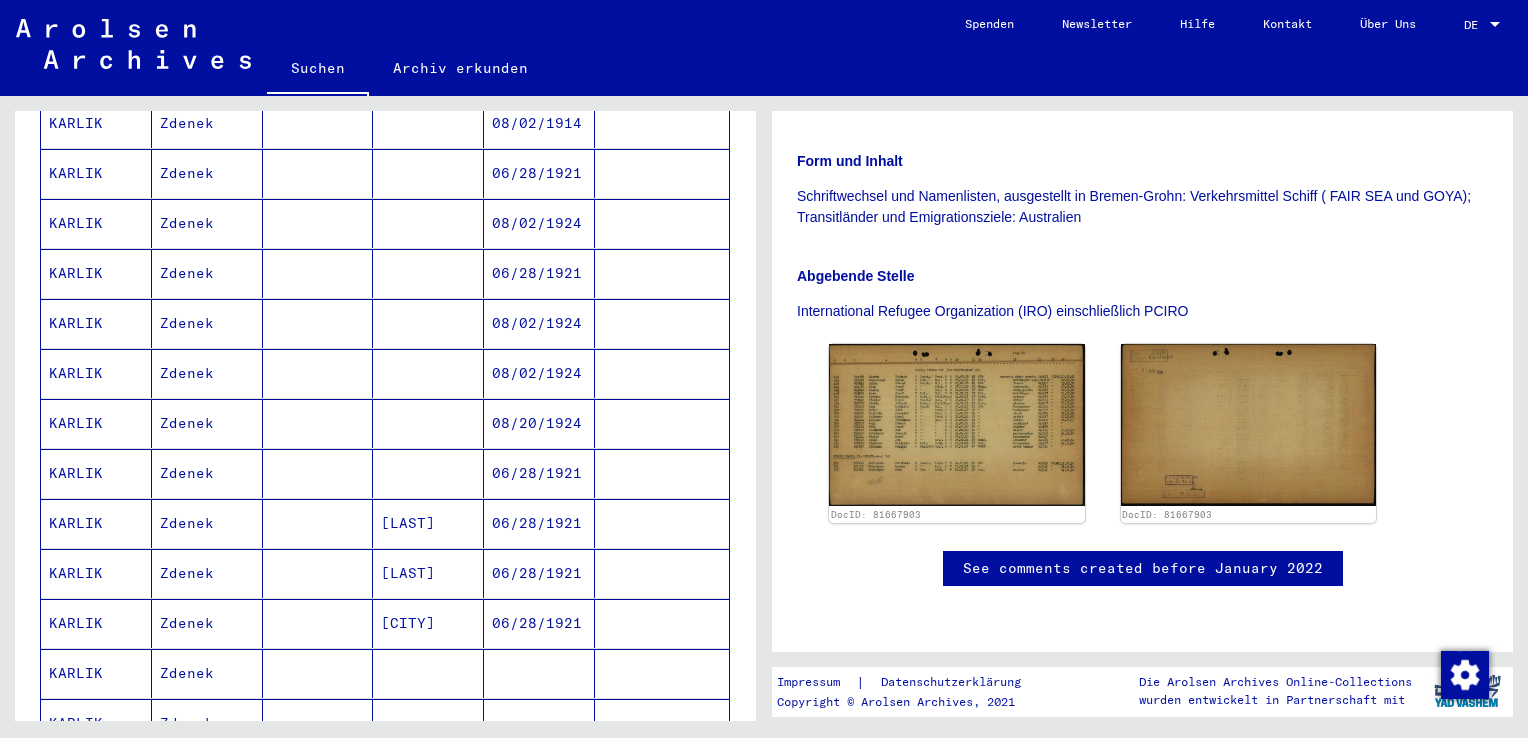 click at bounding box center (318, 473) 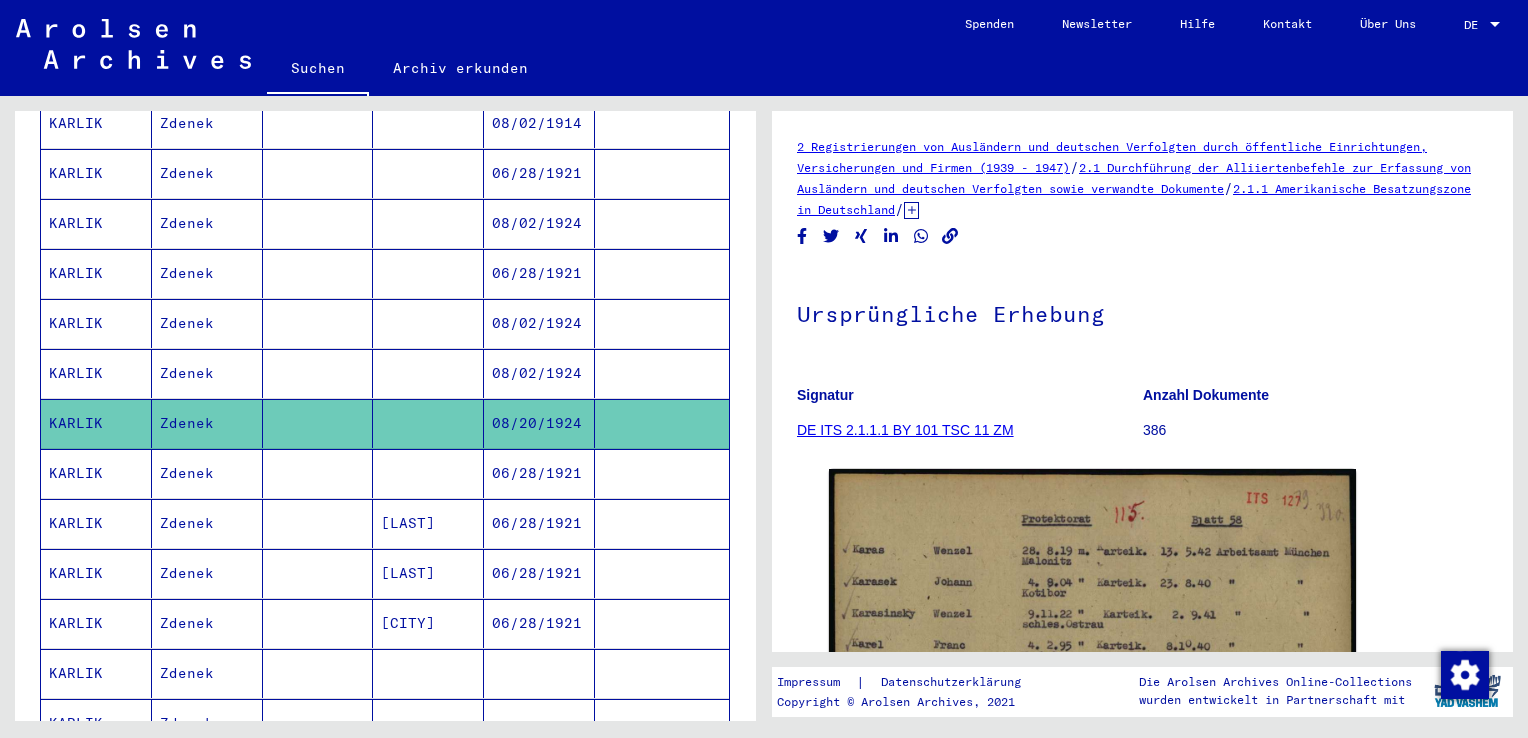 click on "06/28/1921" at bounding box center (539, 523) 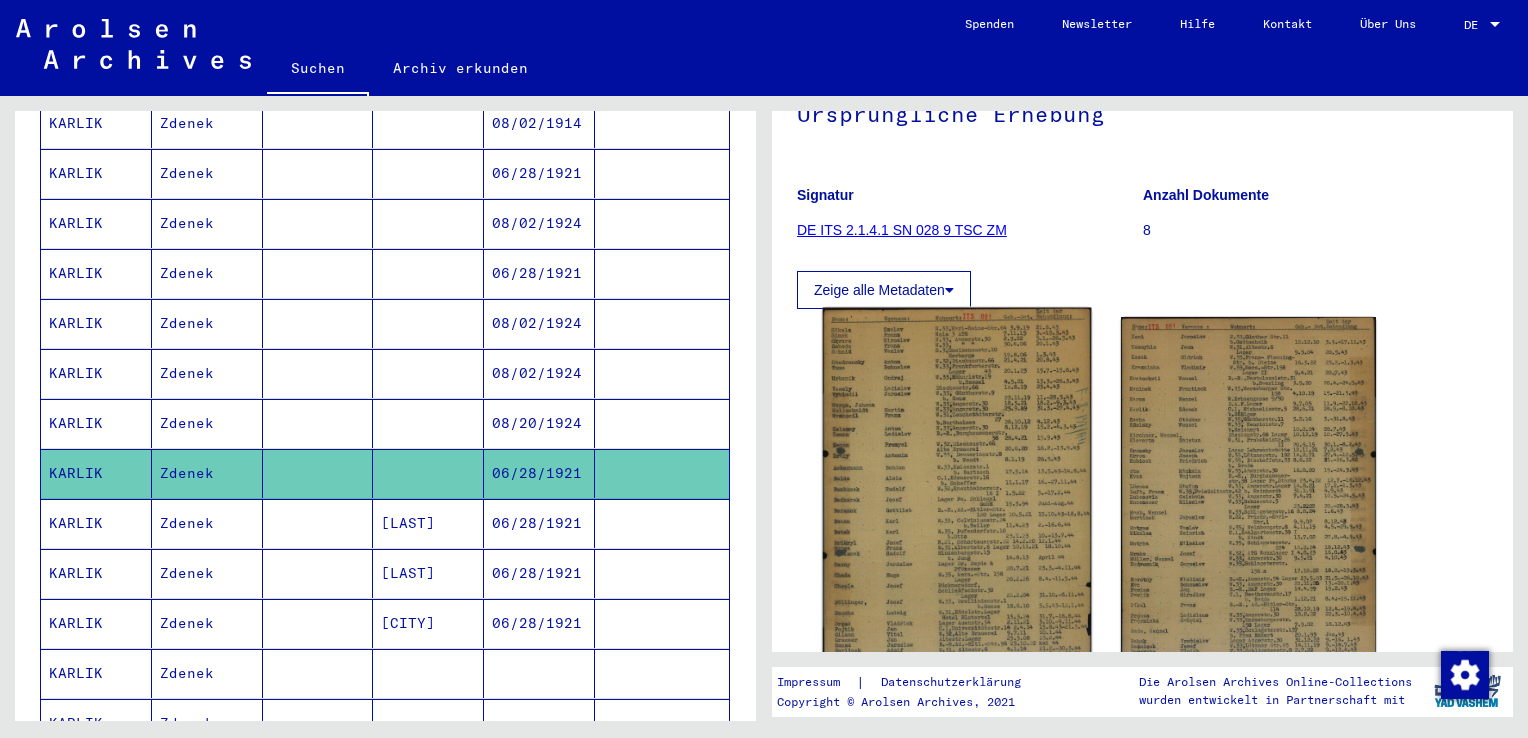 click 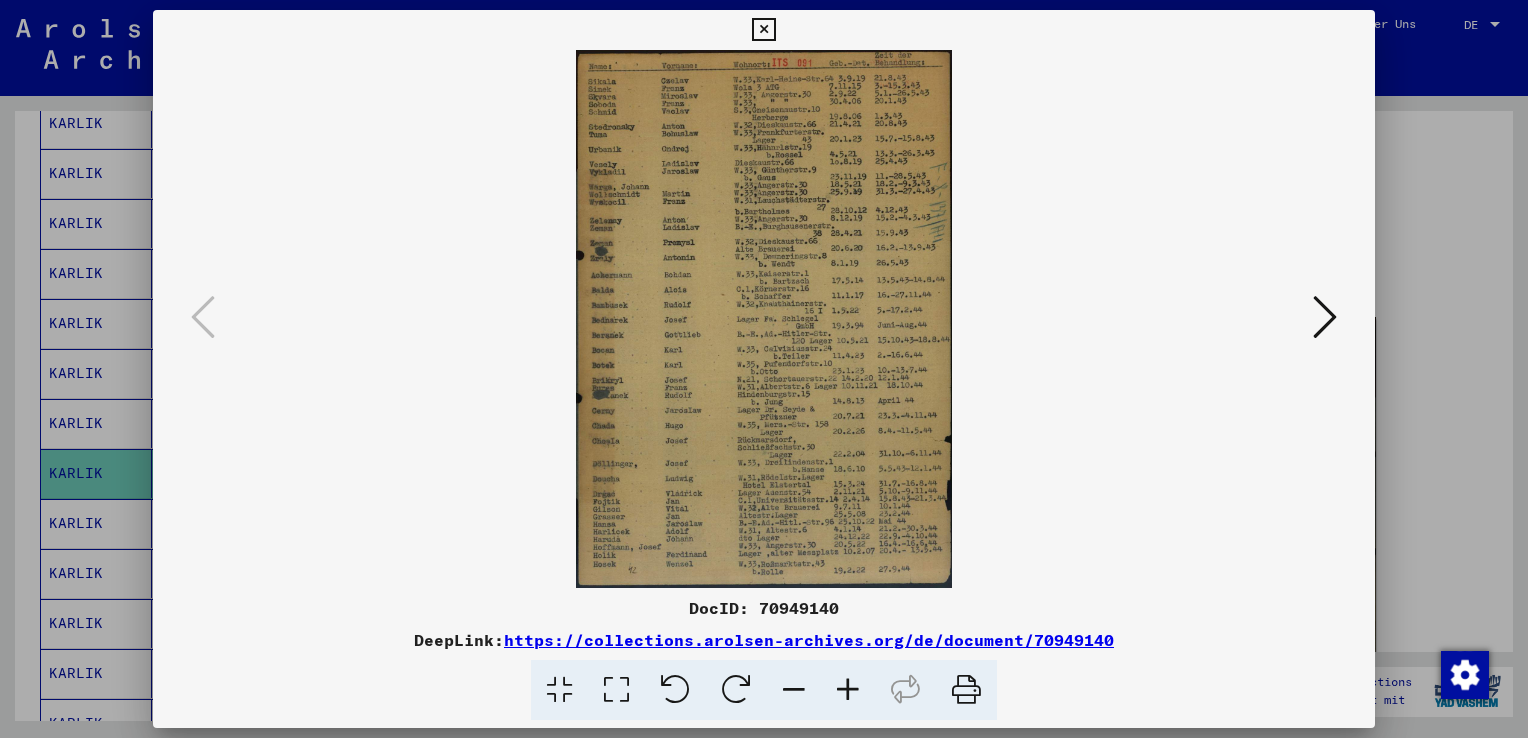 click at bounding box center (764, 369) 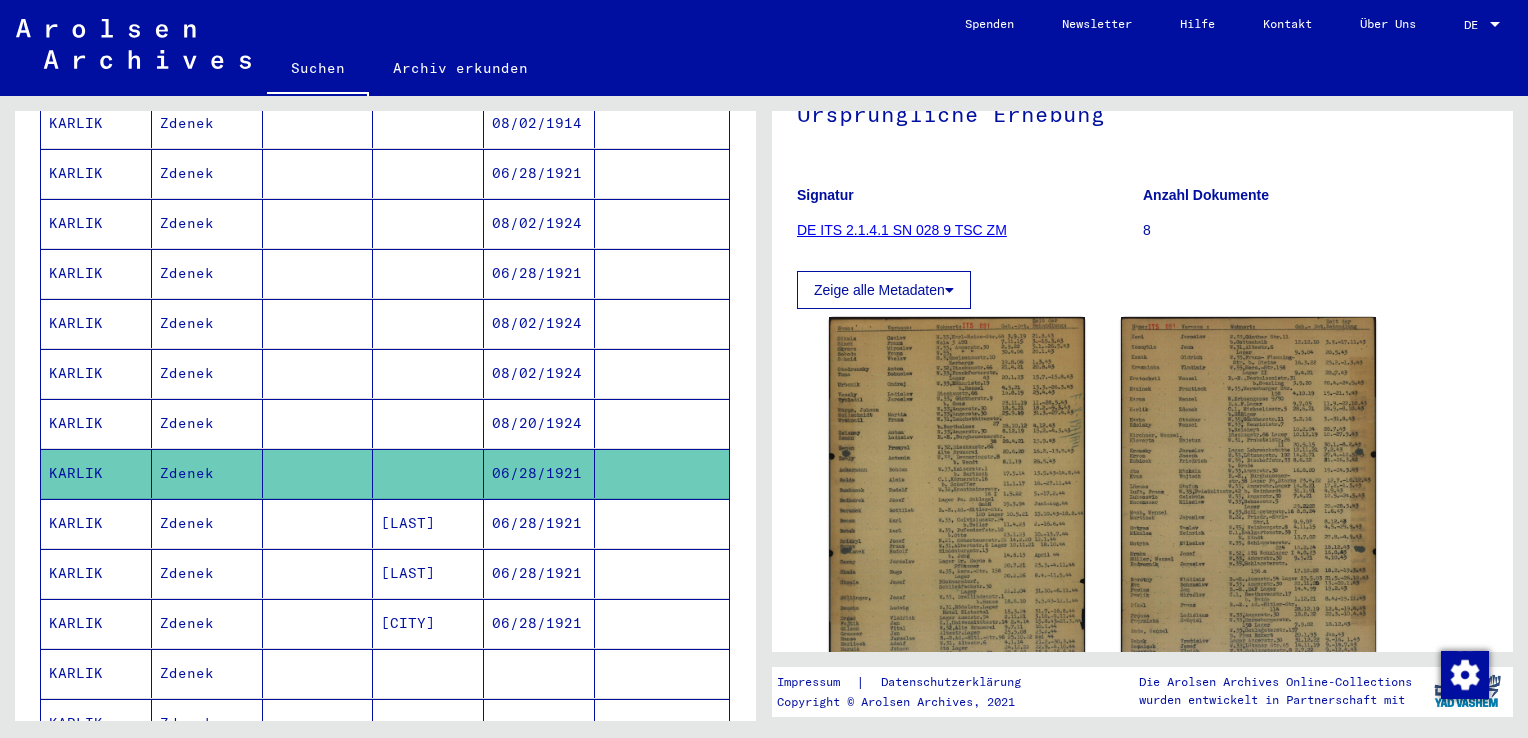 click at bounding box center (318, 573) 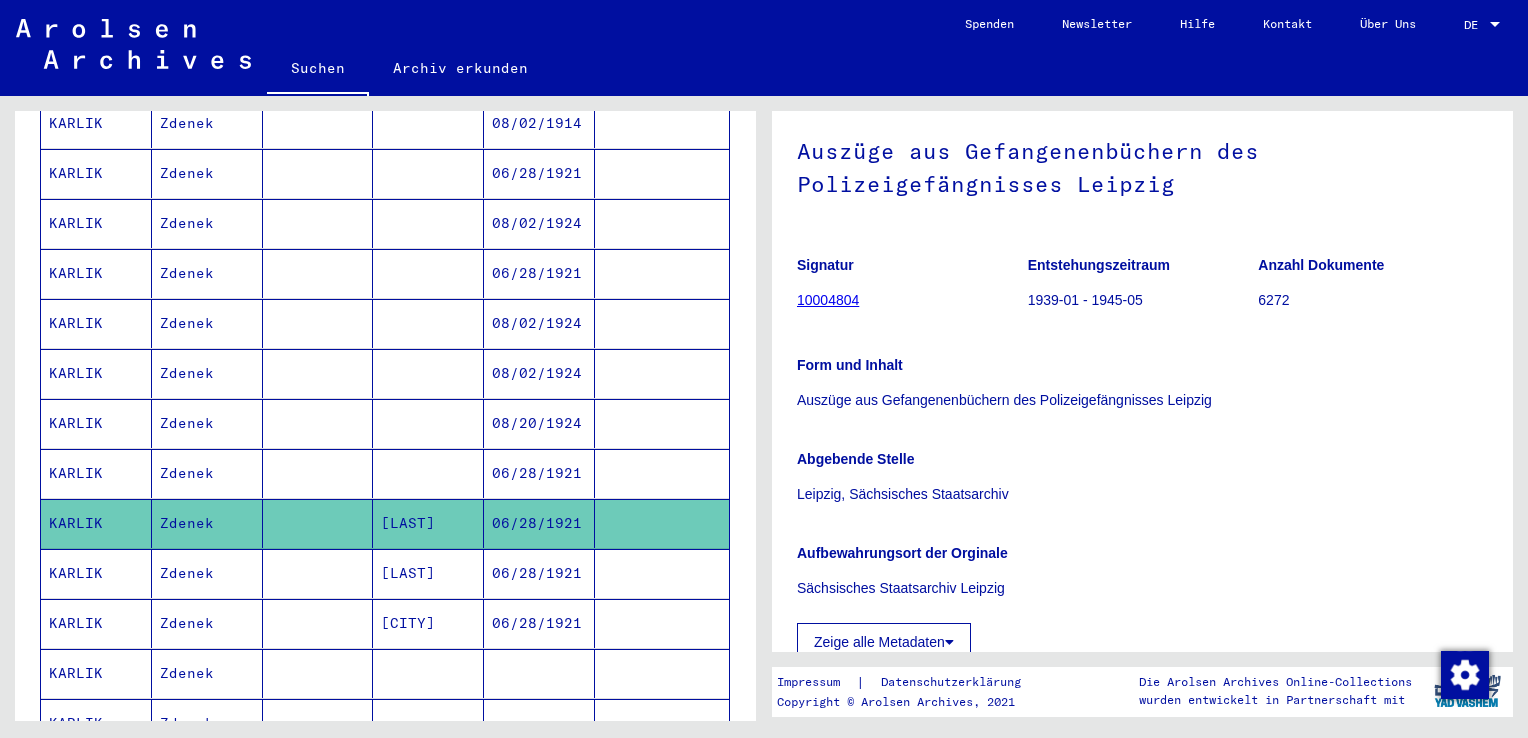 click at bounding box center (318, 623) 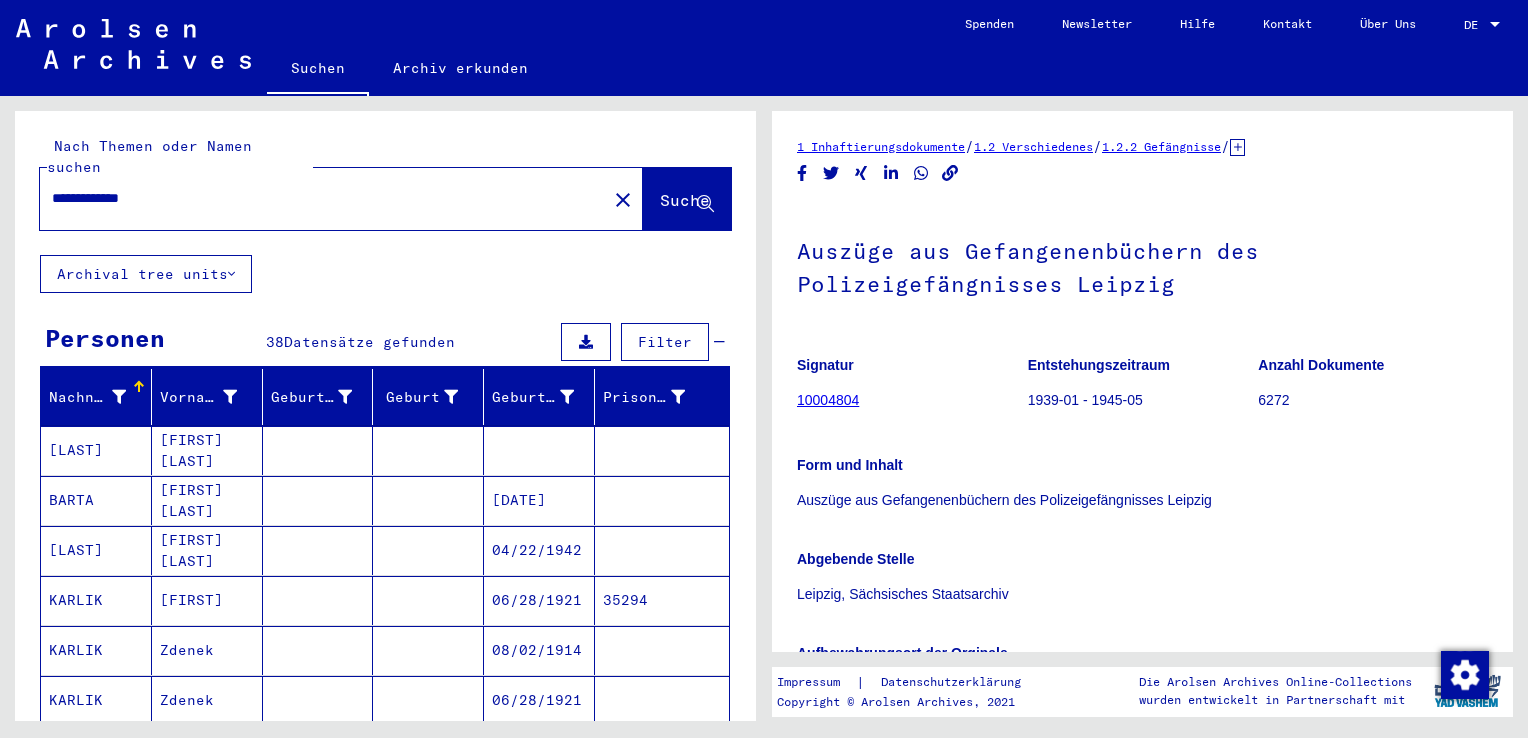 drag, startPoint x: 175, startPoint y: 179, endPoint x: 112, endPoint y: 177, distance: 63.03174 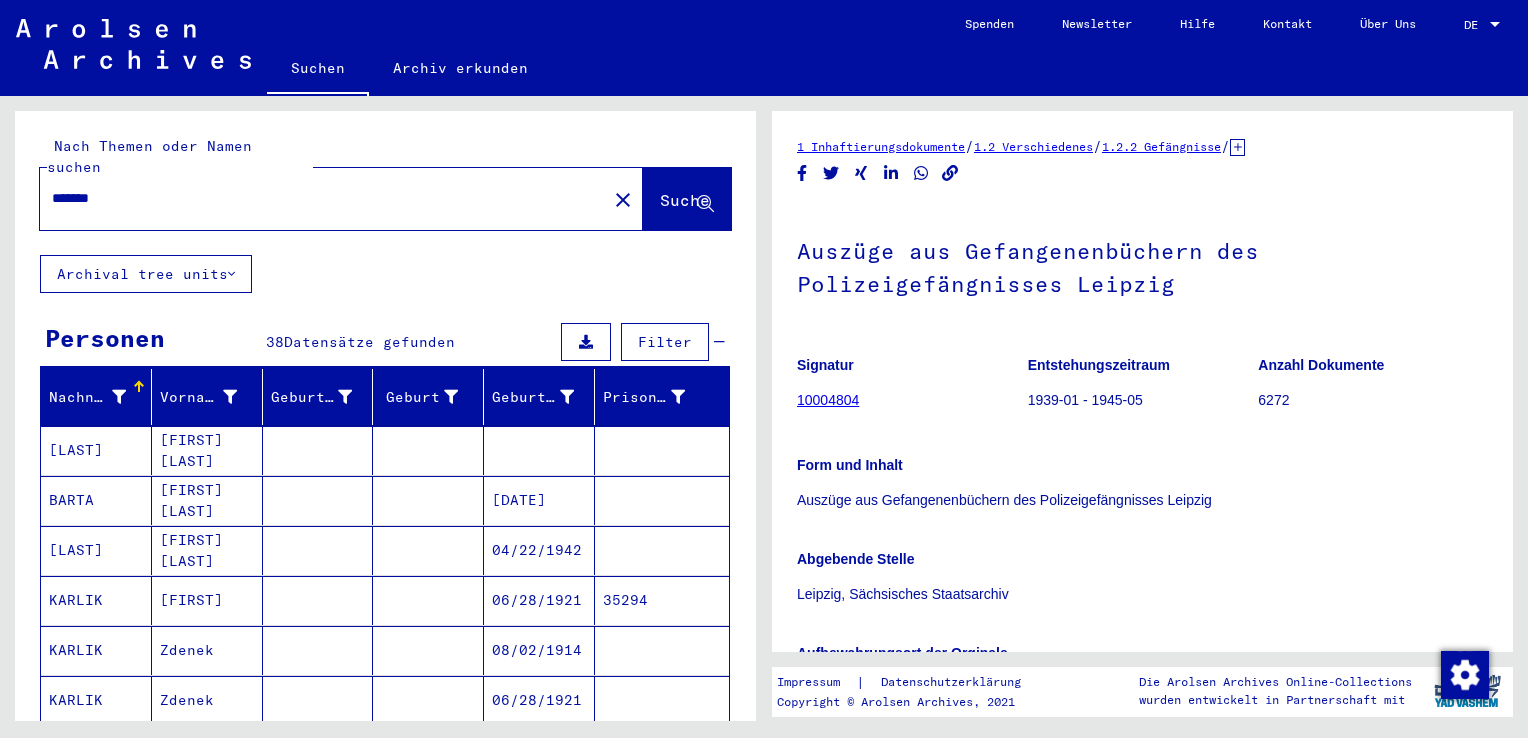 click on "******" 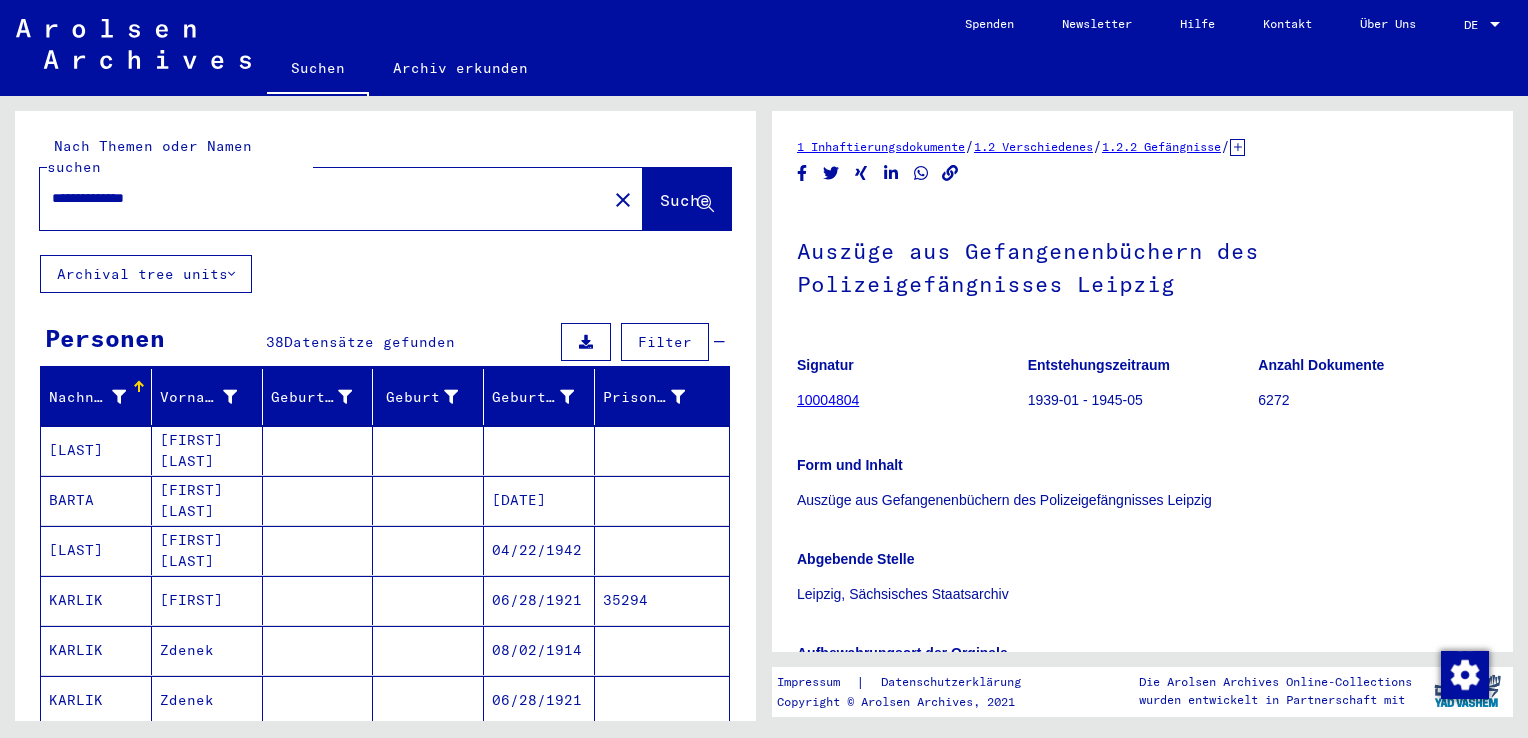 type on "**********" 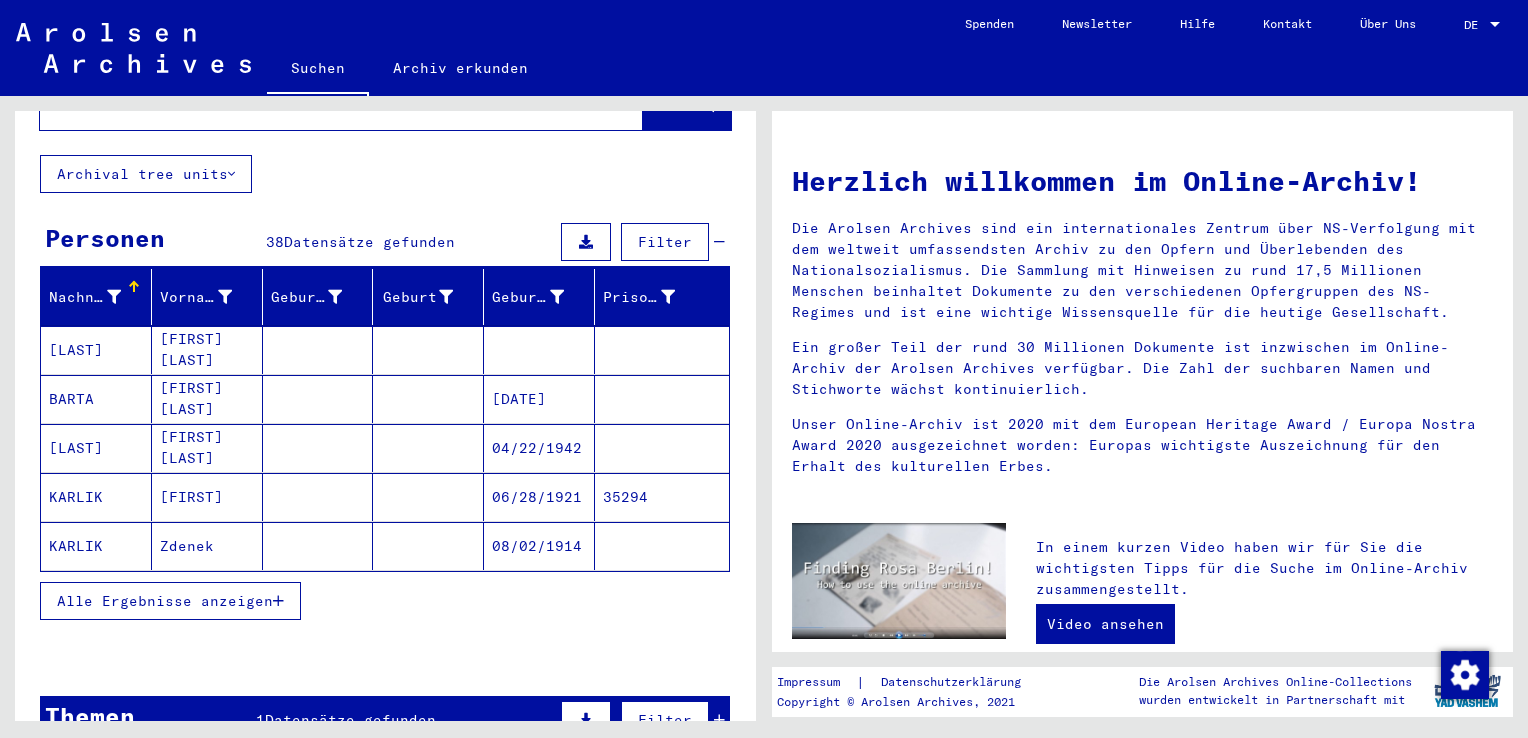 click at bounding box center [318, 546] 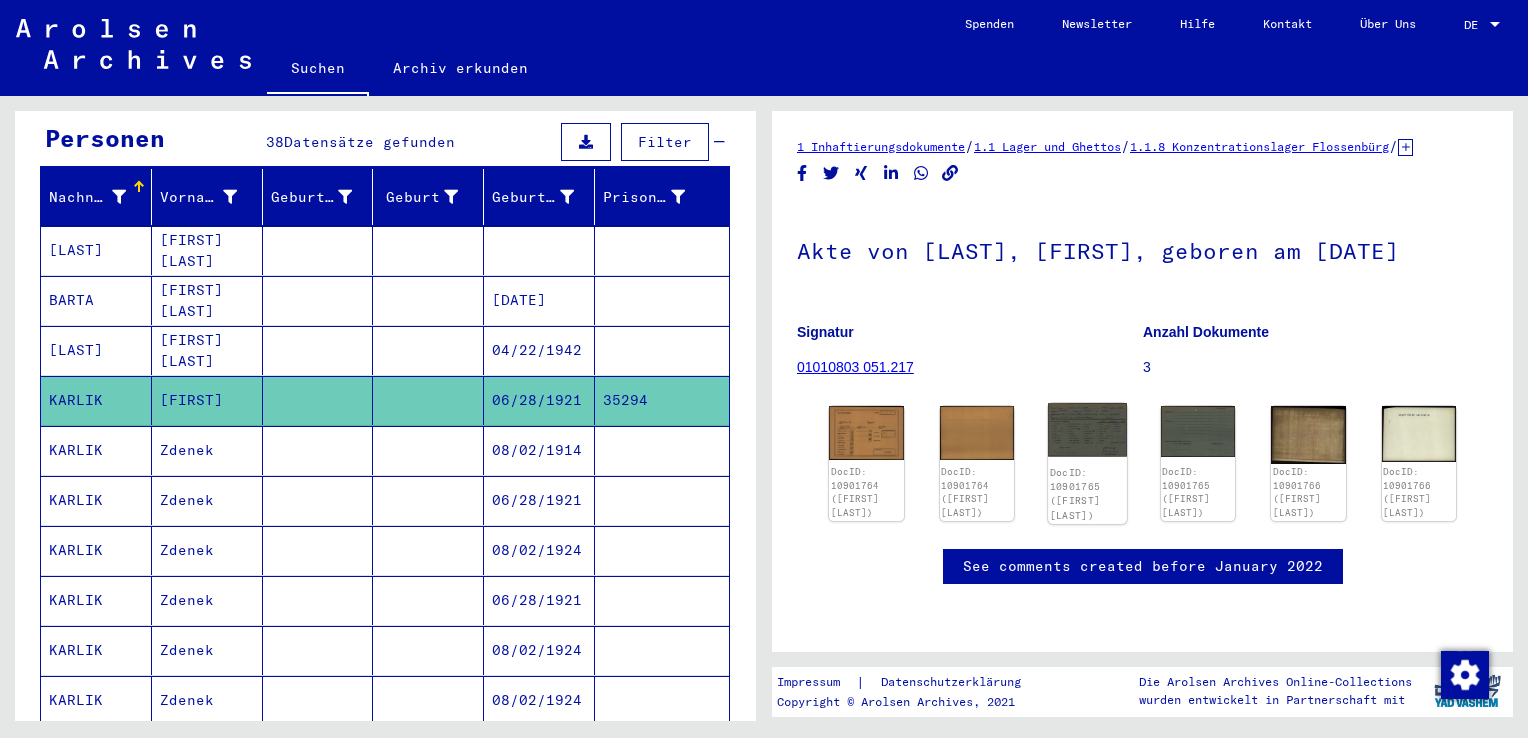 click 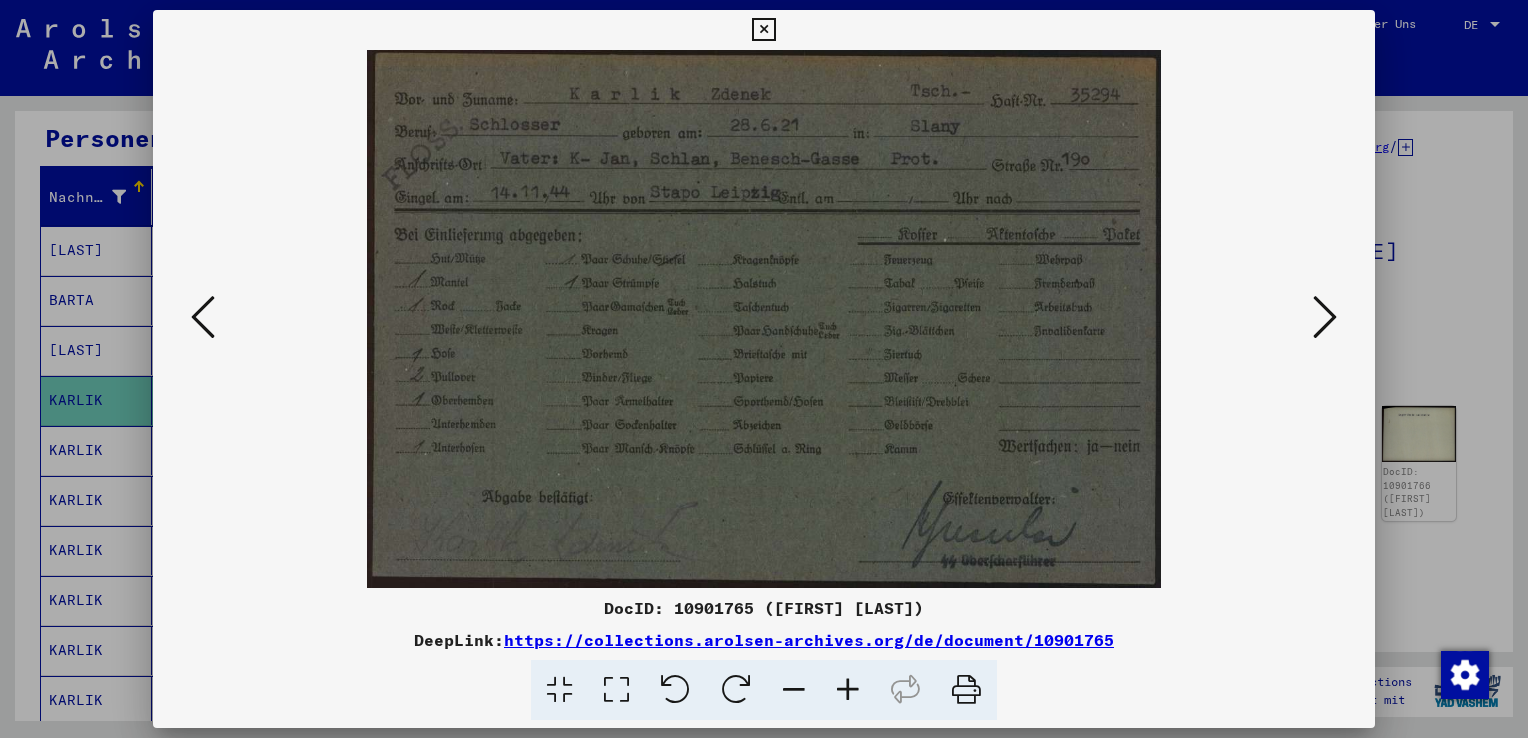 click at bounding box center [764, 319] 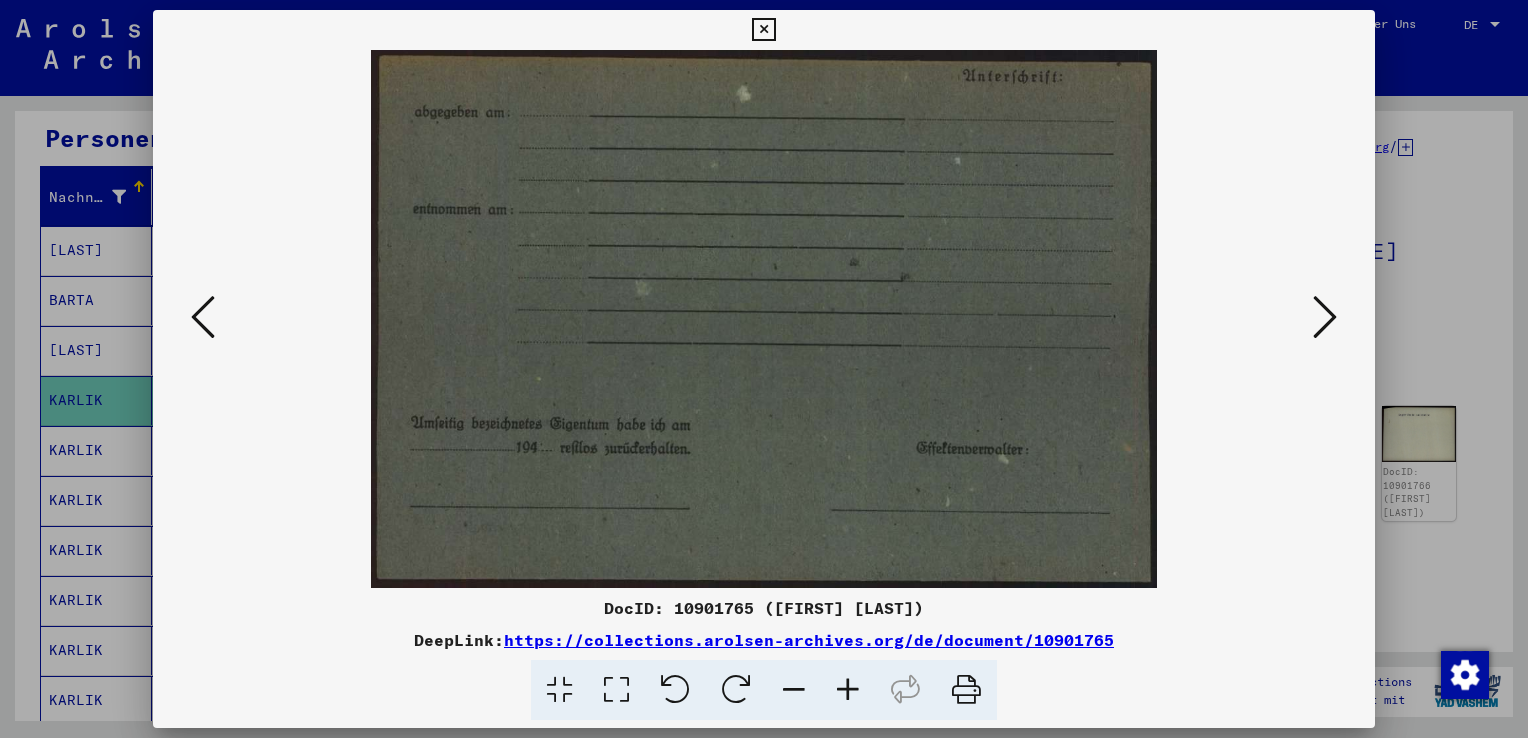 click at bounding box center [1325, 317] 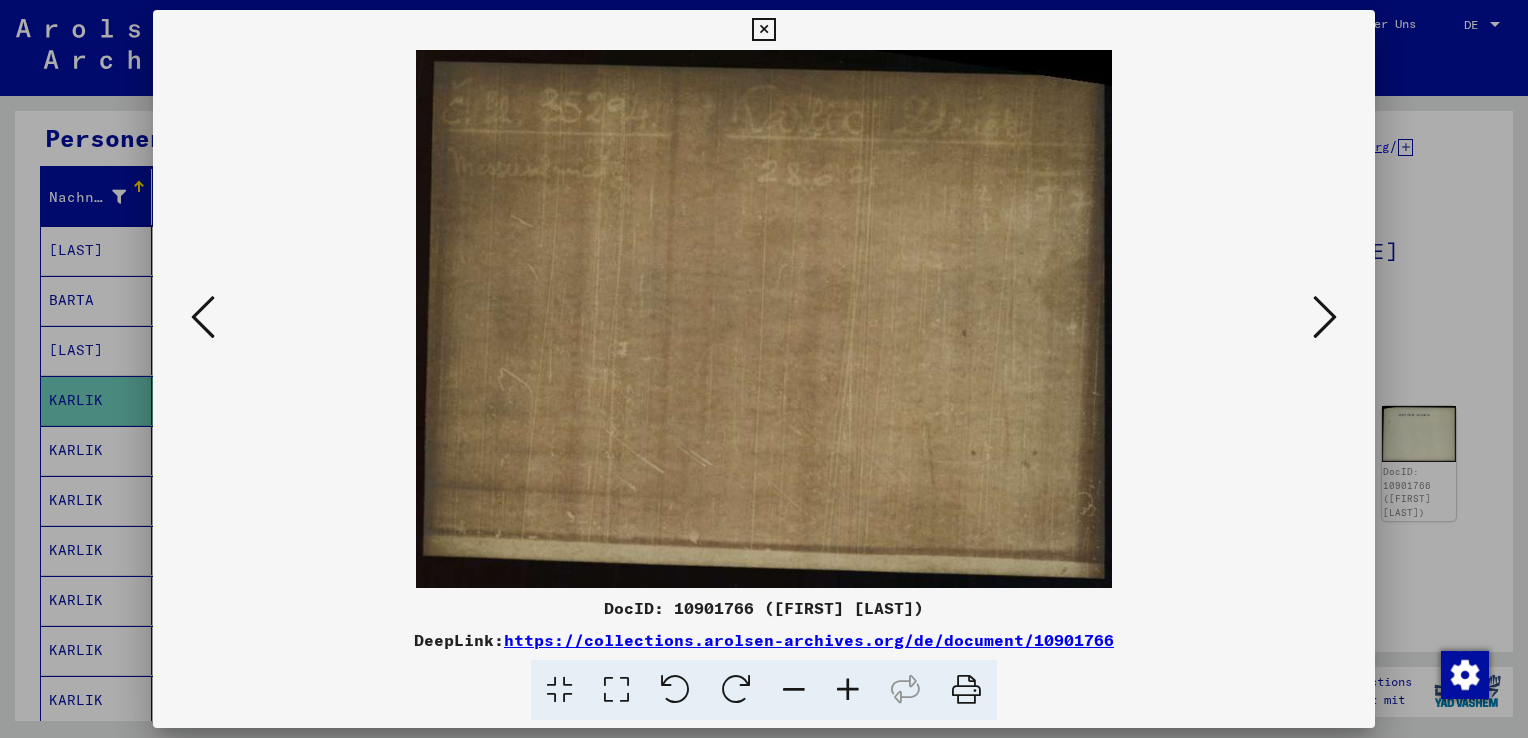 click at bounding box center (764, 369) 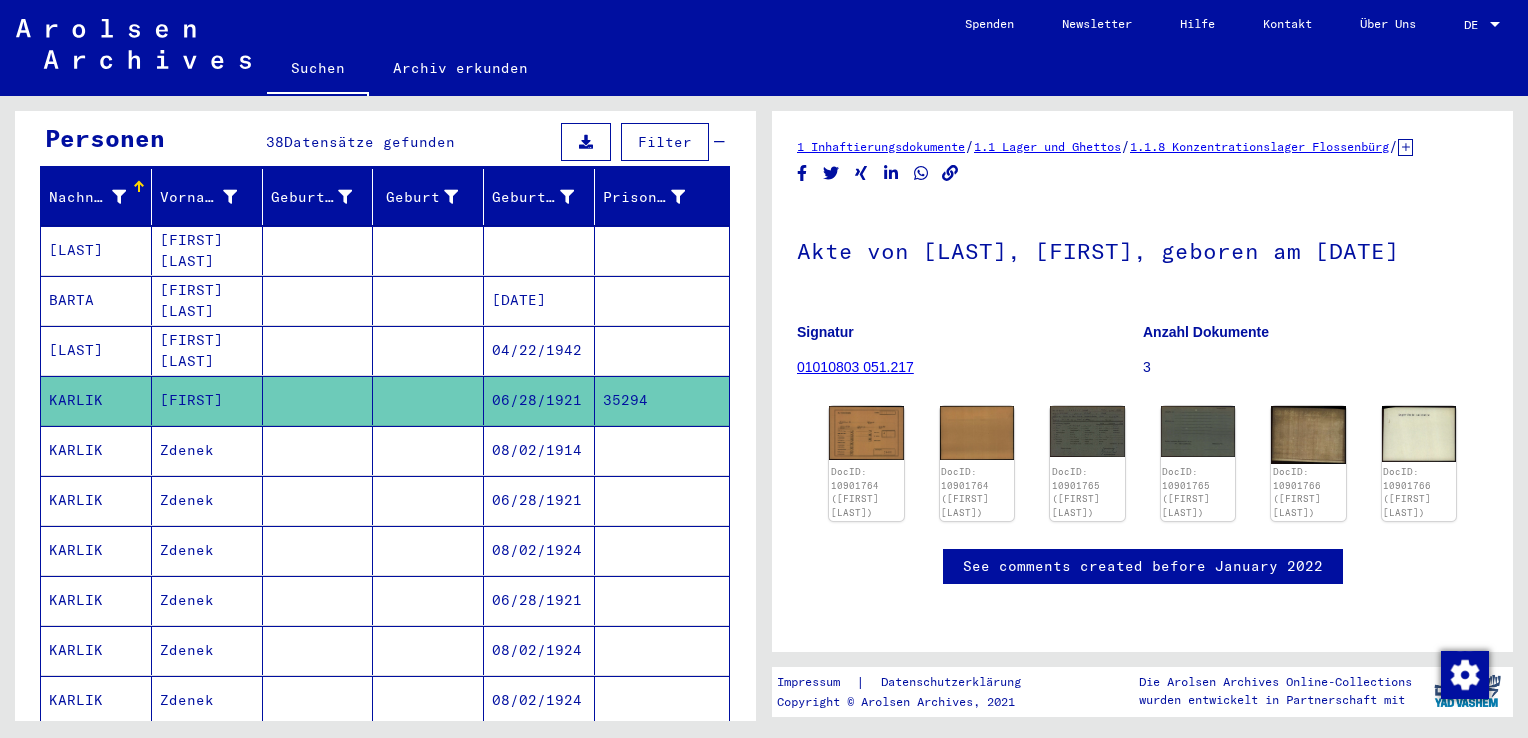 click on "08/02/1914" at bounding box center [539, 500] 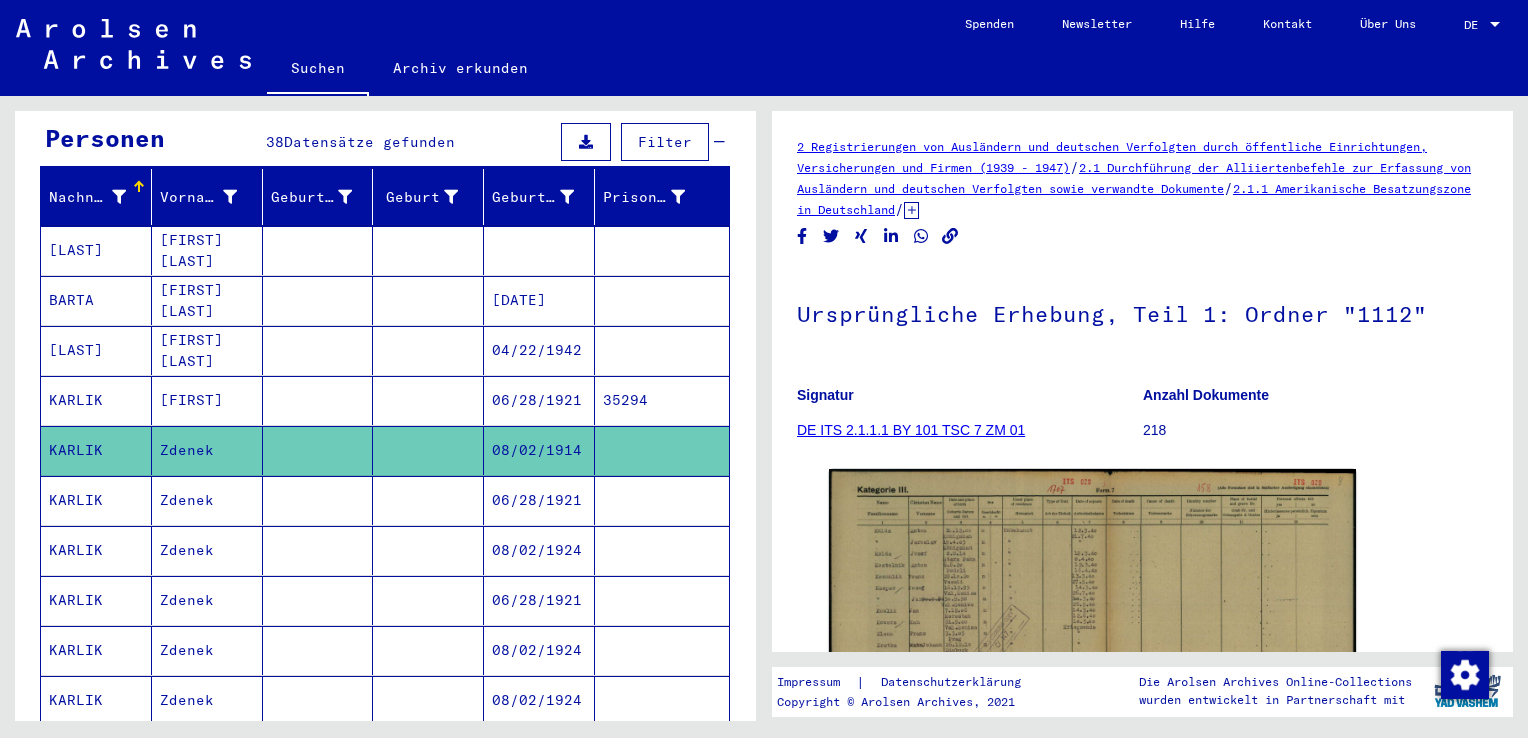 click at bounding box center [662, 550] 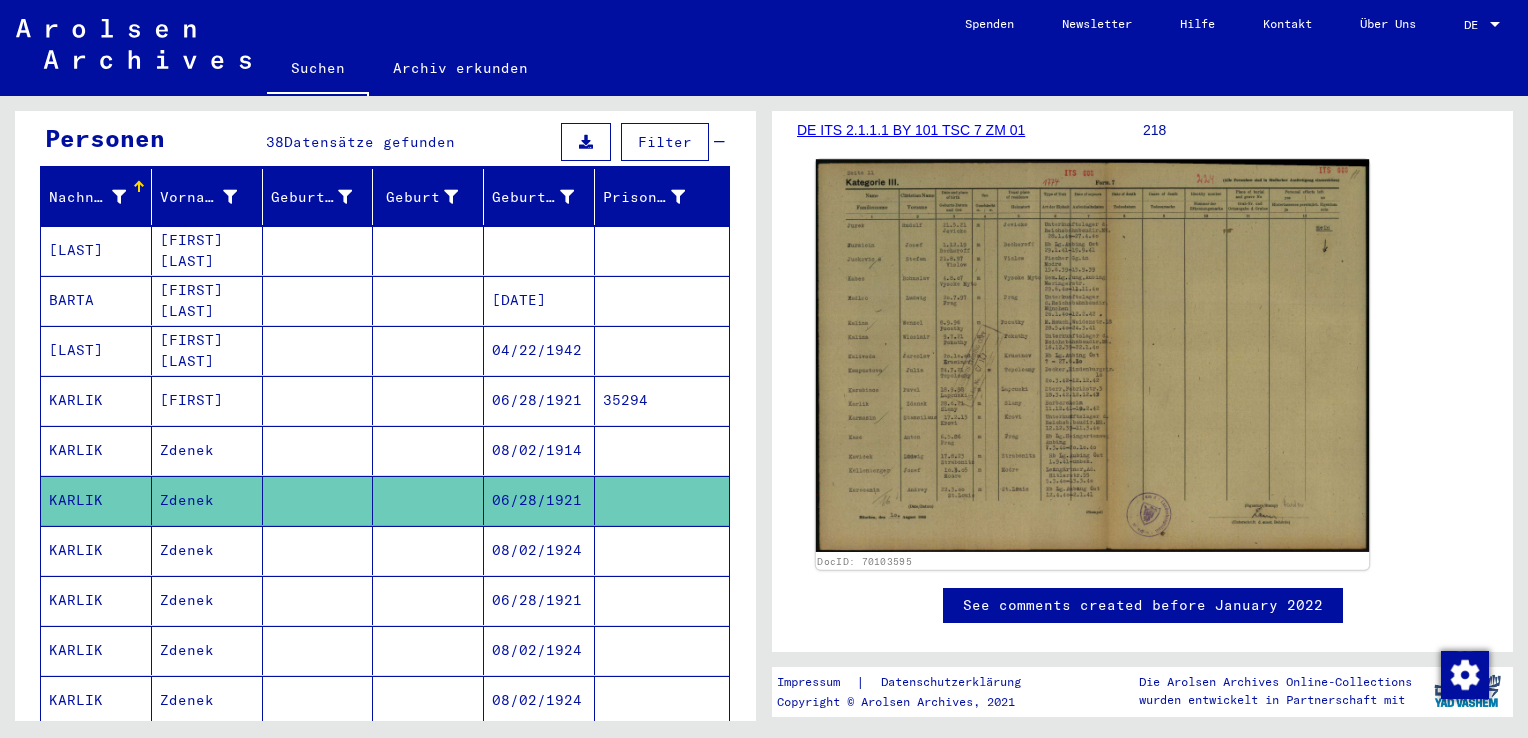 click 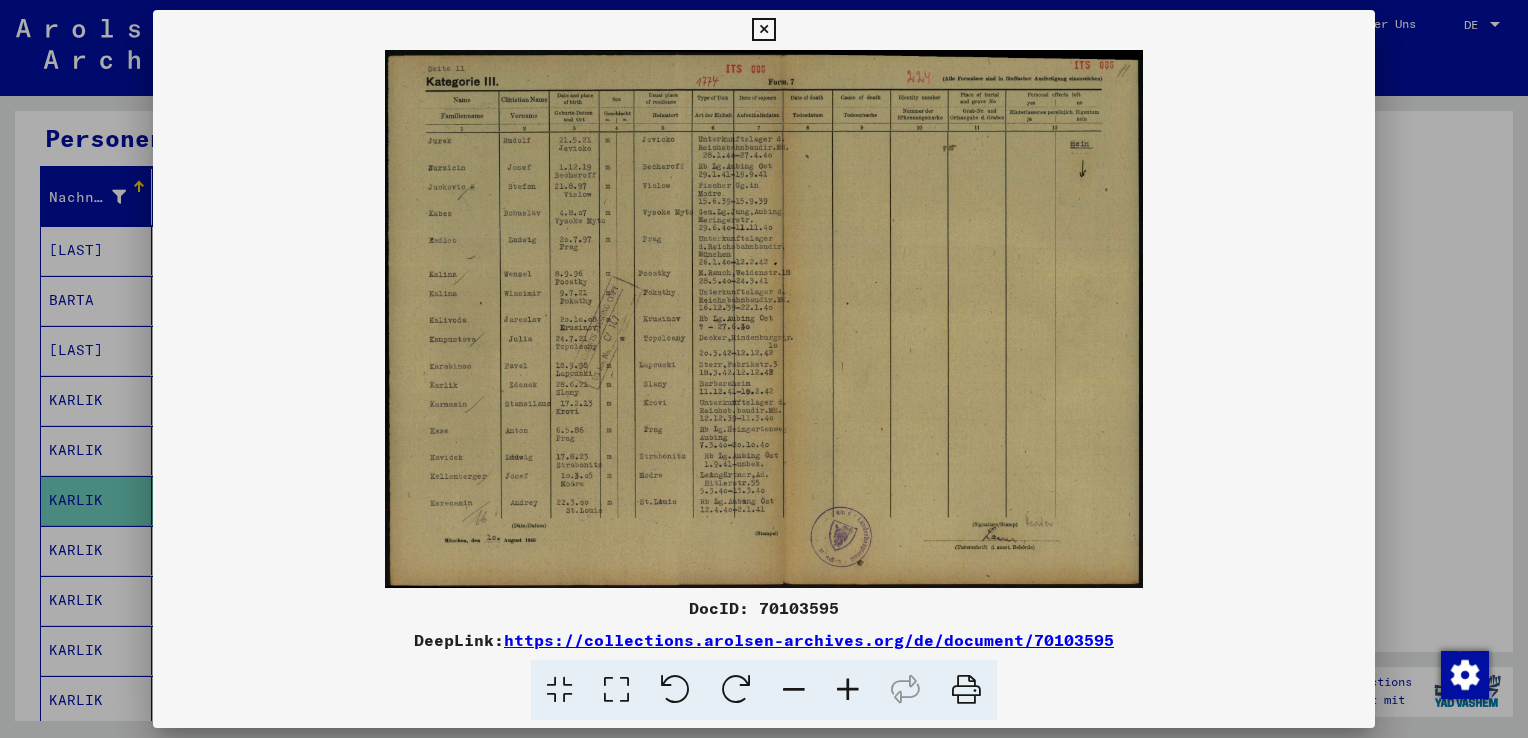 click at bounding box center (848, 690) 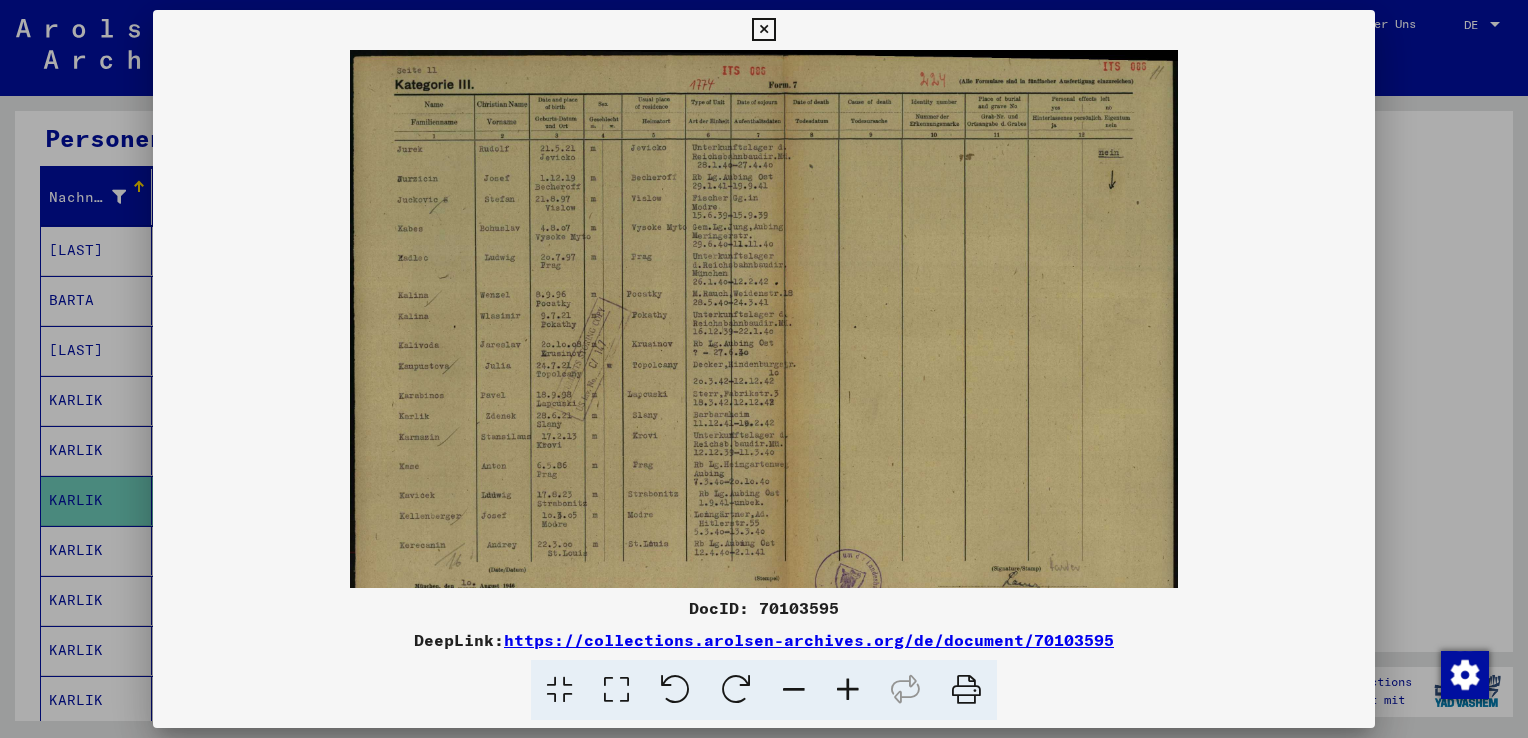 click at bounding box center (848, 690) 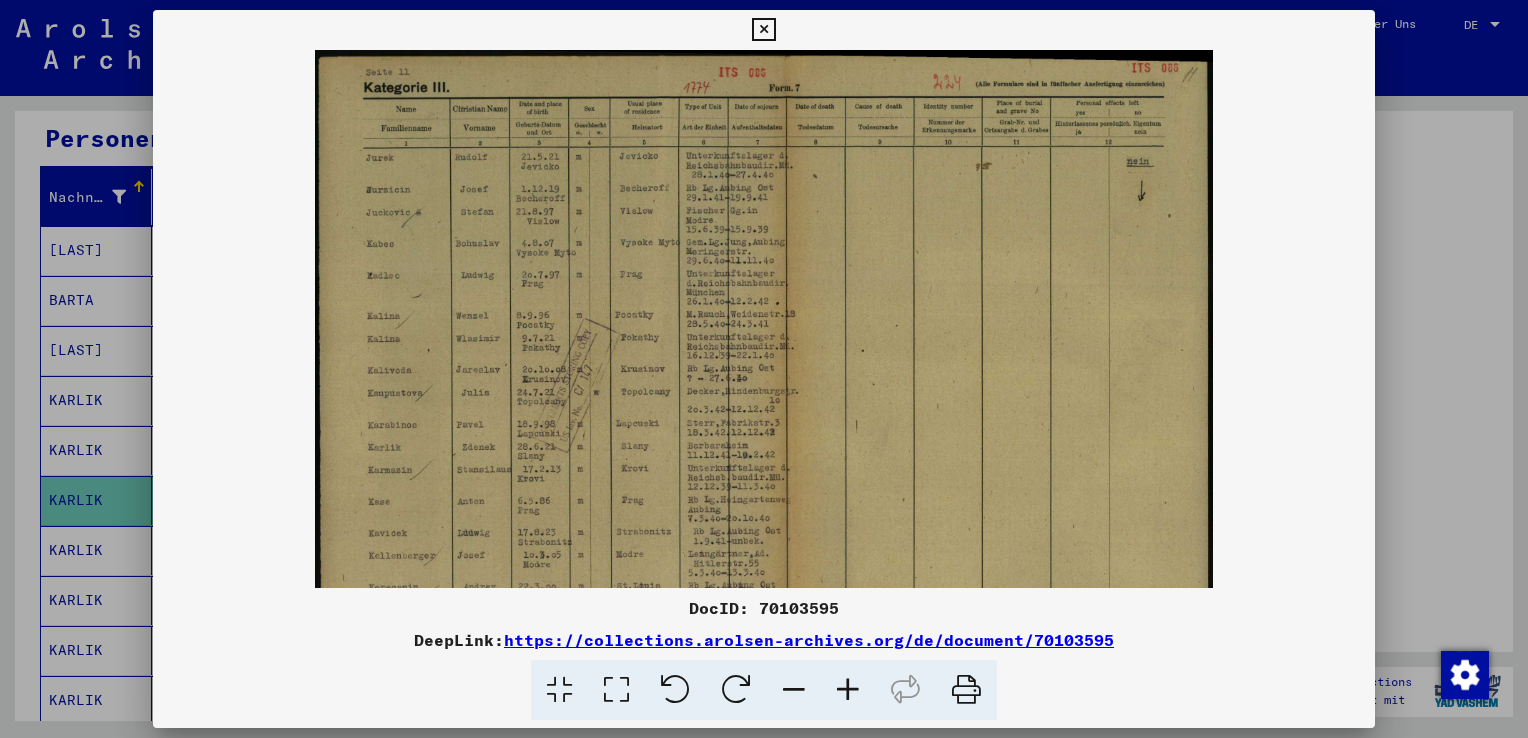 click at bounding box center [848, 690] 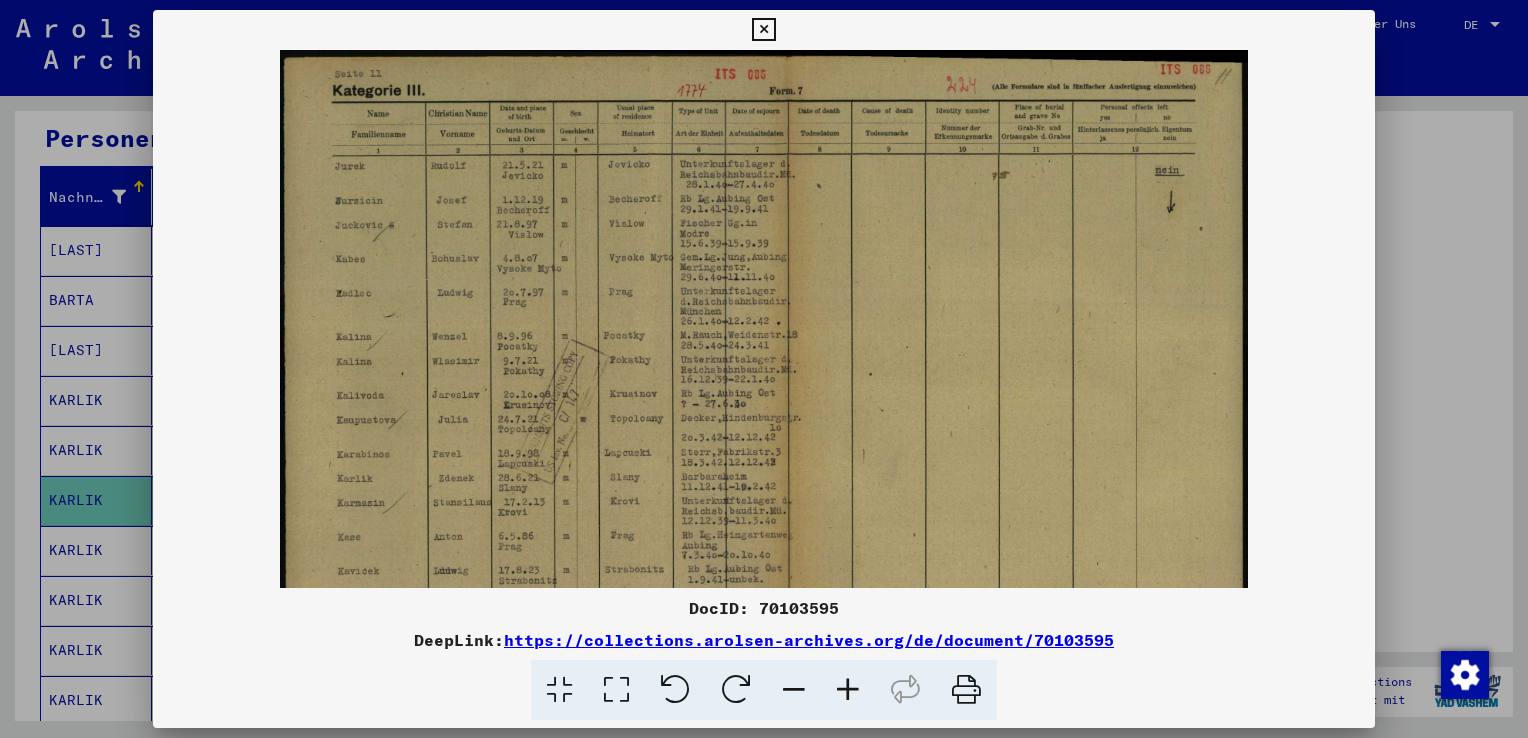 click at bounding box center [848, 690] 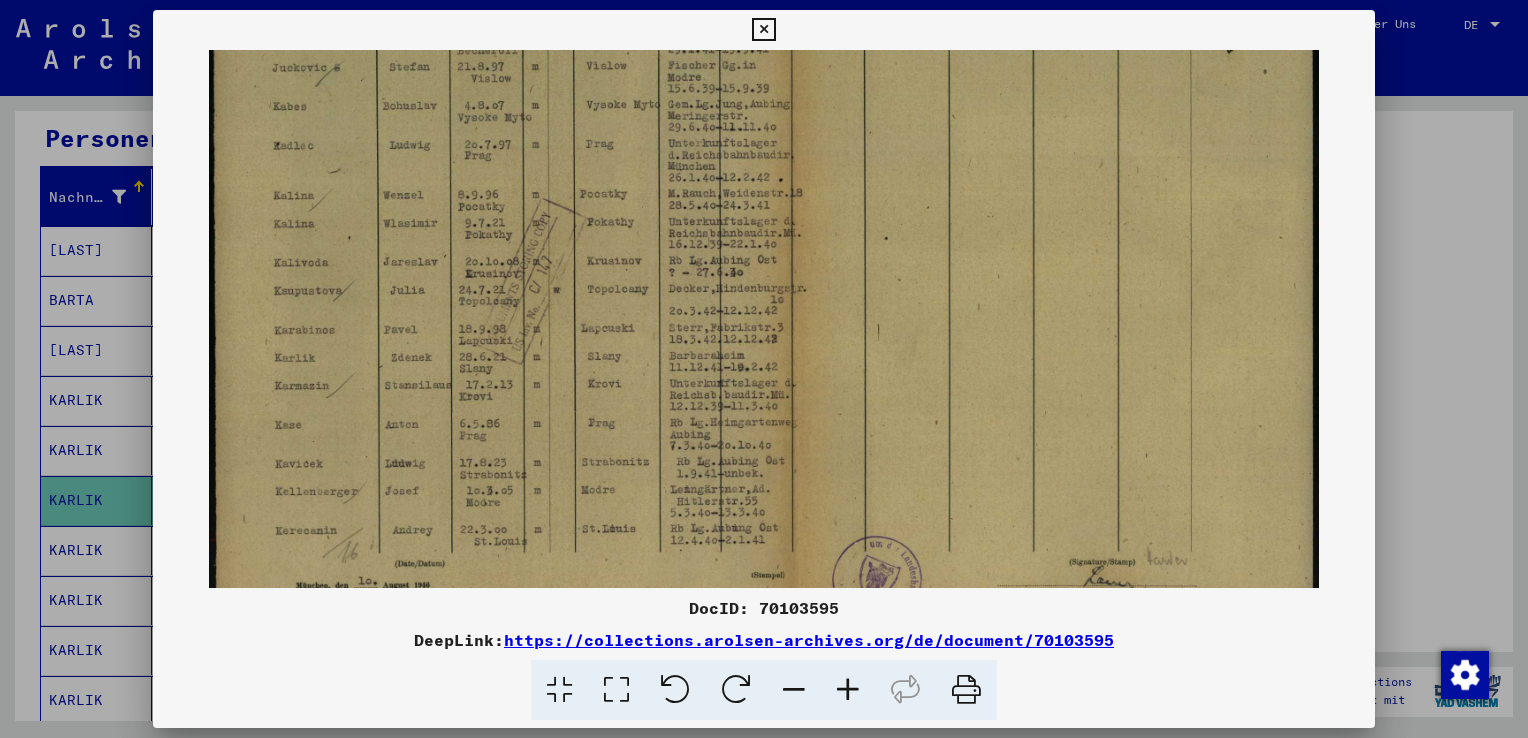 scroll, scrollTop: 181, scrollLeft: 0, axis: vertical 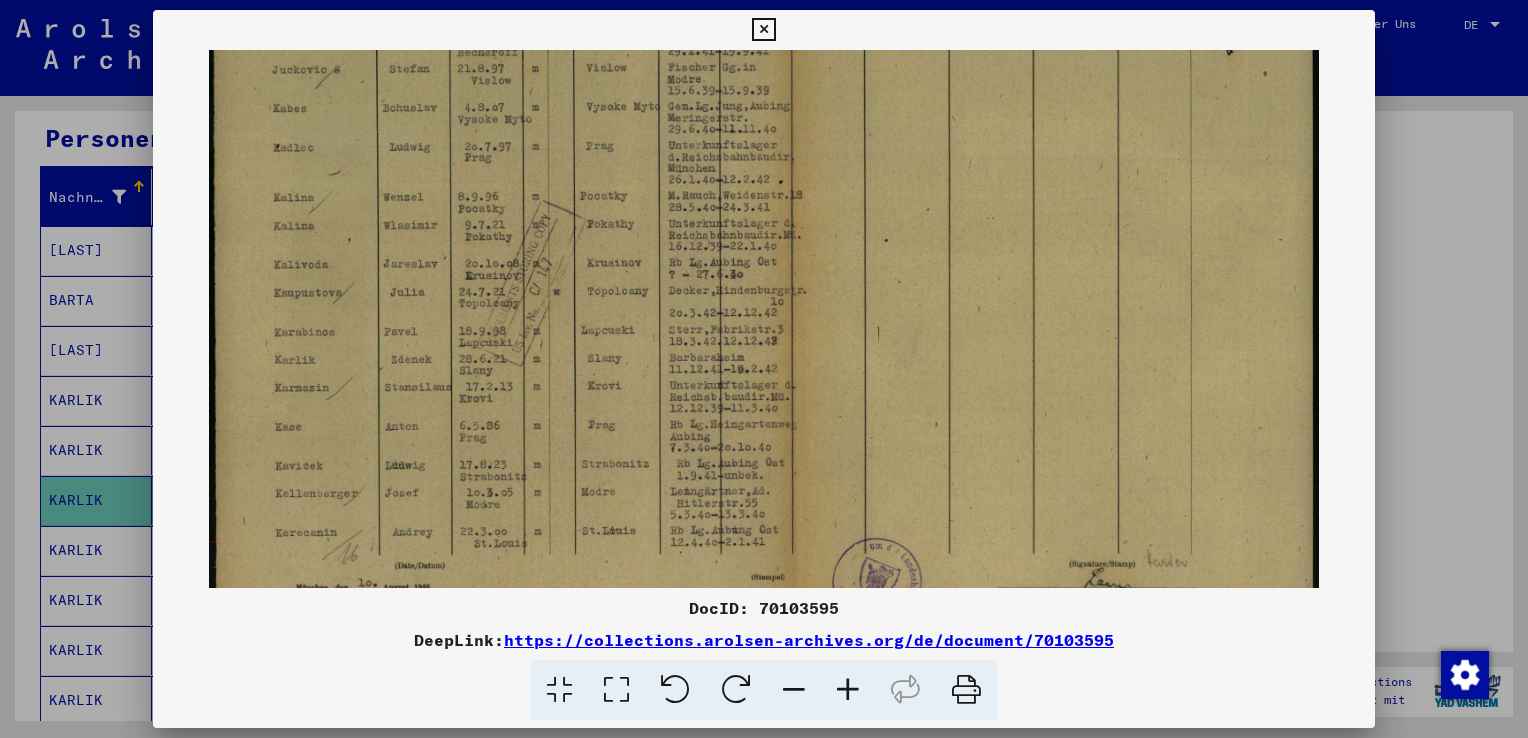 drag, startPoint x: 728, startPoint y: 430, endPoint x: 671, endPoint y: 240, distance: 198.36583 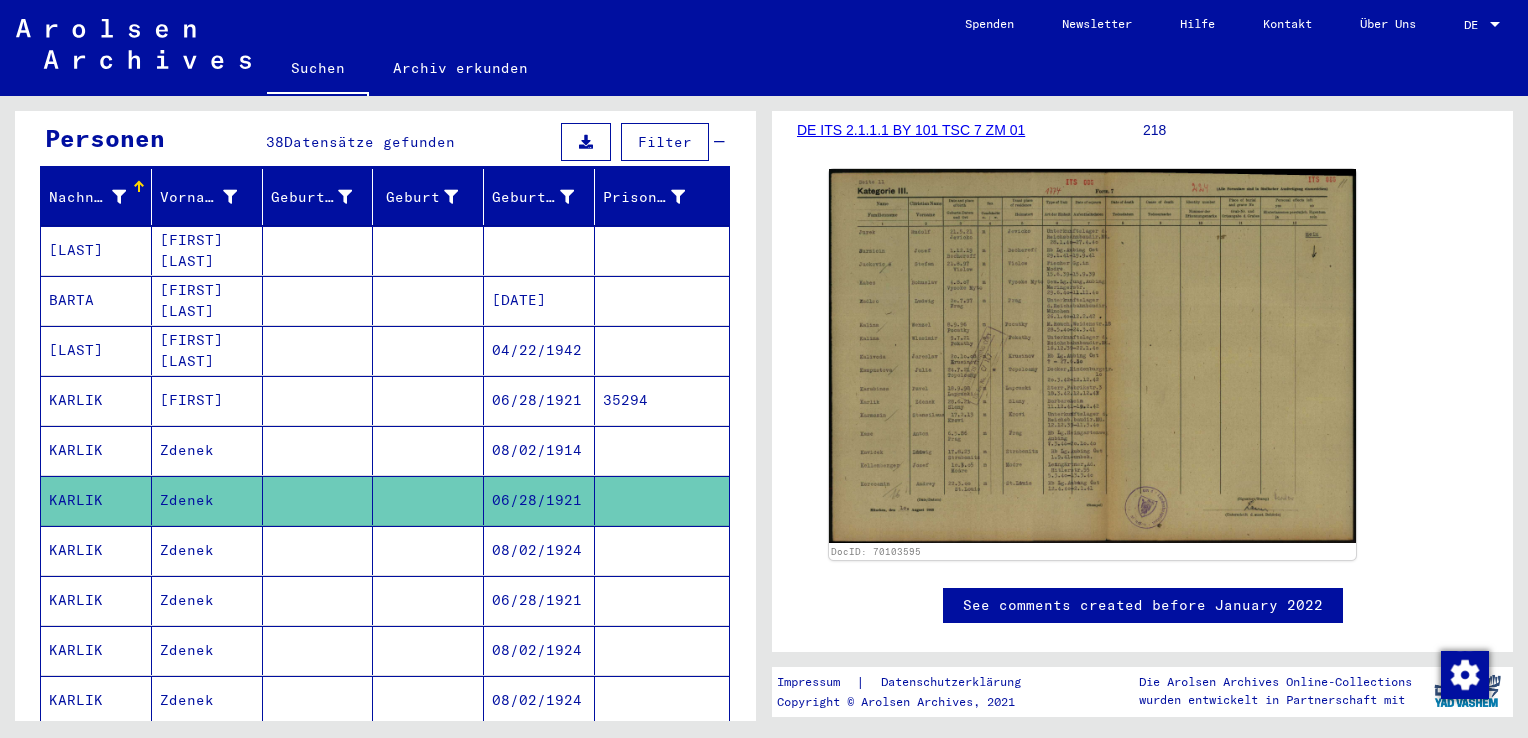 click at bounding box center (318, 600) 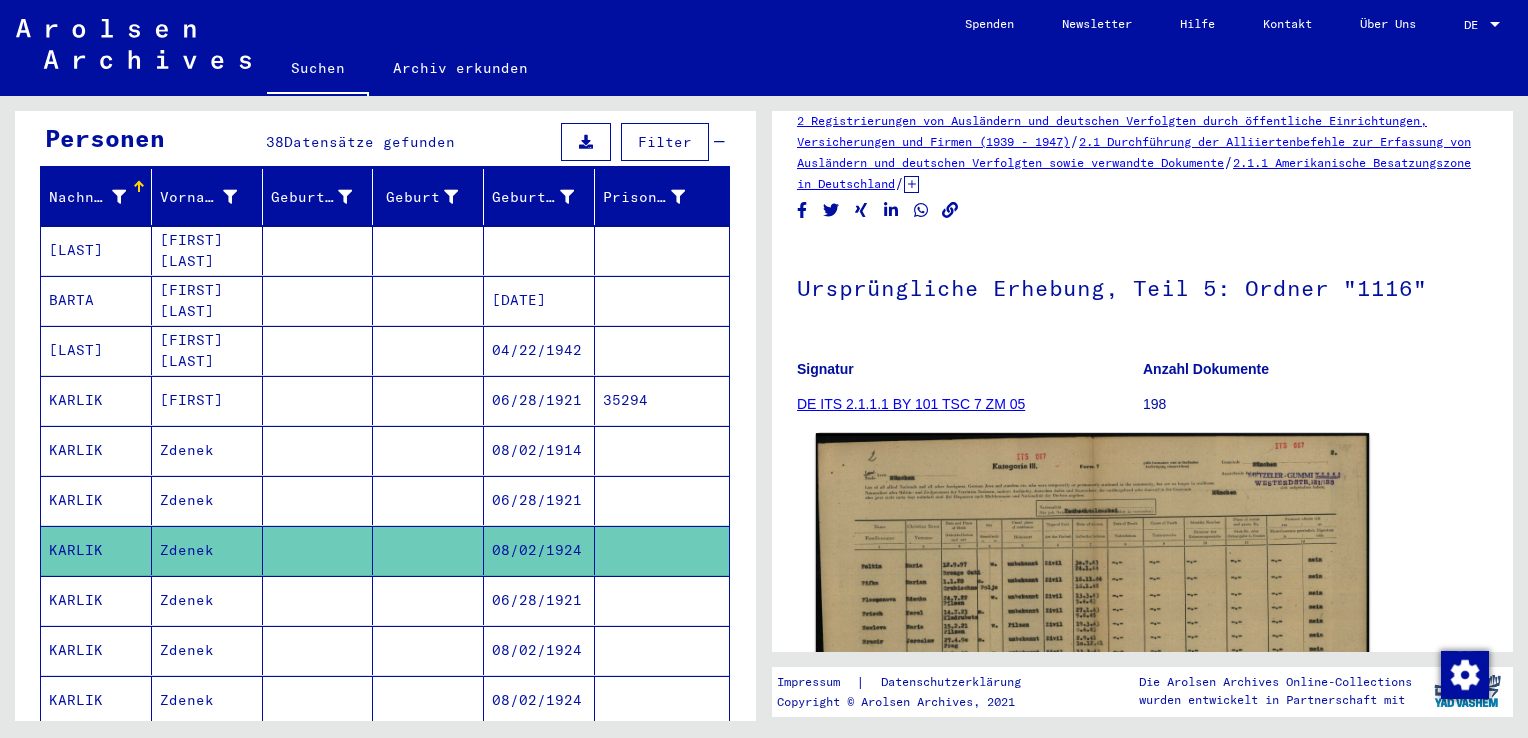 scroll, scrollTop: 200, scrollLeft: 0, axis: vertical 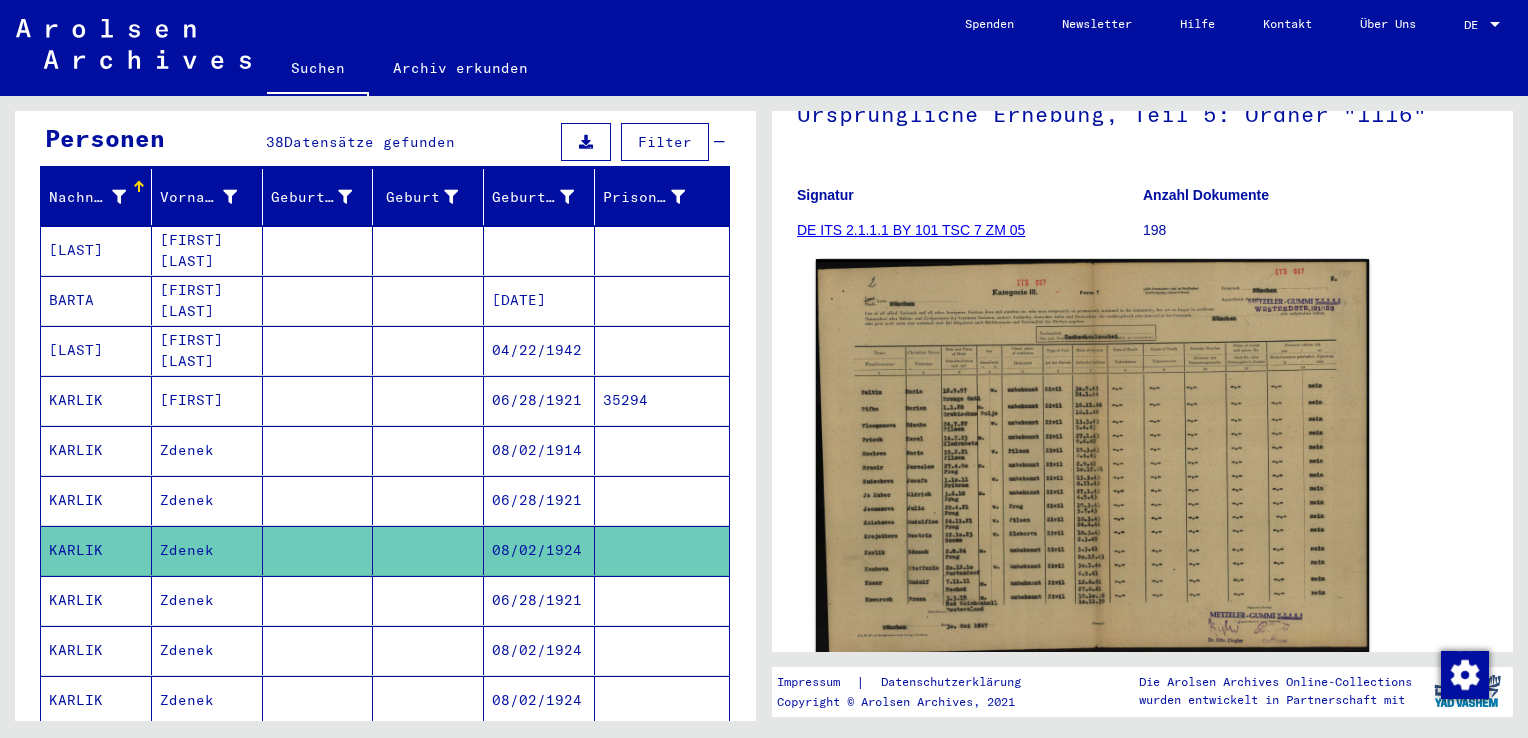 click 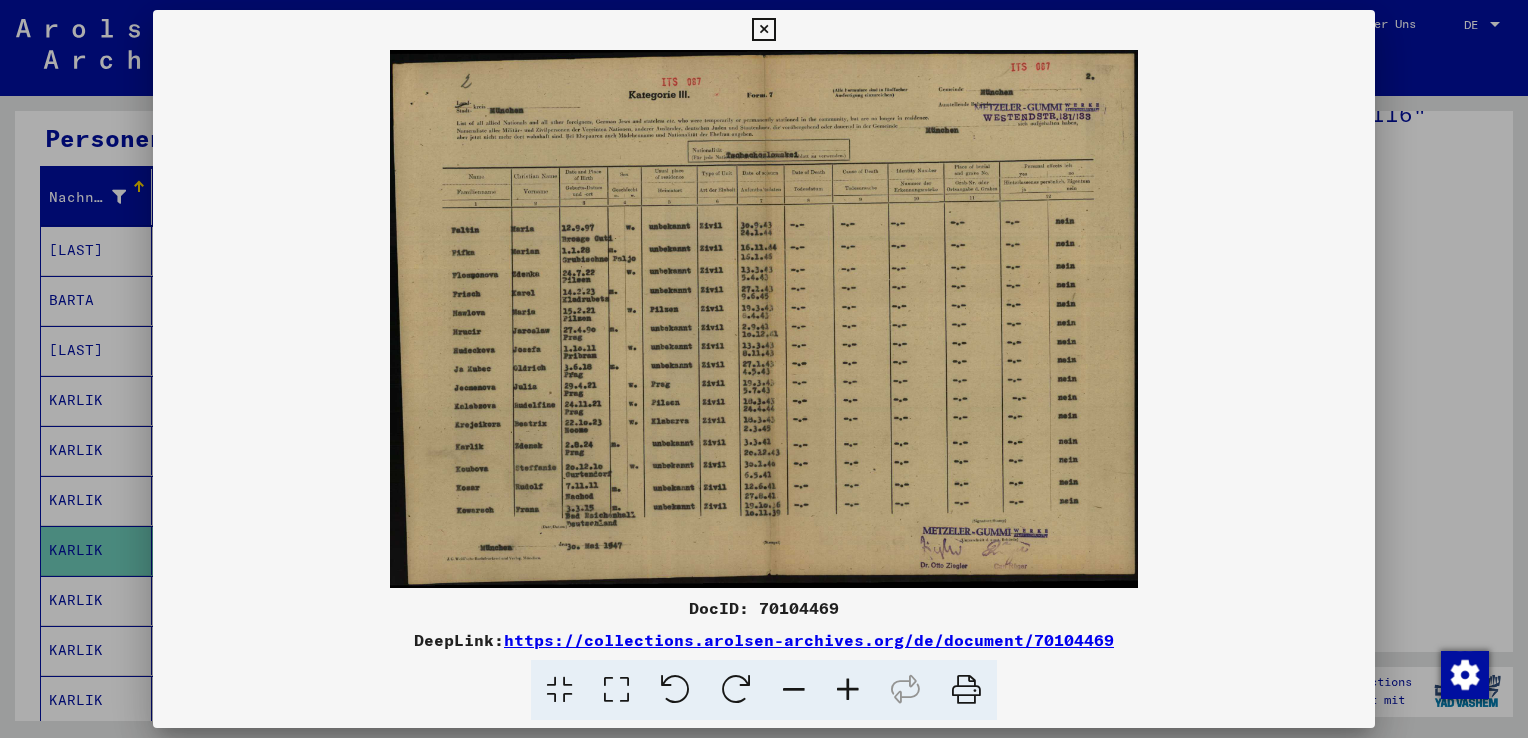 click at bounding box center [764, 369] 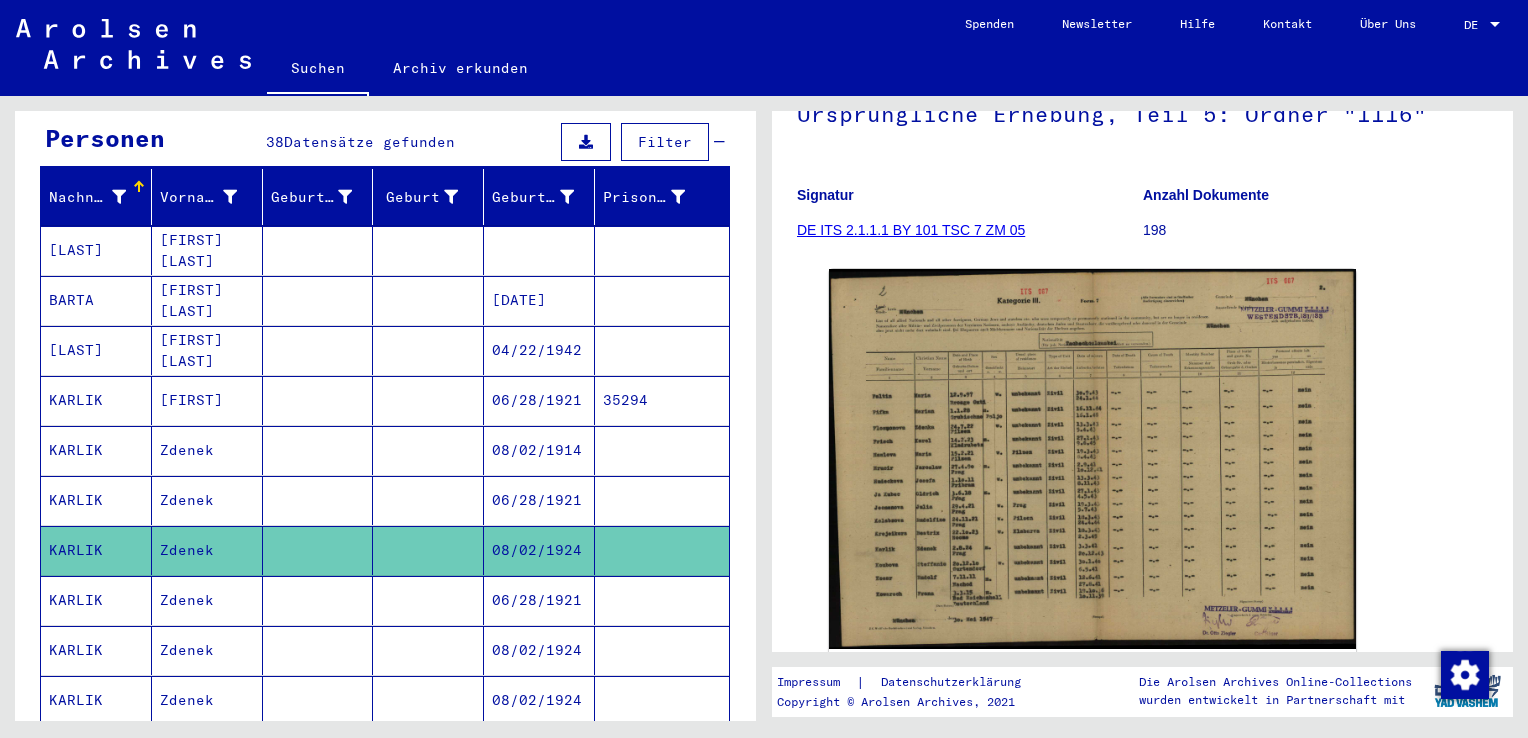 click on "Zdenek" at bounding box center [207, 650] 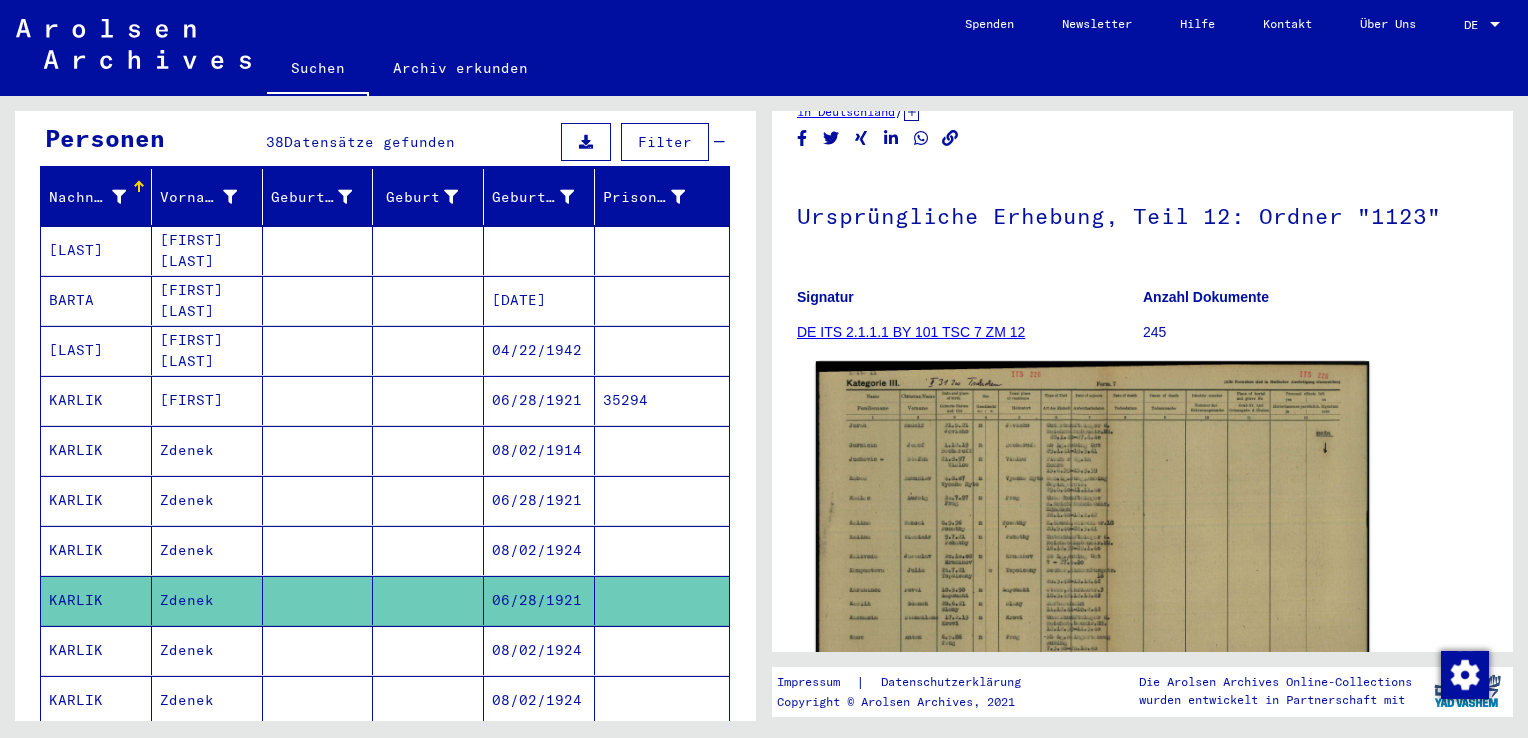 scroll, scrollTop: 100, scrollLeft: 0, axis: vertical 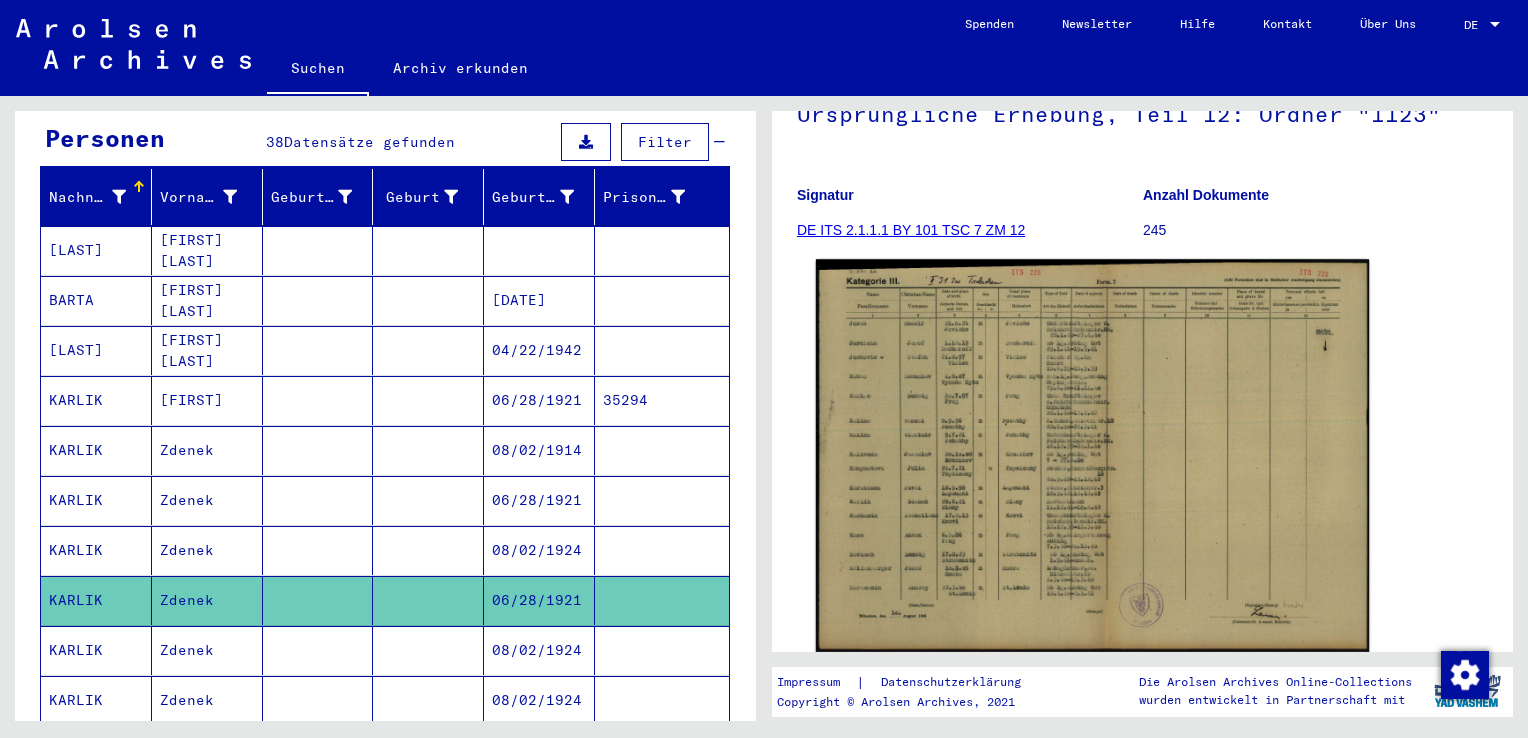 click 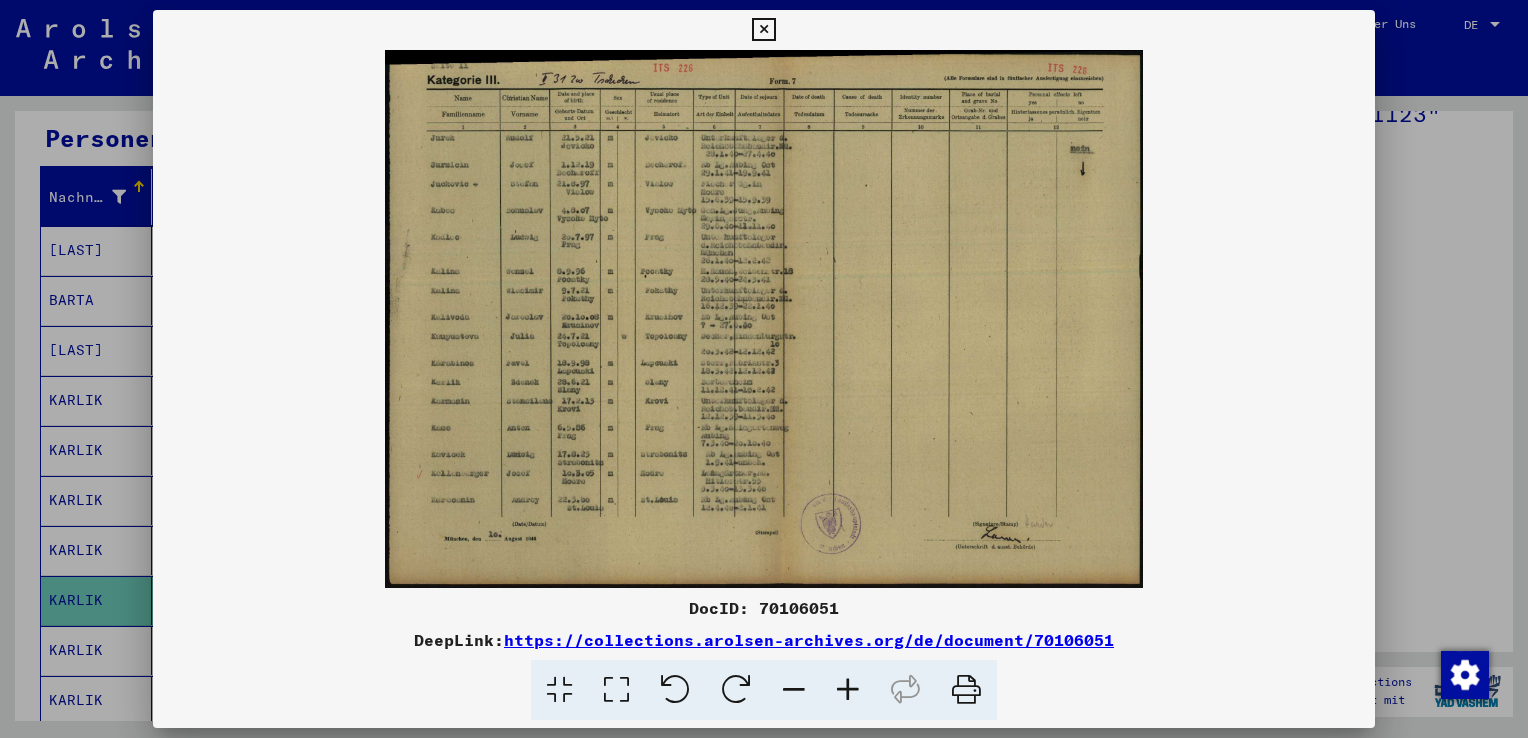 click at bounding box center (764, 369) 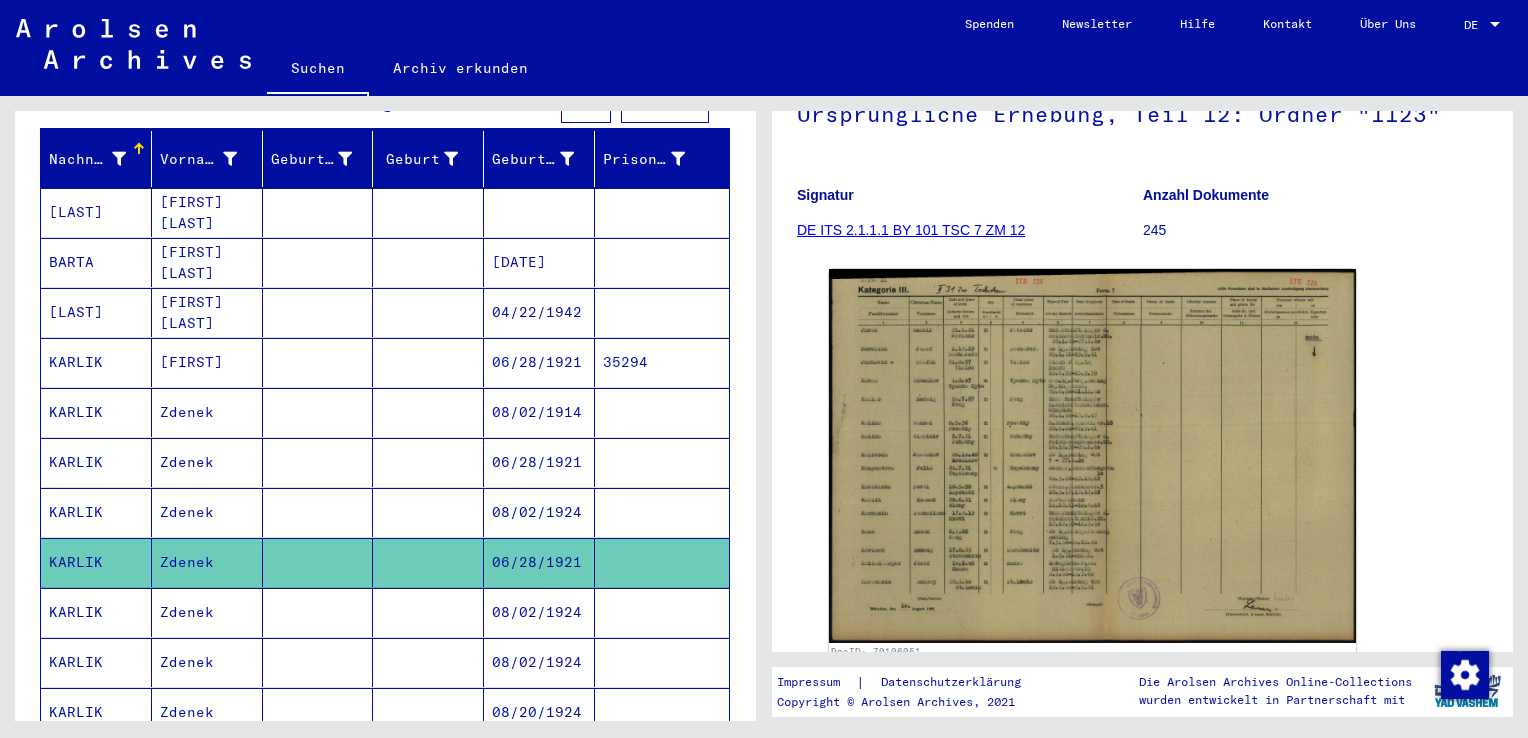 scroll, scrollTop: 300, scrollLeft: 0, axis: vertical 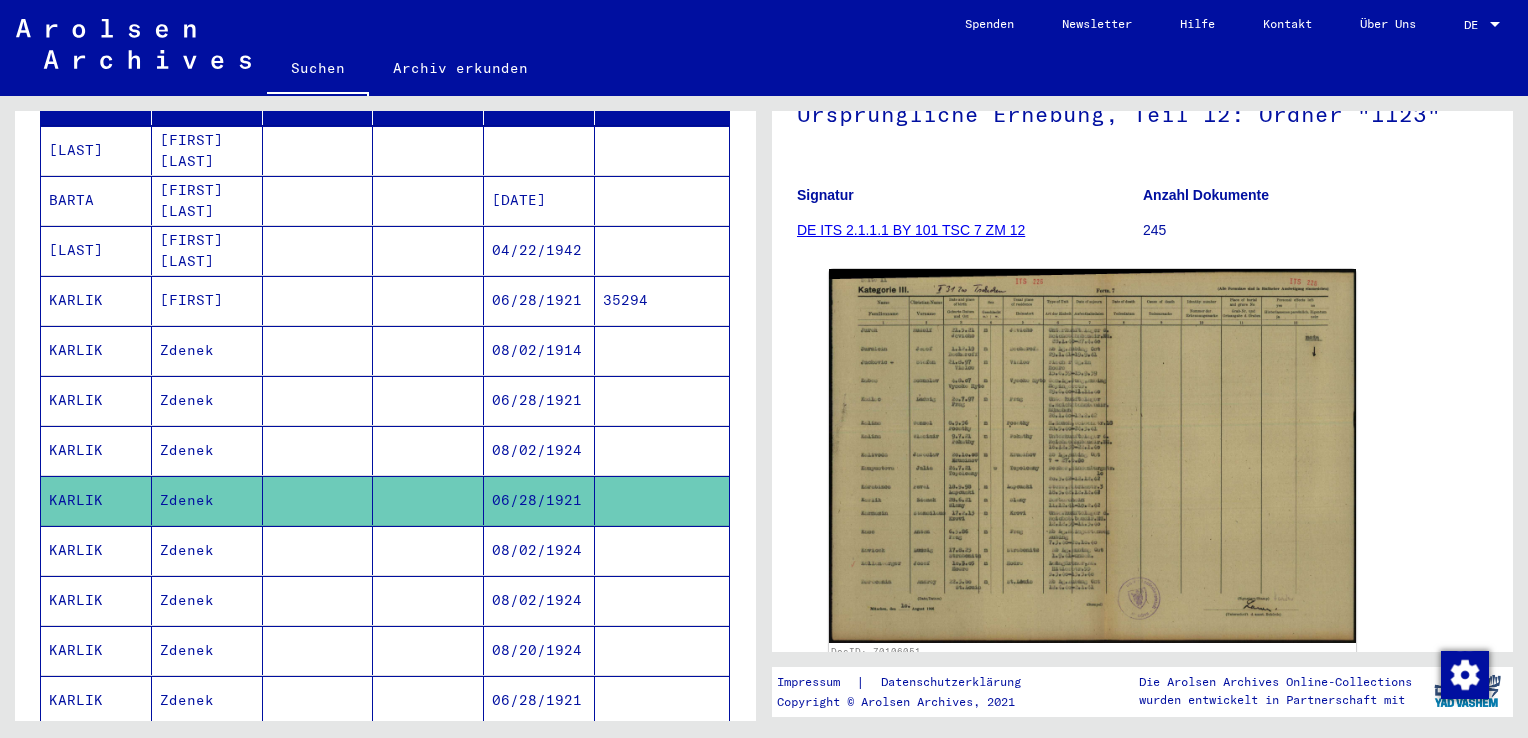click at bounding box center (428, 600) 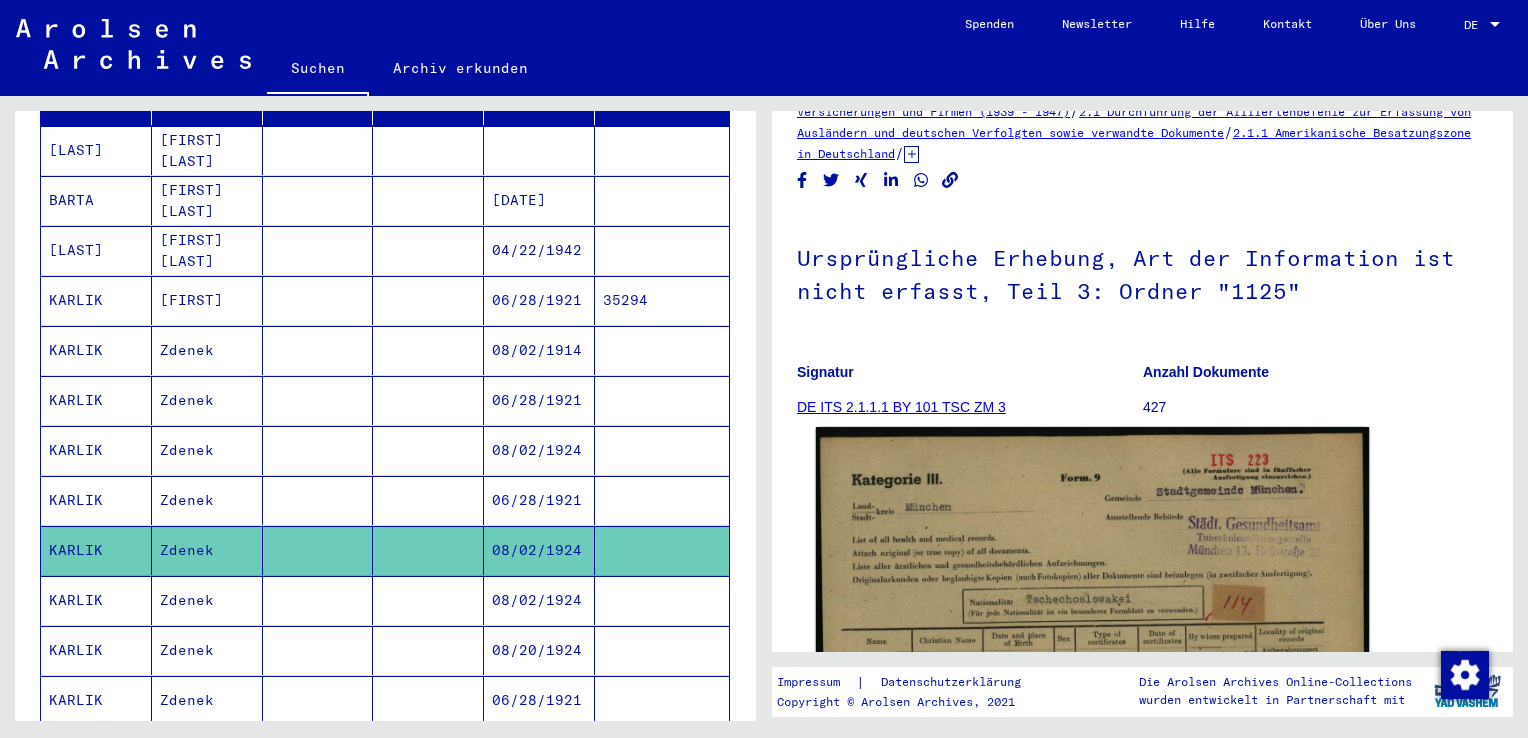 scroll, scrollTop: 192, scrollLeft: 0, axis: vertical 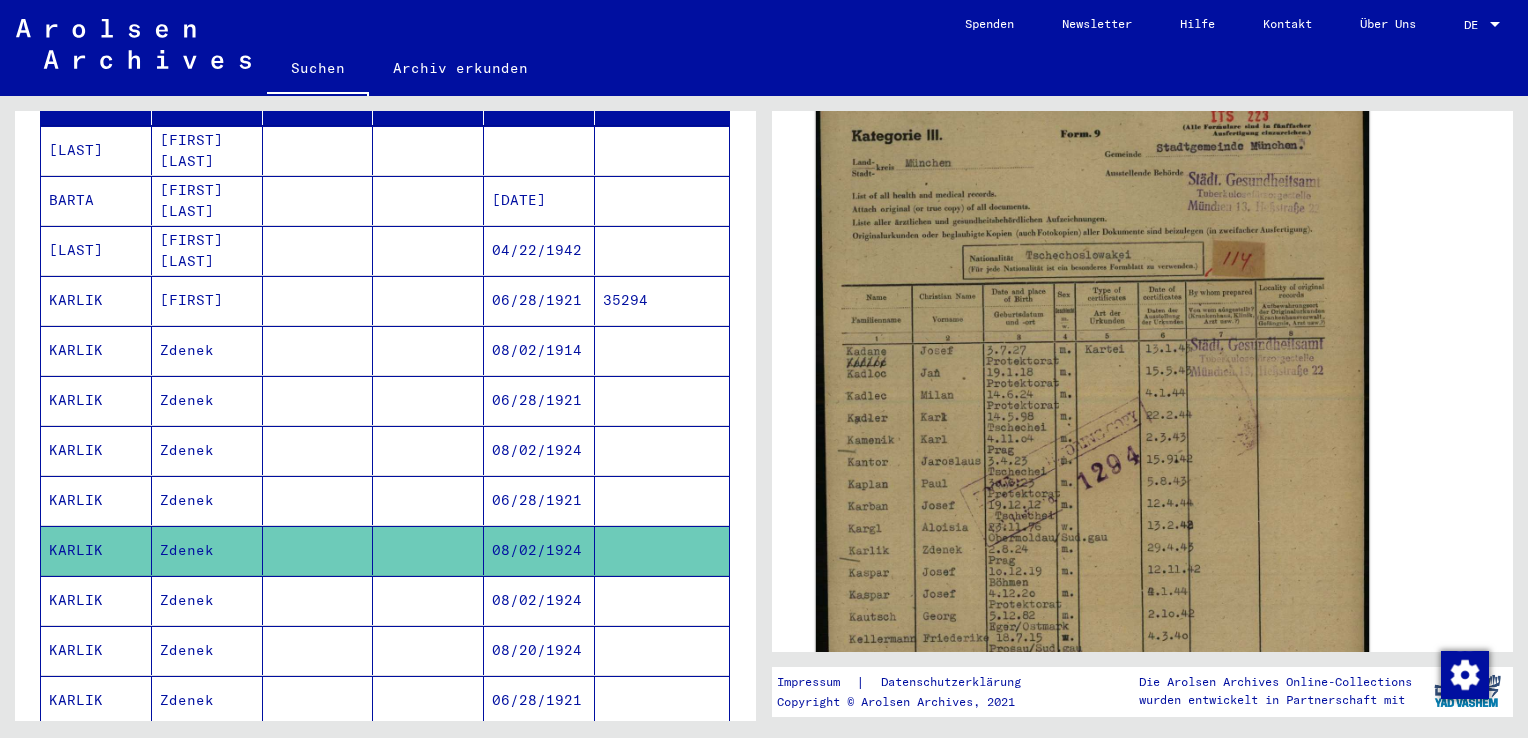 click 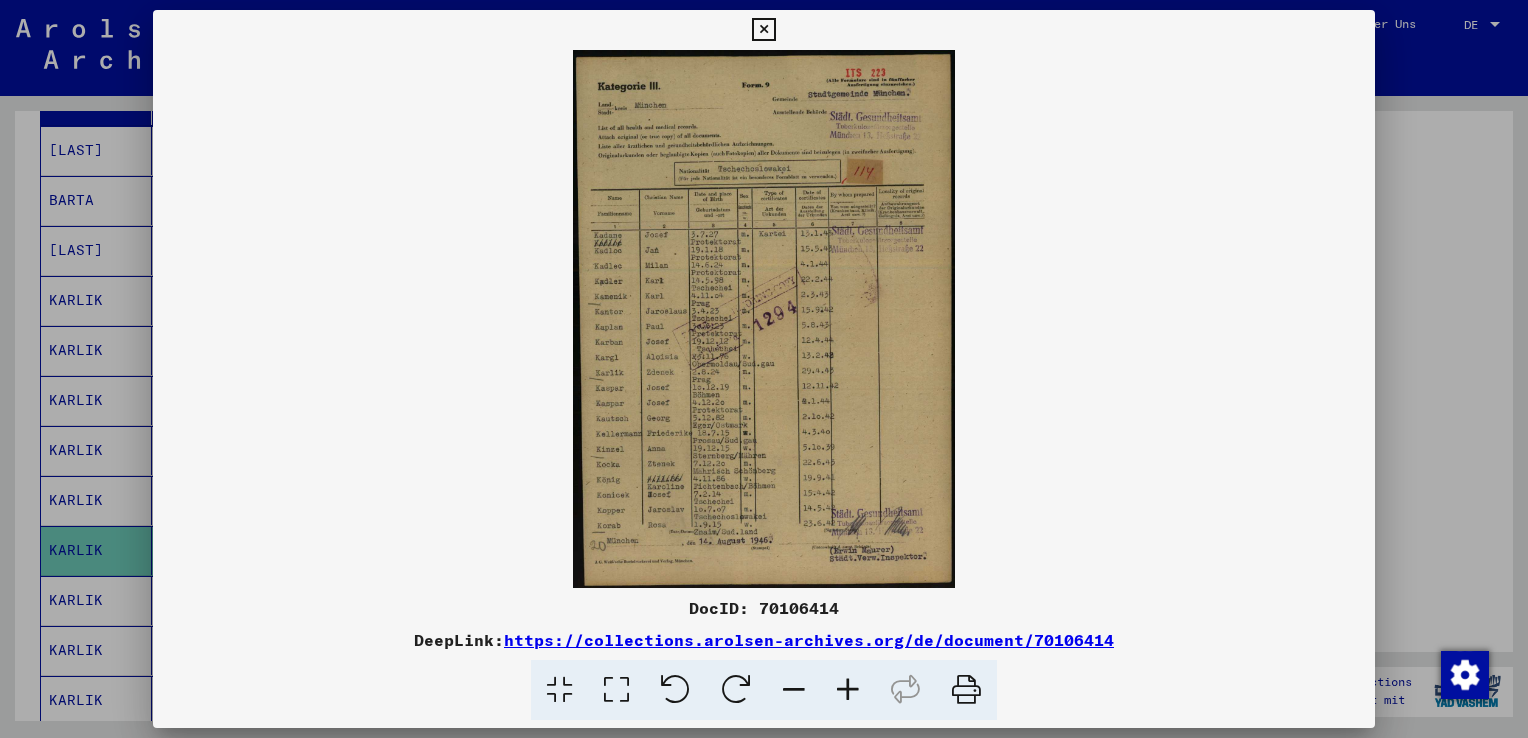 click at bounding box center [848, 690] 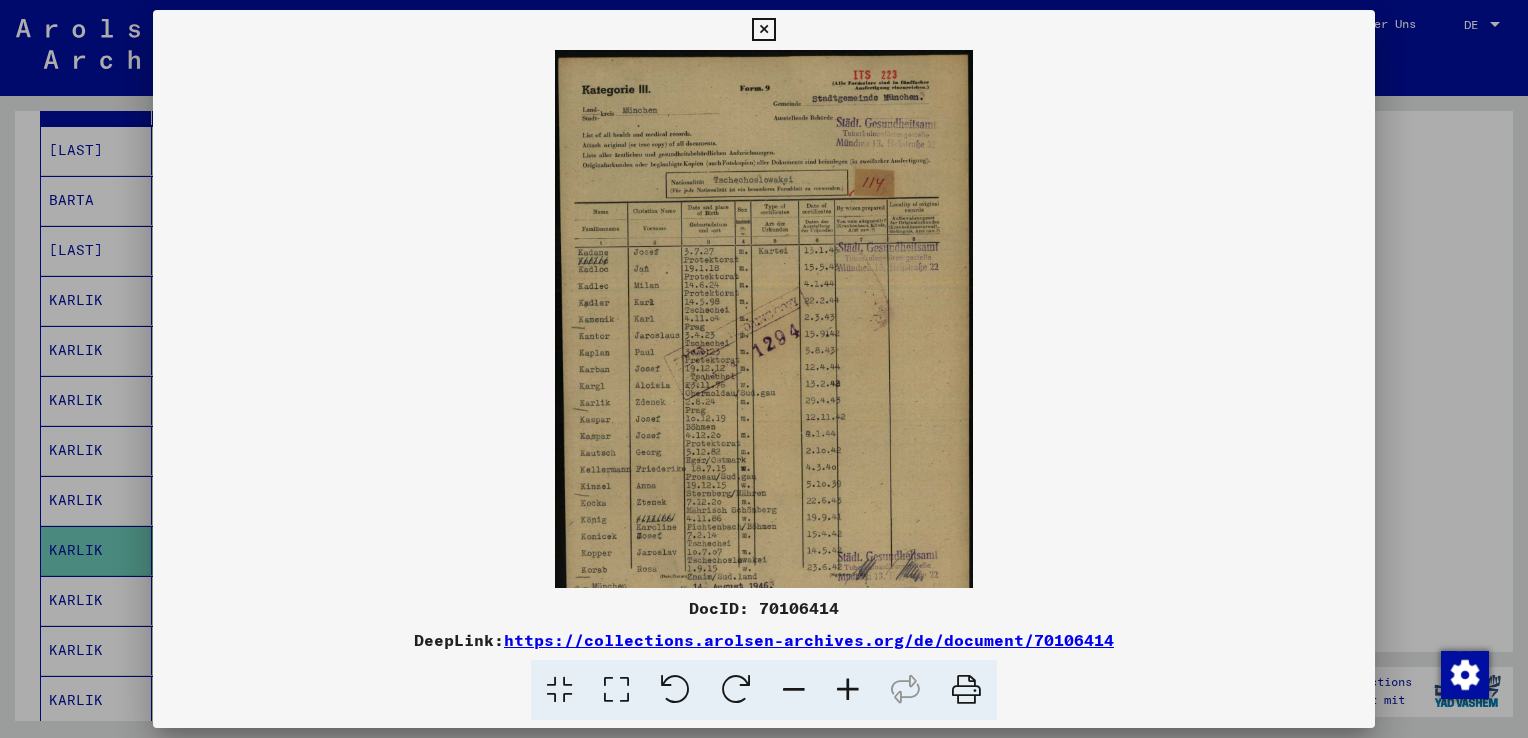 click at bounding box center (848, 690) 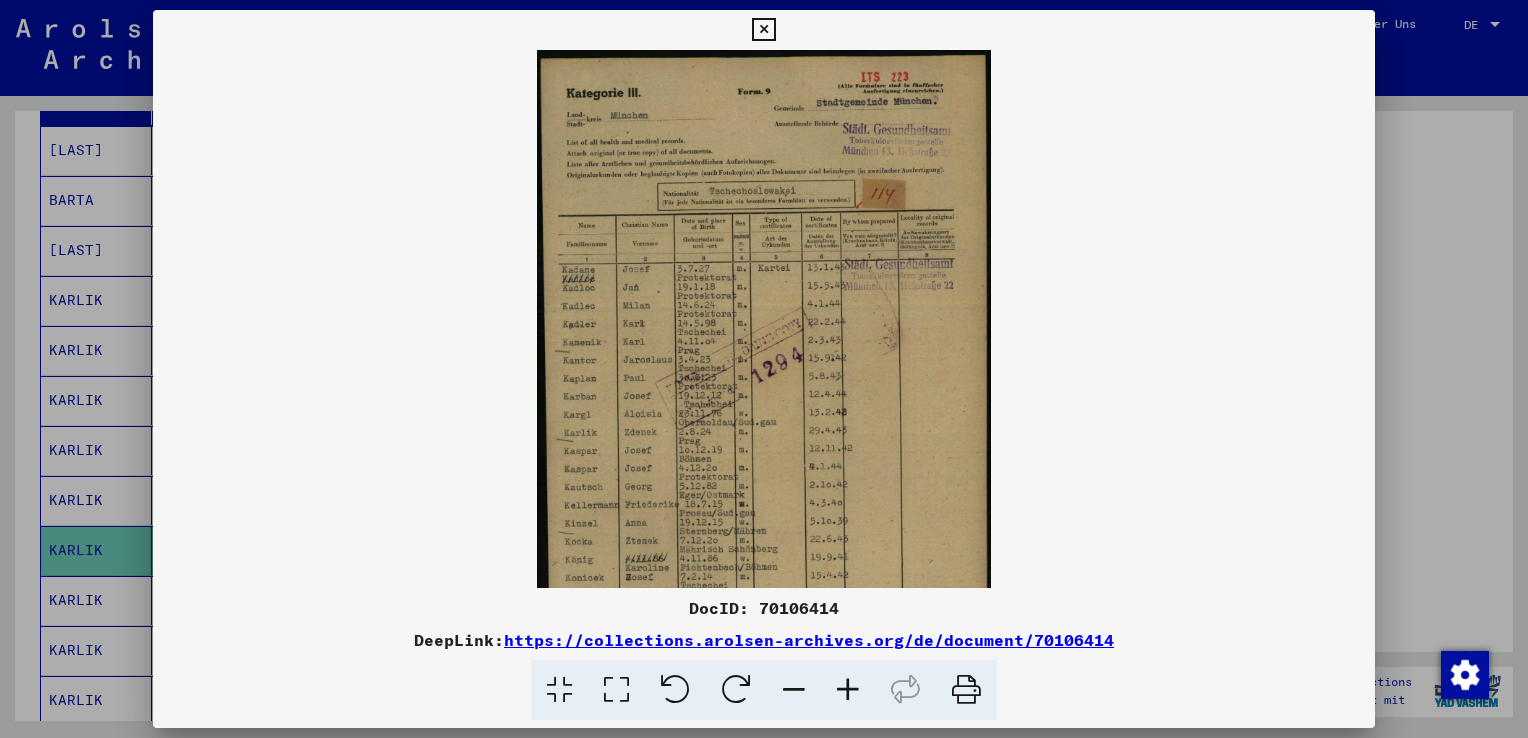 click at bounding box center (848, 690) 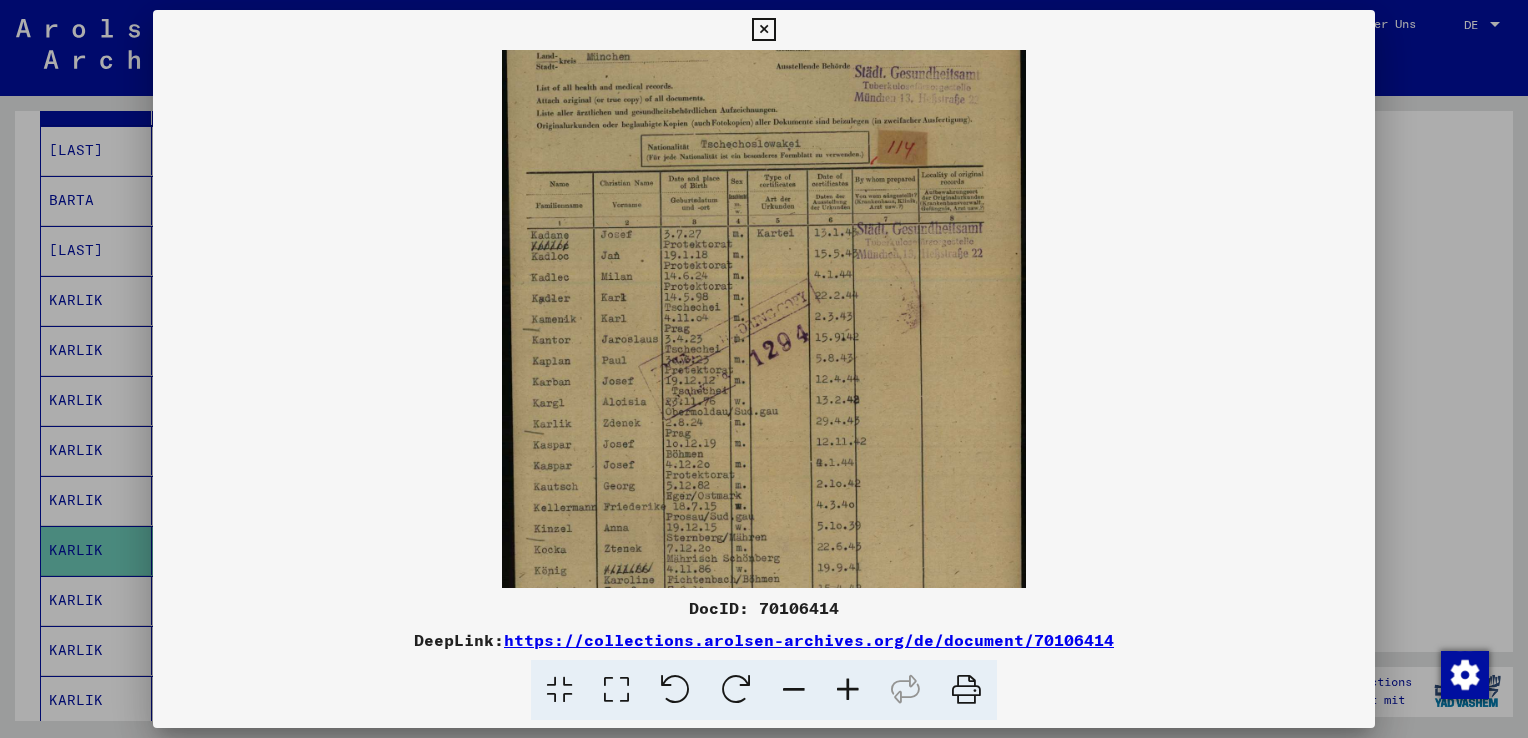 scroll, scrollTop: 75, scrollLeft: 0, axis: vertical 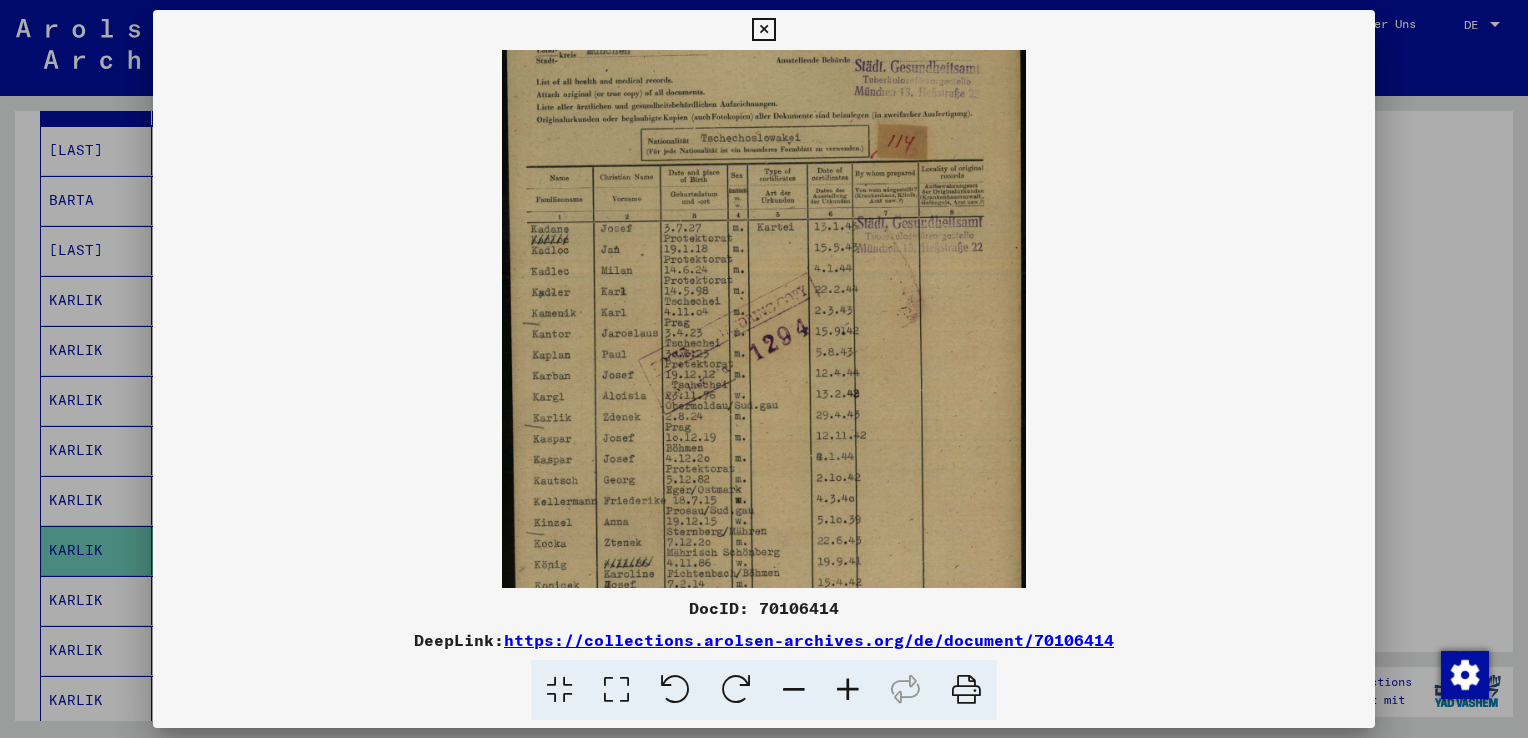 drag, startPoint x: 732, startPoint y: 514, endPoint x: 736, endPoint y: 438, distance: 76.105194 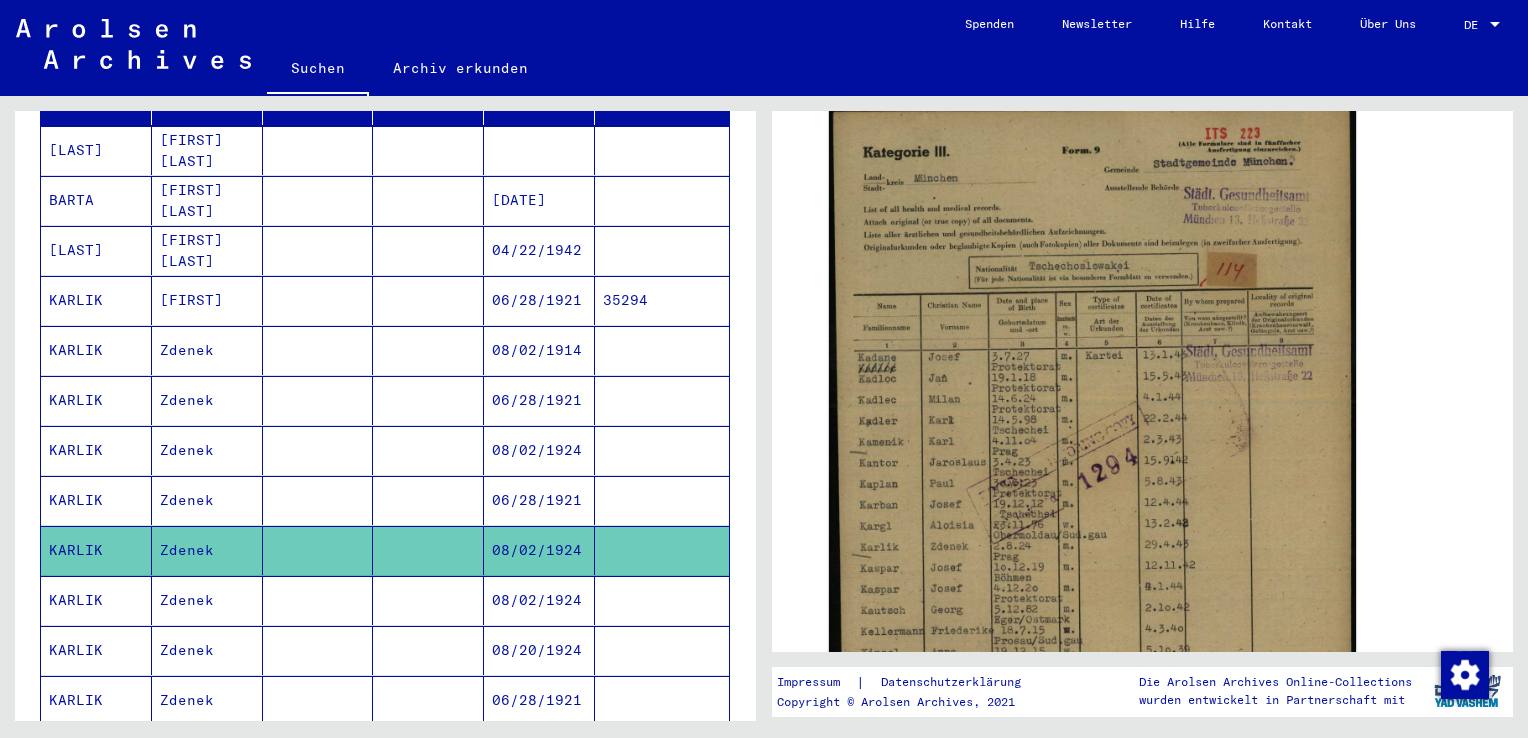 click at bounding box center (428, 650) 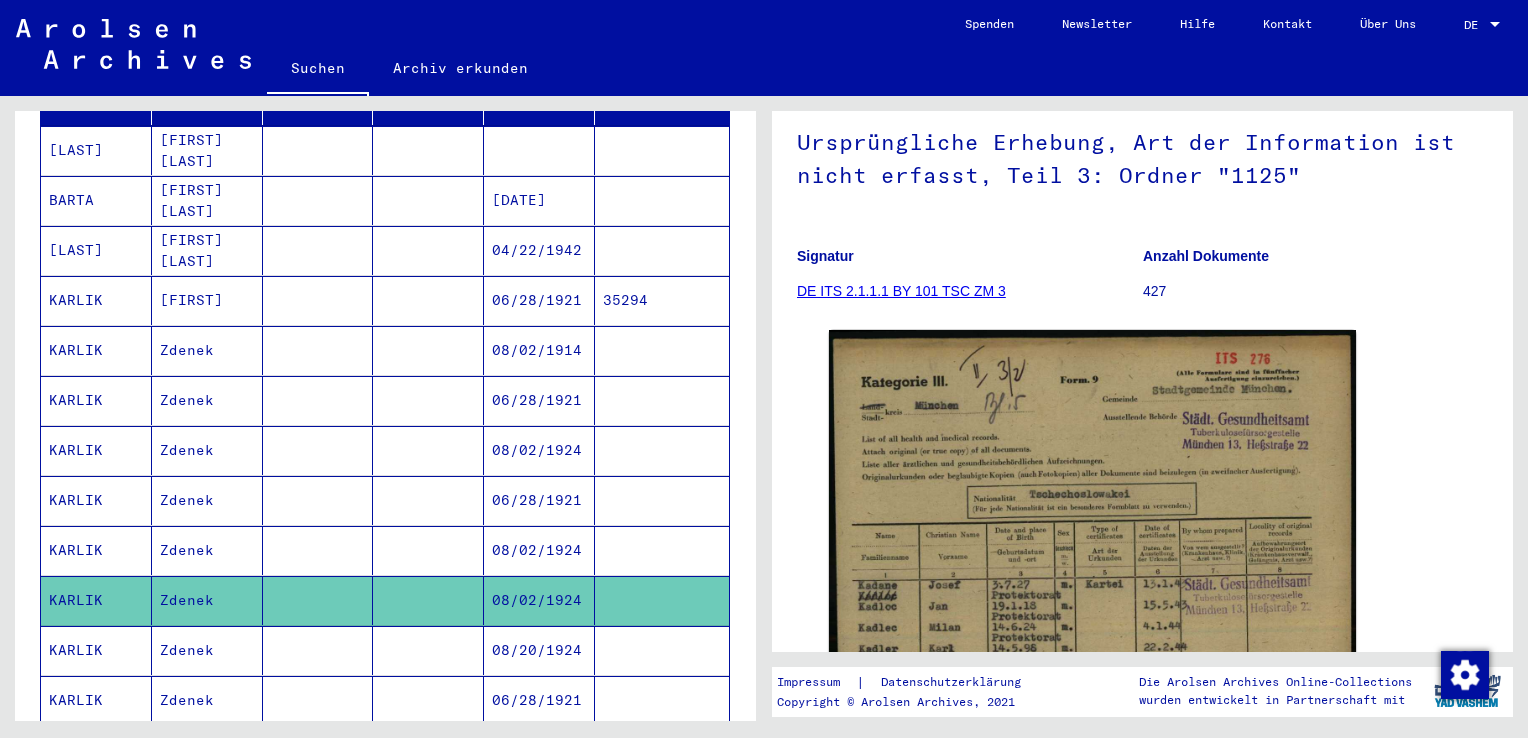 scroll, scrollTop: 208, scrollLeft: 0, axis: vertical 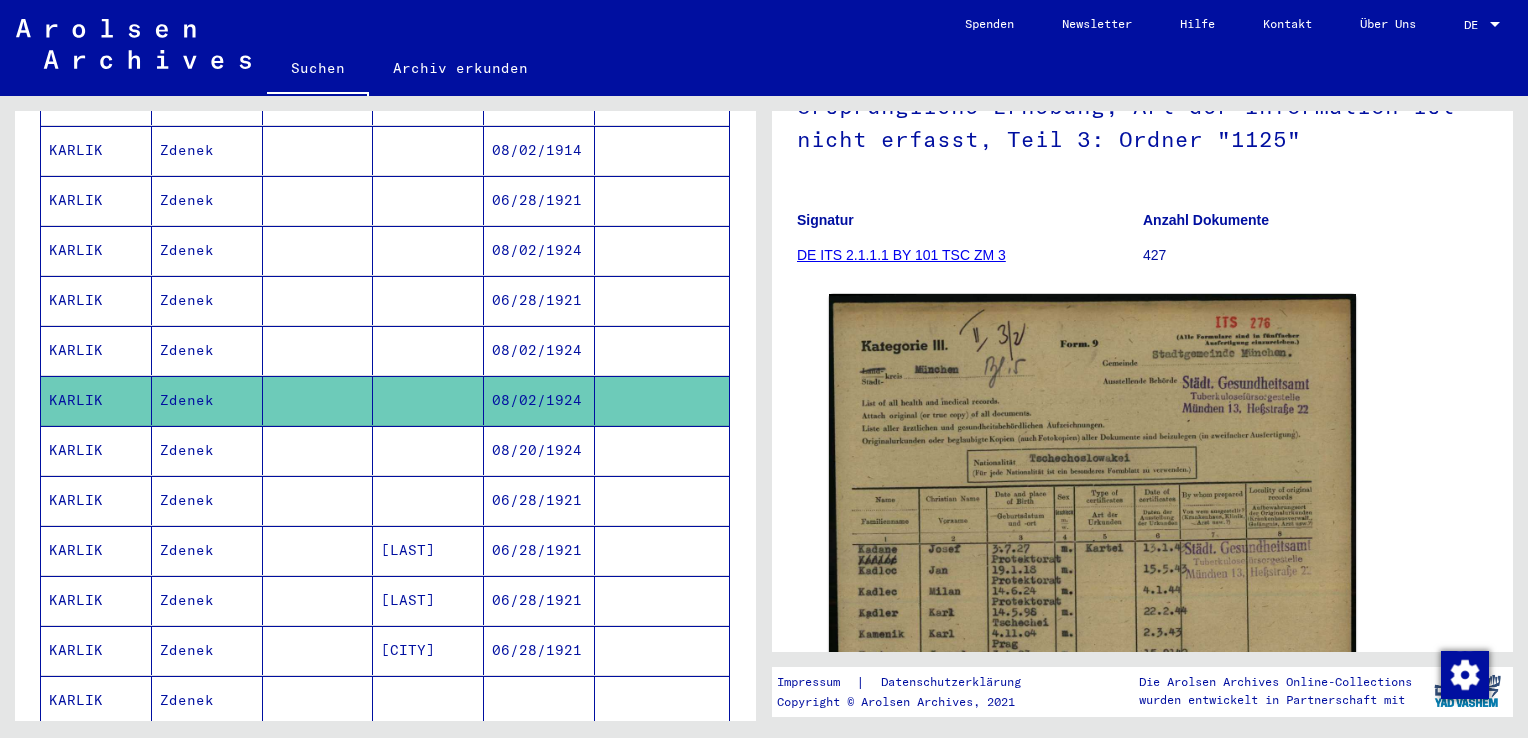 click at bounding box center [428, 550] 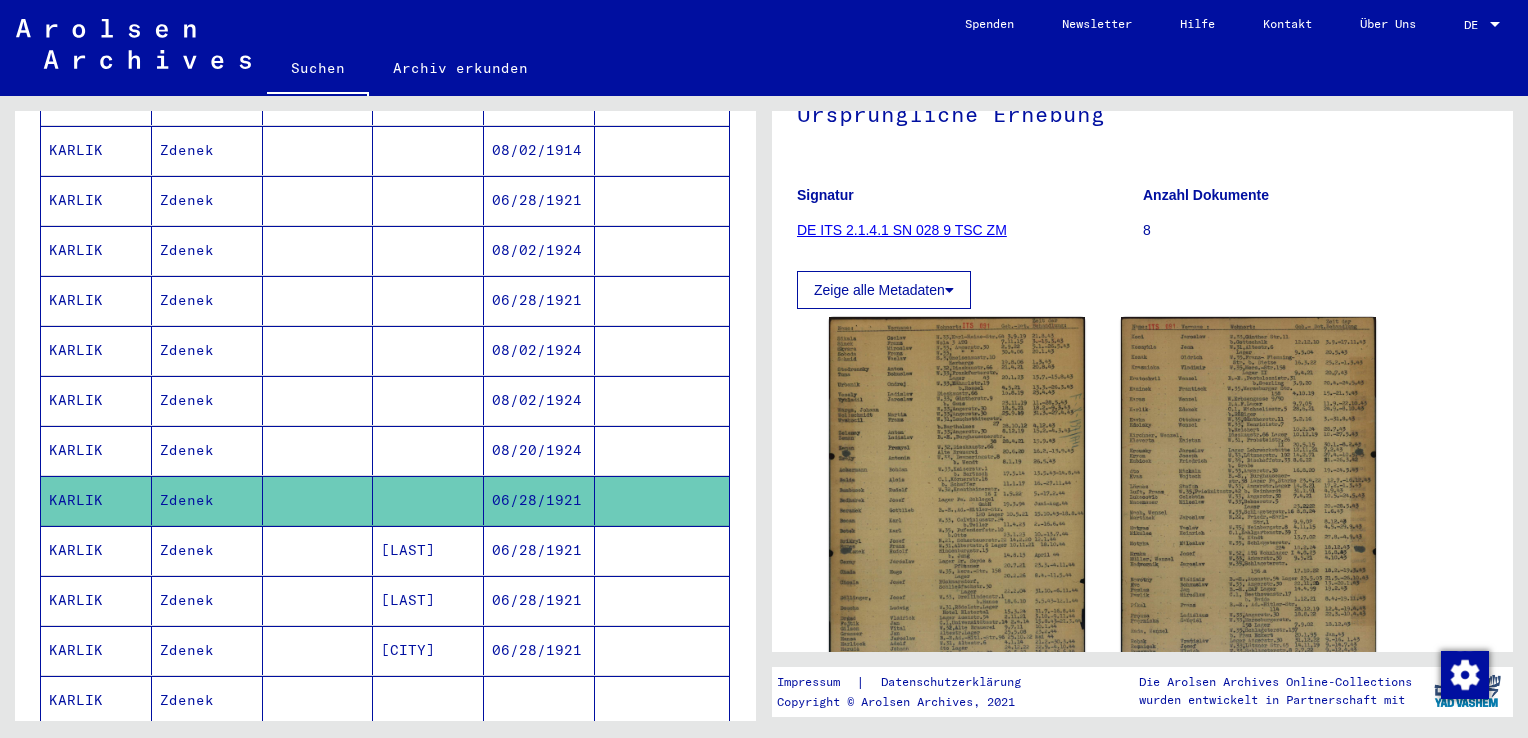 click on "[LAST]" at bounding box center (428, 600) 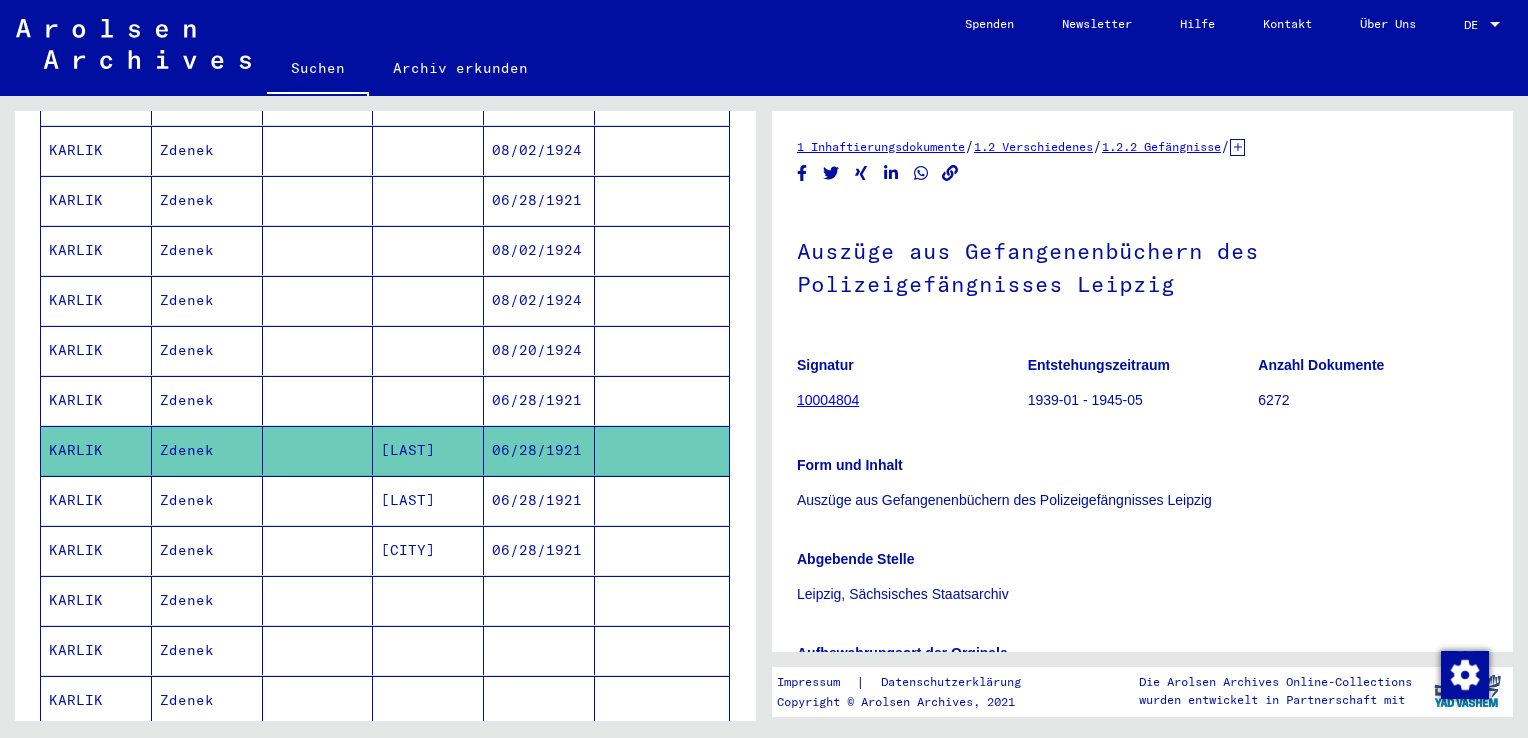 click on "[LAST]" at bounding box center (428, 550) 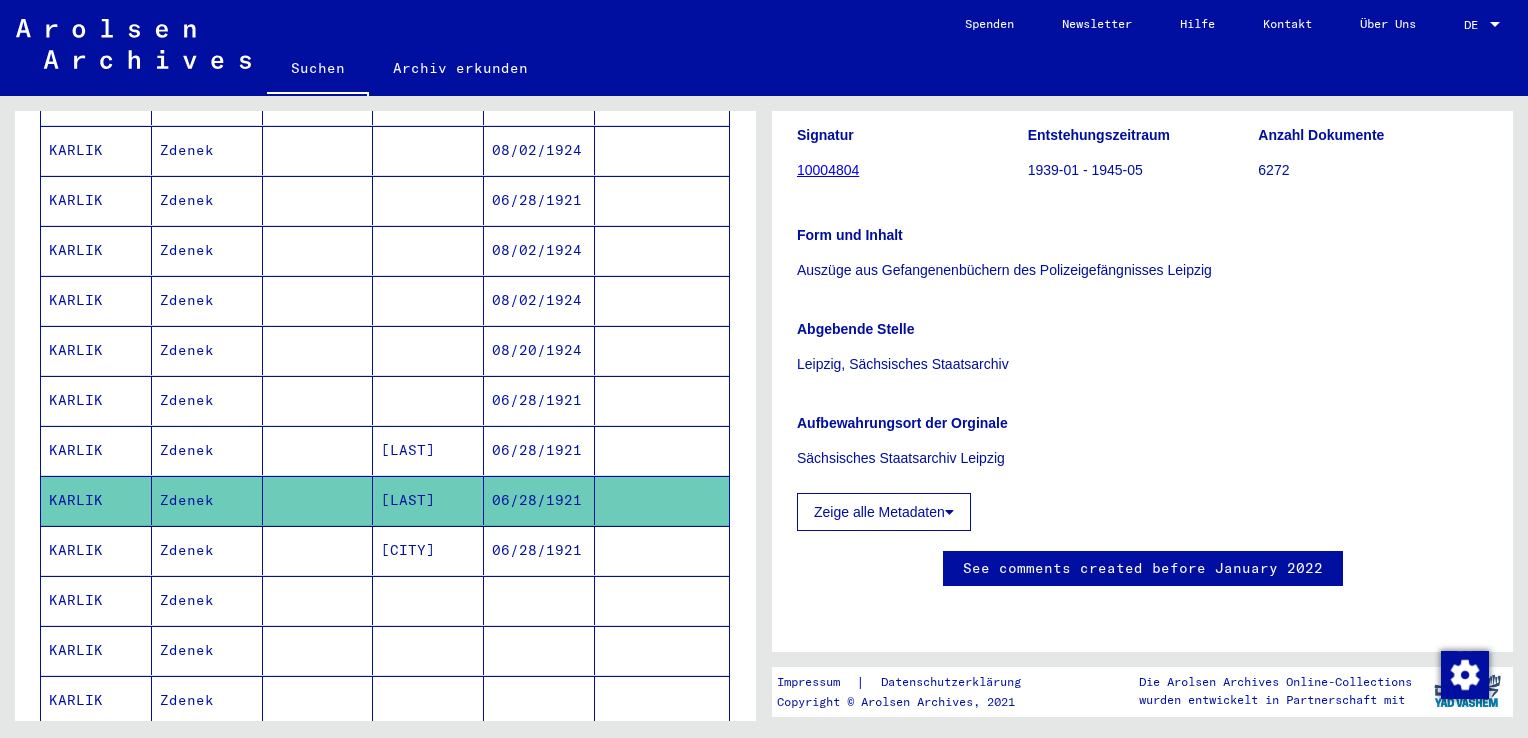 click on "[CITY]" at bounding box center [428, 600] 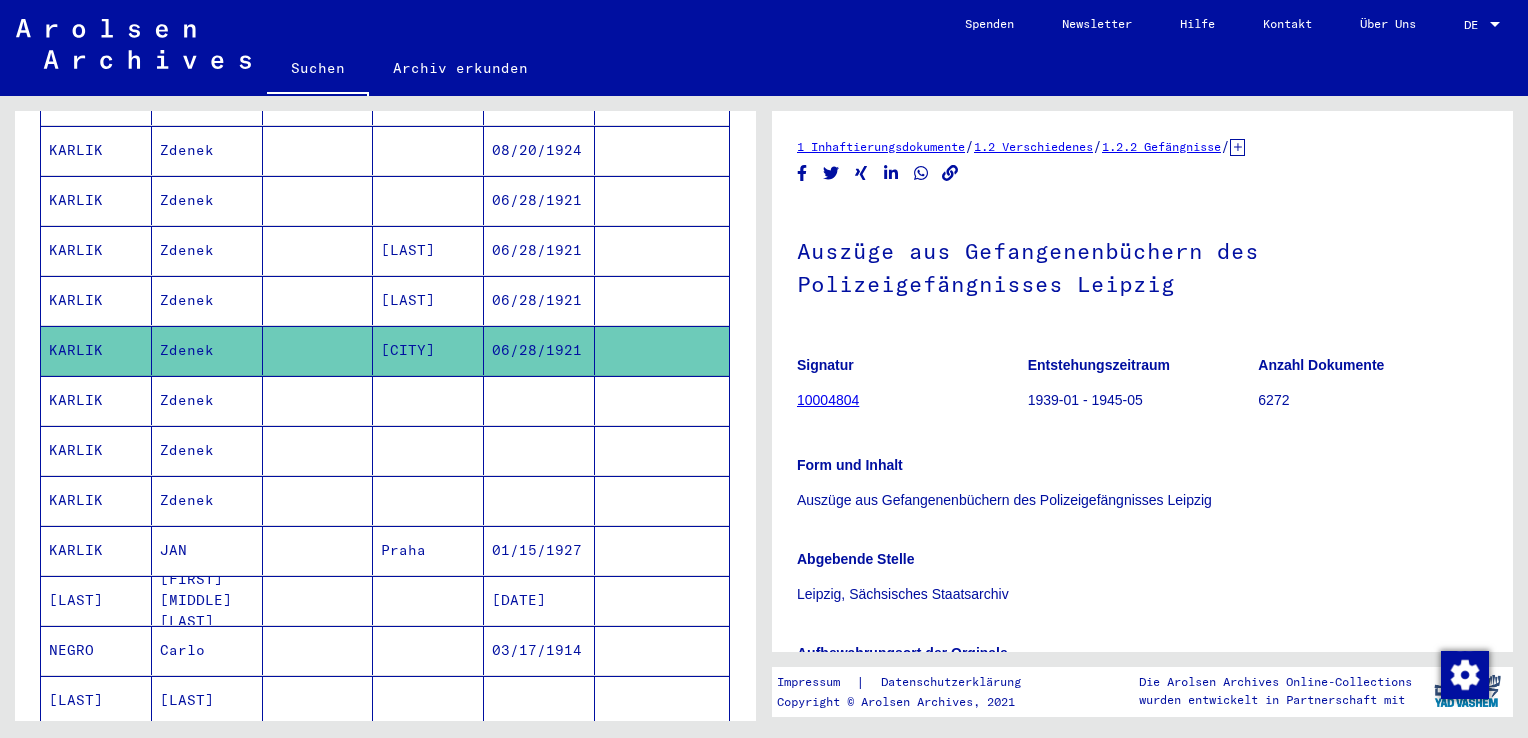 click at bounding box center [428, 450] 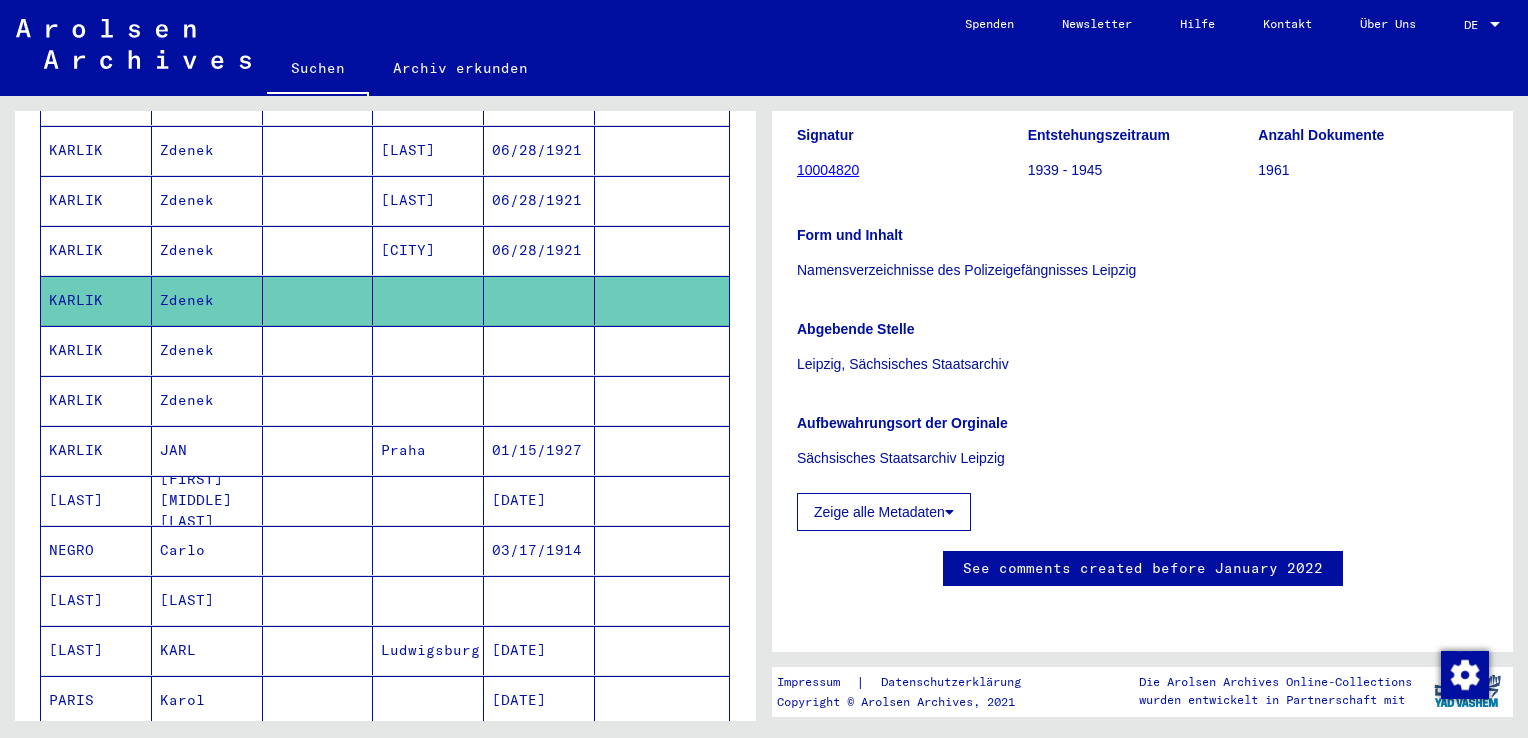 click at bounding box center (428, 400) 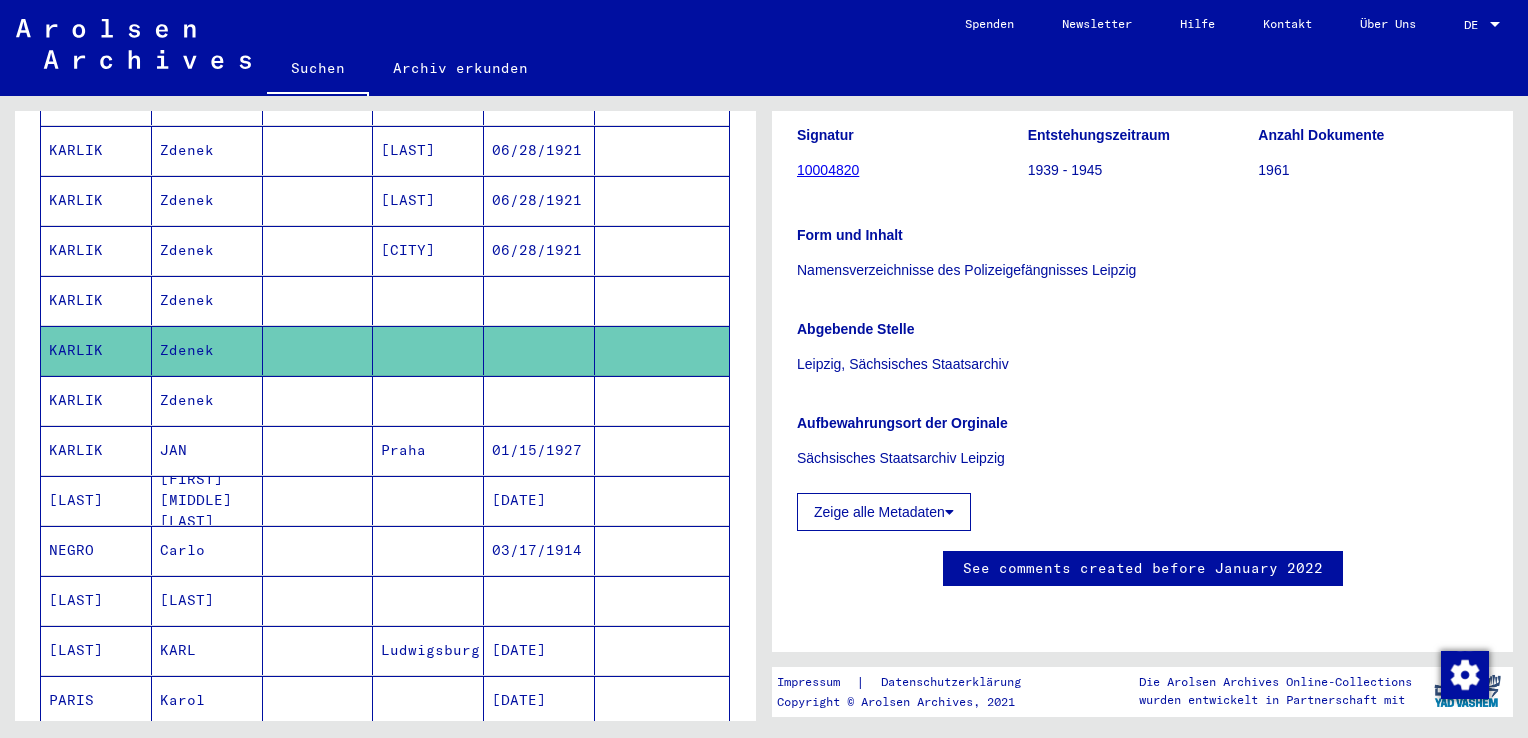 click at bounding box center (428, 450) 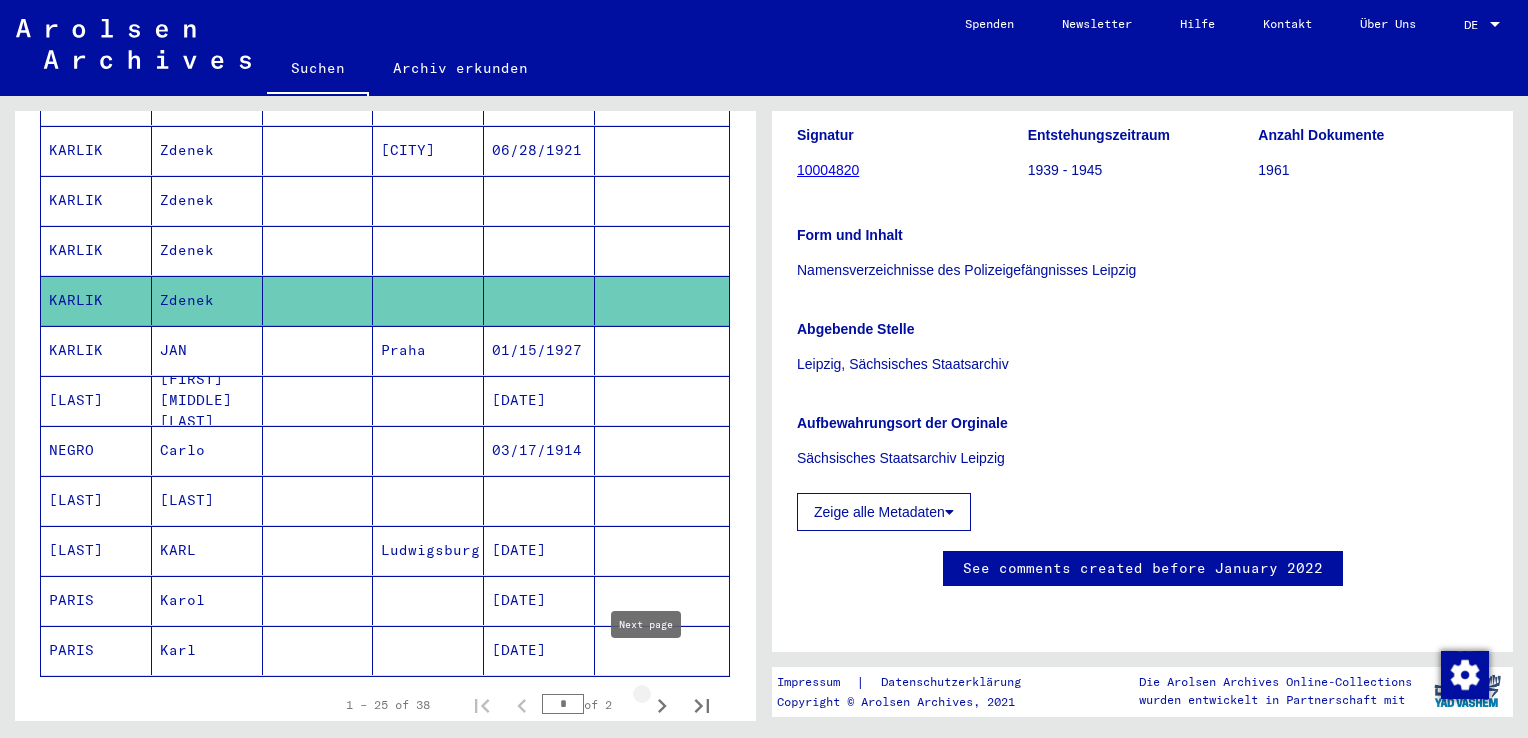 click 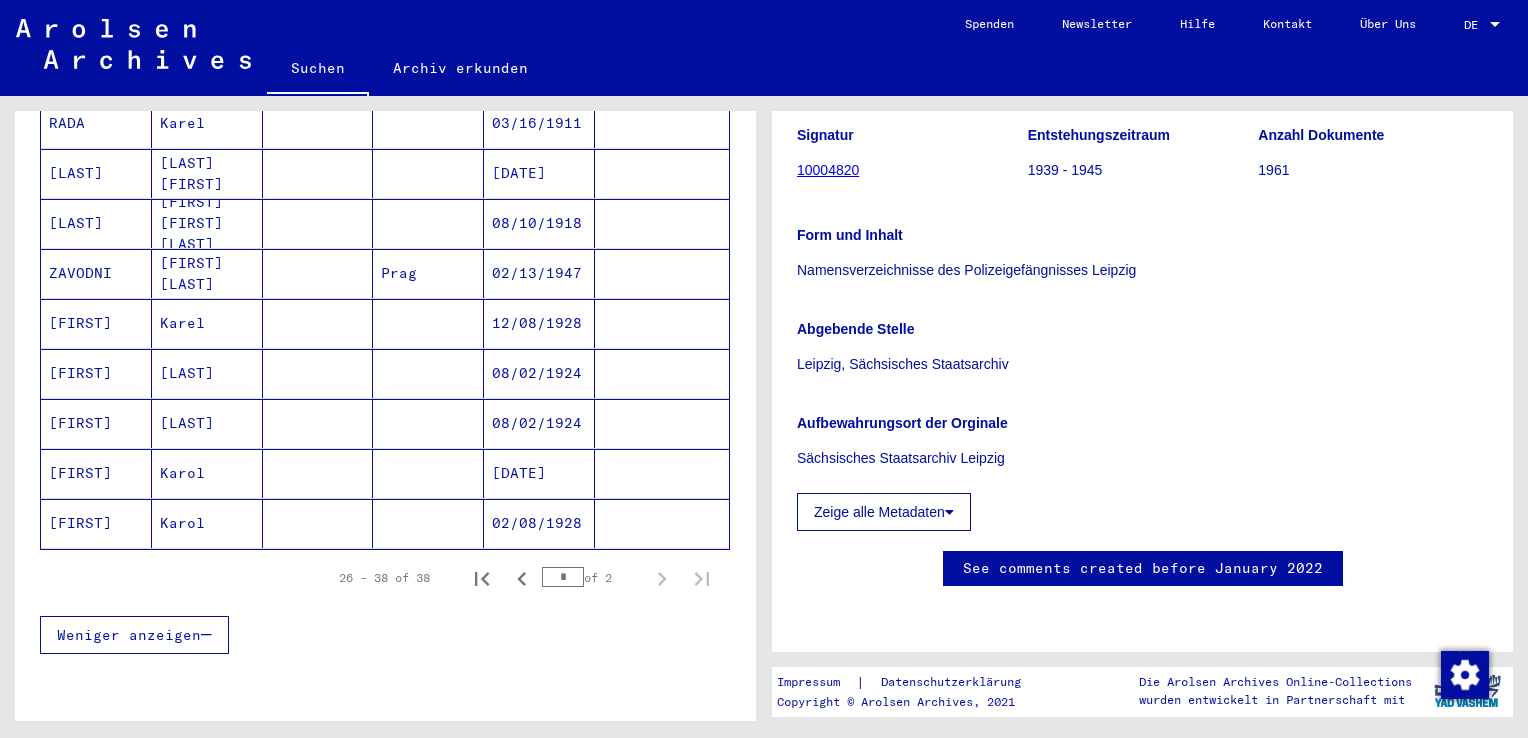 click at bounding box center [318, 423] 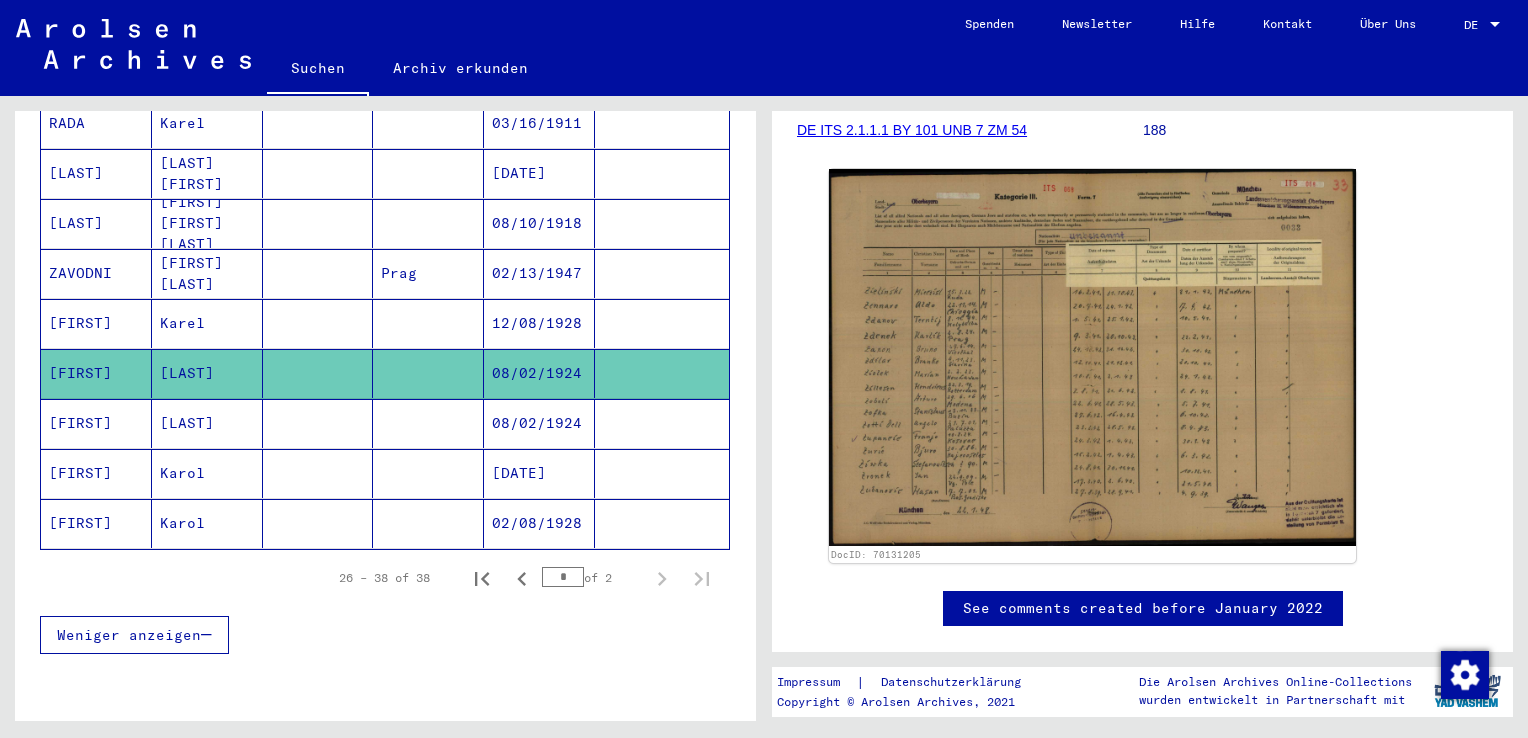 click on "08/02/1924" at bounding box center [539, 473] 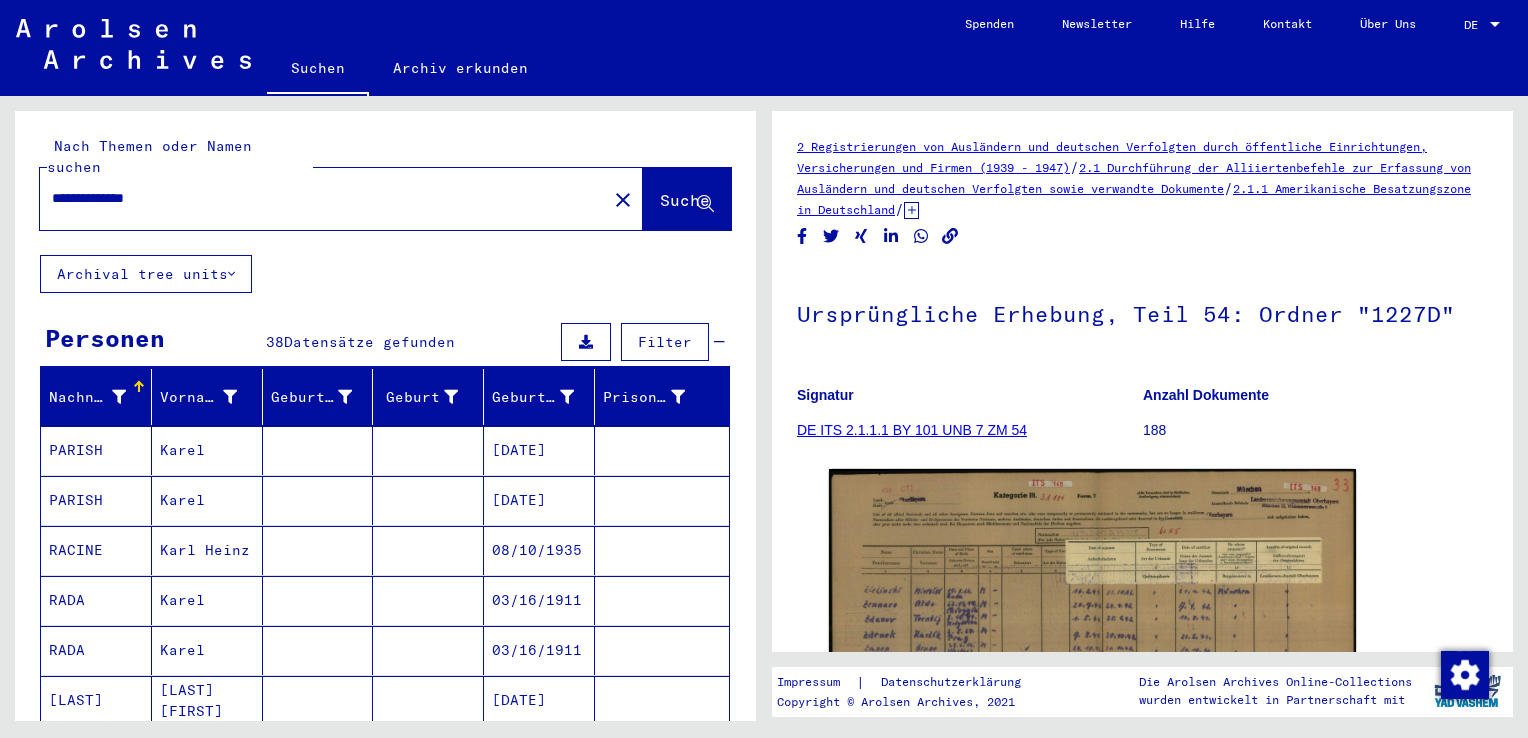 click on "Archival tree units" 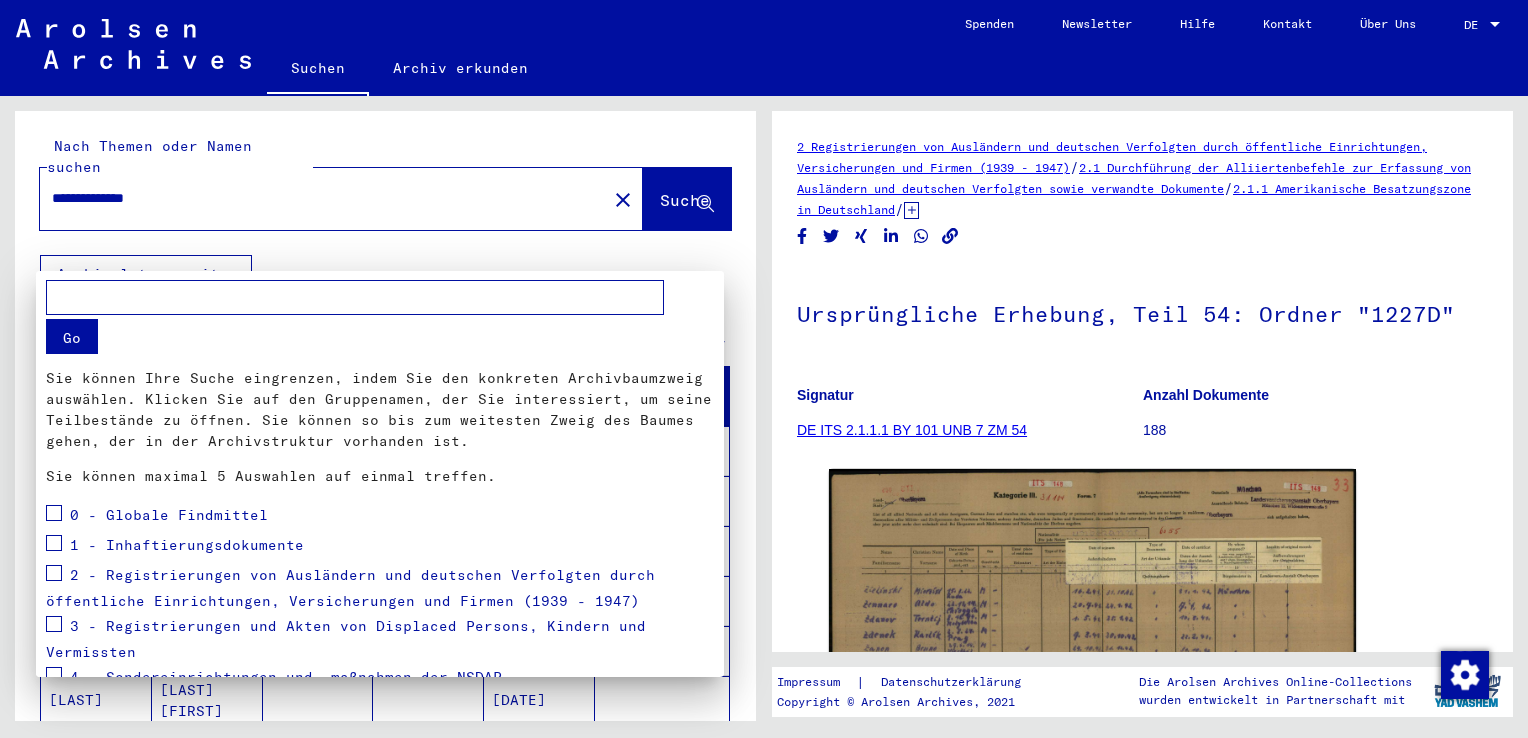 click at bounding box center [764, 369] 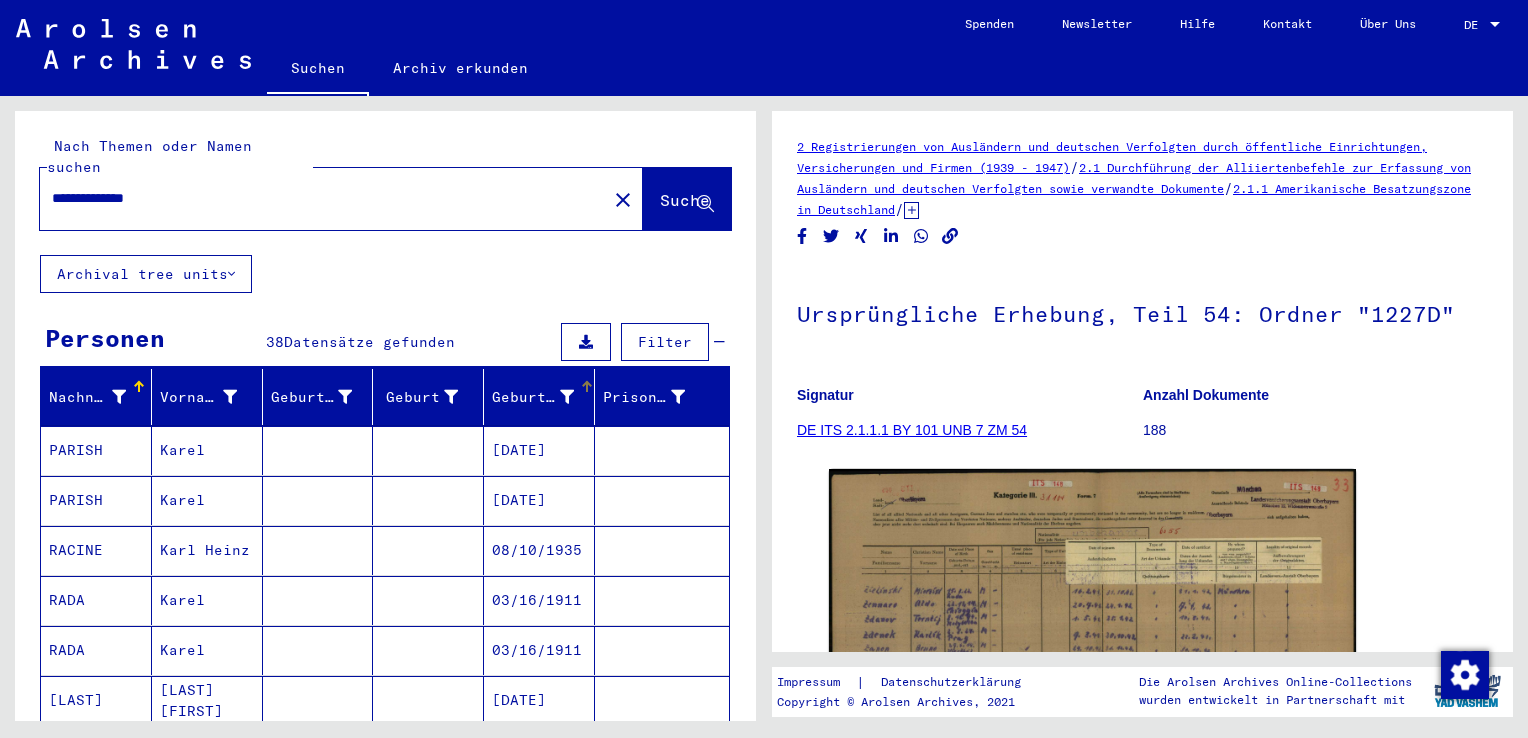 click on "Geburtsdatum" at bounding box center [533, 397] 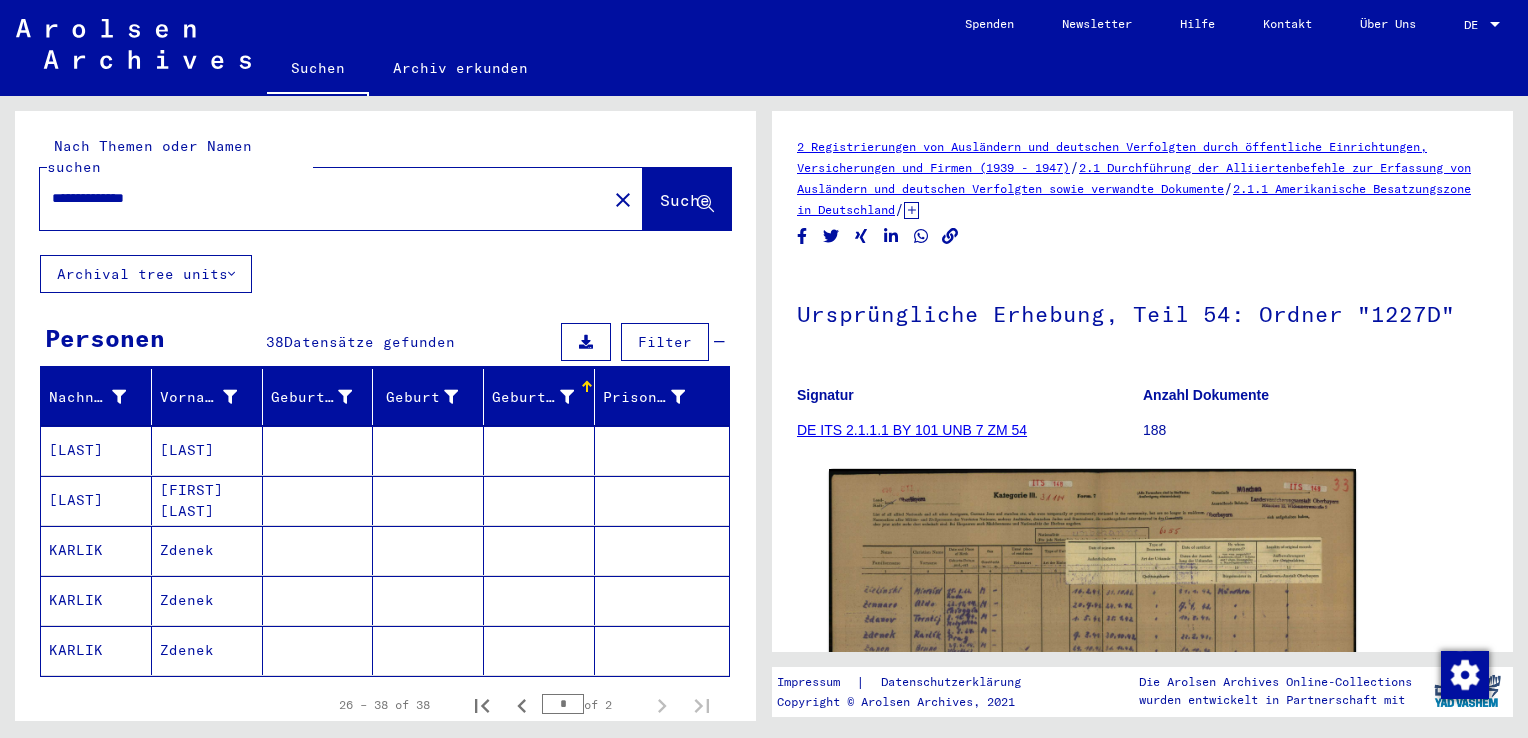 click at bounding box center [567, 397] 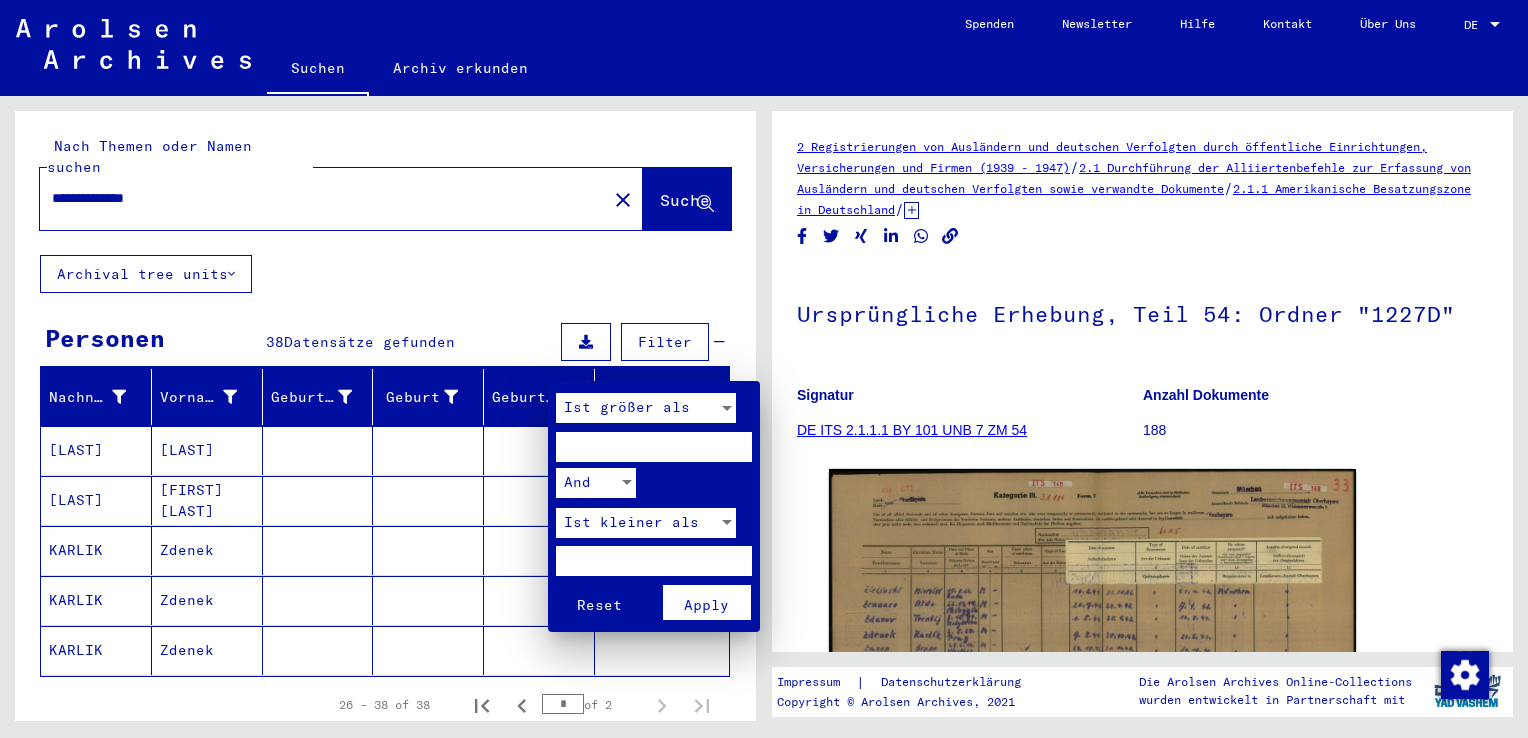 click at bounding box center [654, 447] 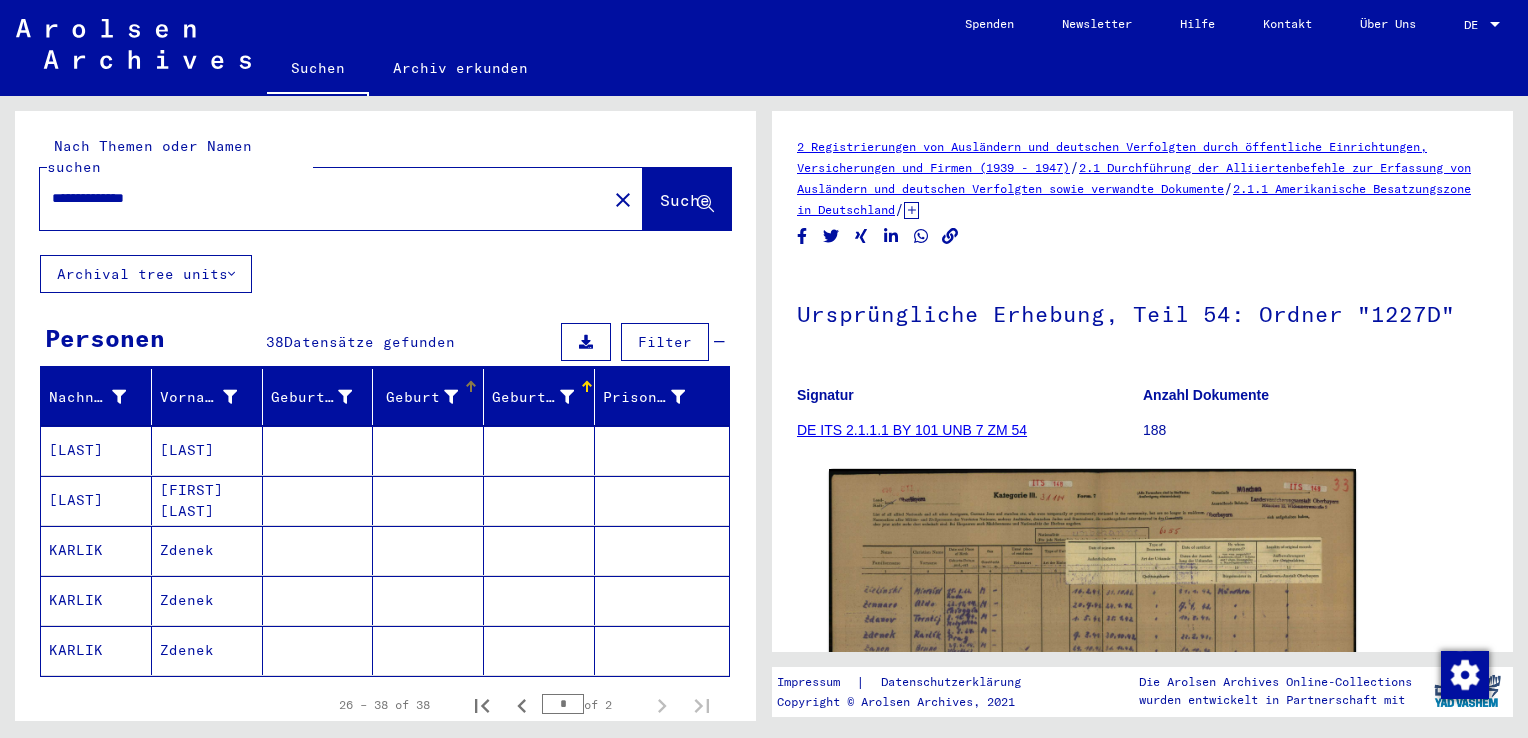 click on "Geburt‏" at bounding box center [422, 397] 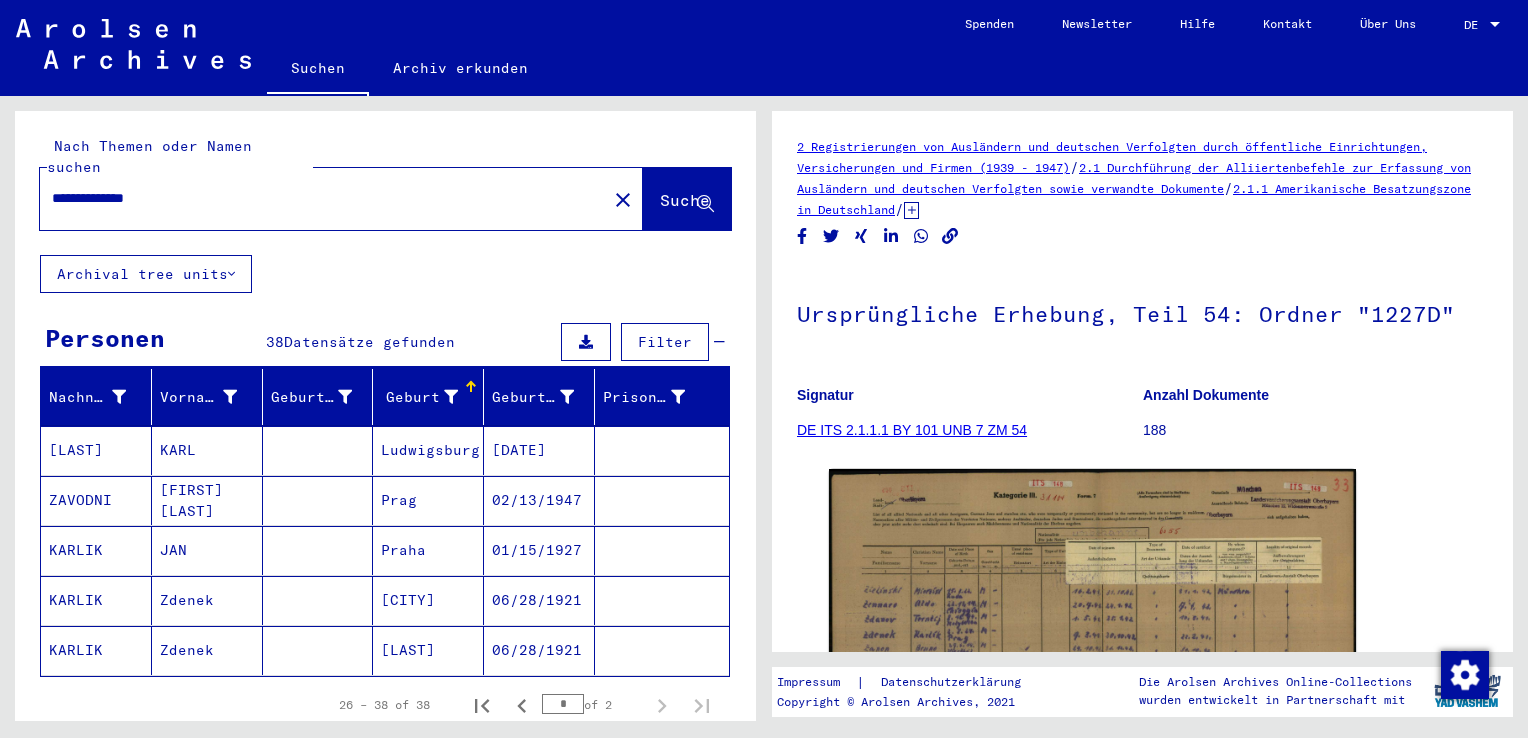 click at bounding box center (451, 397) 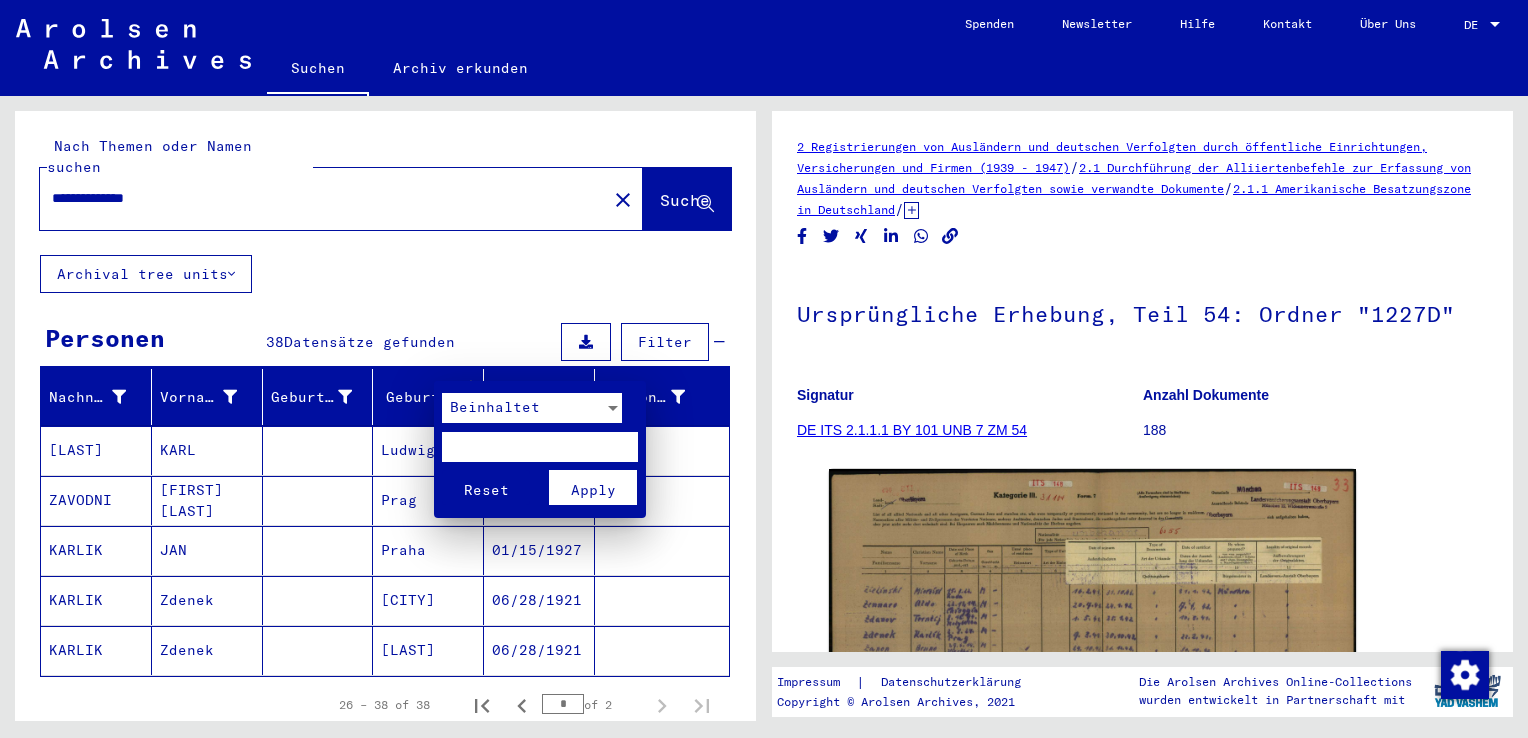 click at bounding box center (540, 447) 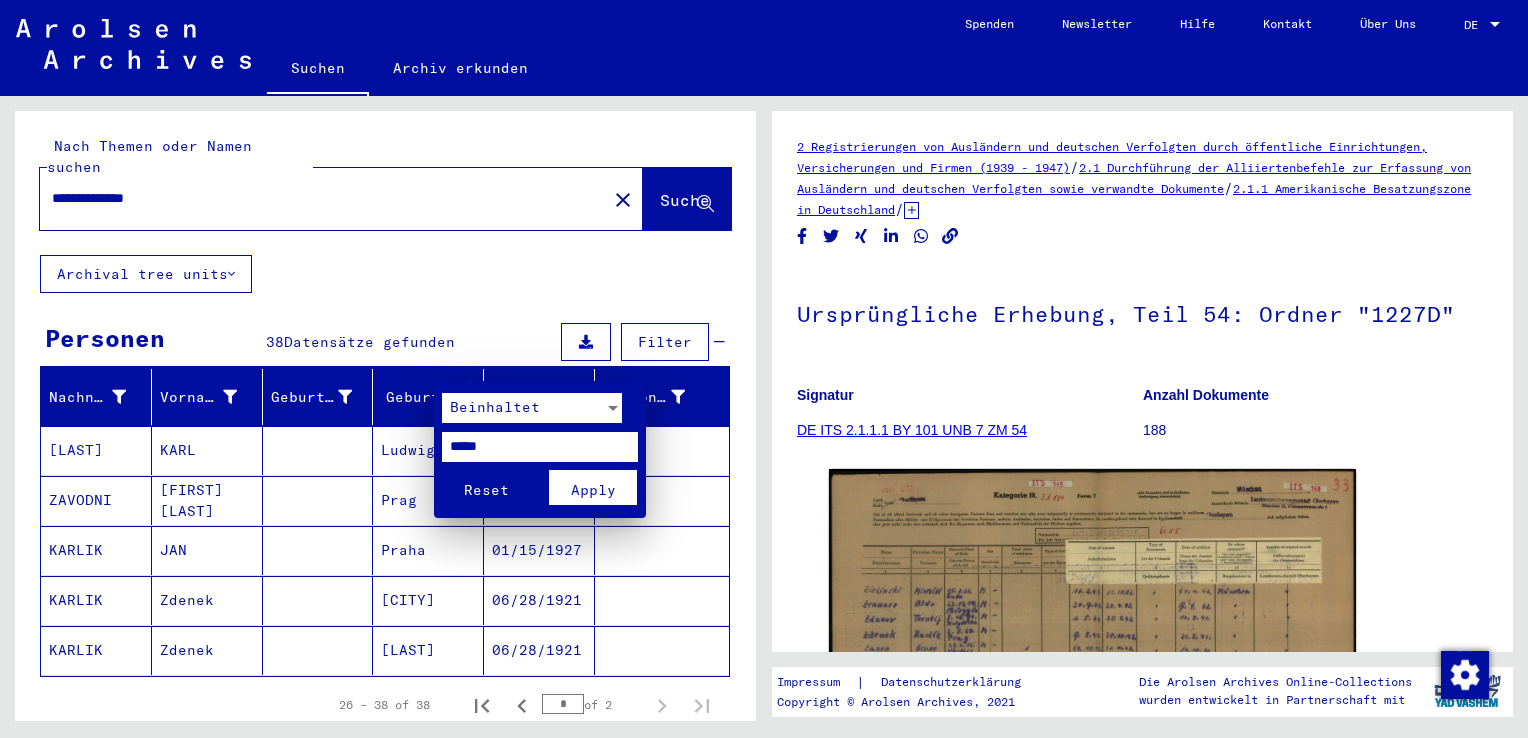 type on "*****" 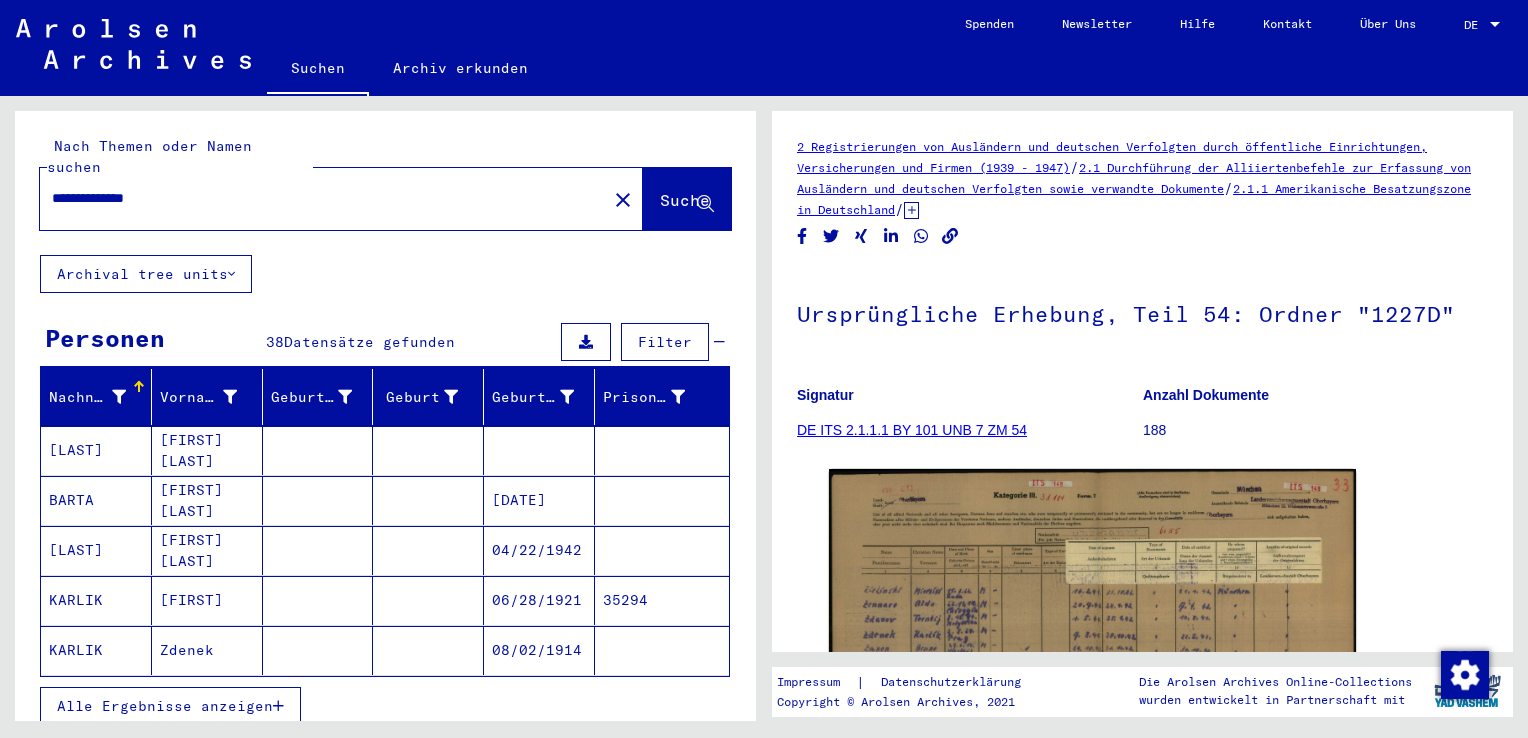 click at bounding box center [428, 650] 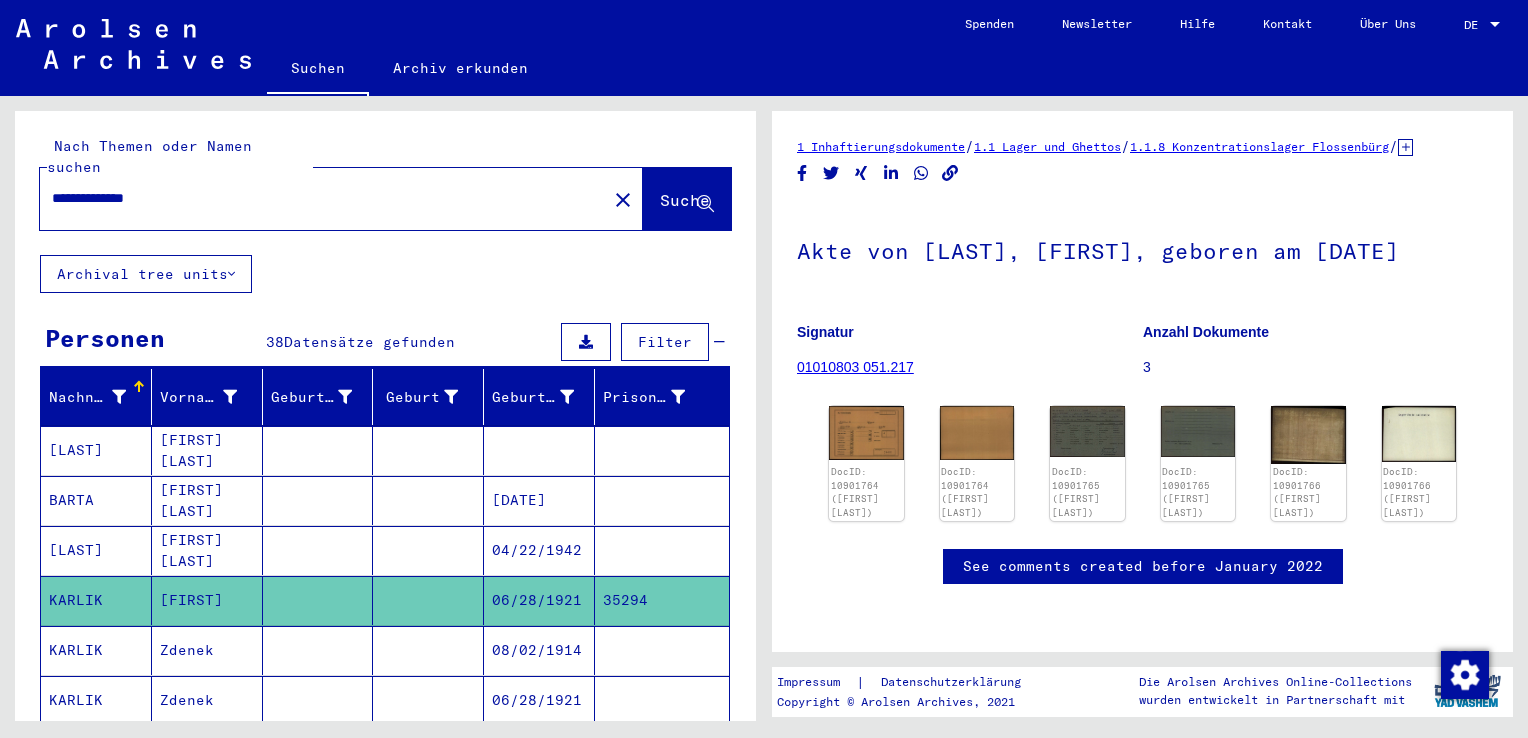 scroll, scrollTop: 0, scrollLeft: 0, axis: both 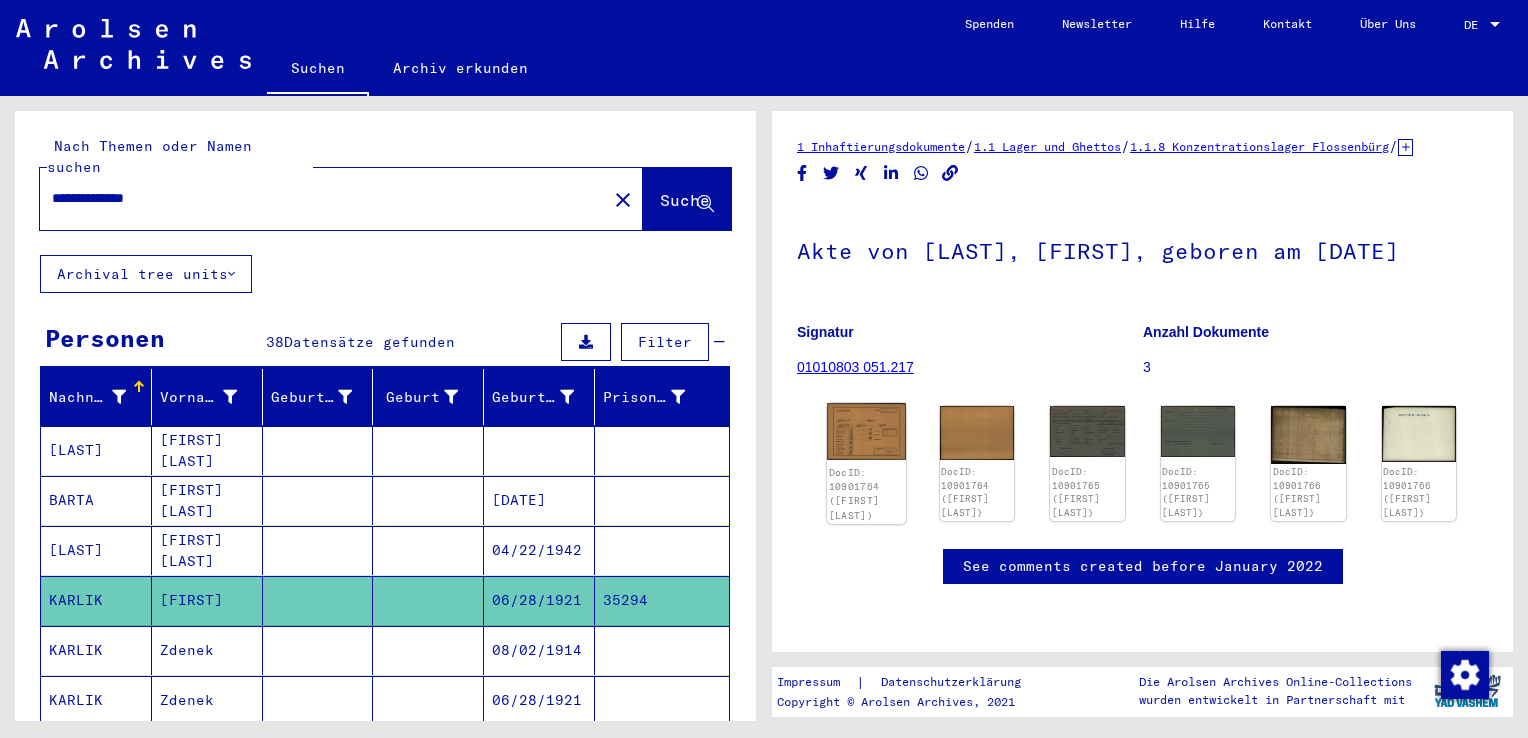 click 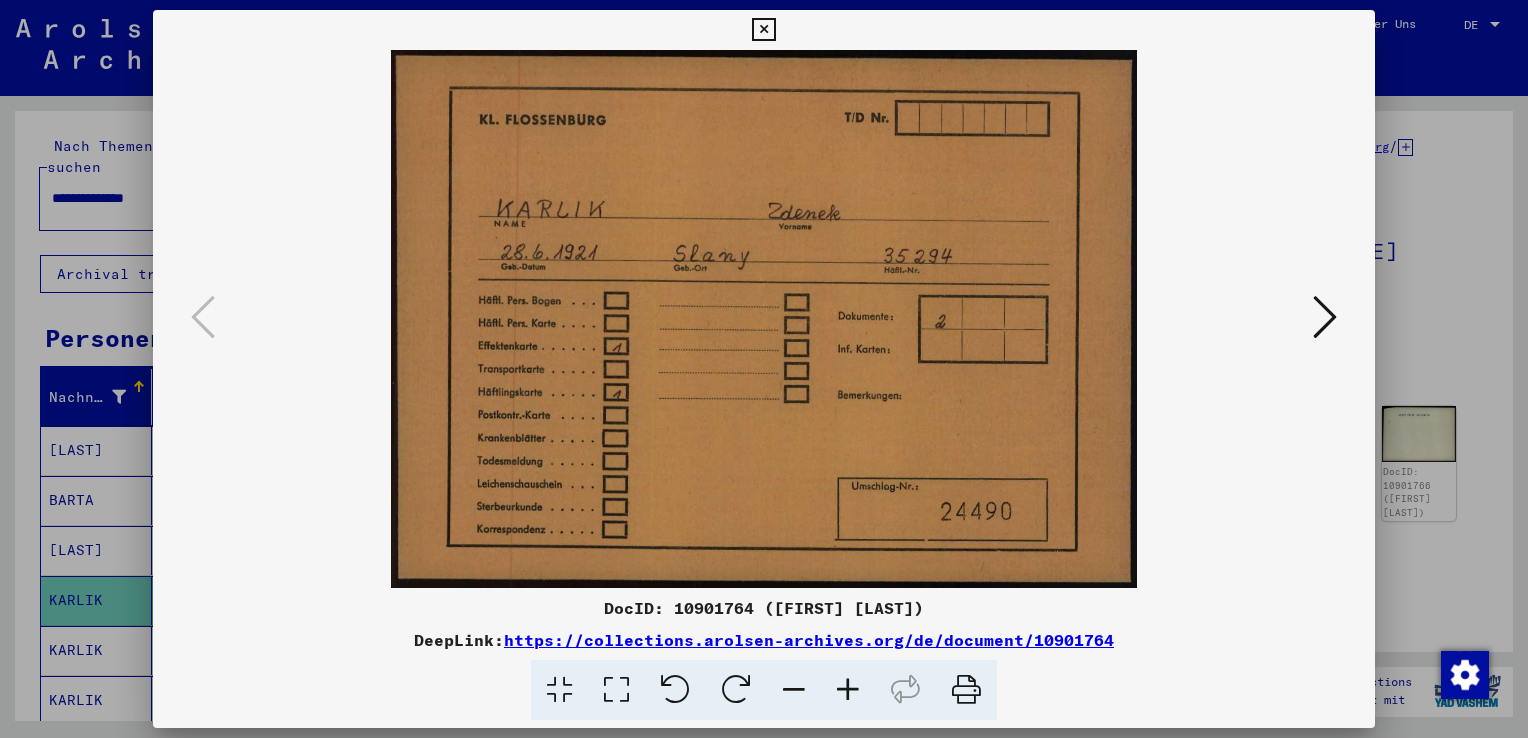 click at bounding box center (764, 369) 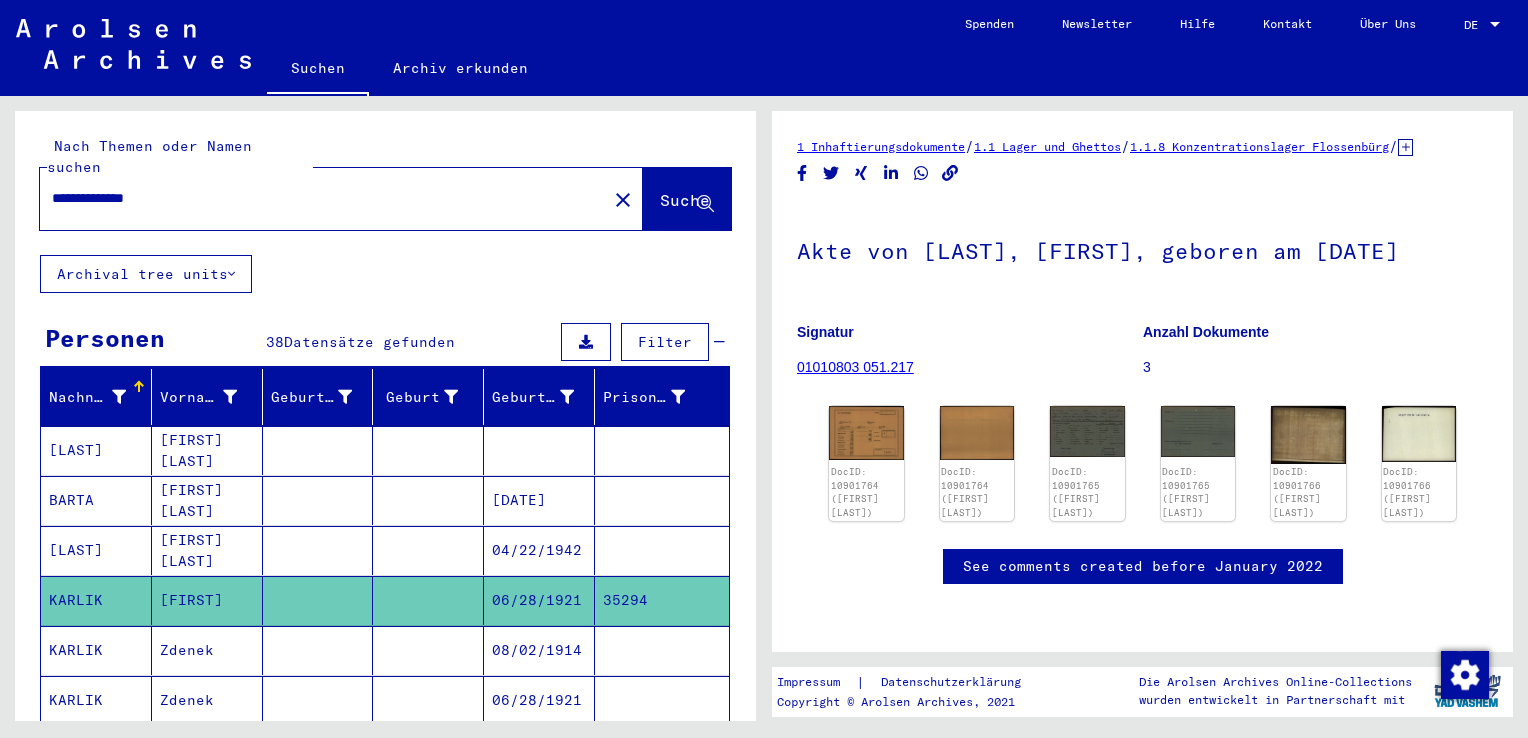 click at bounding box center [318, 700] 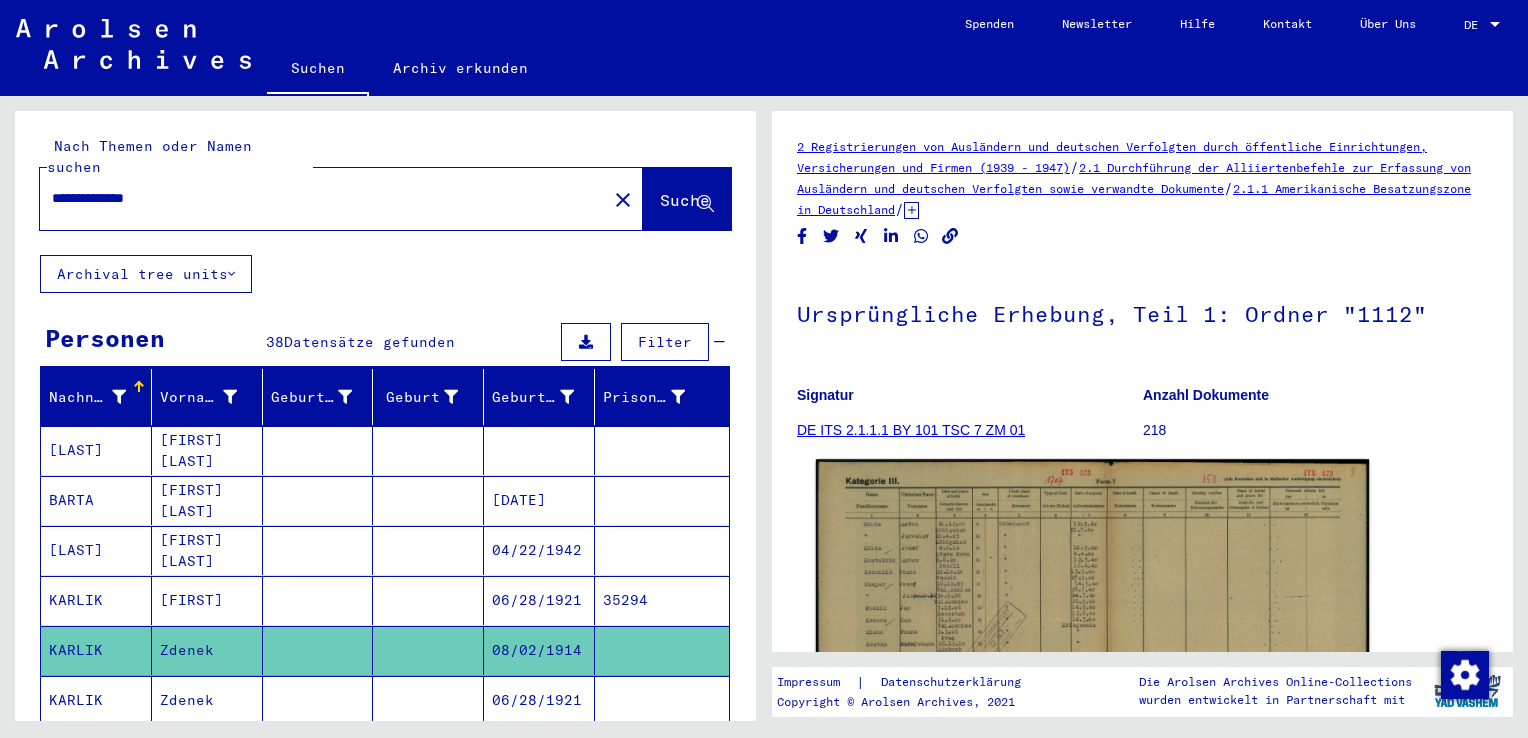 scroll, scrollTop: 0, scrollLeft: 0, axis: both 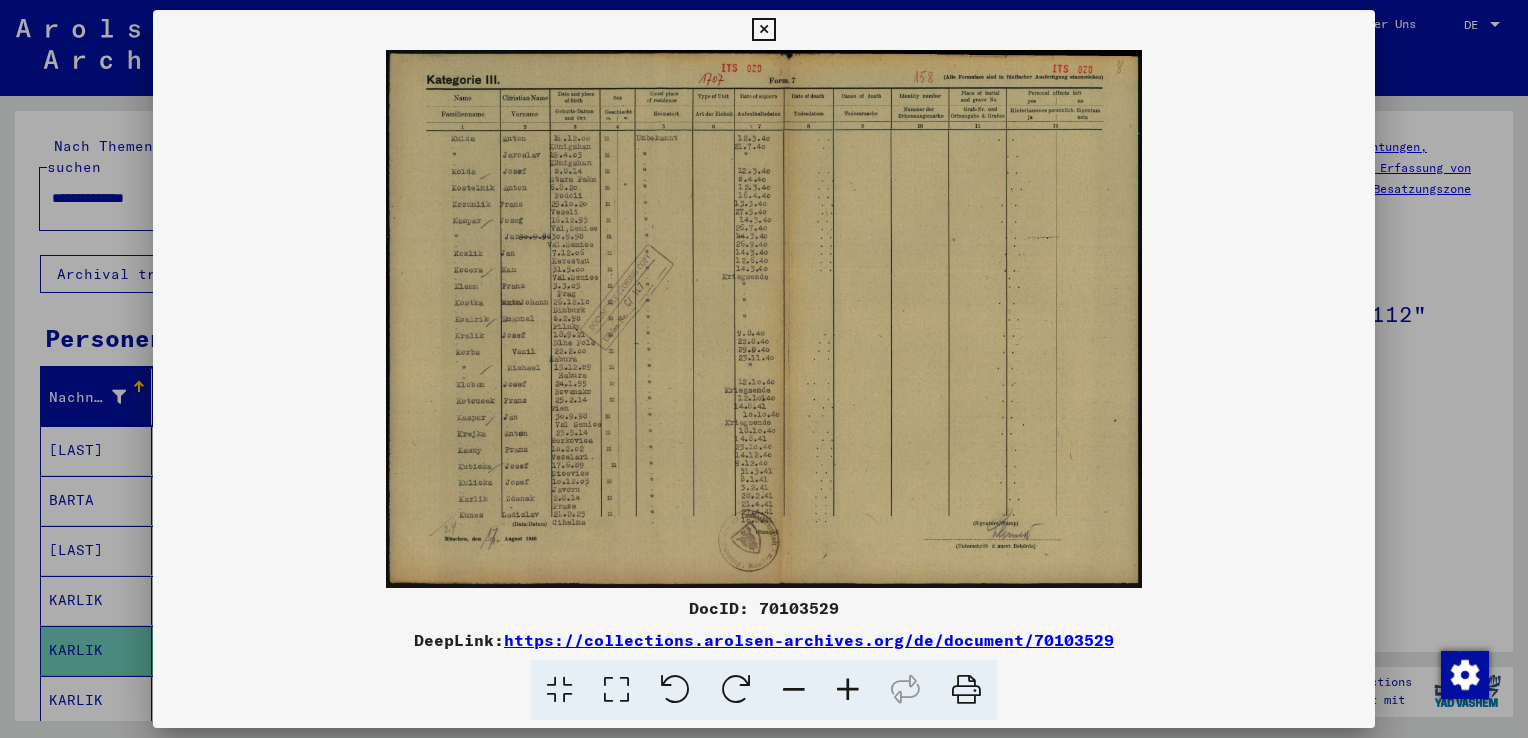 click at bounding box center (764, 369) 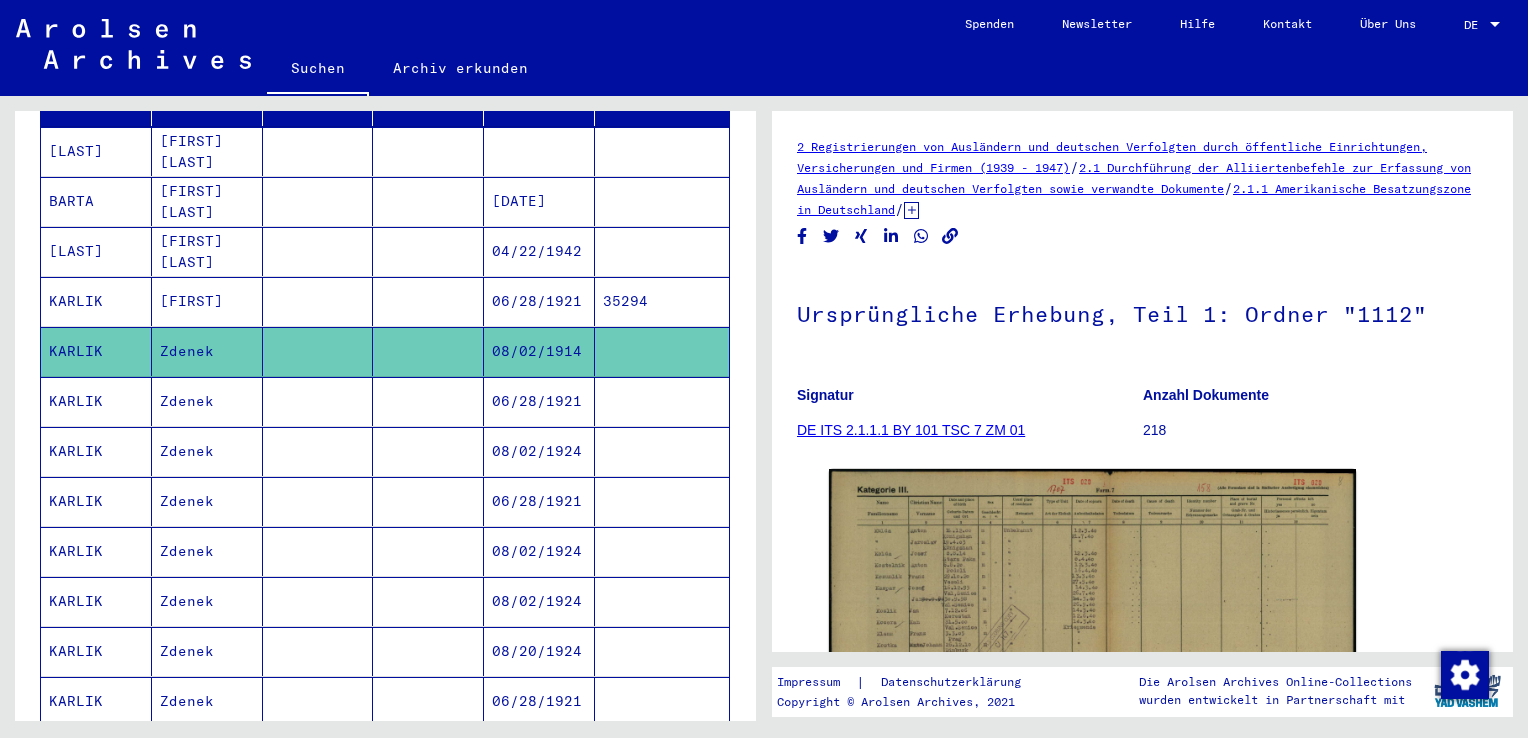 scroll, scrollTop: 300, scrollLeft: 0, axis: vertical 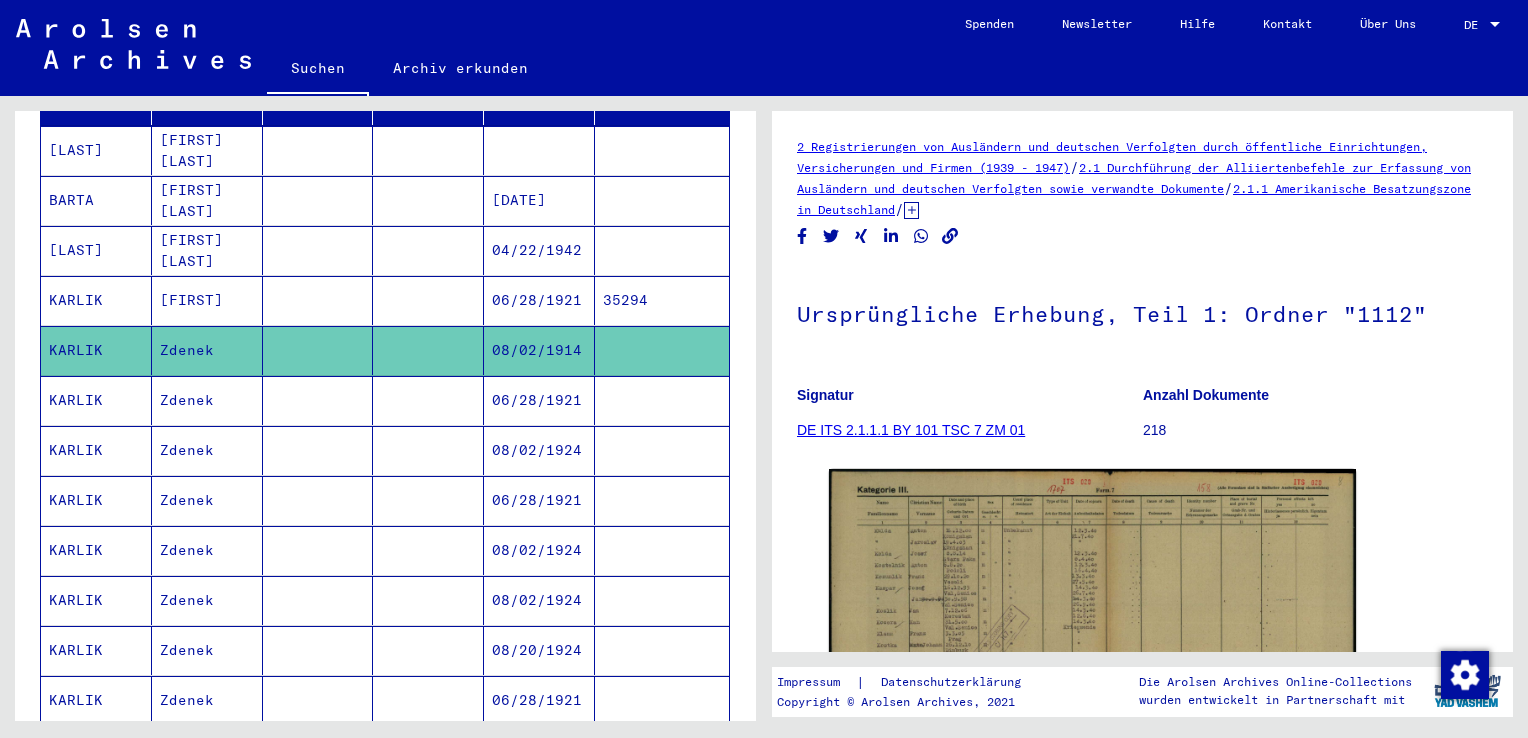 click at bounding box center [318, 450] 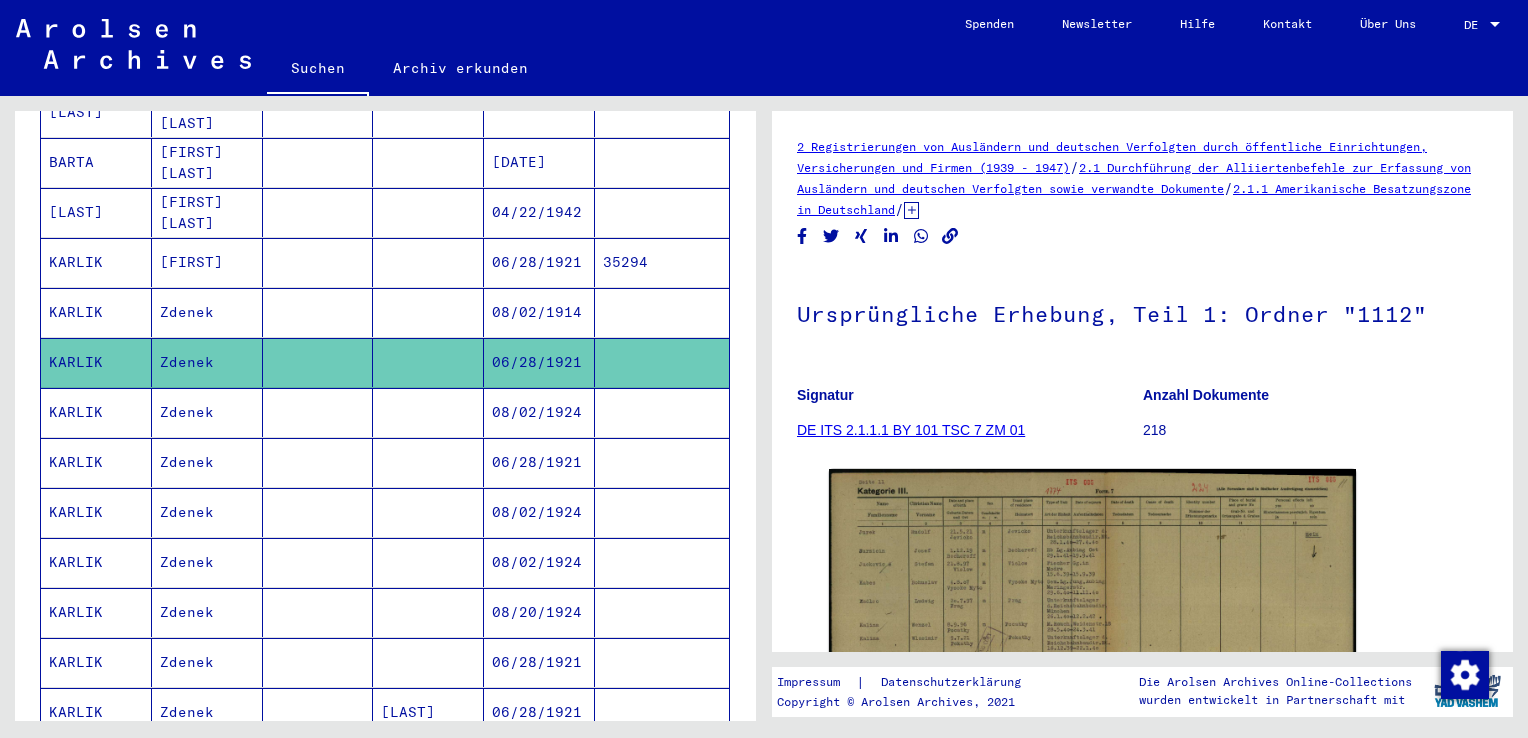 scroll, scrollTop: 400, scrollLeft: 0, axis: vertical 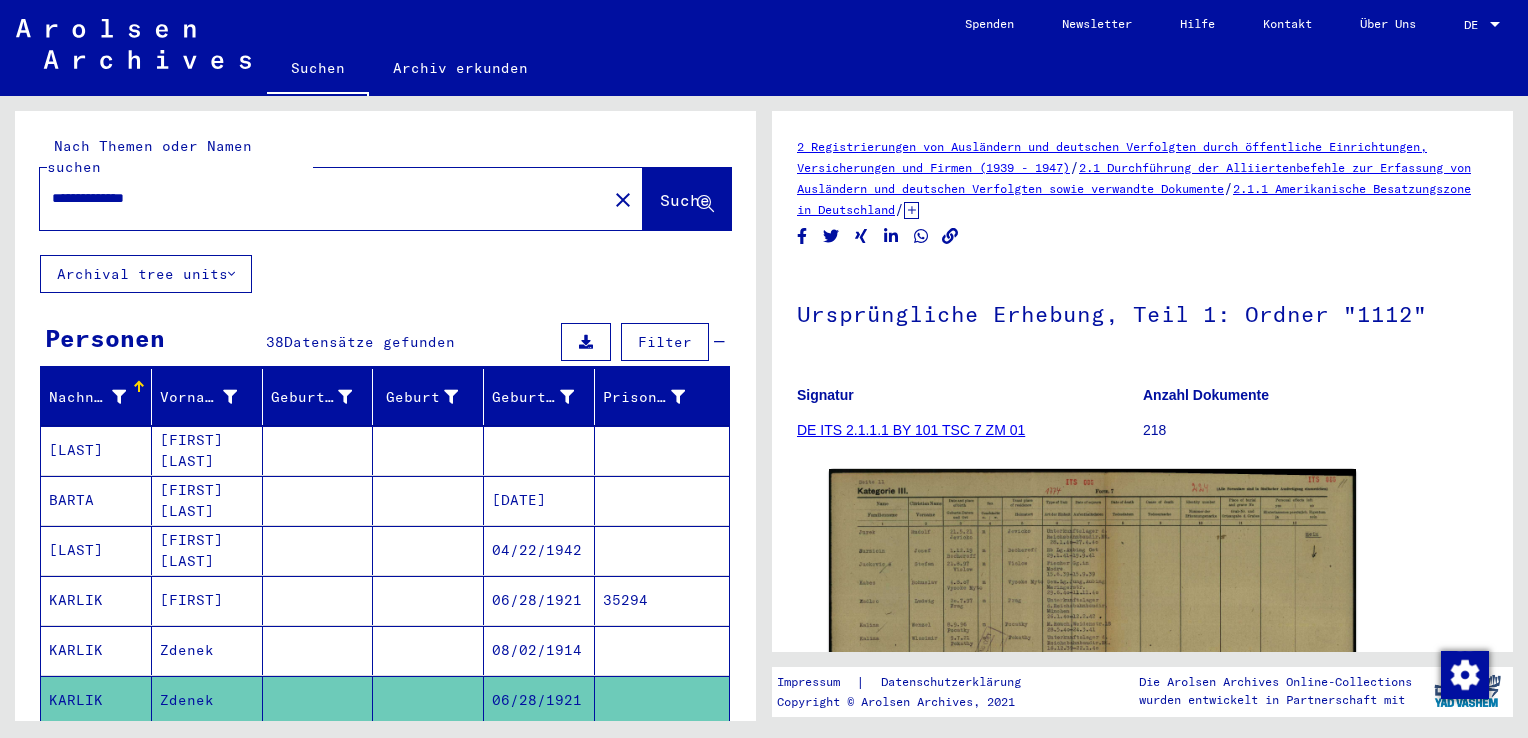 click on "**********" at bounding box center (323, 198) 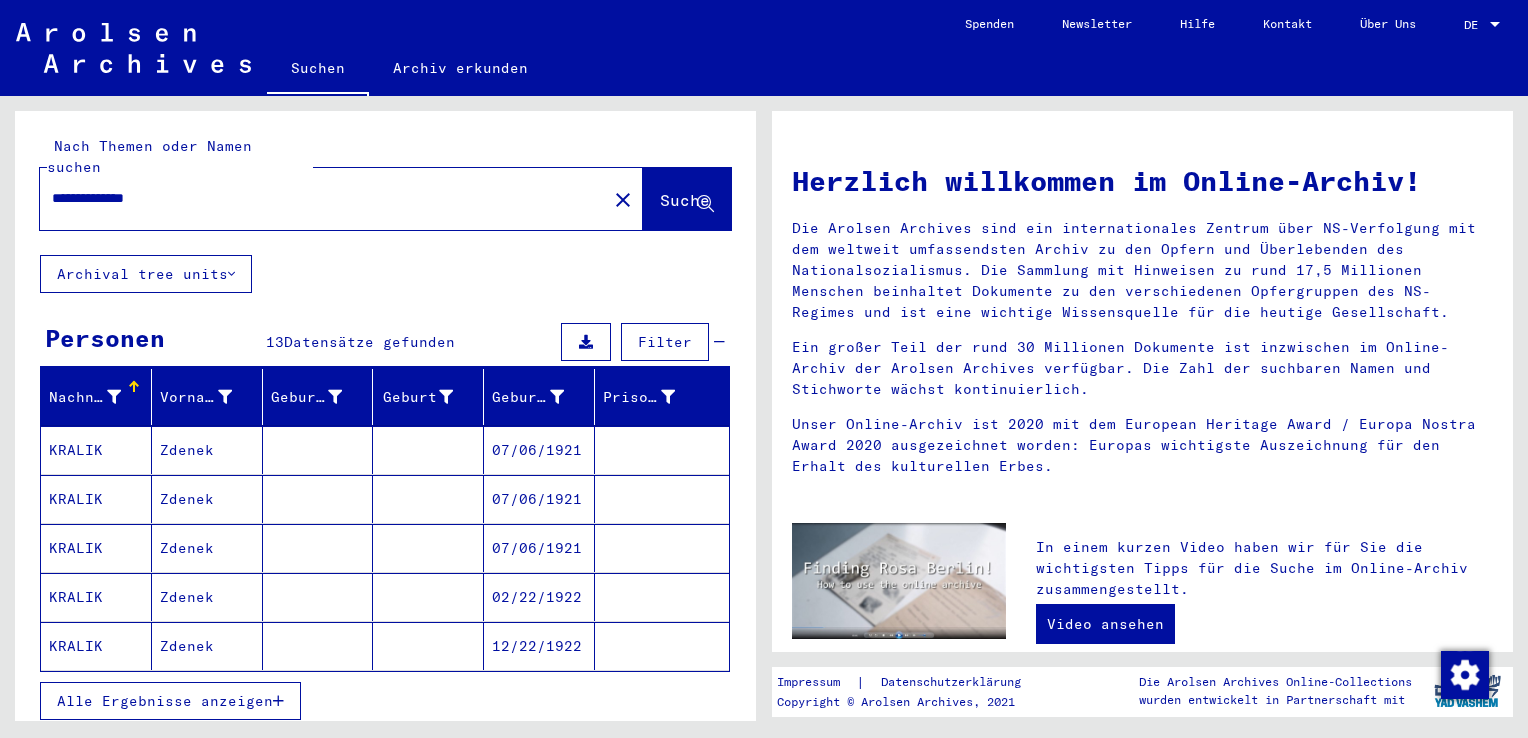 click at bounding box center (318, 499) 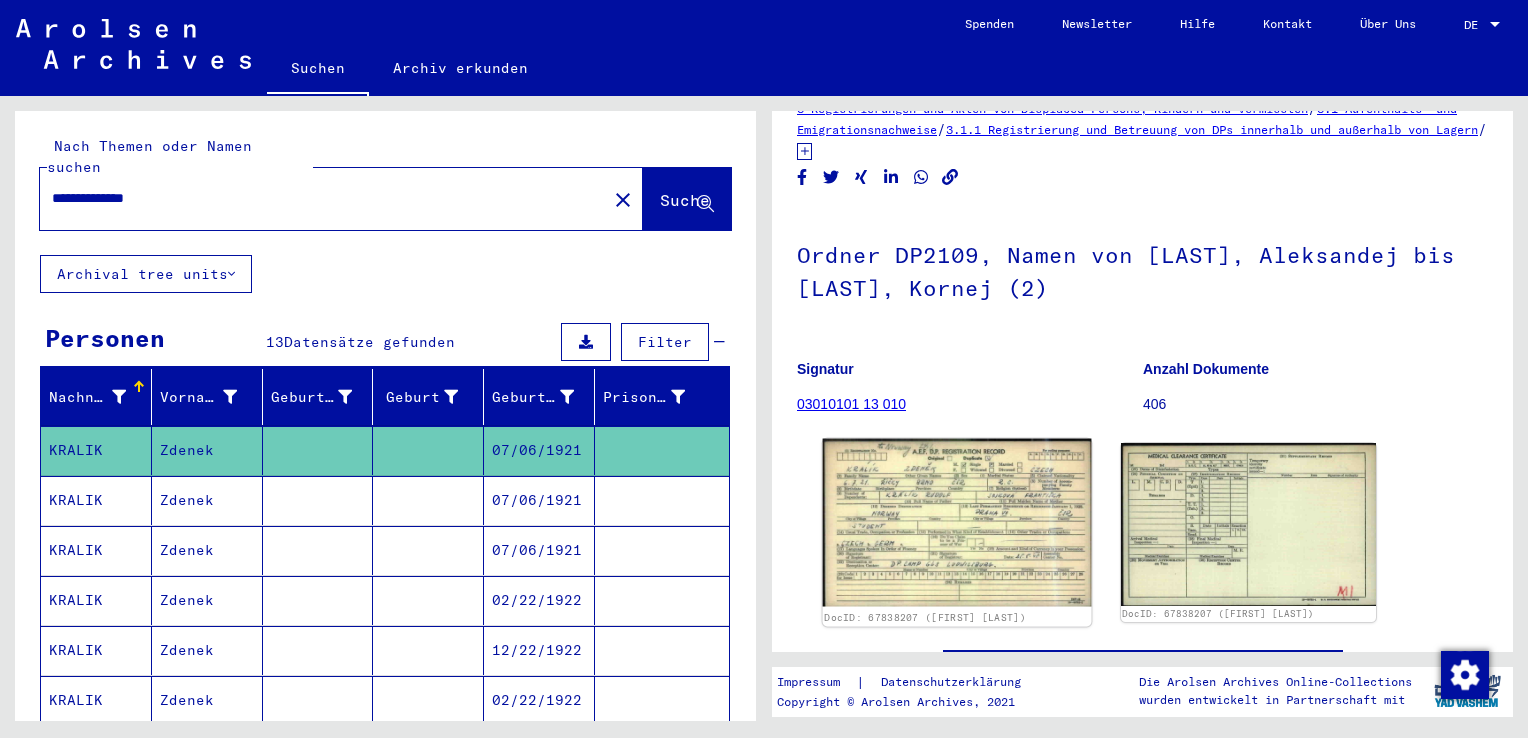 scroll, scrollTop: 100, scrollLeft: 0, axis: vertical 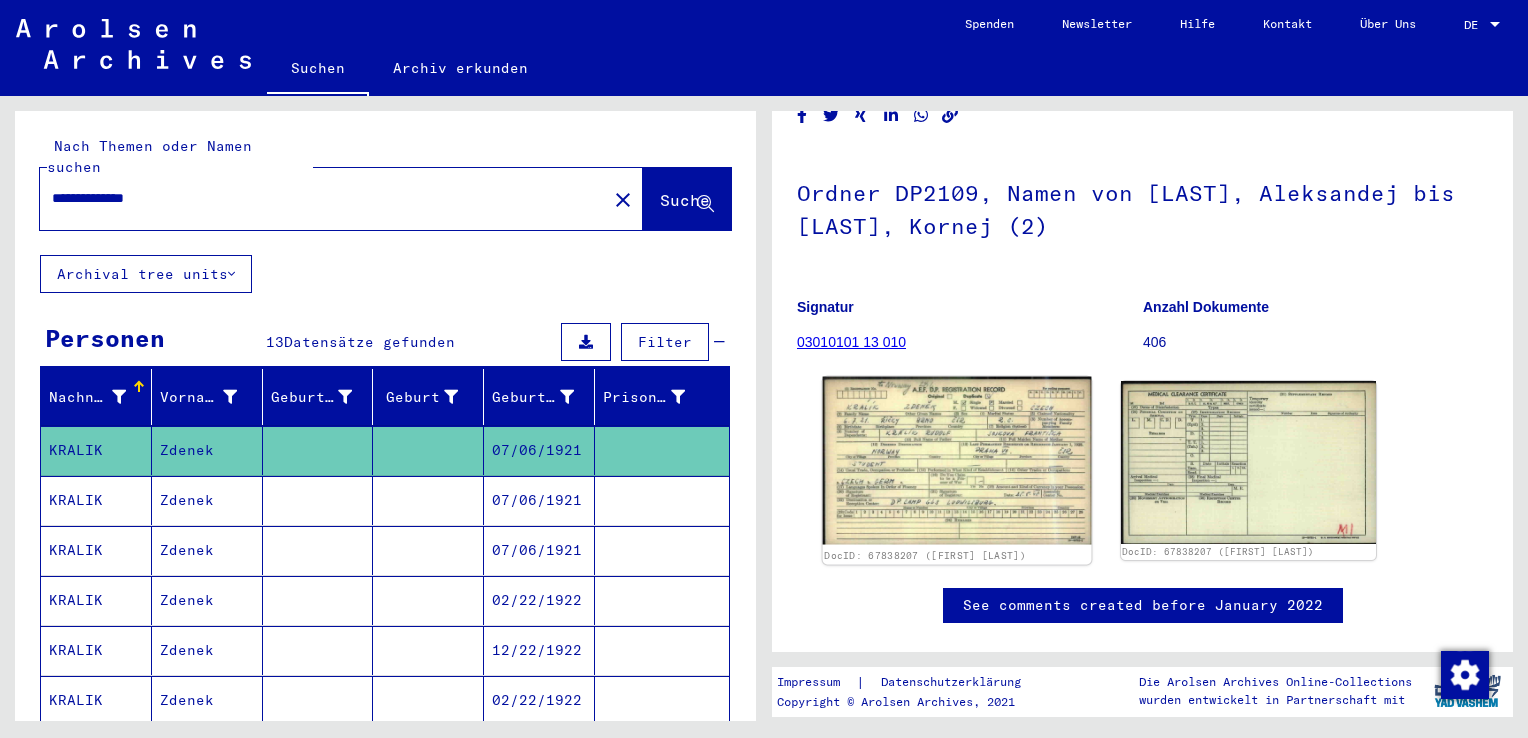 click 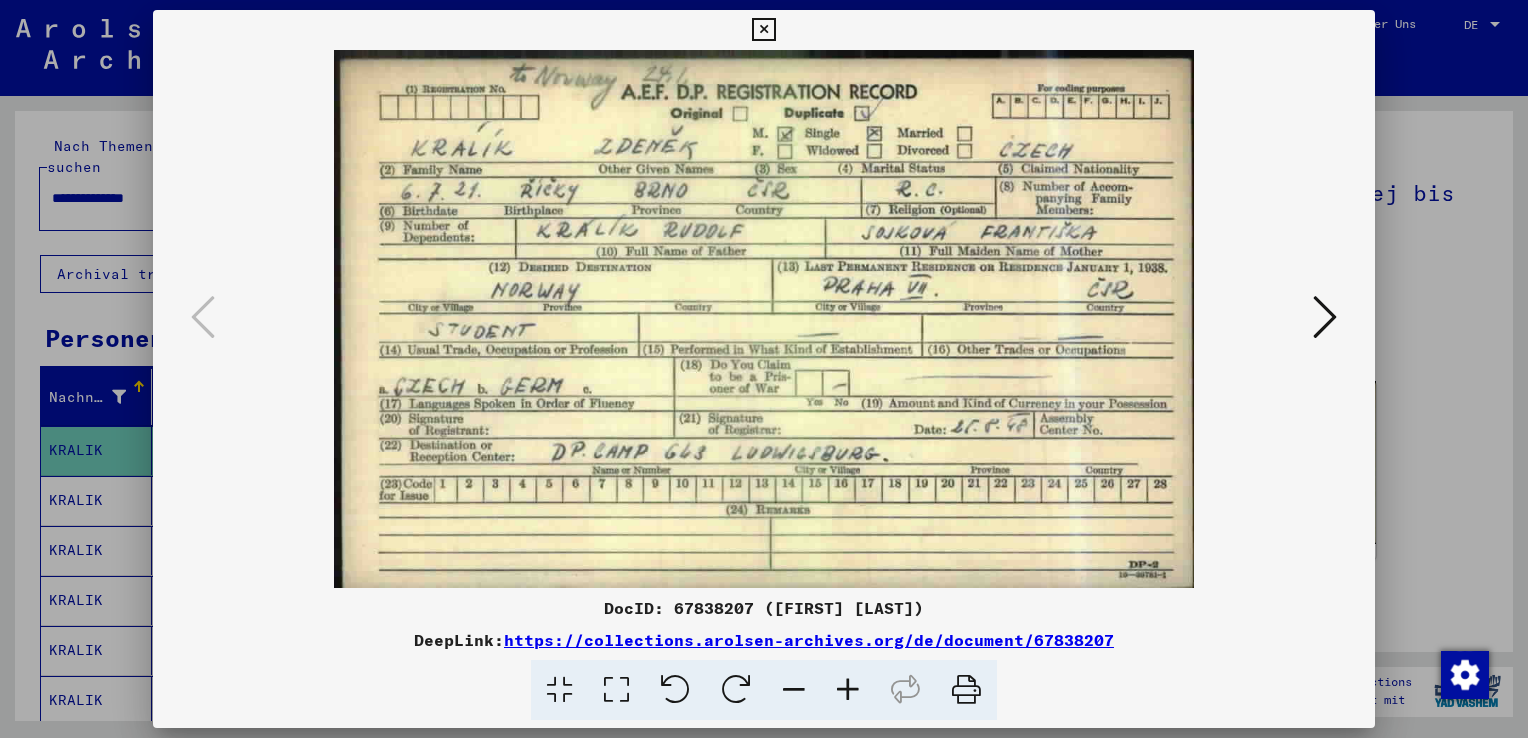click at bounding box center [764, 369] 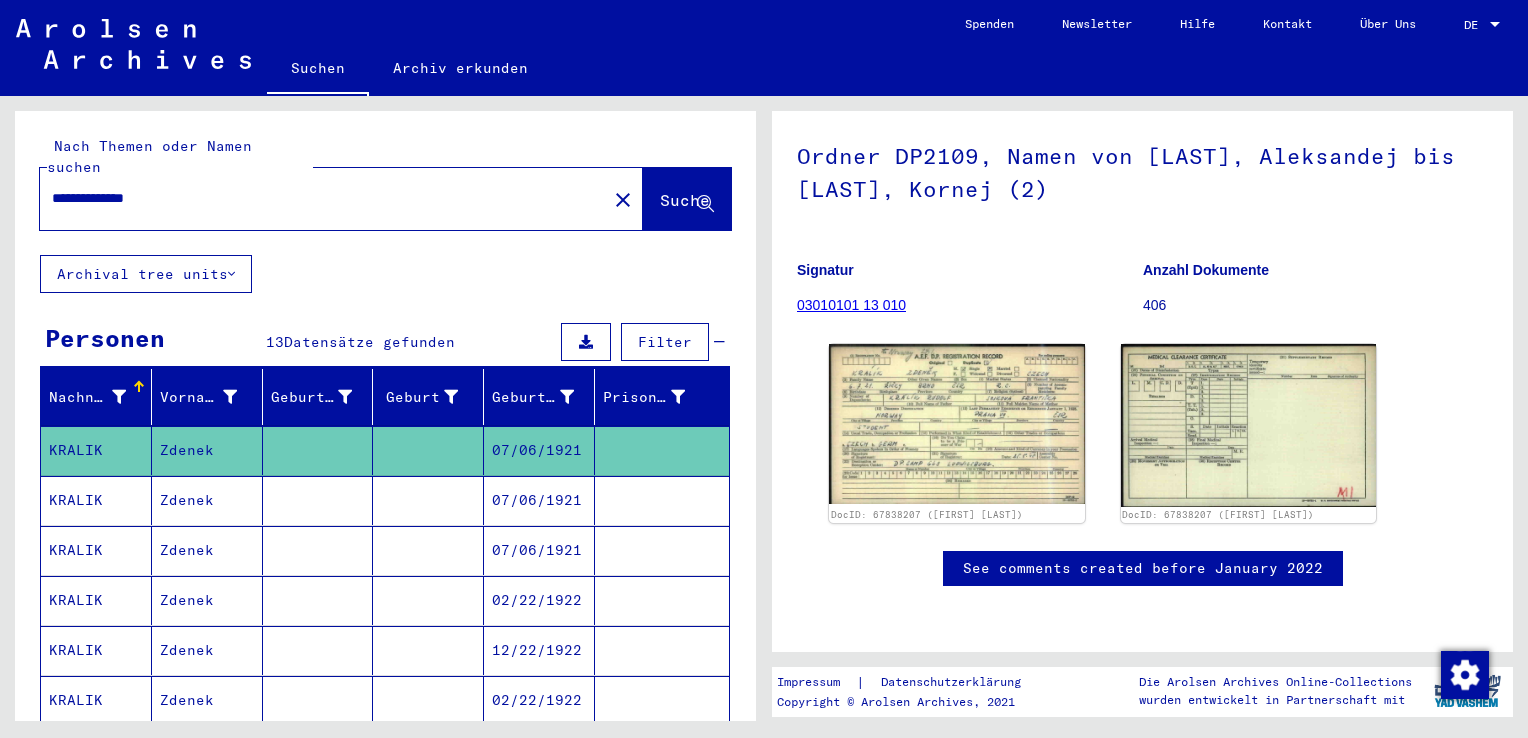 scroll, scrollTop: 0, scrollLeft: 0, axis: both 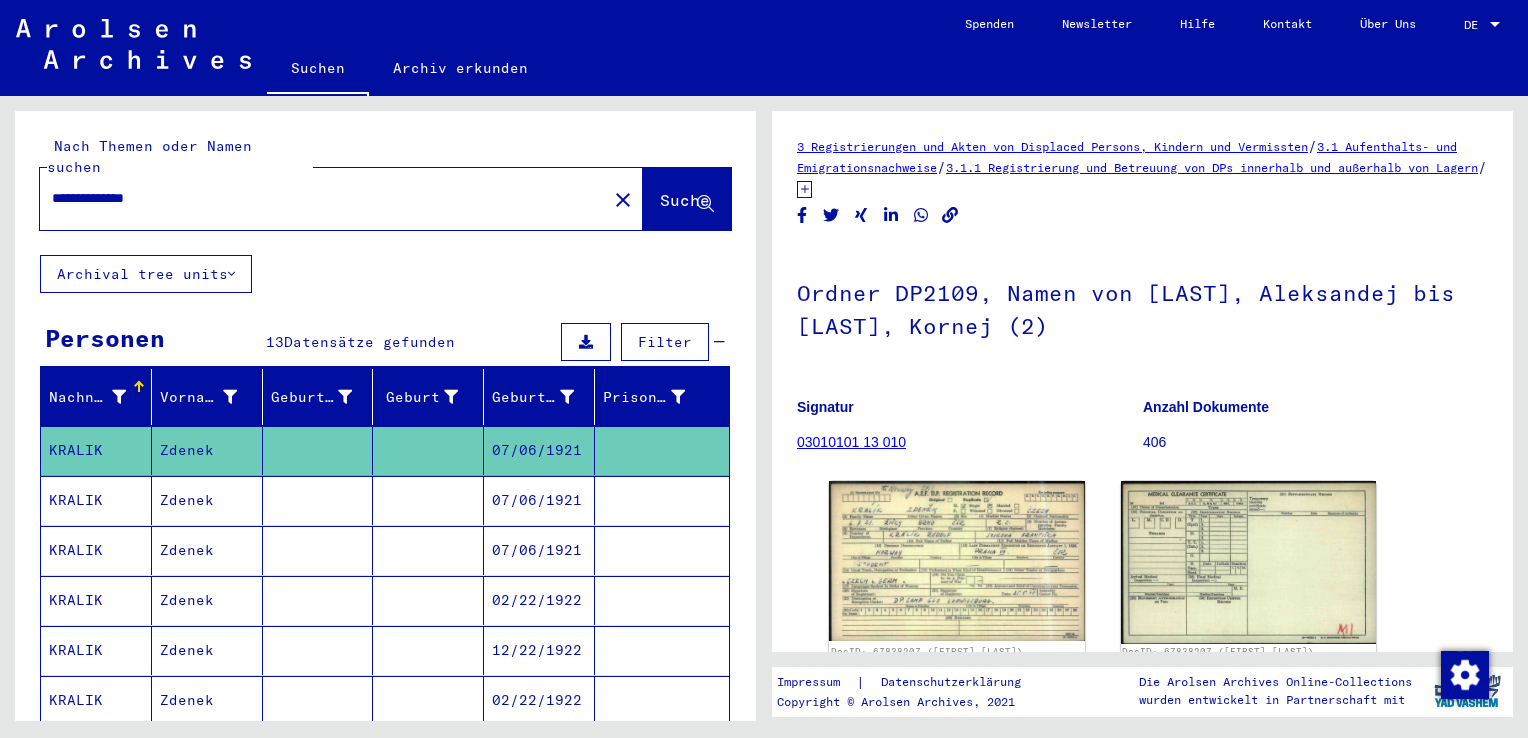 click 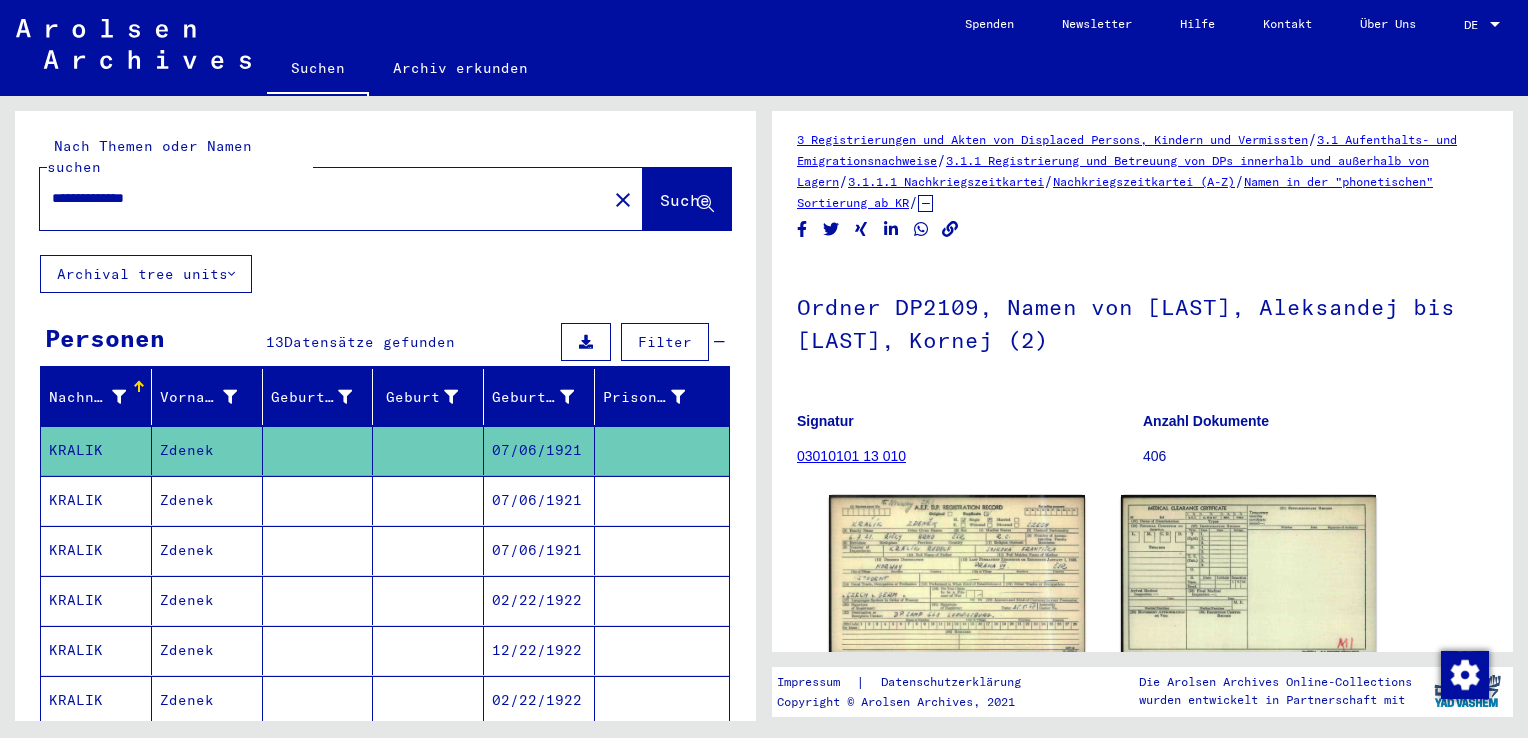 scroll, scrollTop: 0, scrollLeft: 0, axis: both 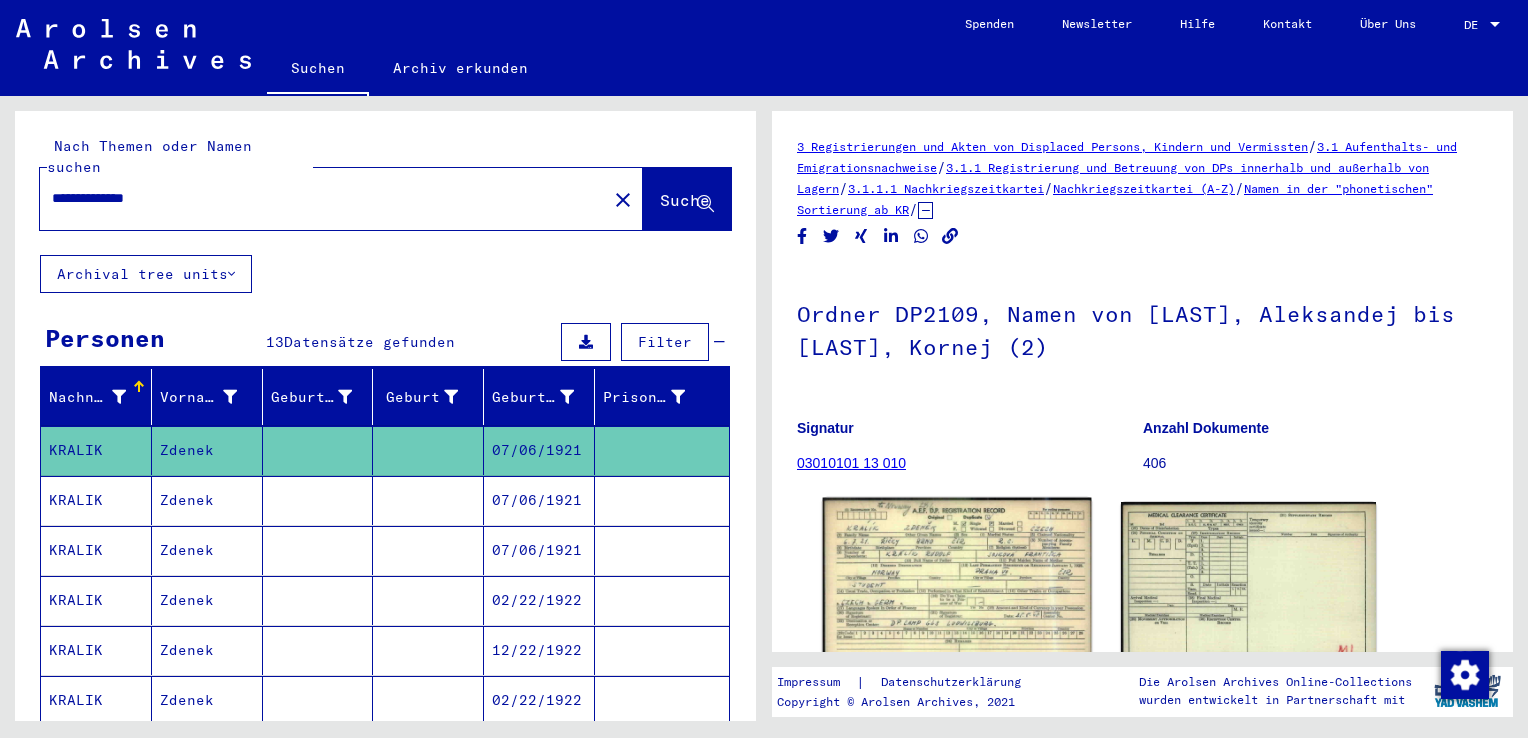 click 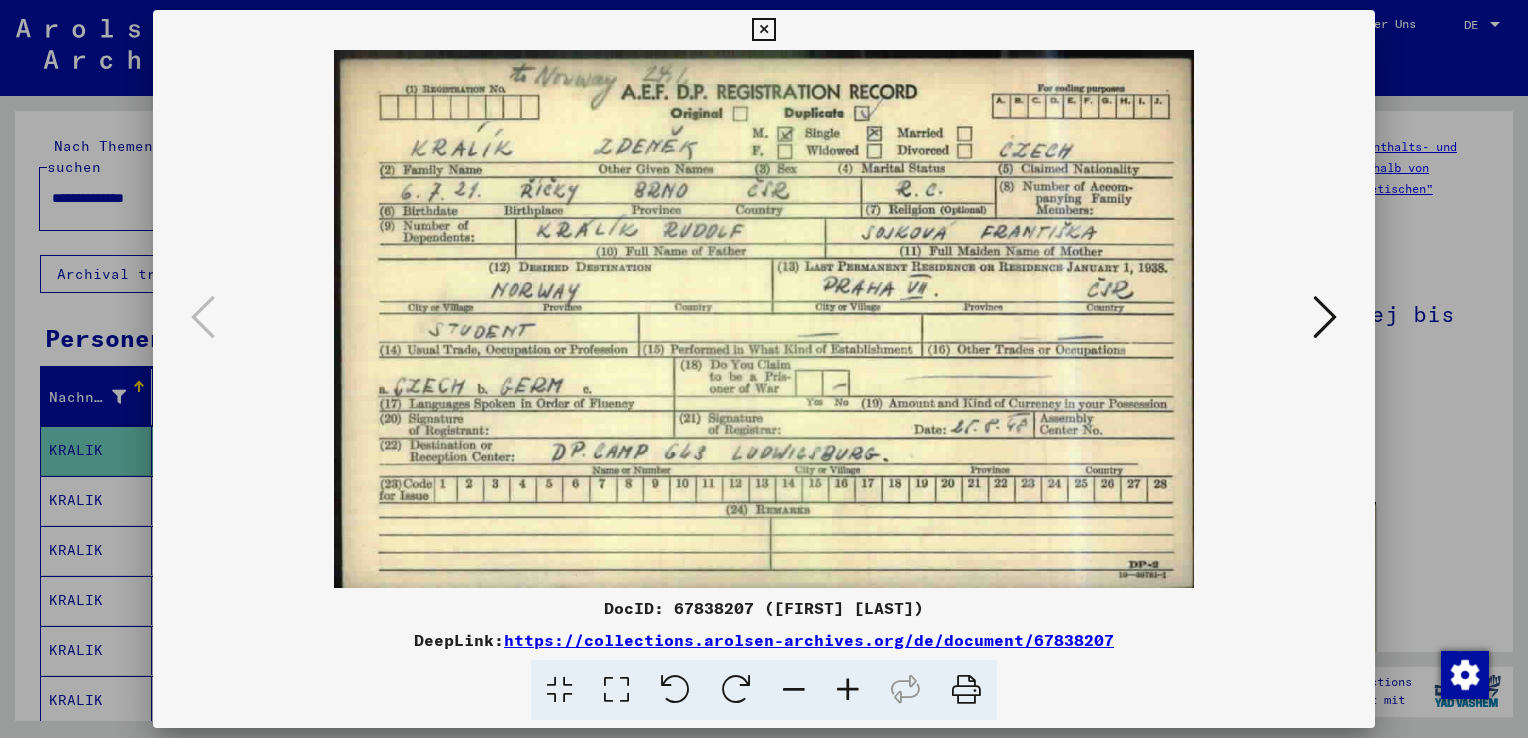 click at bounding box center (764, 369) 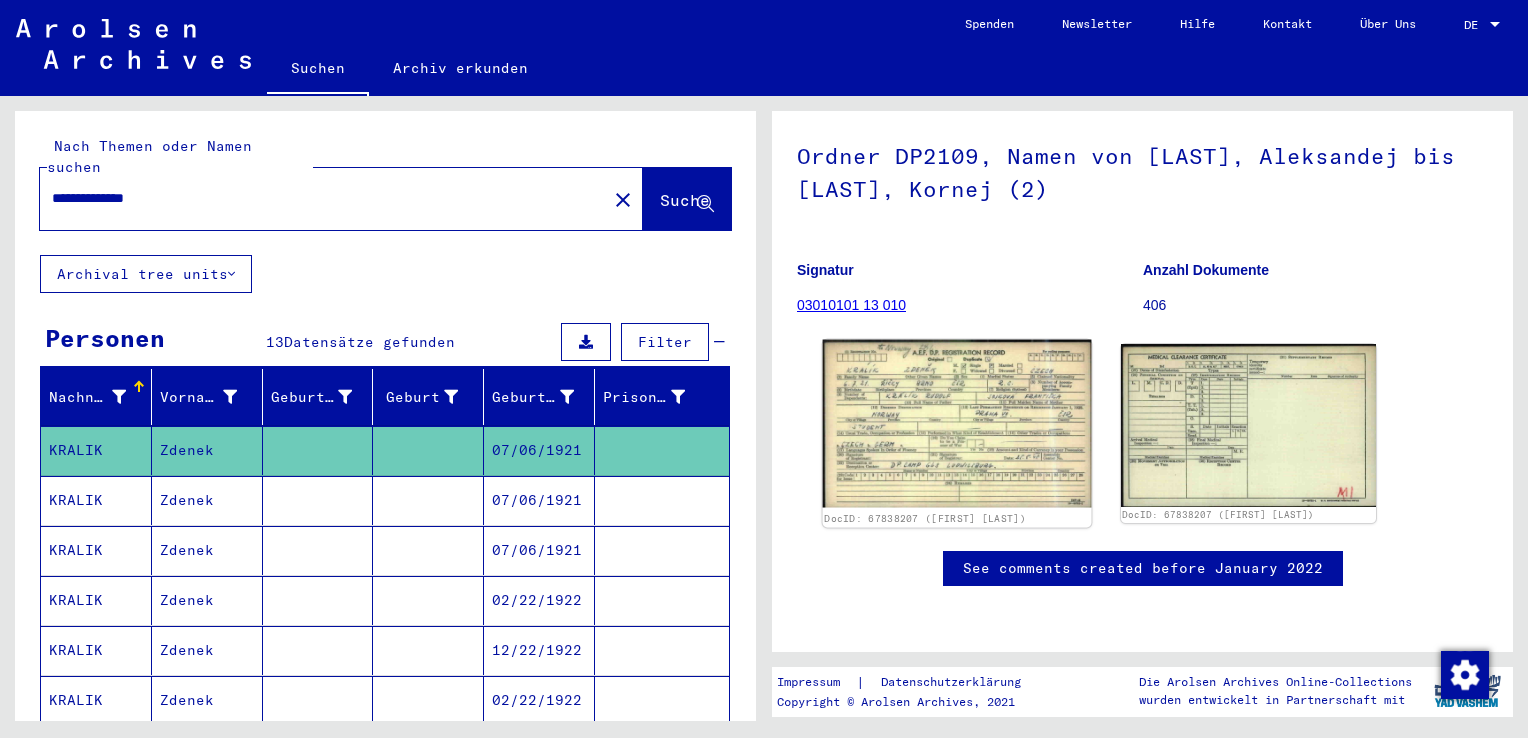 scroll, scrollTop: 200, scrollLeft: 0, axis: vertical 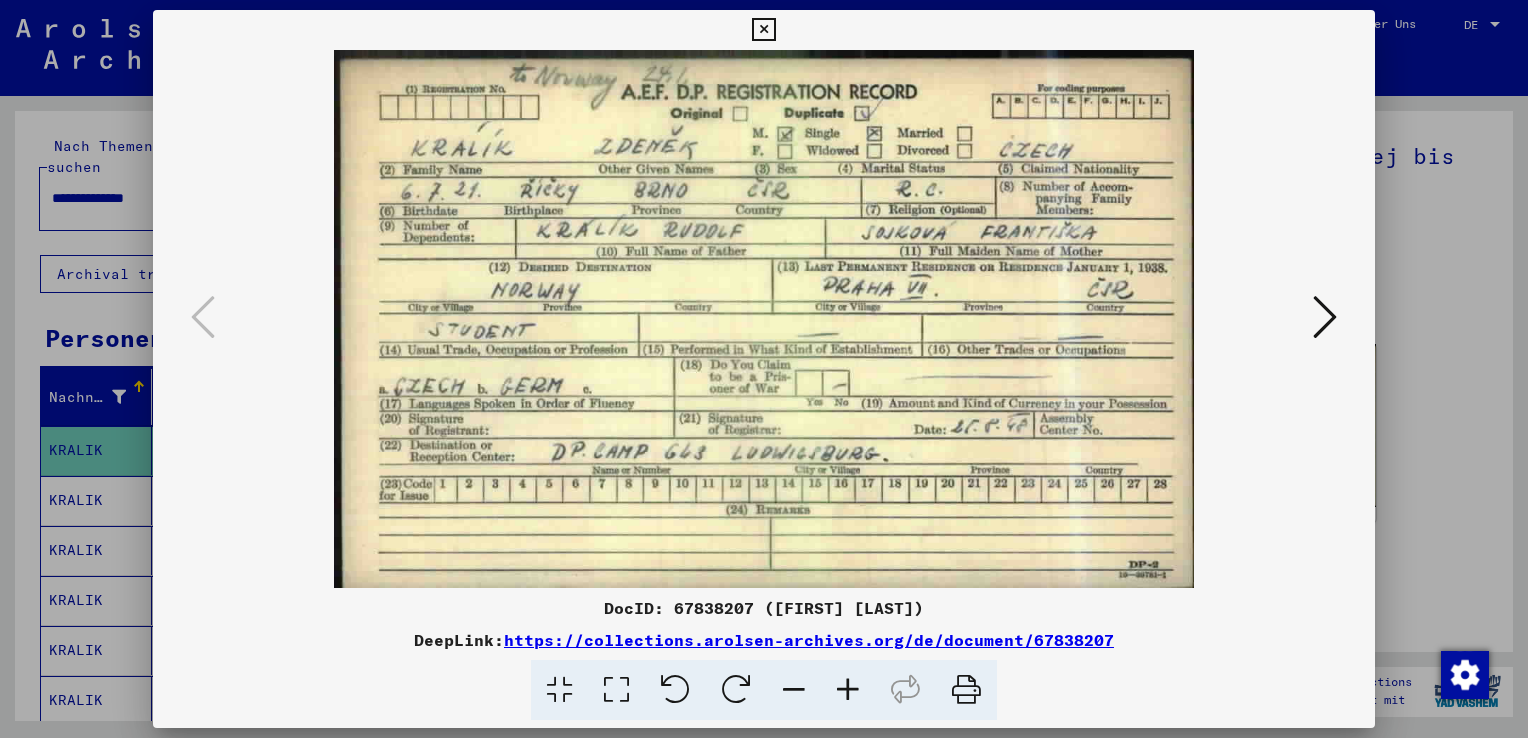 click on "DocID: 67838207 ([FIRST] [LAST])" at bounding box center [764, 608] 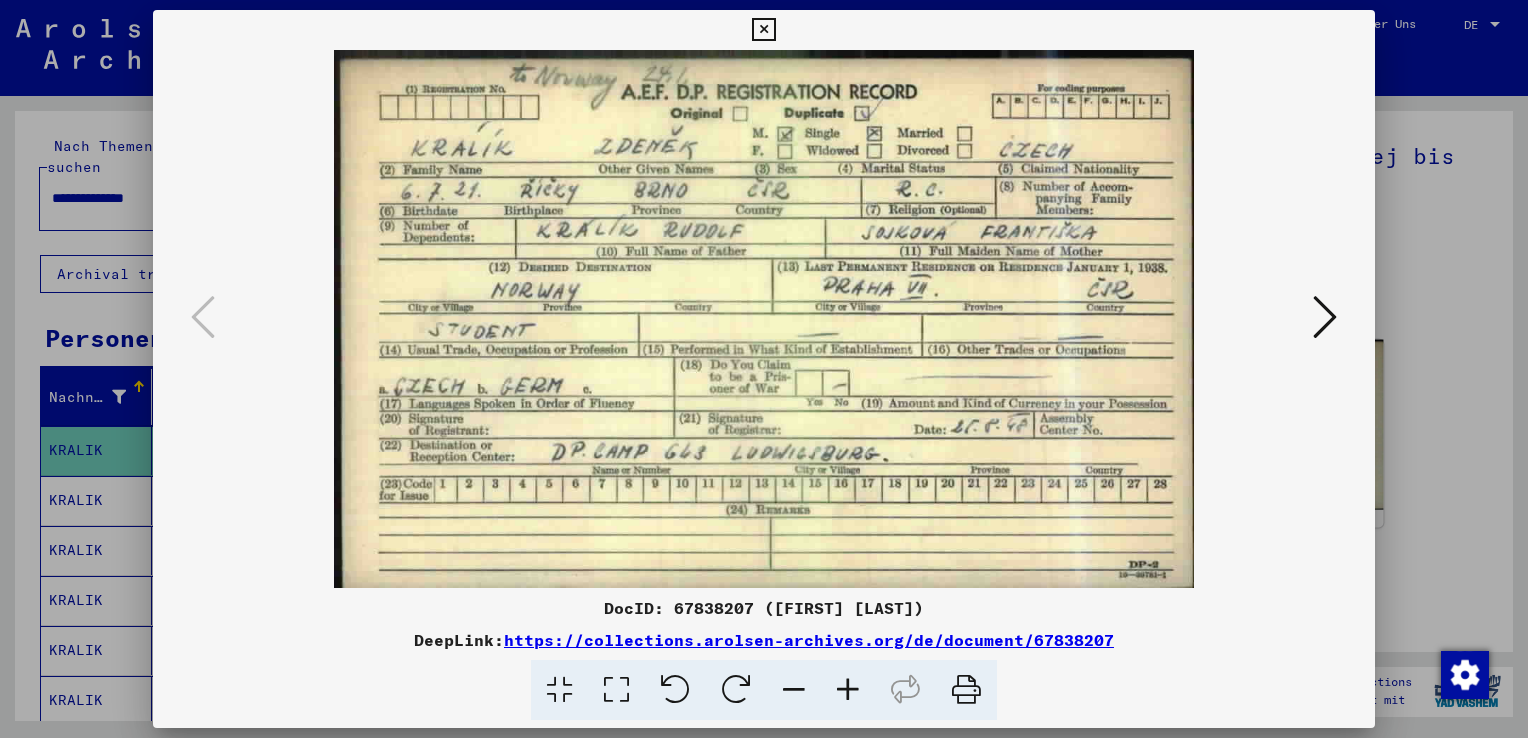 drag, startPoint x: 1408, startPoint y: 442, endPoint x: 1240, endPoint y: 445, distance: 168.02678 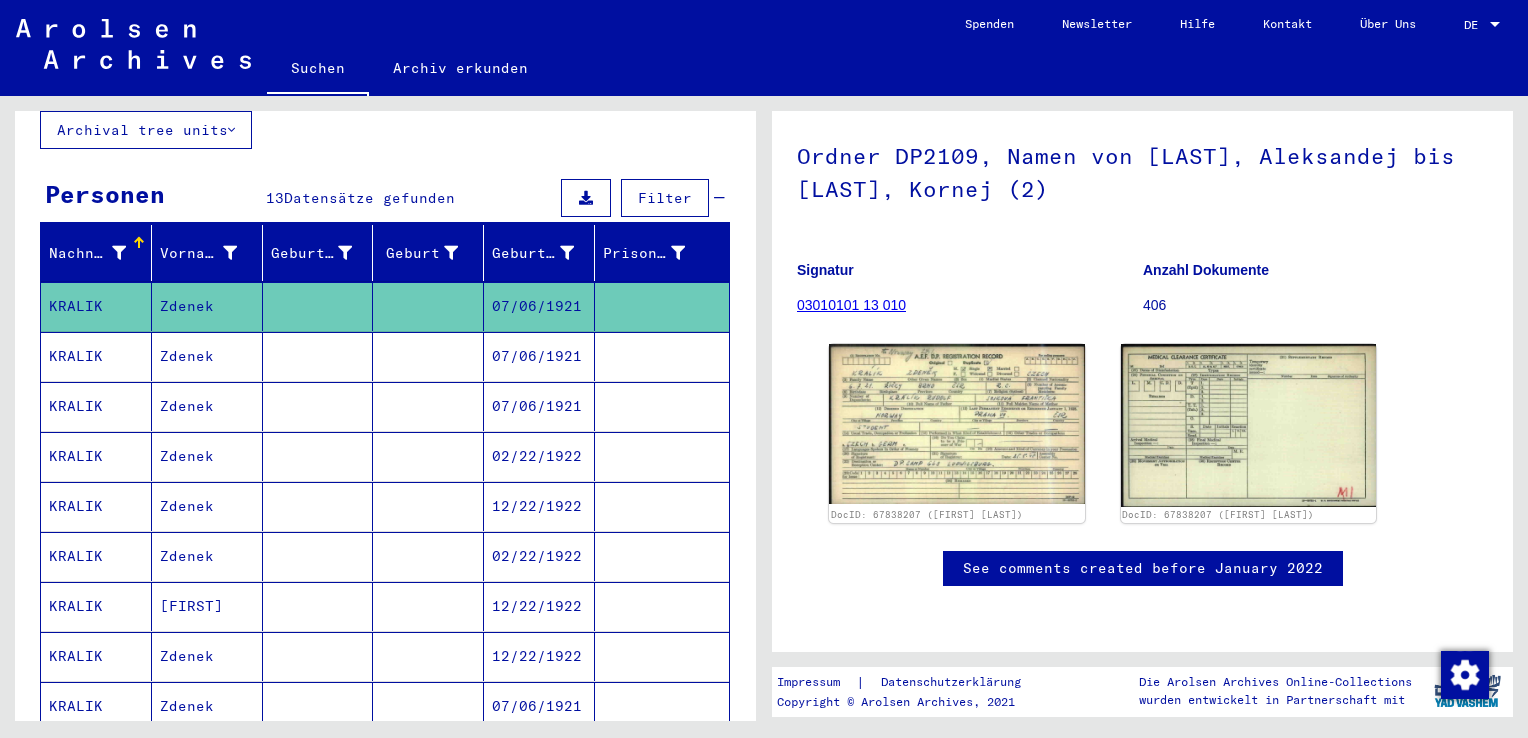 scroll, scrollTop: 200, scrollLeft: 0, axis: vertical 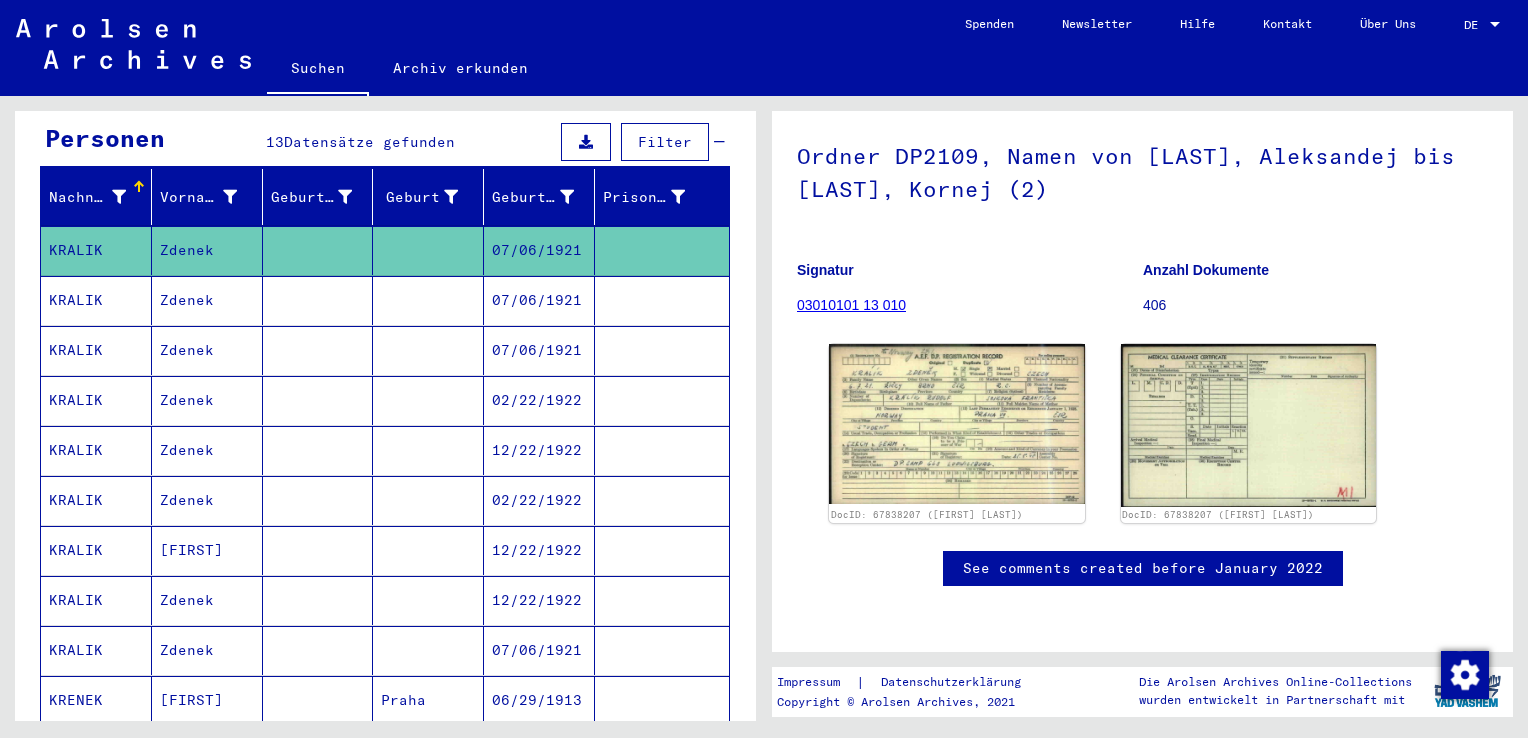click at bounding box center [428, 350] 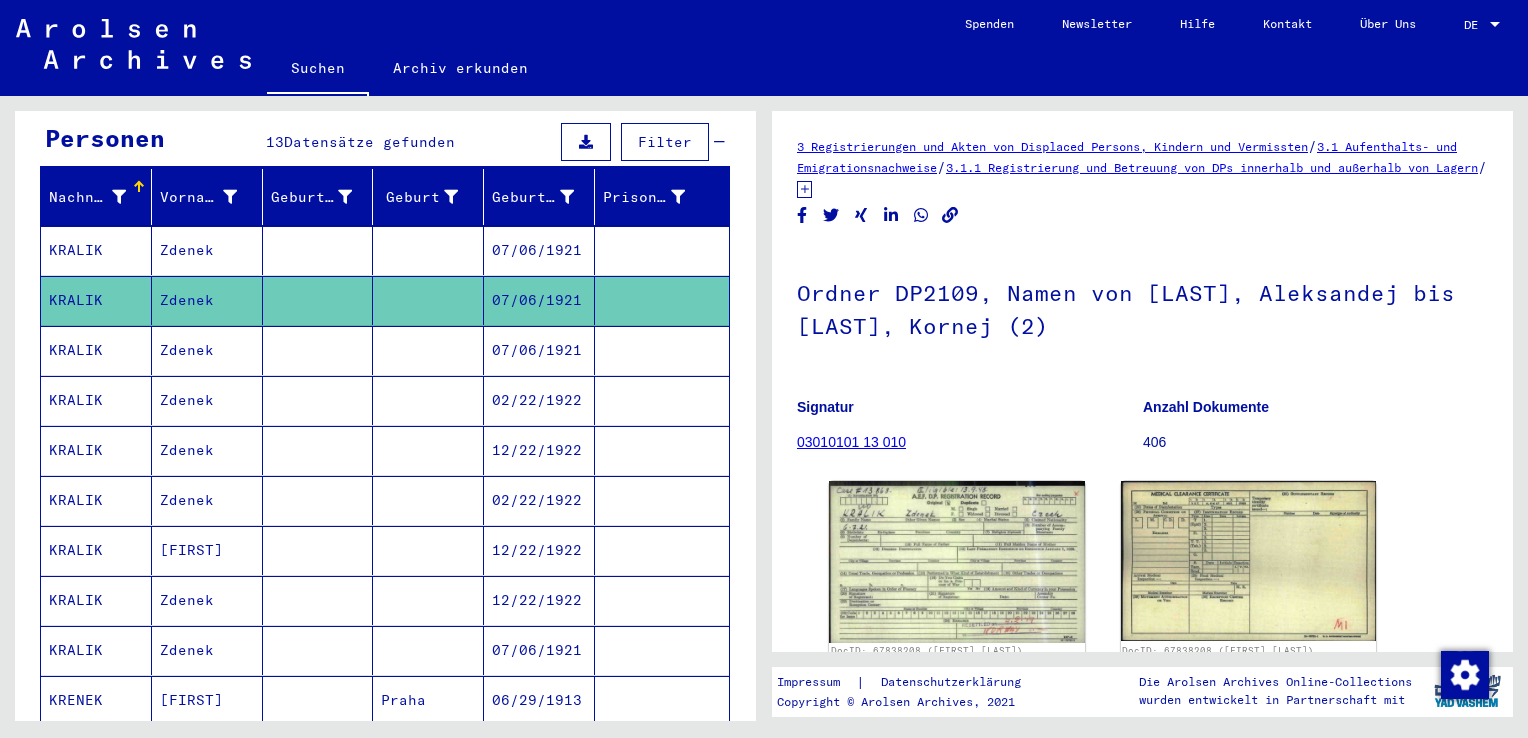 scroll, scrollTop: 0, scrollLeft: 0, axis: both 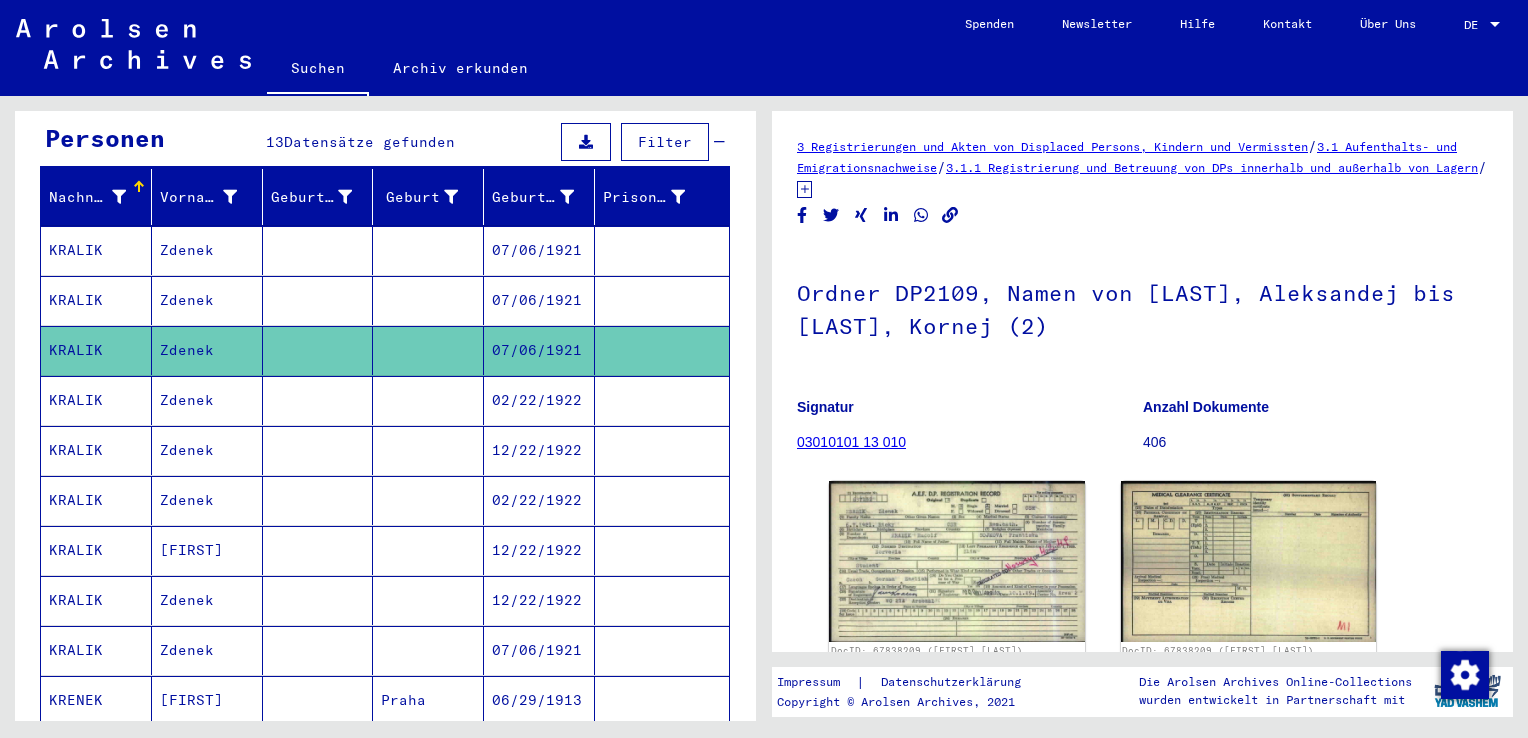 click on "3 Registrierungen und Akten von Displaced Persons, Kindern und Vermissten   /   3.1 Aufenthalts- und Emigrationsnachweise   /   3.1.1 Registrierung und Betreuung von DPs innerhalb und außerhalb von Lagern   /   3.1.1.1 Nachkriegszeitkartei   /   Nachkriegszeitkartei (A-Z)   /   Namen in der "phonetischen" Sortierung ab KR   /" 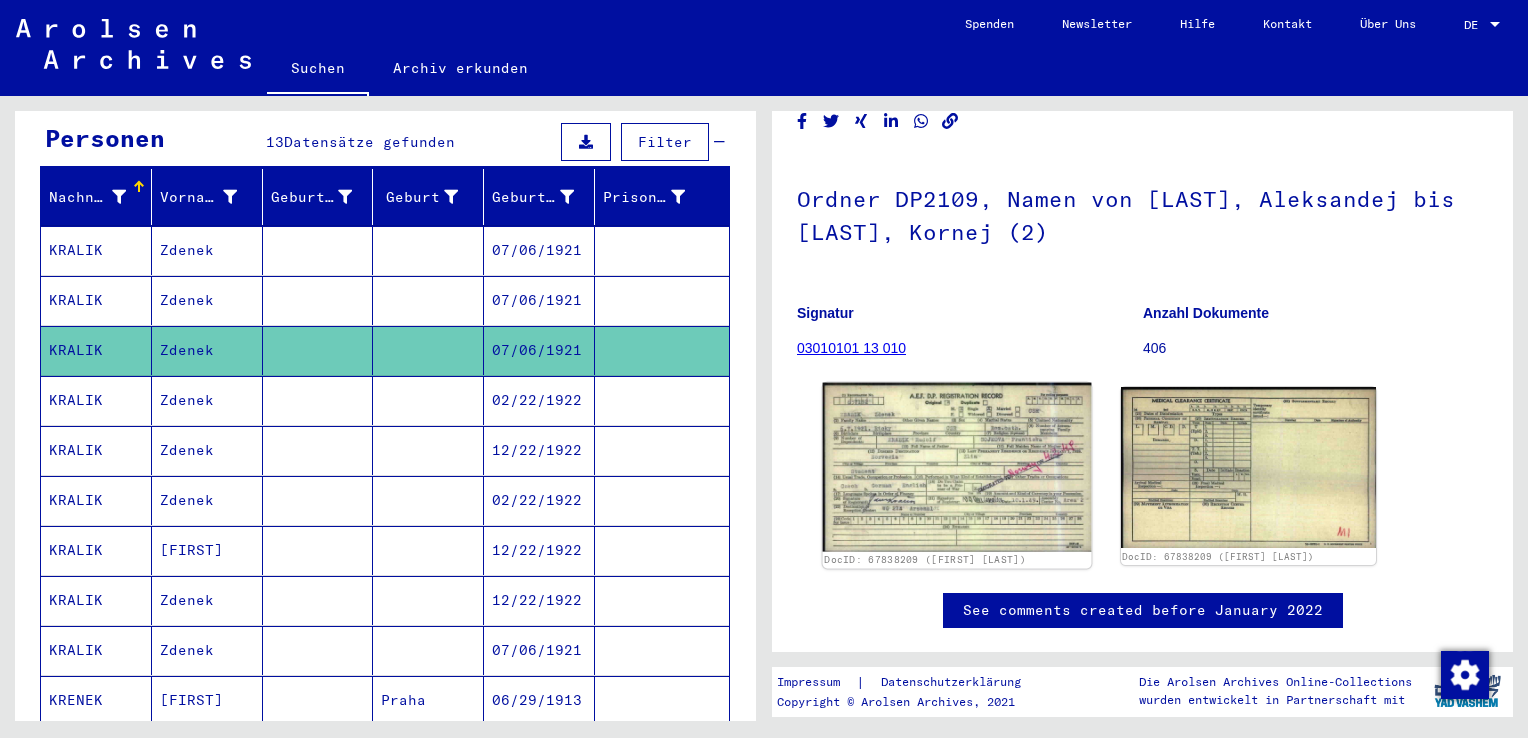 scroll, scrollTop: 200, scrollLeft: 0, axis: vertical 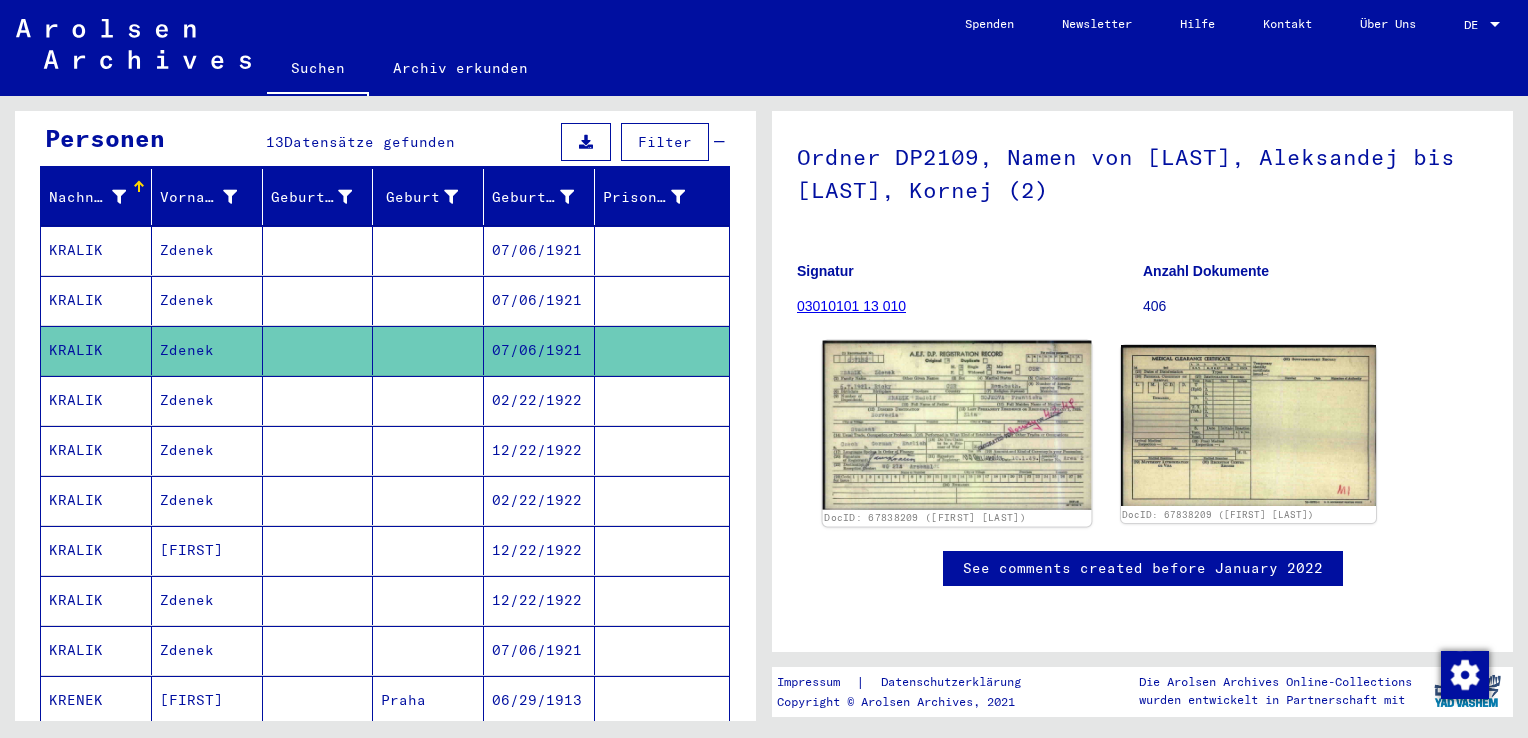 click 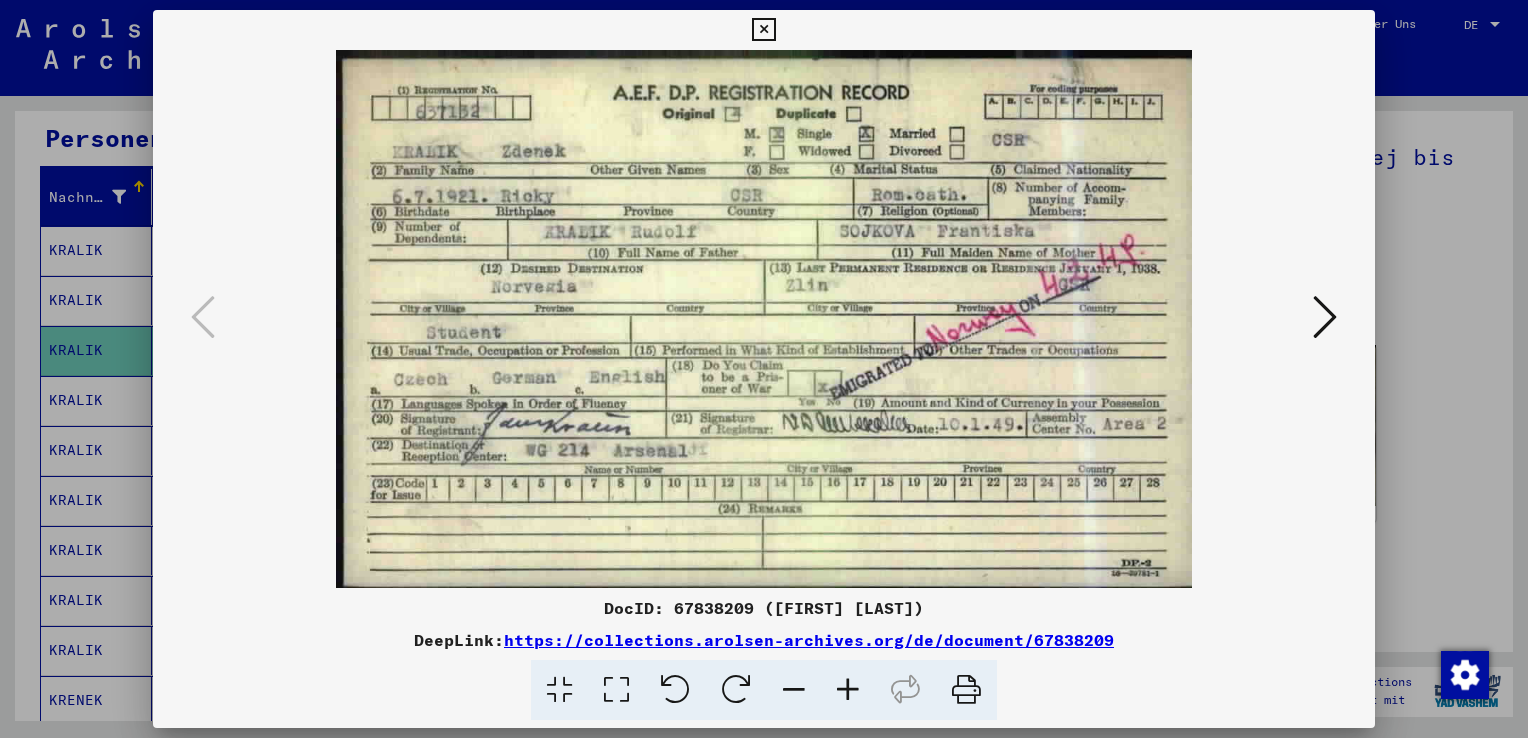 click on "DocID: 67838209 ([FIRST] [LAST])" at bounding box center (764, 608) 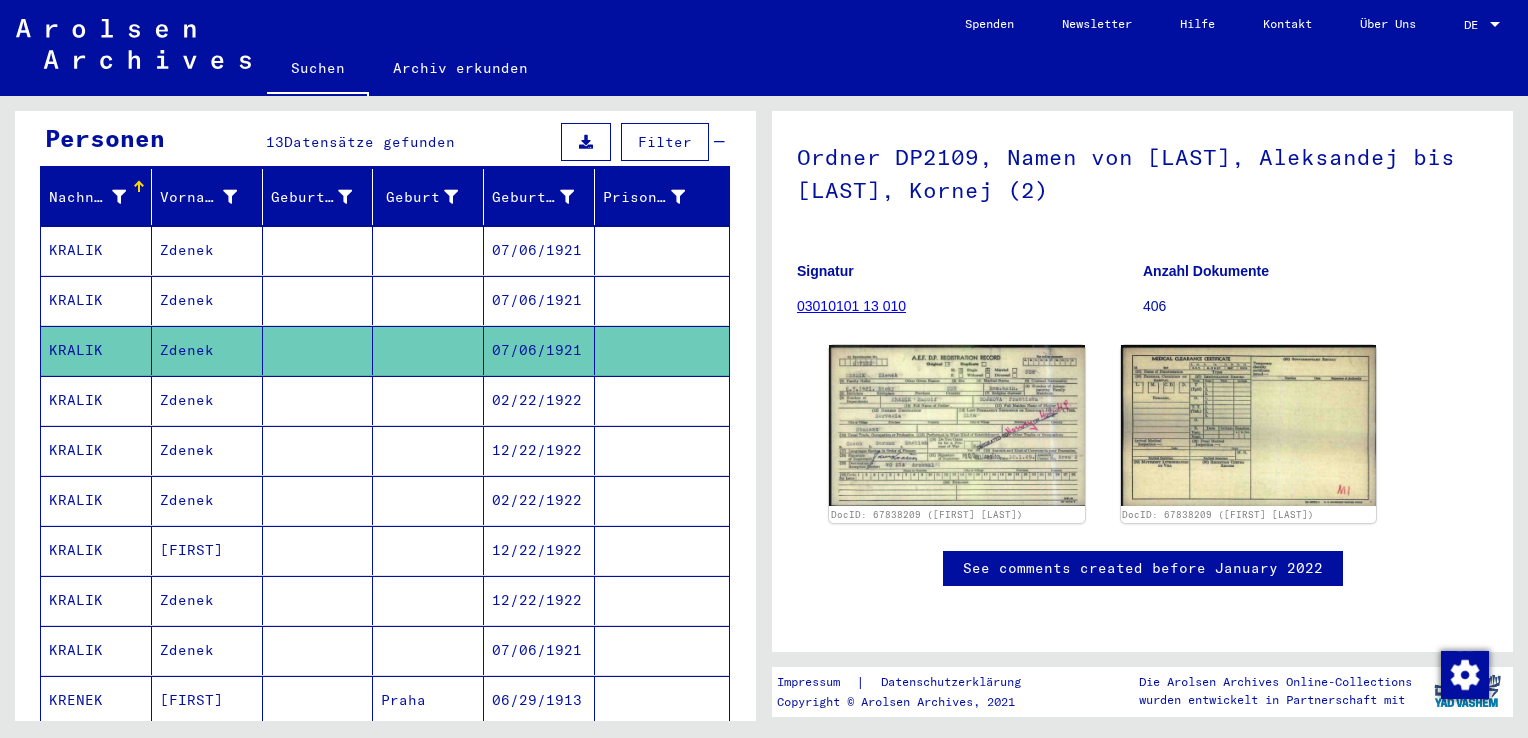 click at bounding box center [318, 500] 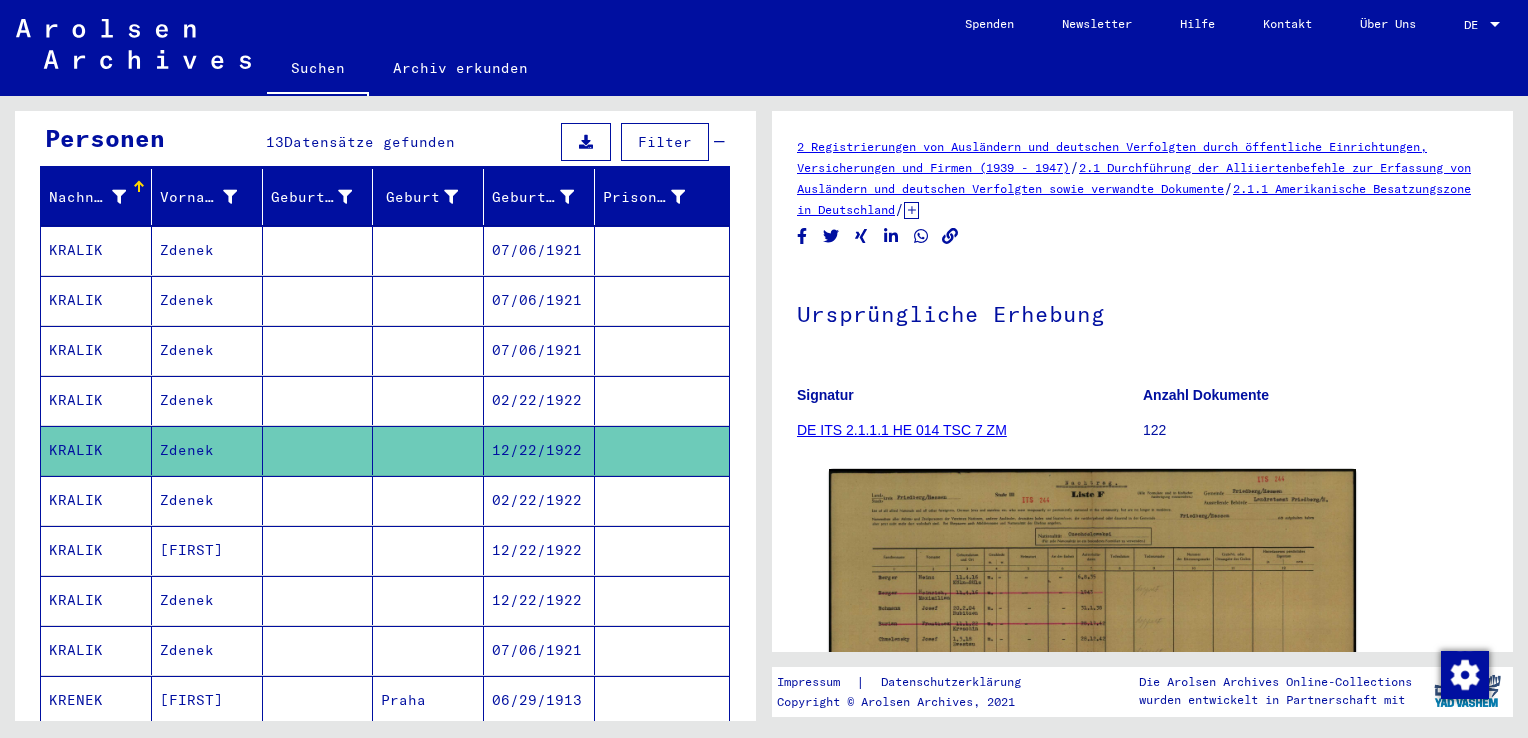 scroll, scrollTop: 0, scrollLeft: 0, axis: both 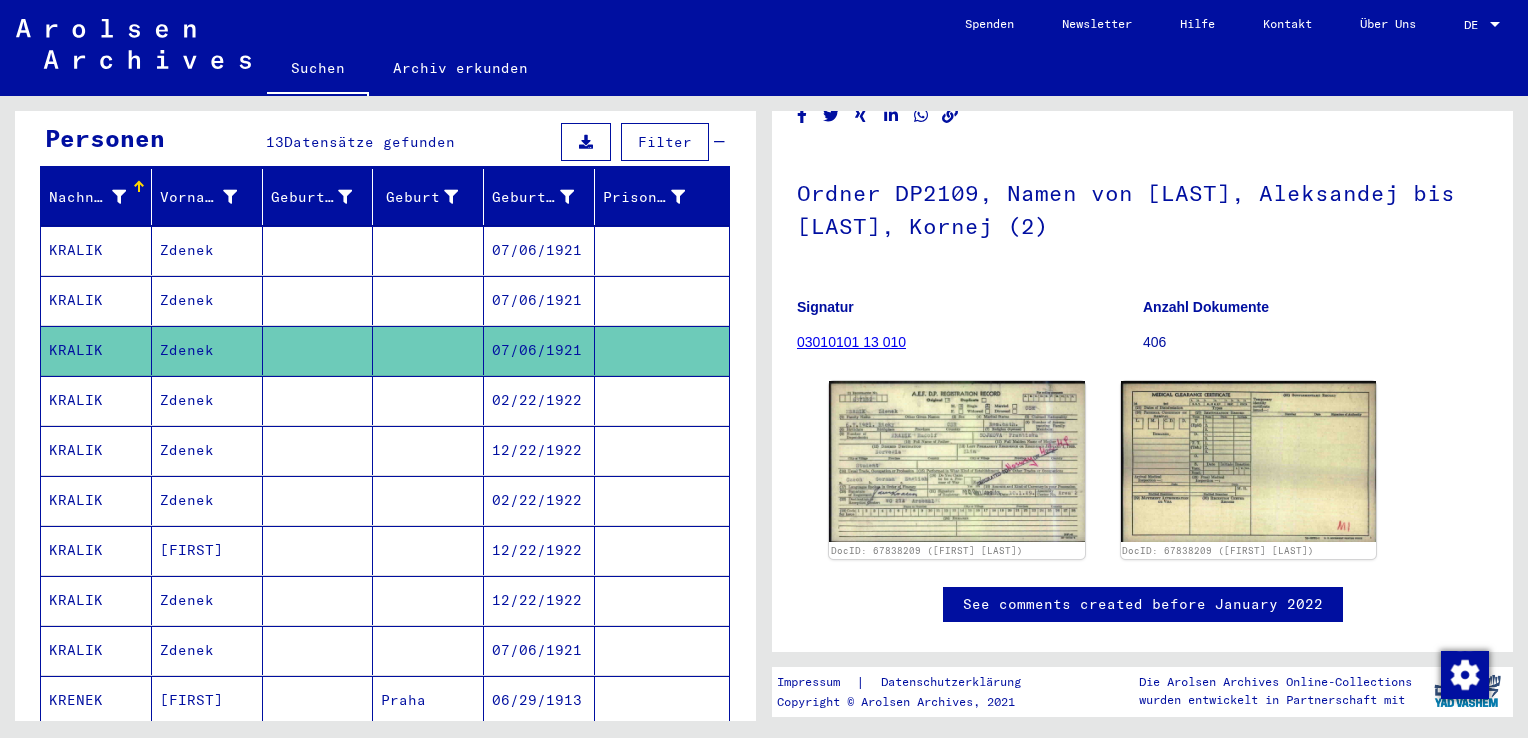 click at bounding box center (428, 350) 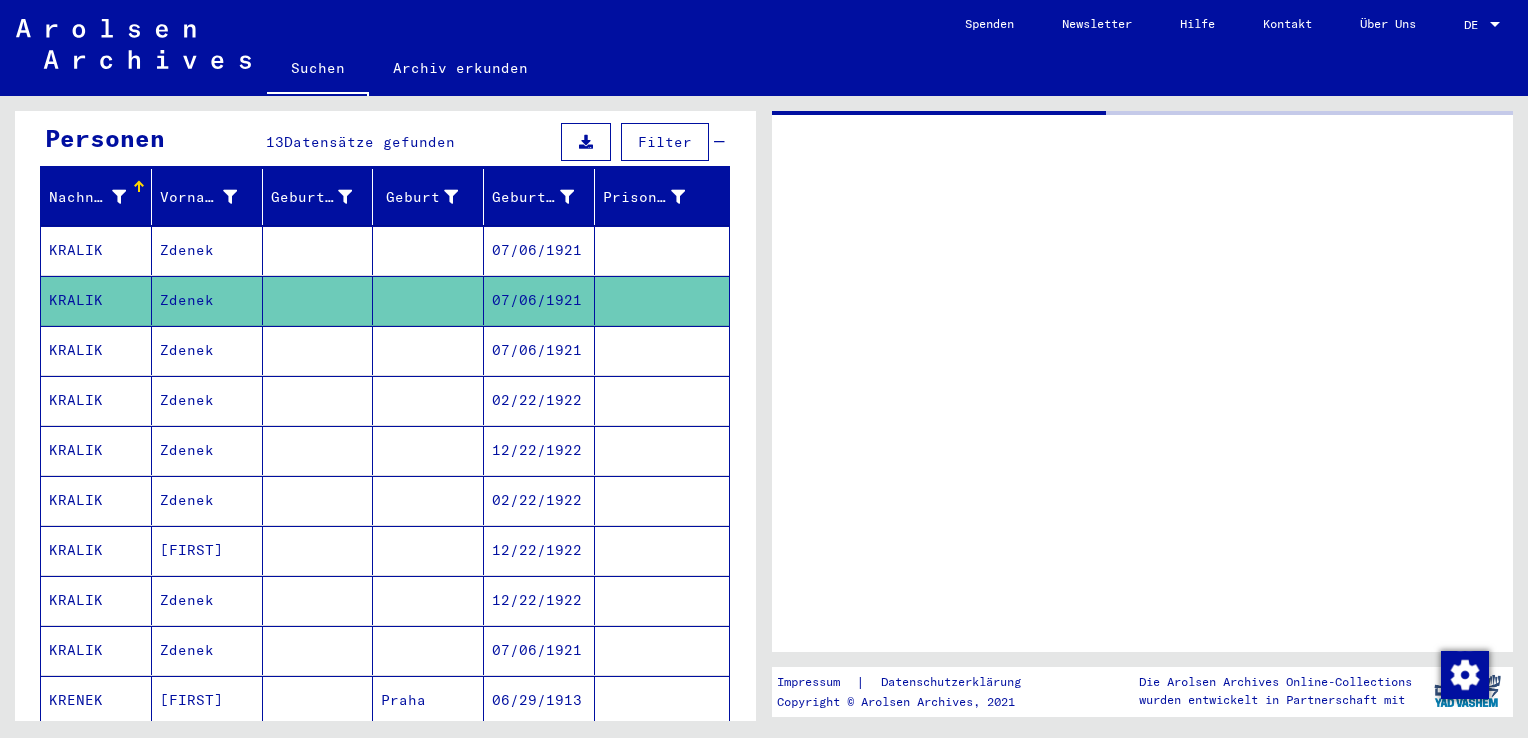 scroll, scrollTop: 0, scrollLeft: 0, axis: both 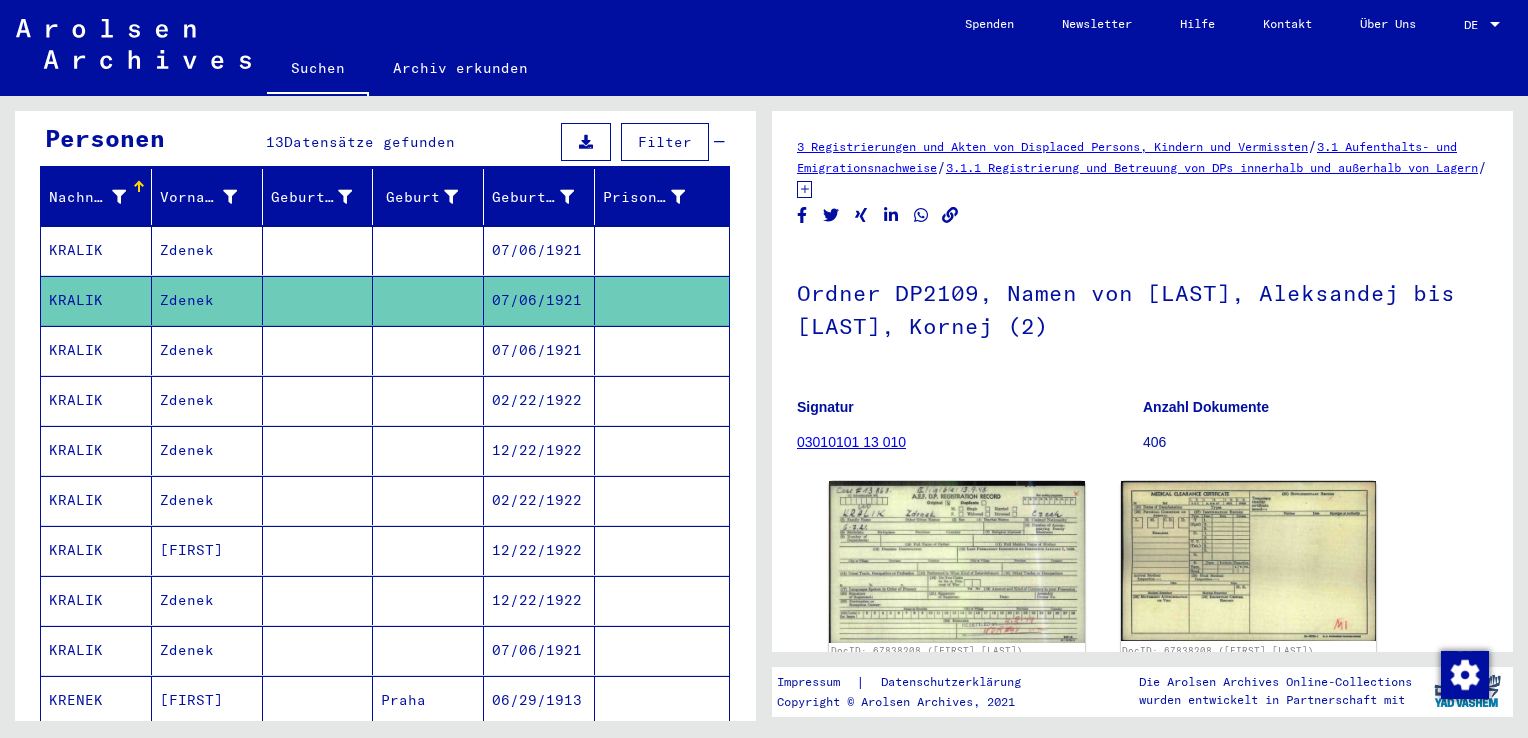 click at bounding box center (428, 300) 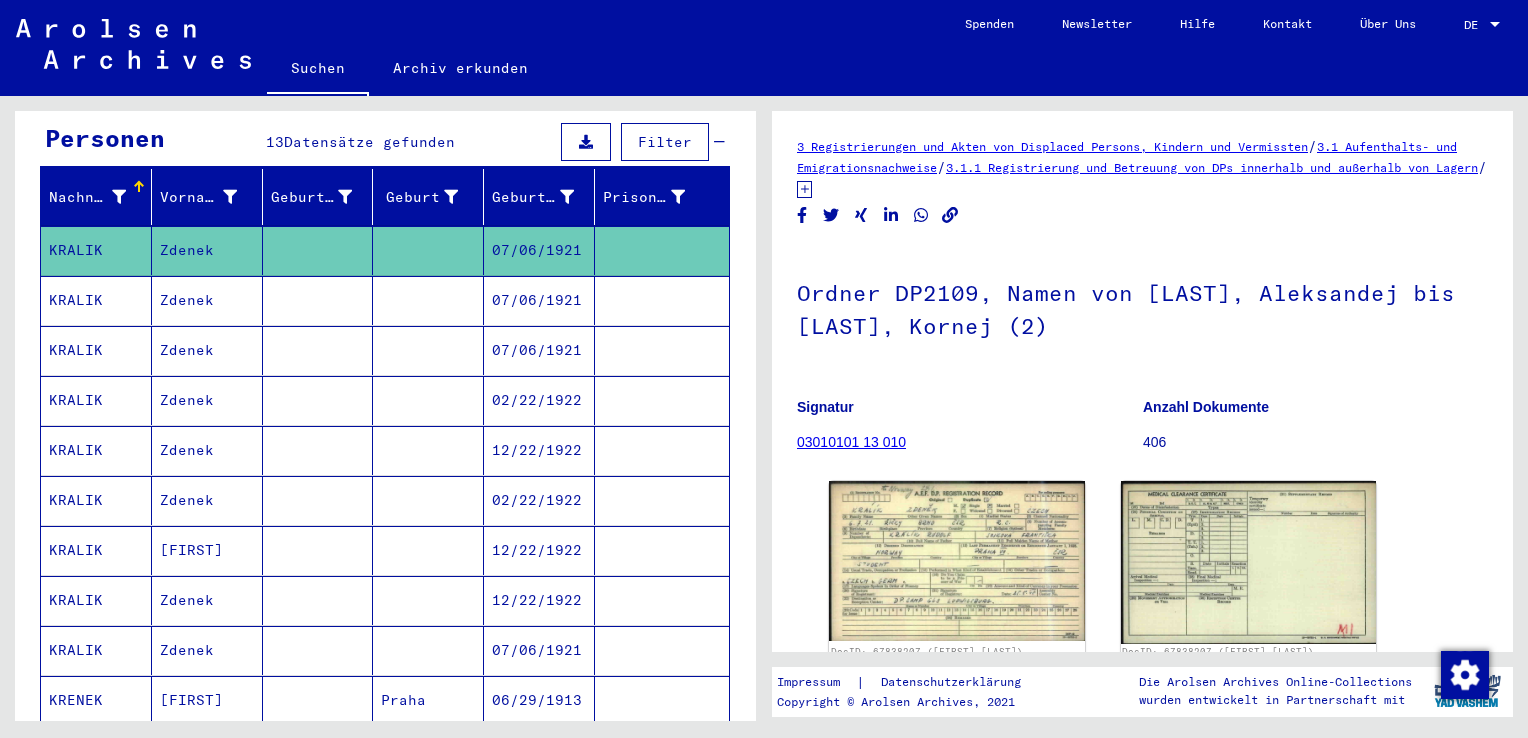 scroll, scrollTop: 0, scrollLeft: 0, axis: both 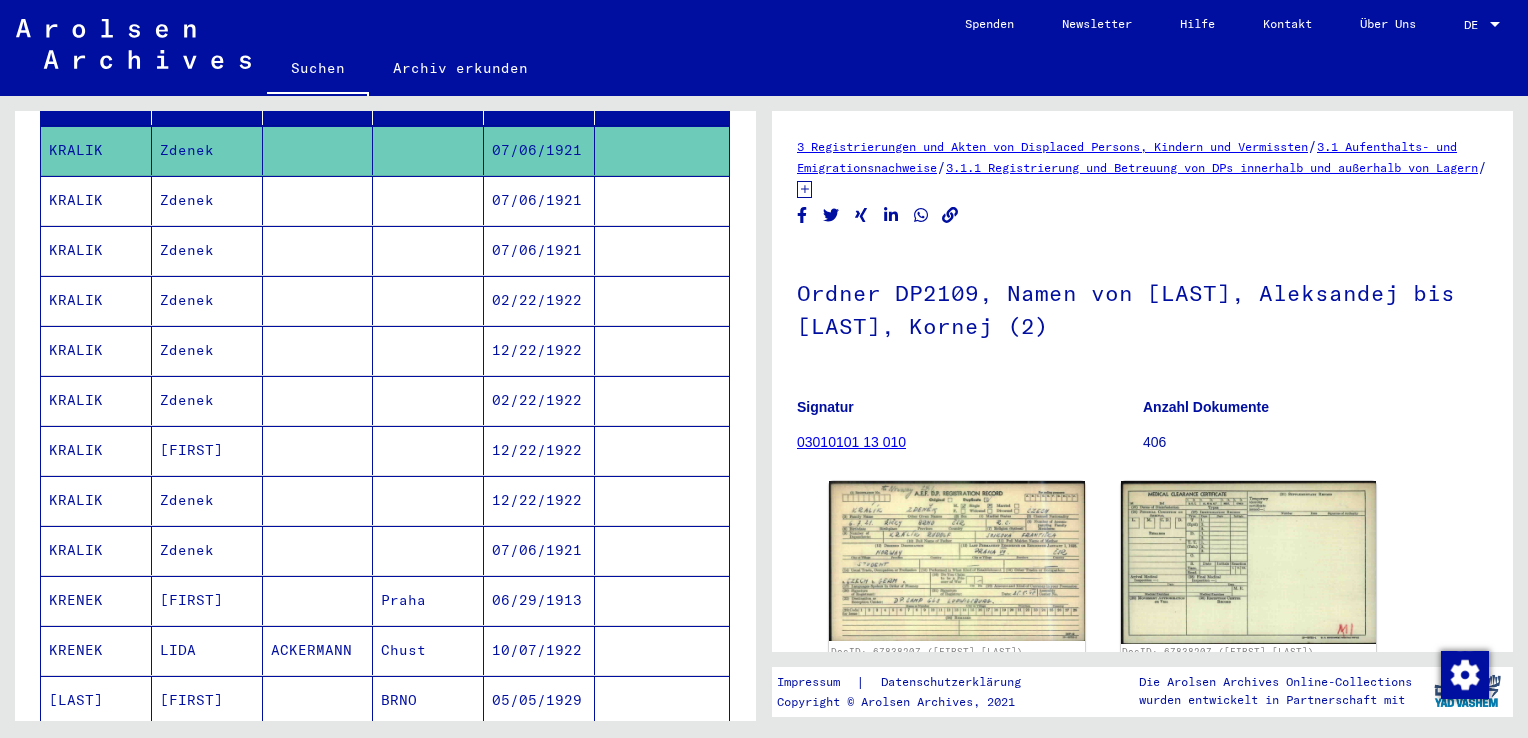 click on "07/06/1921" at bounding box center (539, 600) 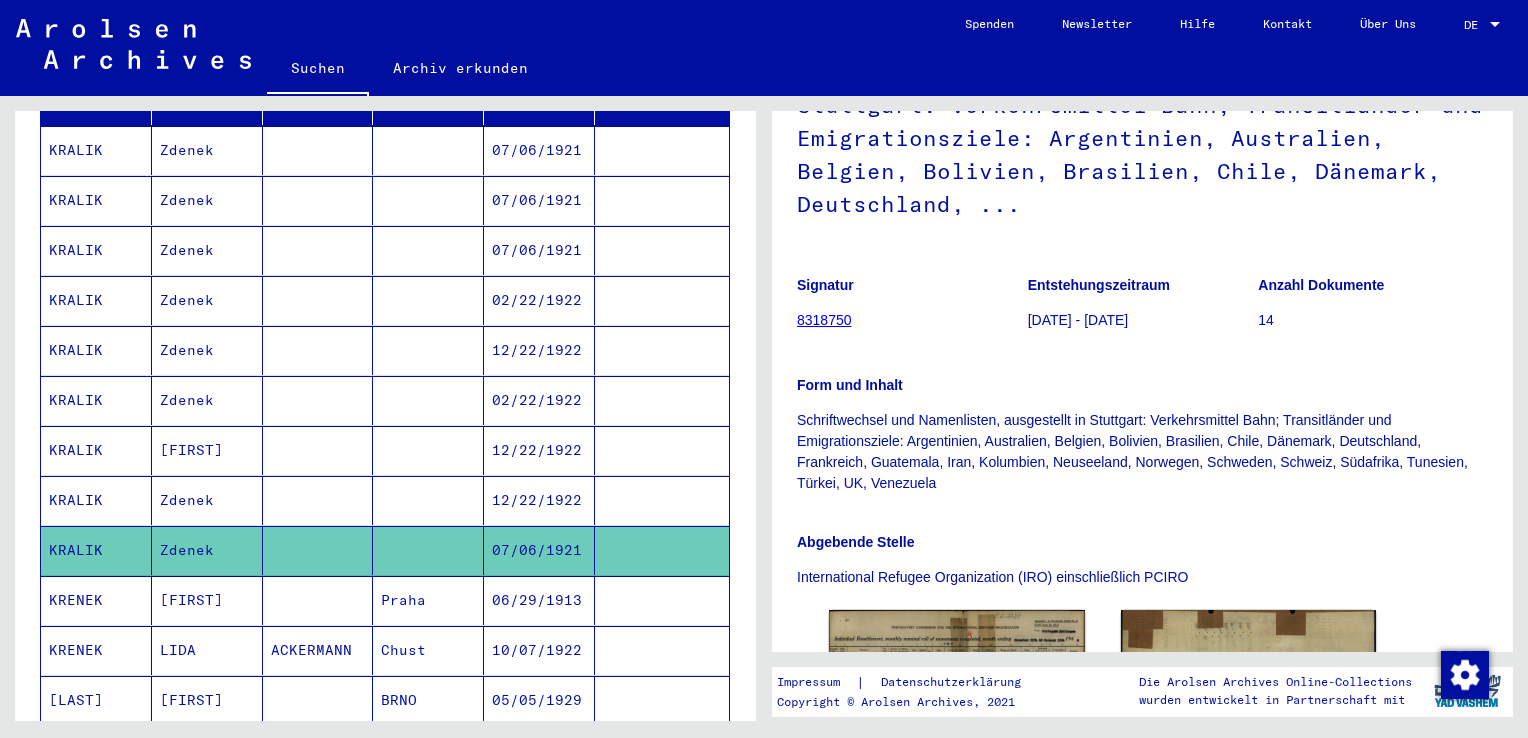 scroll, scrollTop: 0, scrollLeft: 0, axis: both 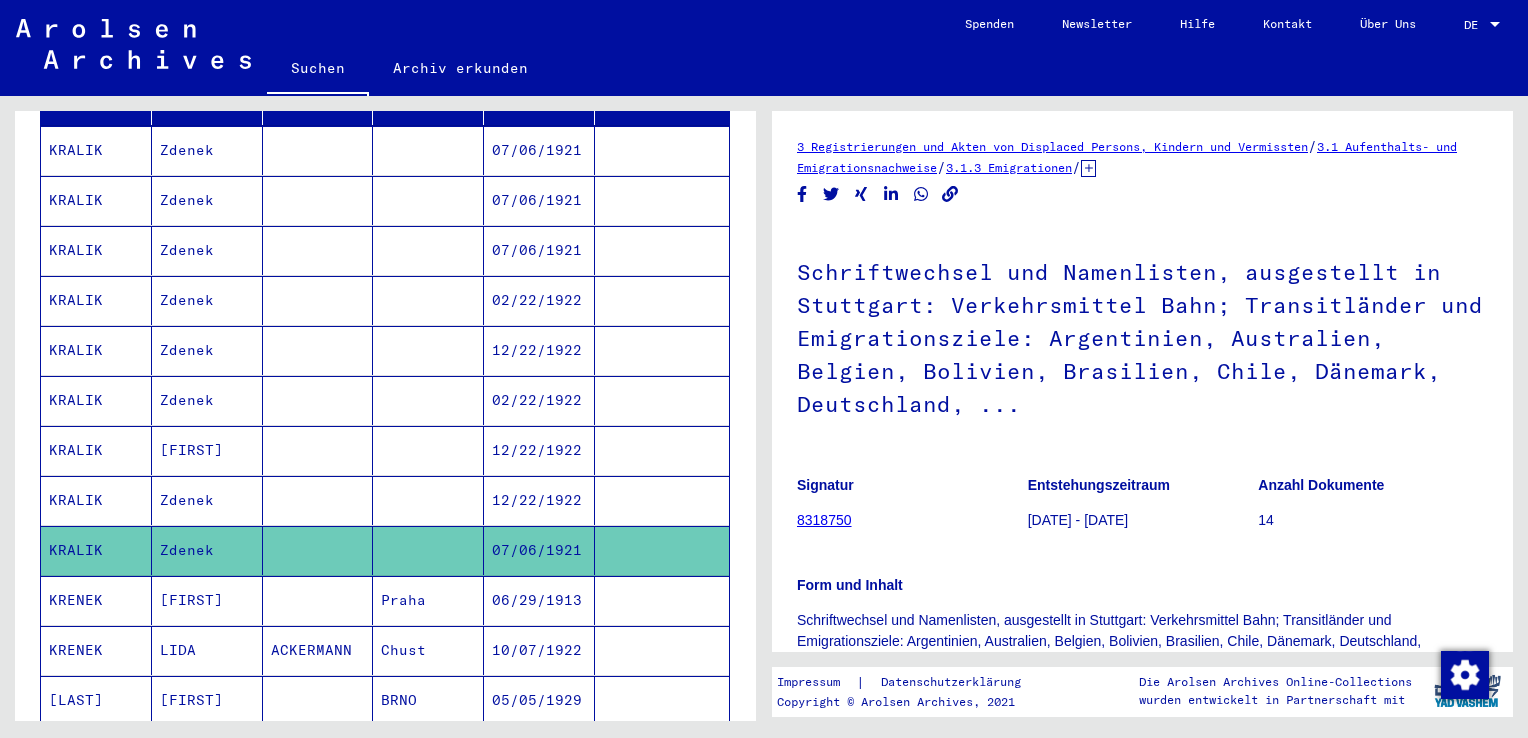 click 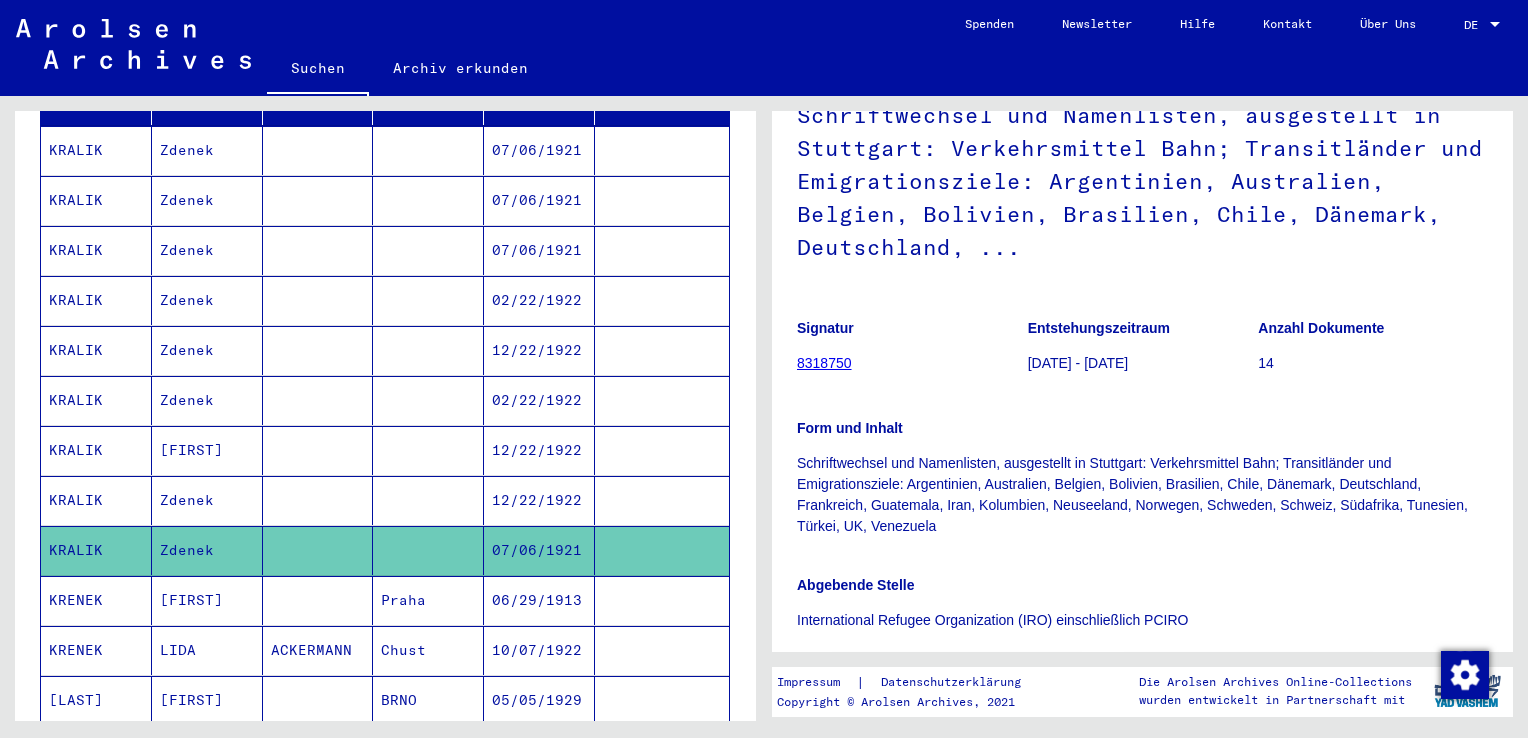 scroll, scrollTop: 400, scrollLeft: 0, axis: vertical 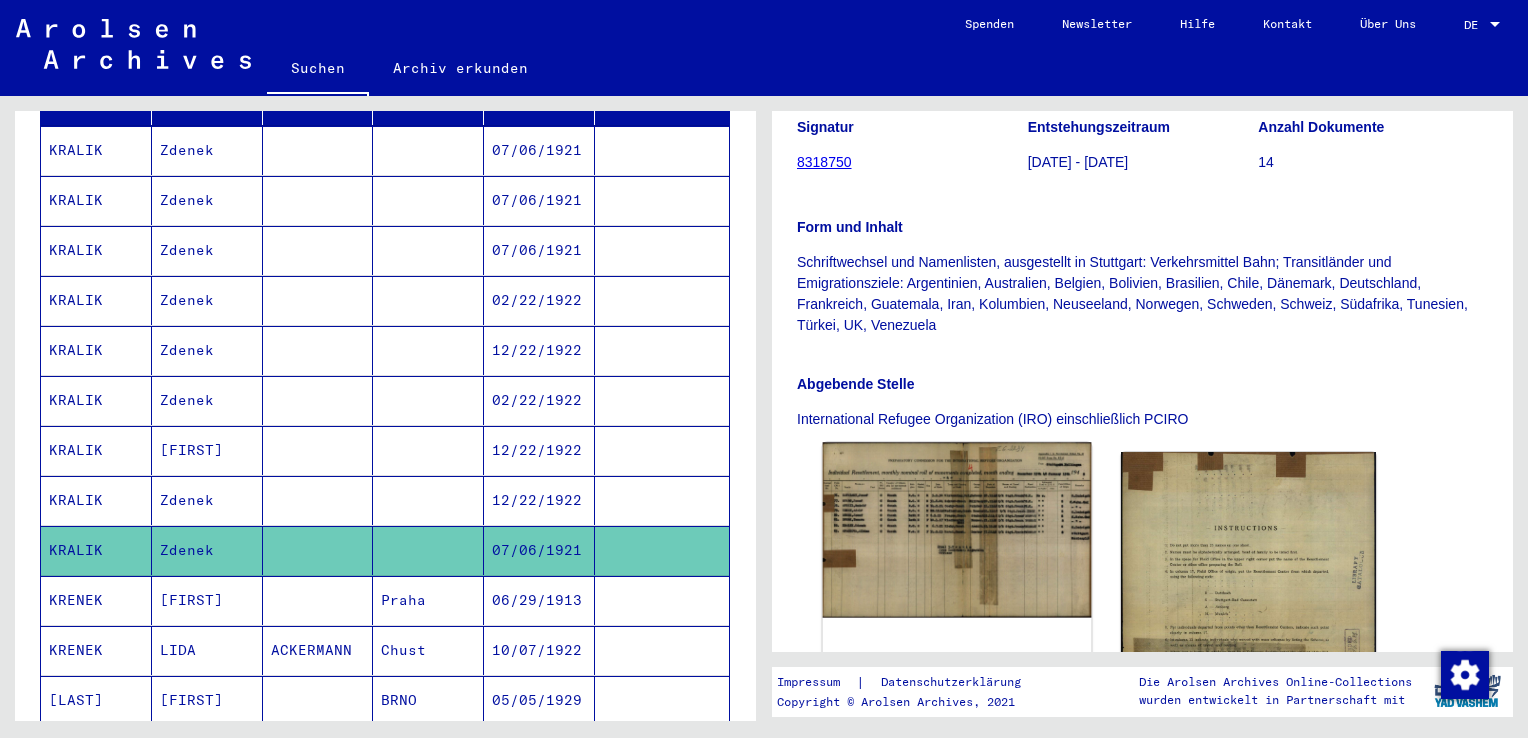 click 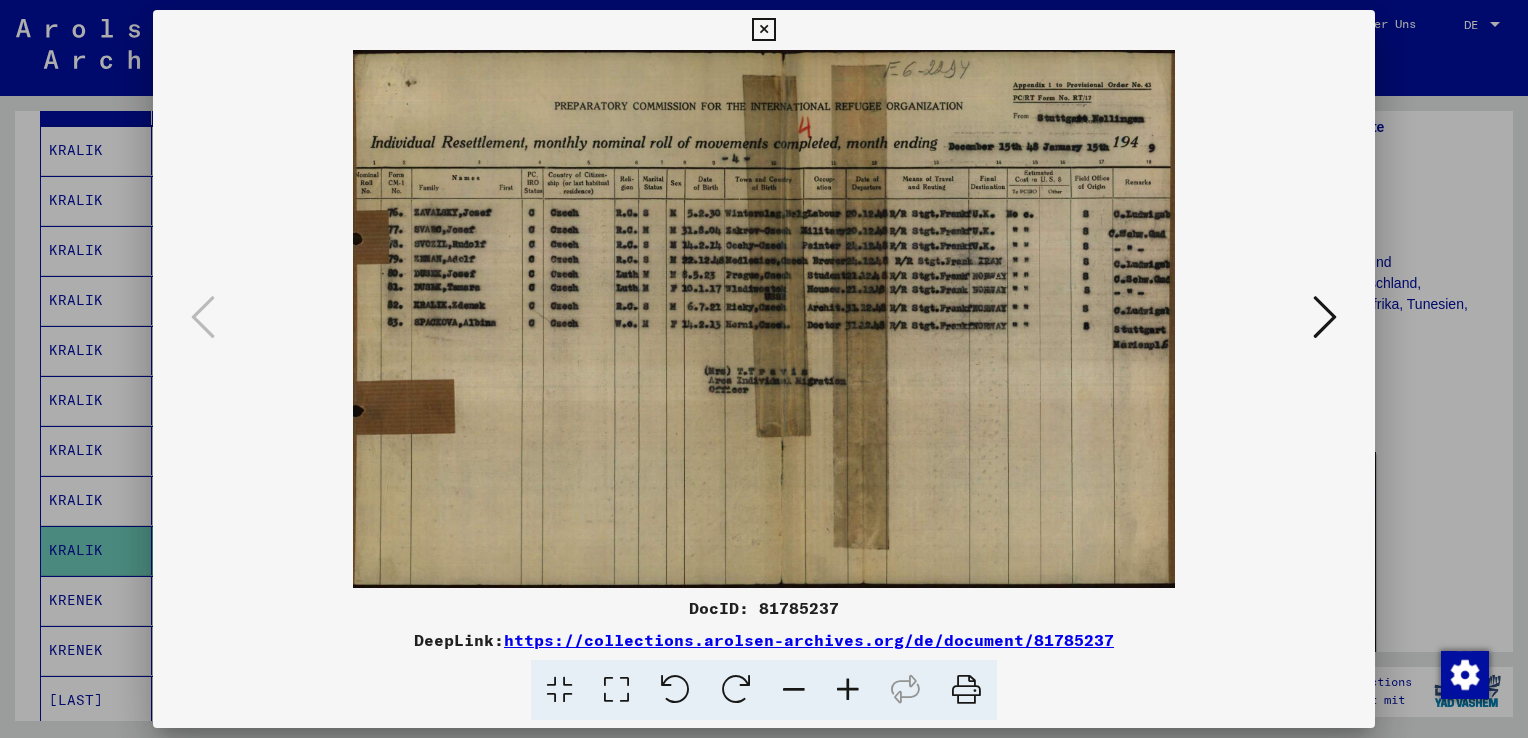click at bounding box center [764, 369] 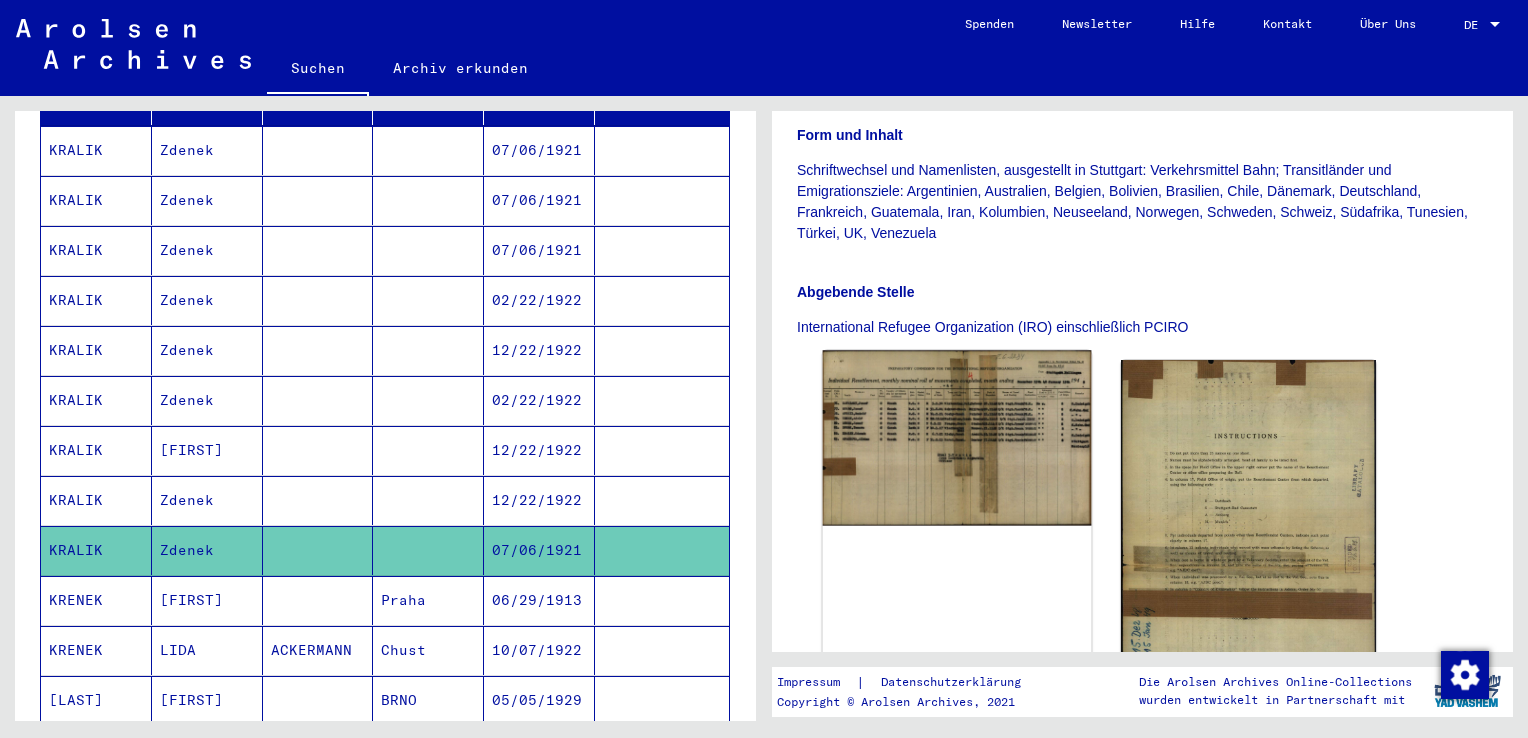 scroll, scrollTop: 500, scrollLeft: 0, axis: vertical 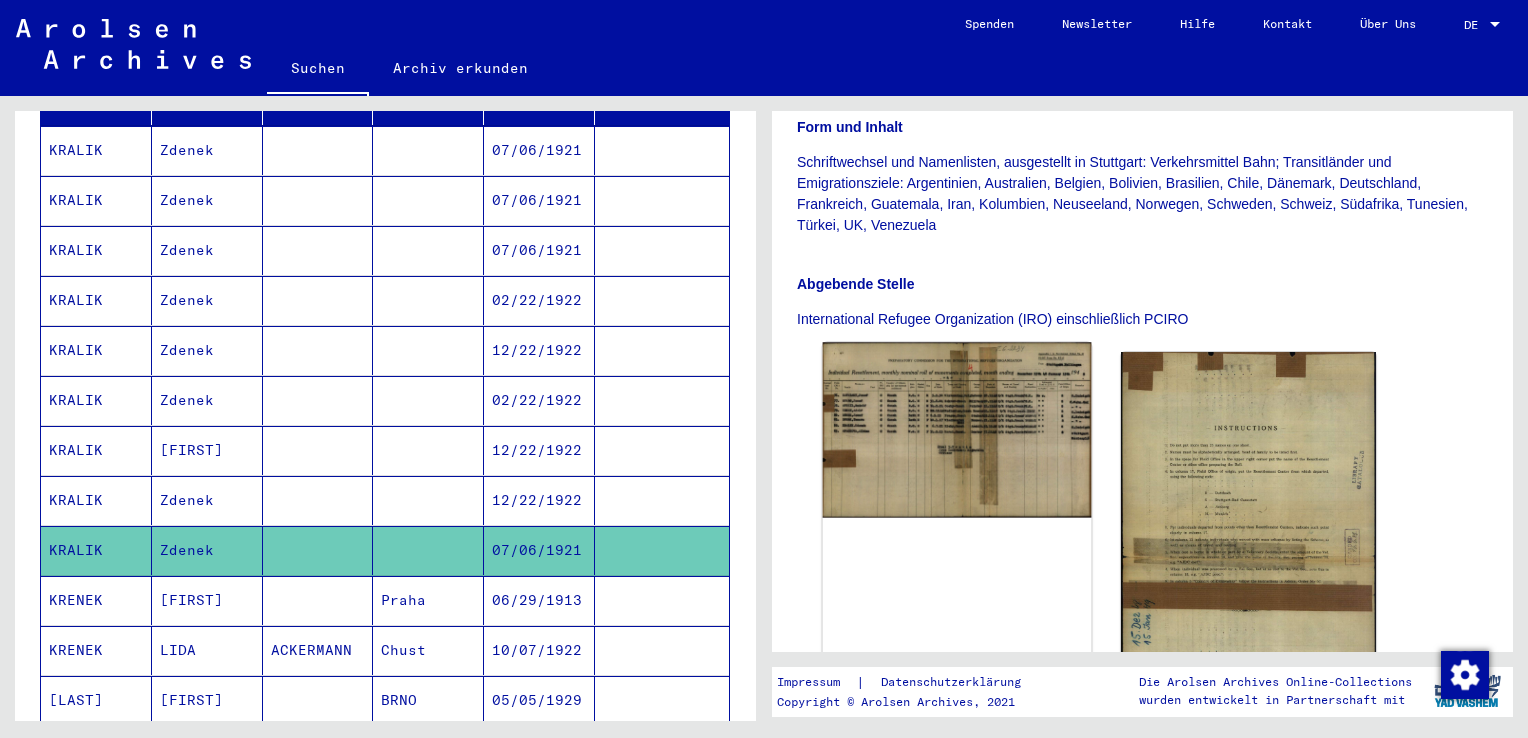 click 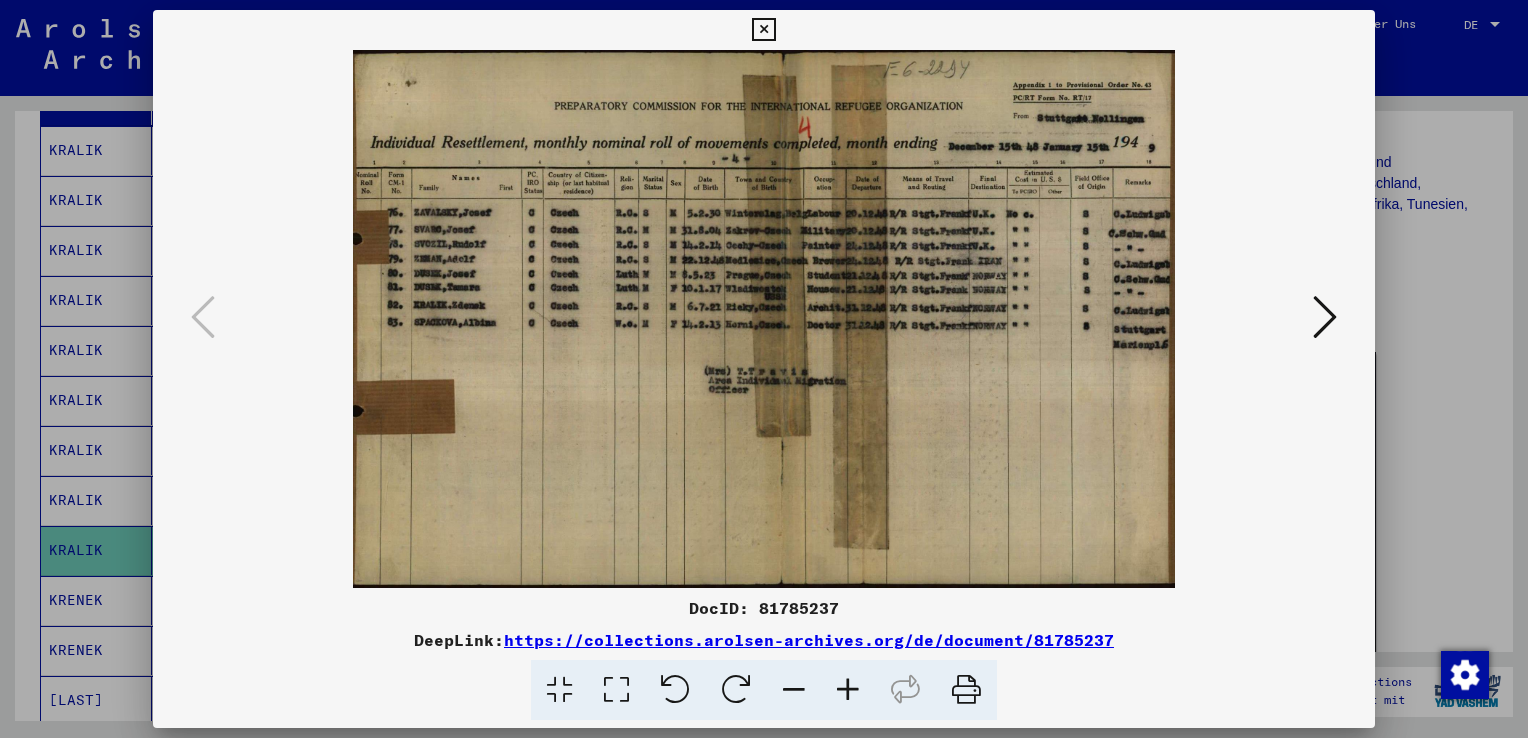drag, startPoint x: 760, startPoint y: 604, endPoint x: 836, endPoint y: 603, distance: 76.00658 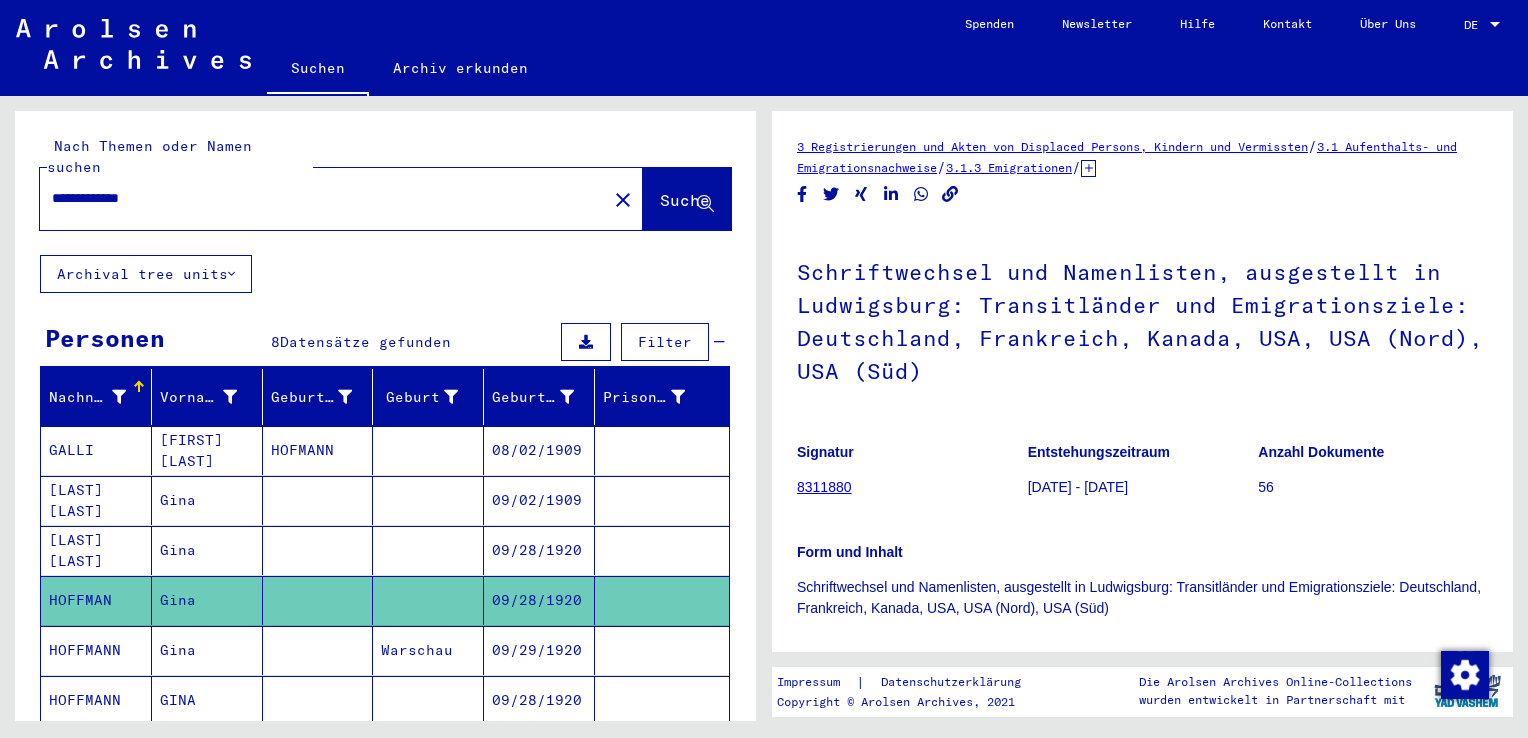 scroll, scrollTop: 0, scrollLeft: 0, axis: both 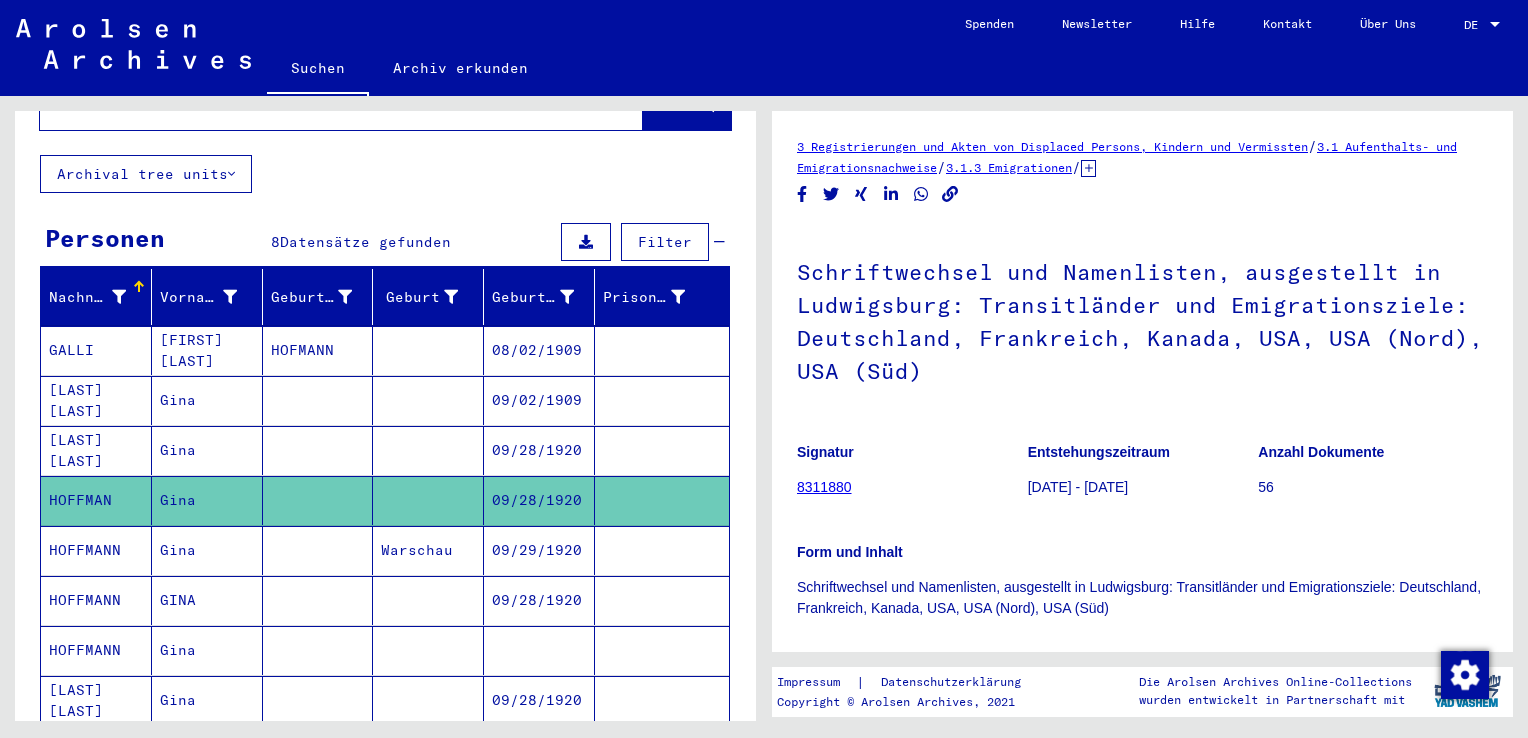 click at bounding box center (318, 500) 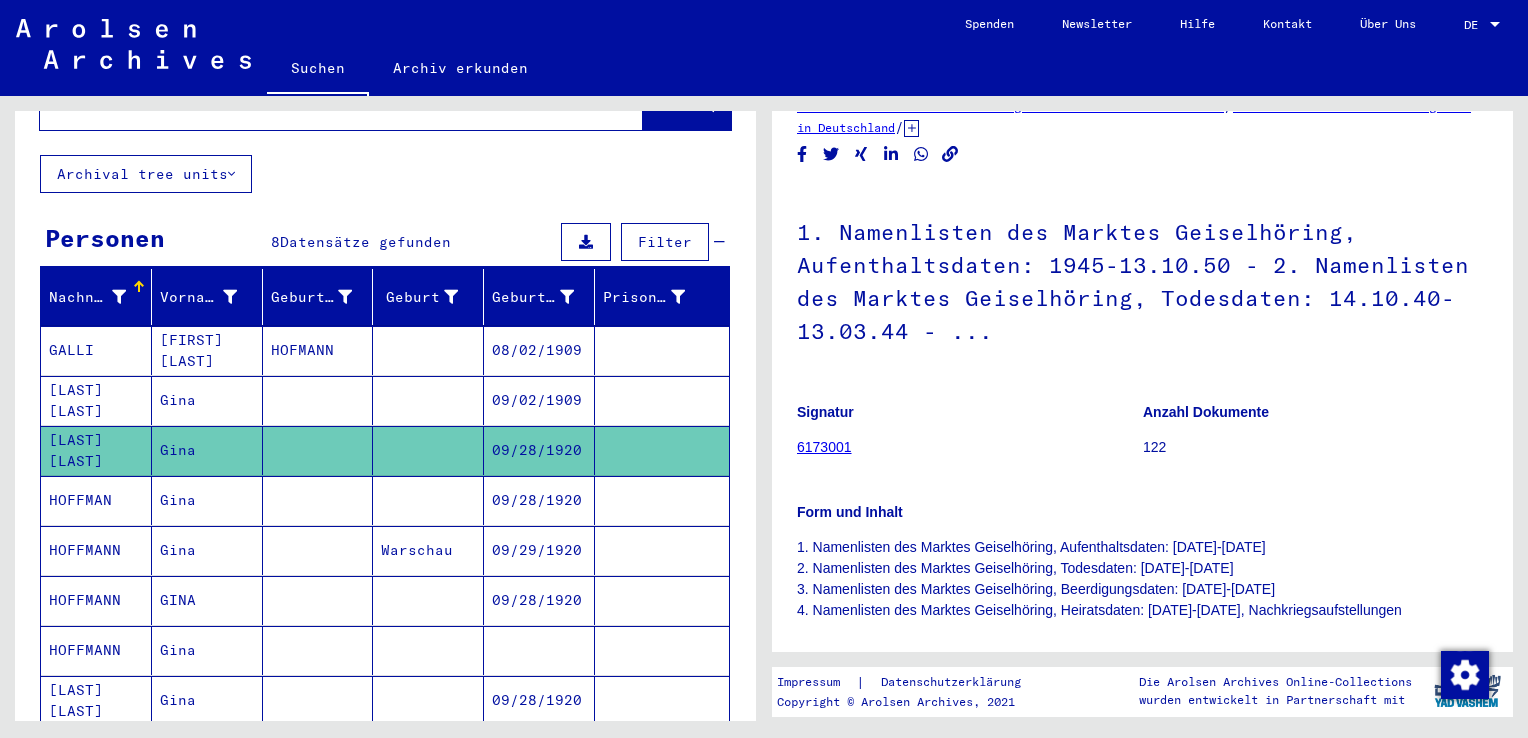 scroll, scrollTop: 300, scrollLeft: 0, axis: vertical 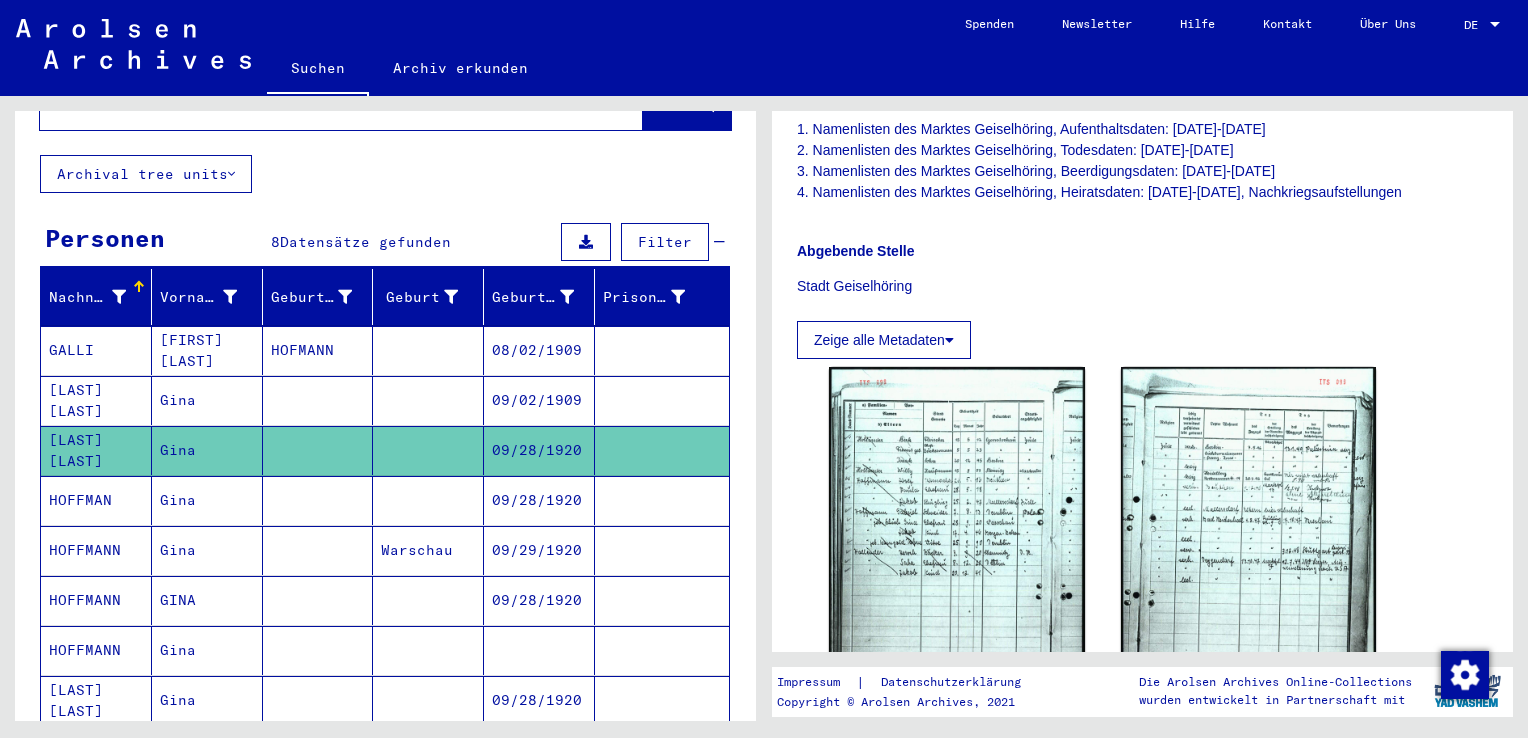 click at bounding box center [318, 450] 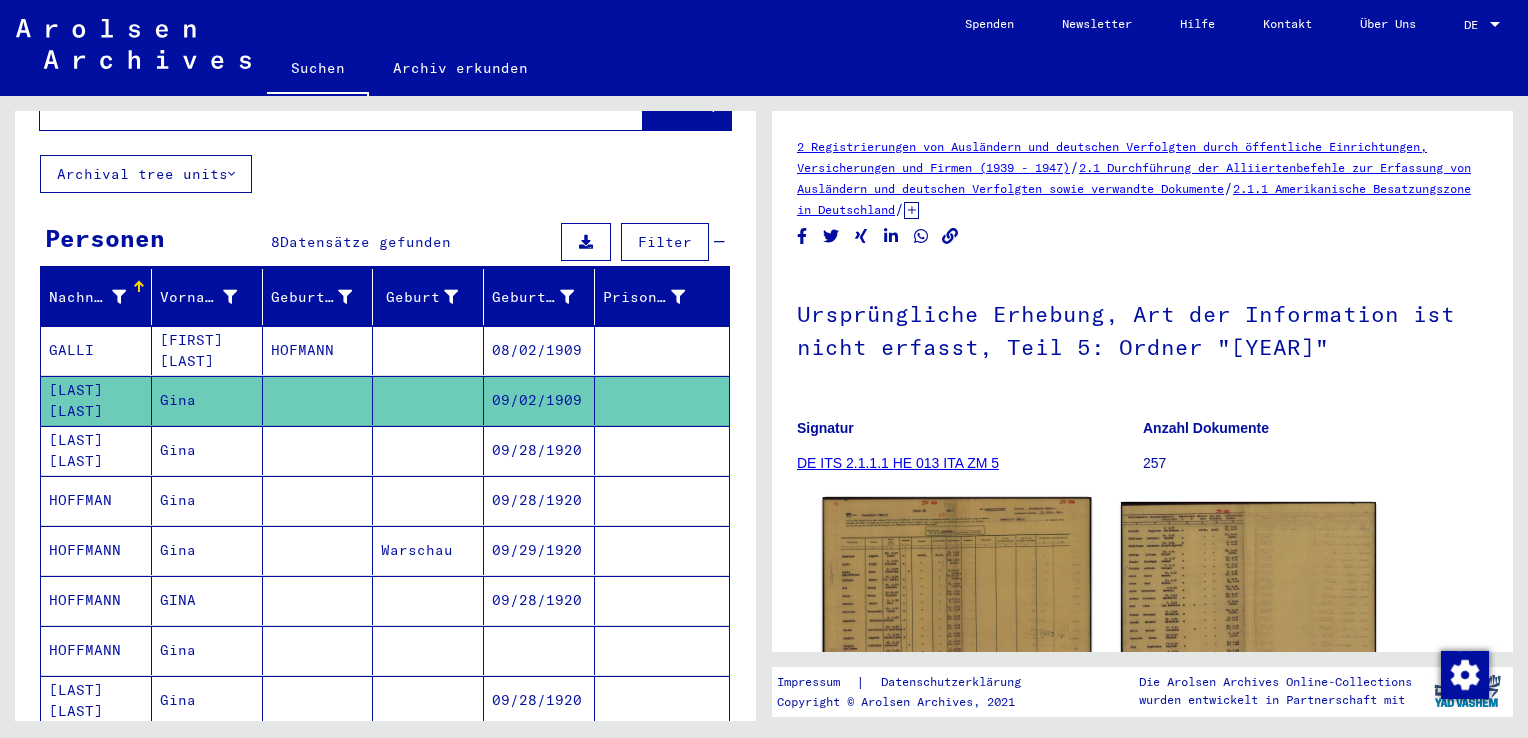 scroll, scrollTop: 0, scrollLeft: 0, axis: both 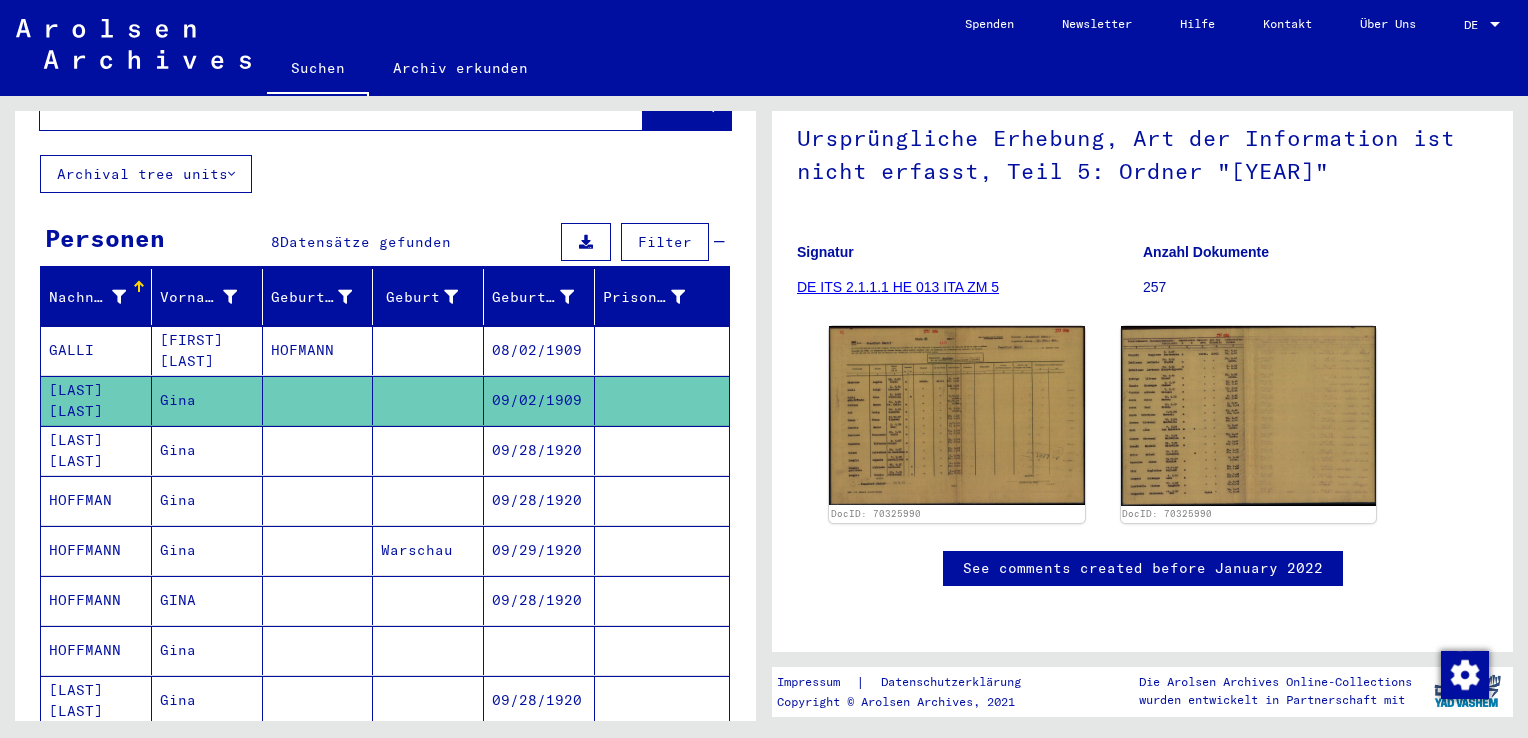 click at bounding box center [318, 550] 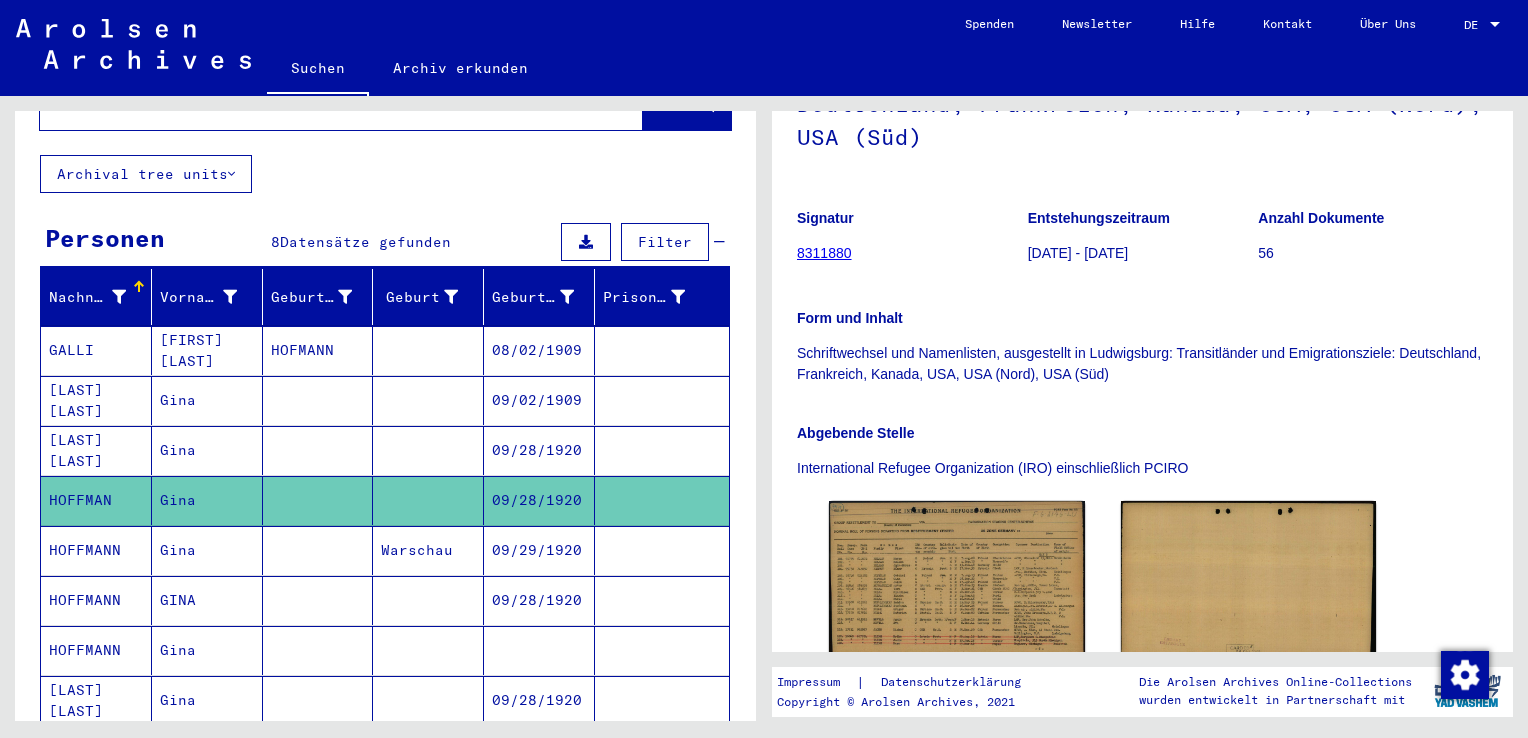 scroll, scrollTop: 300, scrollLeft: 0, axis: vertical 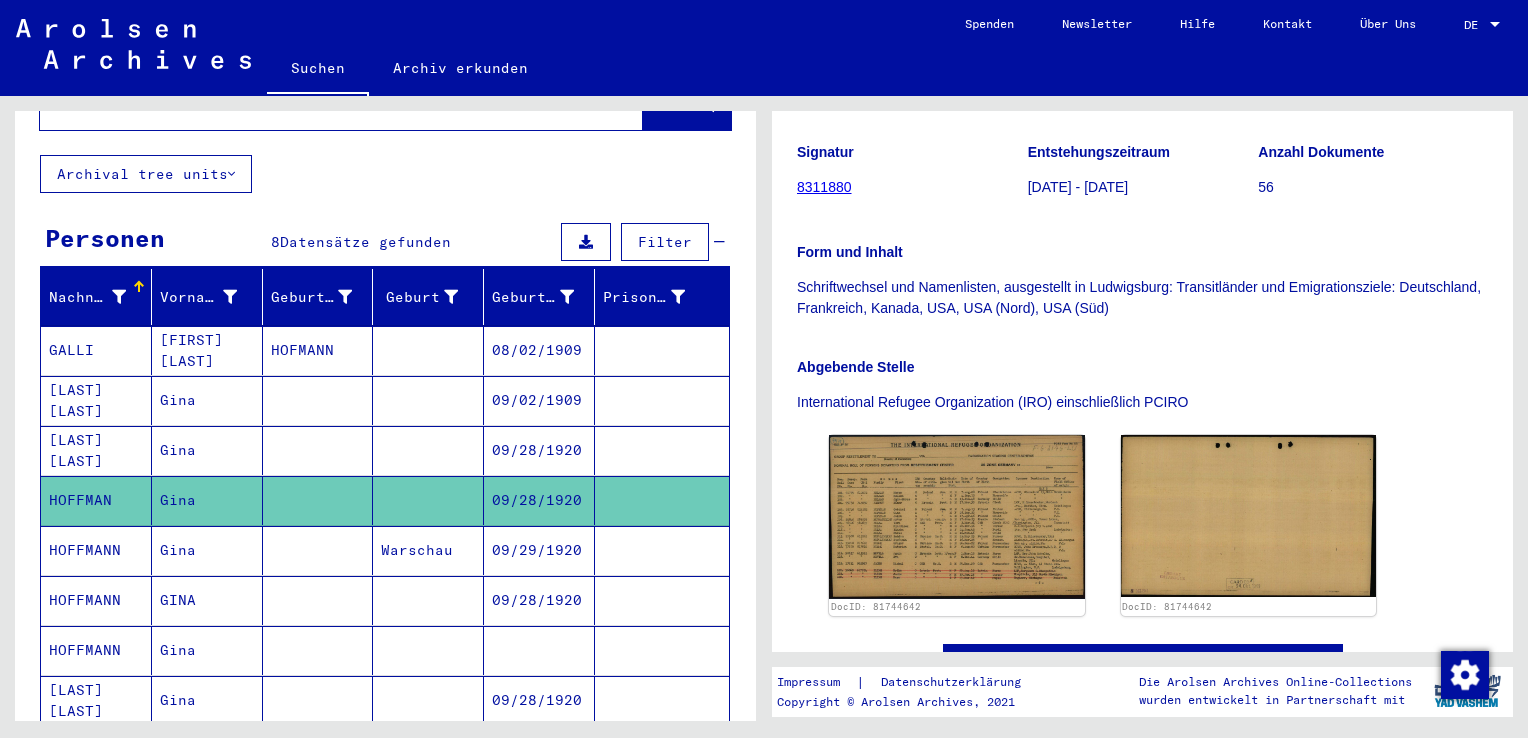 click at bounding box center [318, 600] 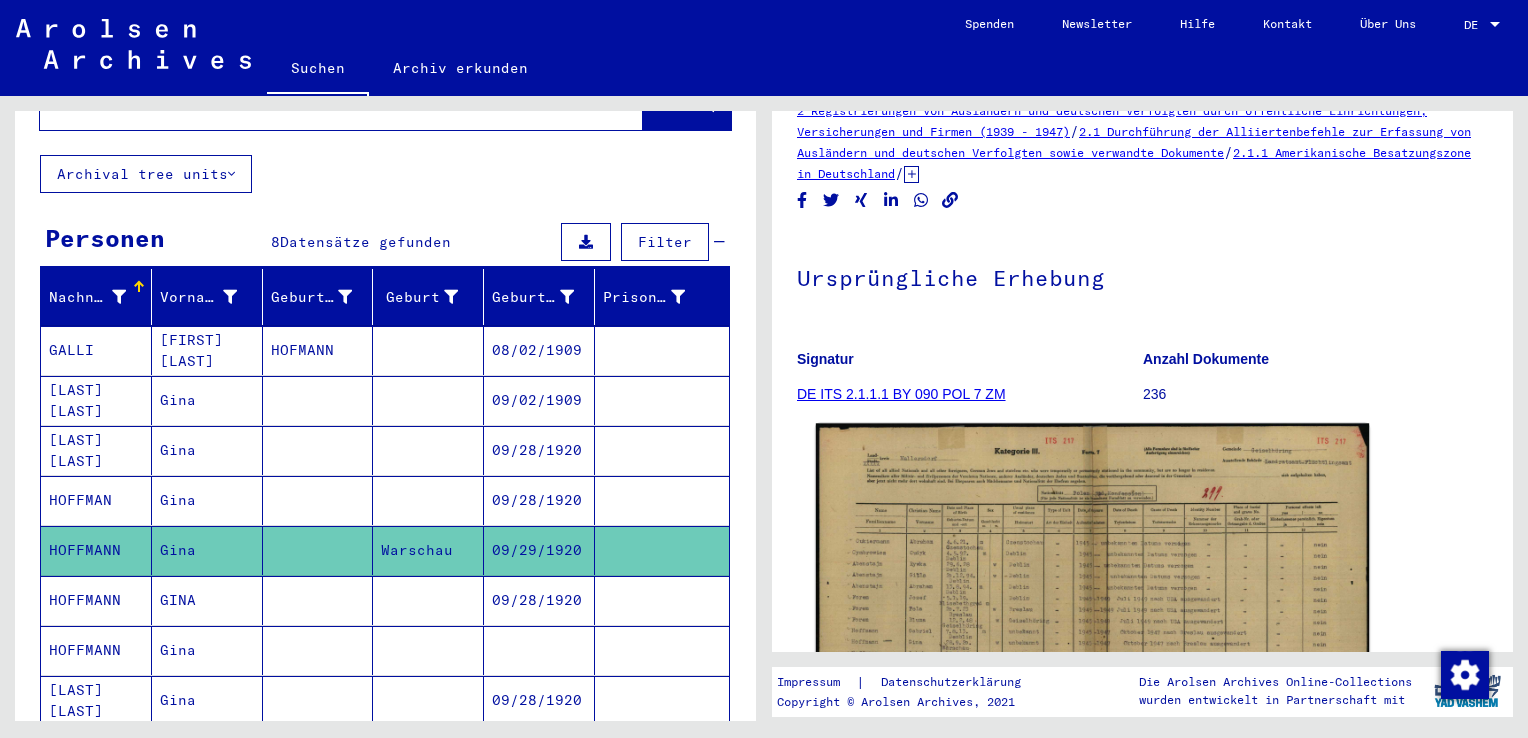scroll, scrollTop: 0, scrollLeft: 0, axis: both 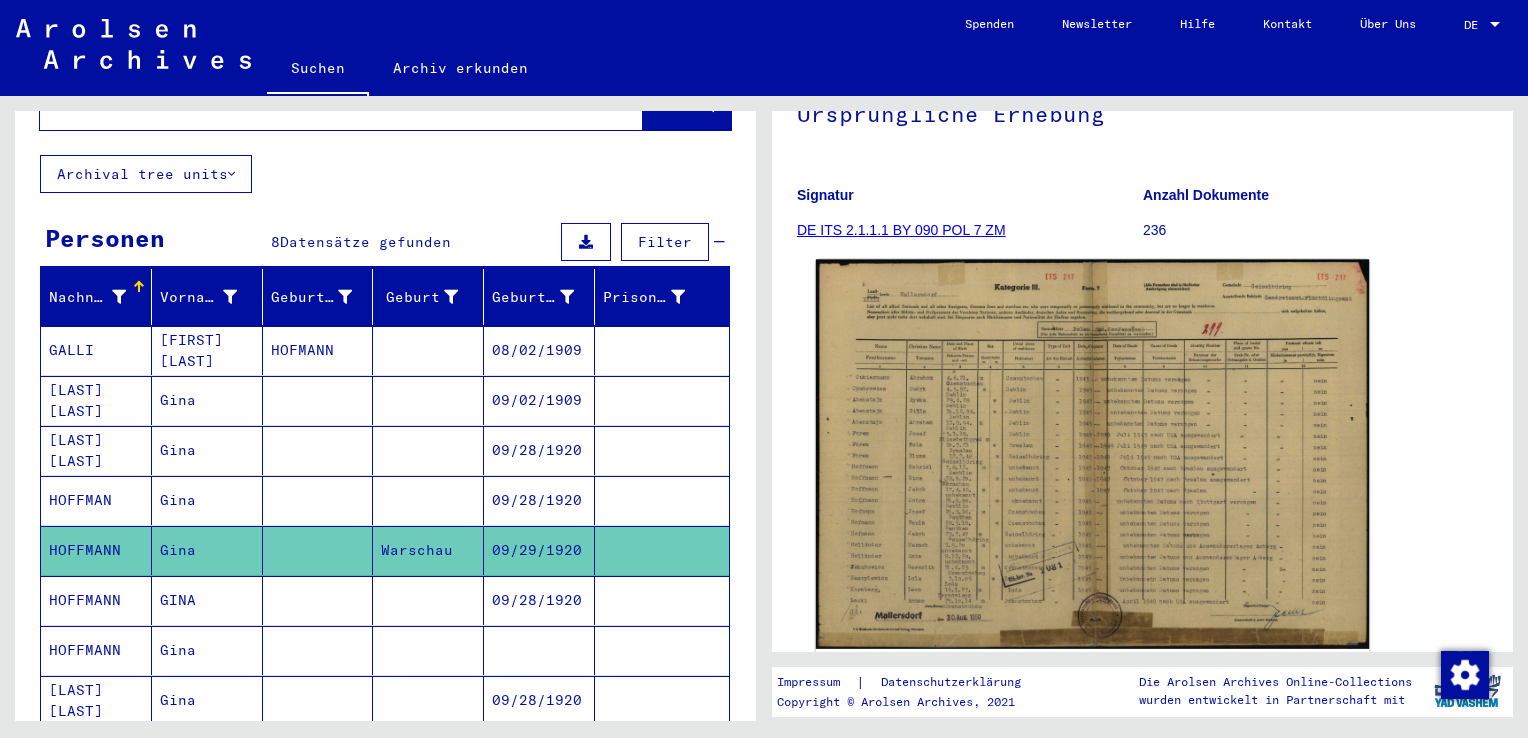 click 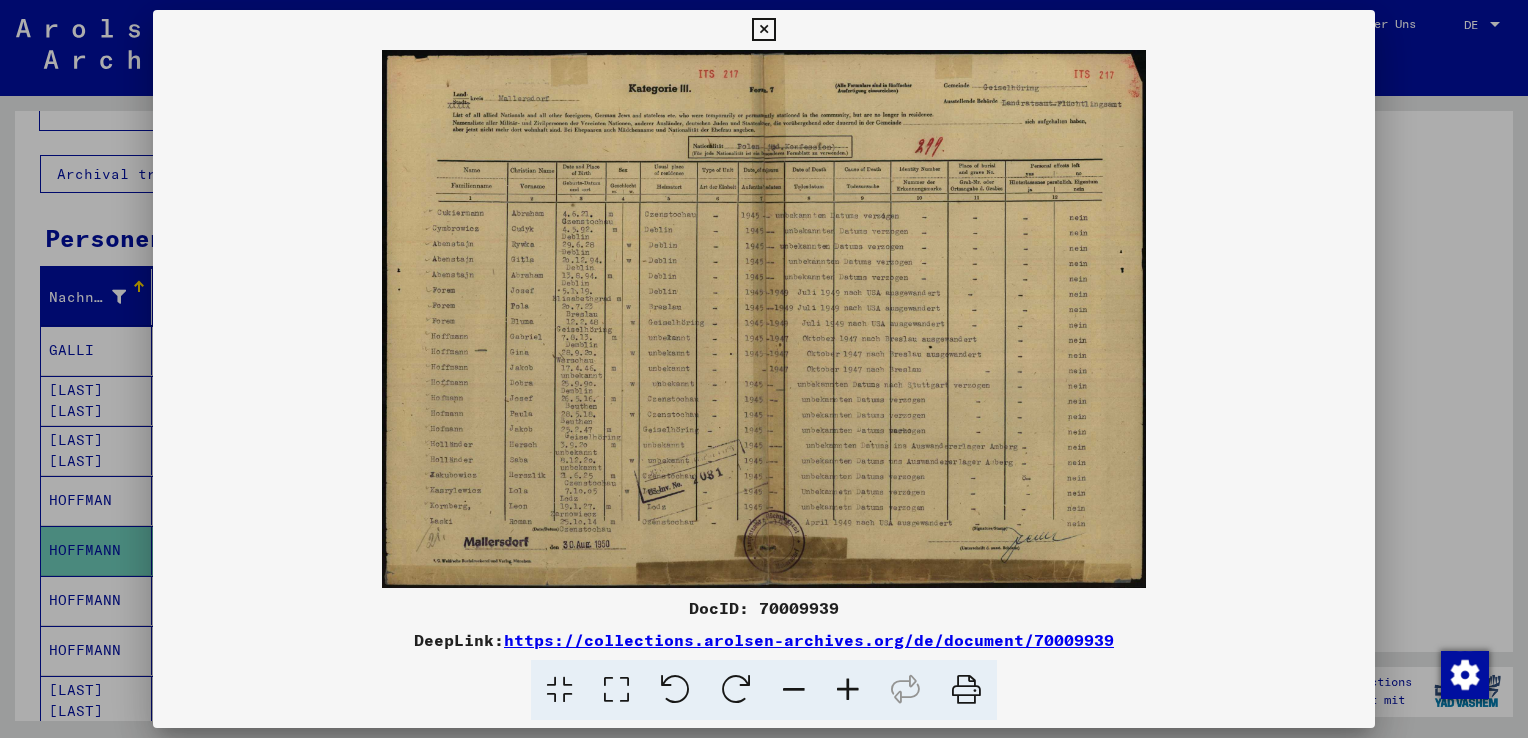click at bounding box center (764, 369) 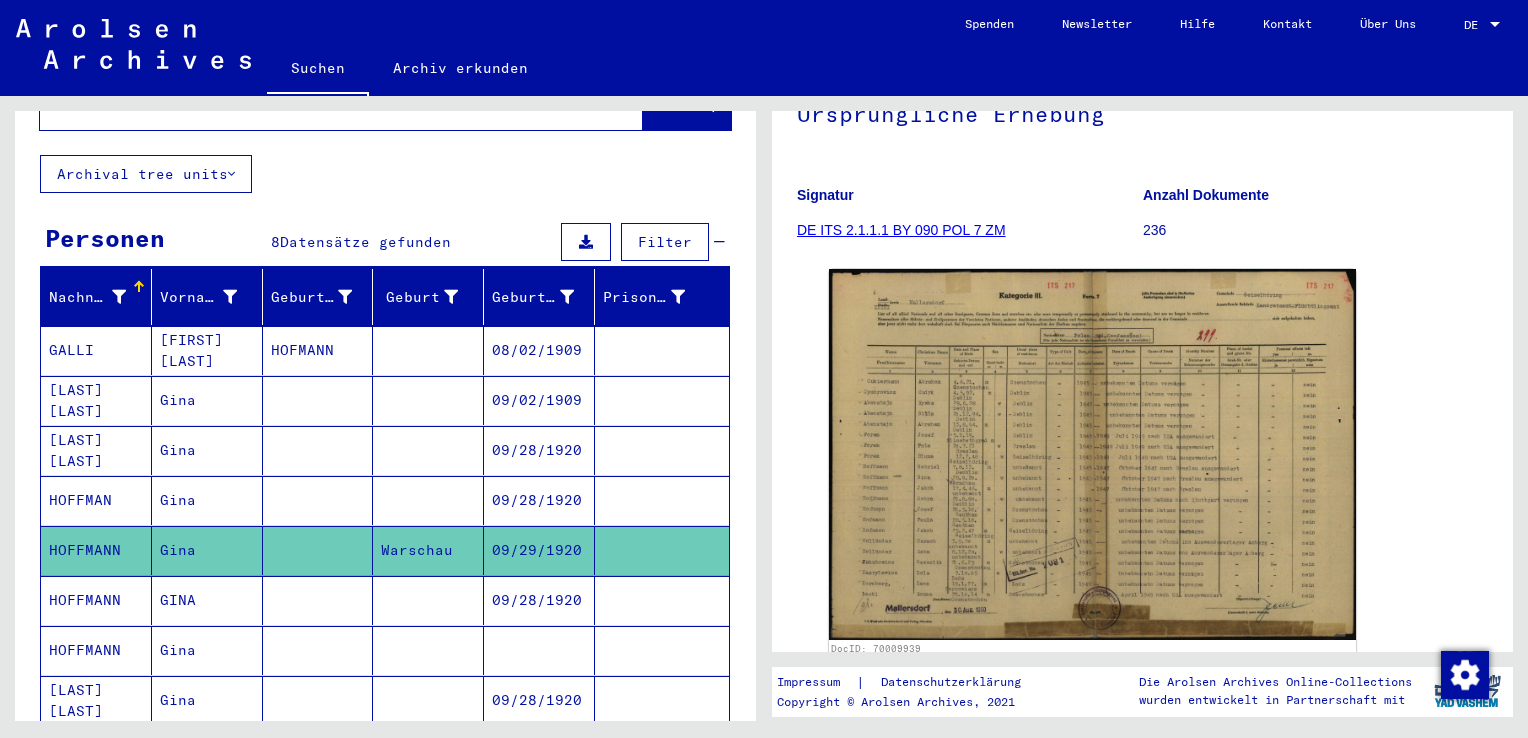 click at bounding box center [318, 650] 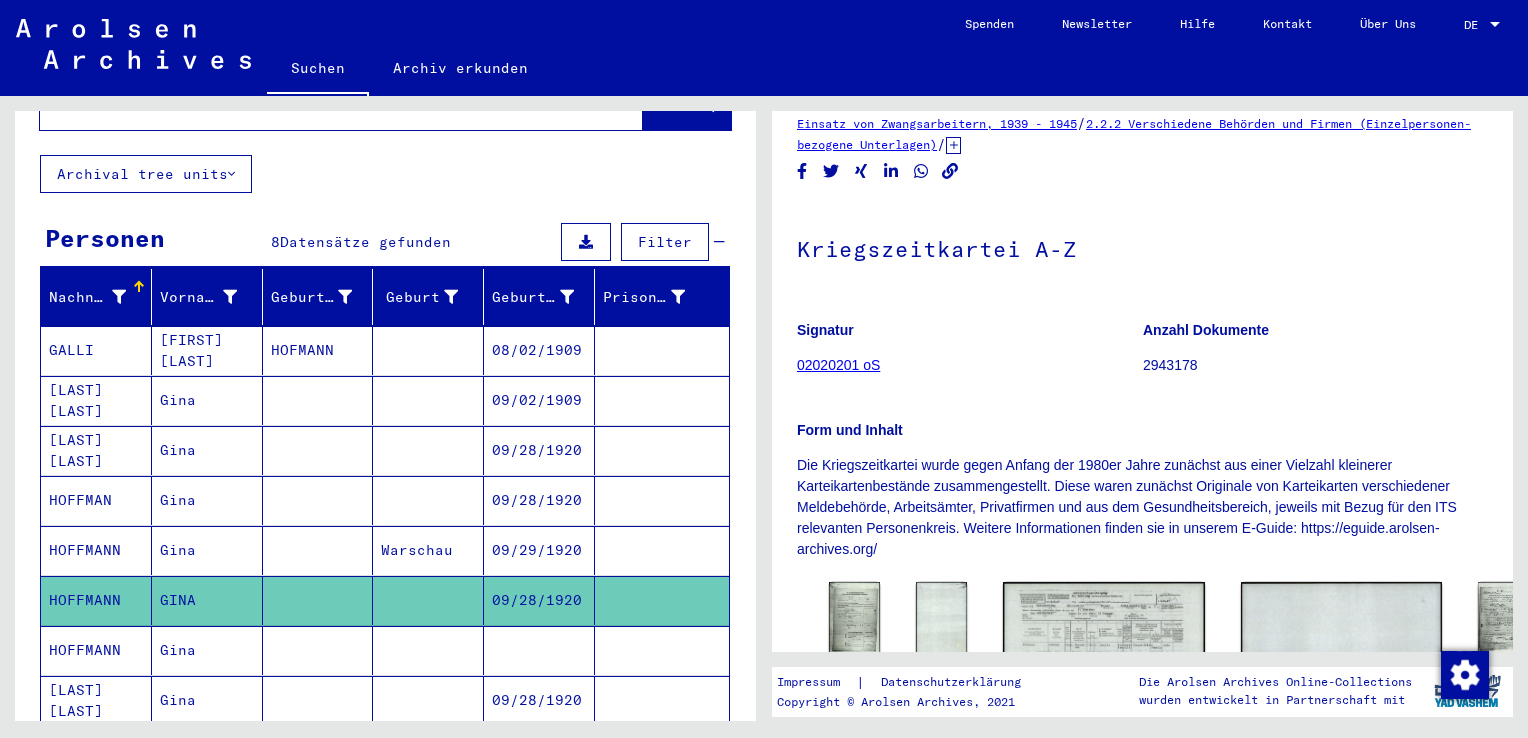 scroll, scrollTop: 400, scrollLeft: 0, axis: vertical 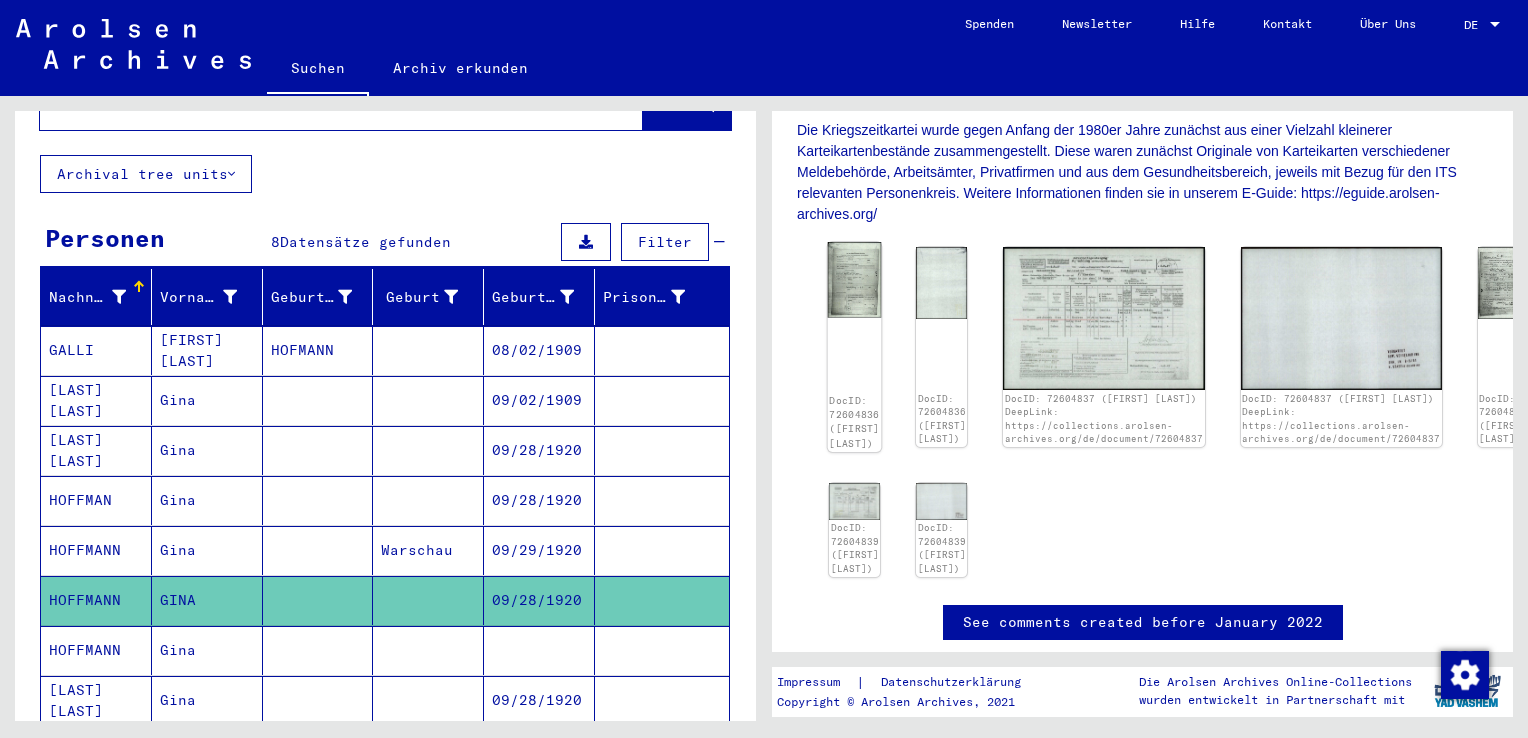 click 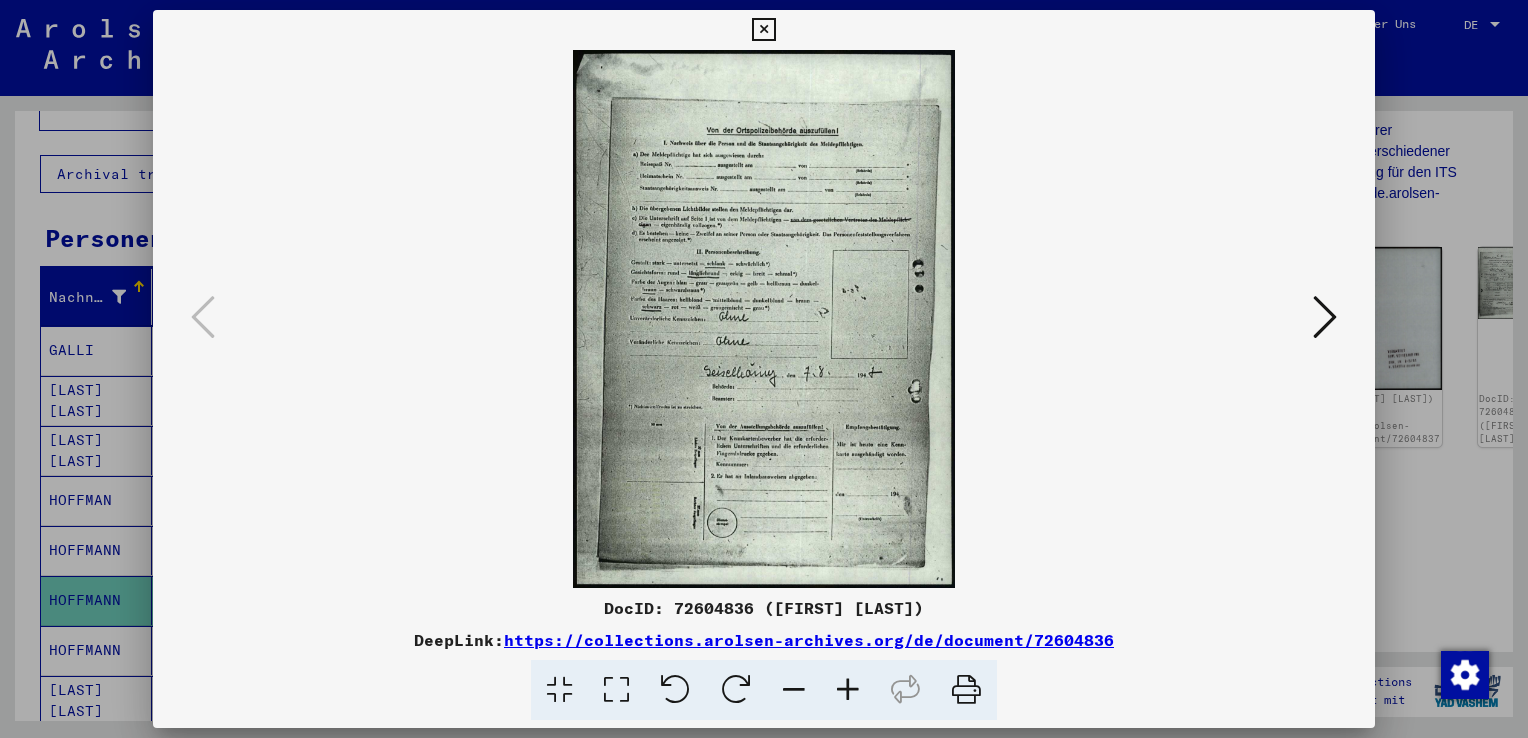 click at bounding box center [1325, 317] 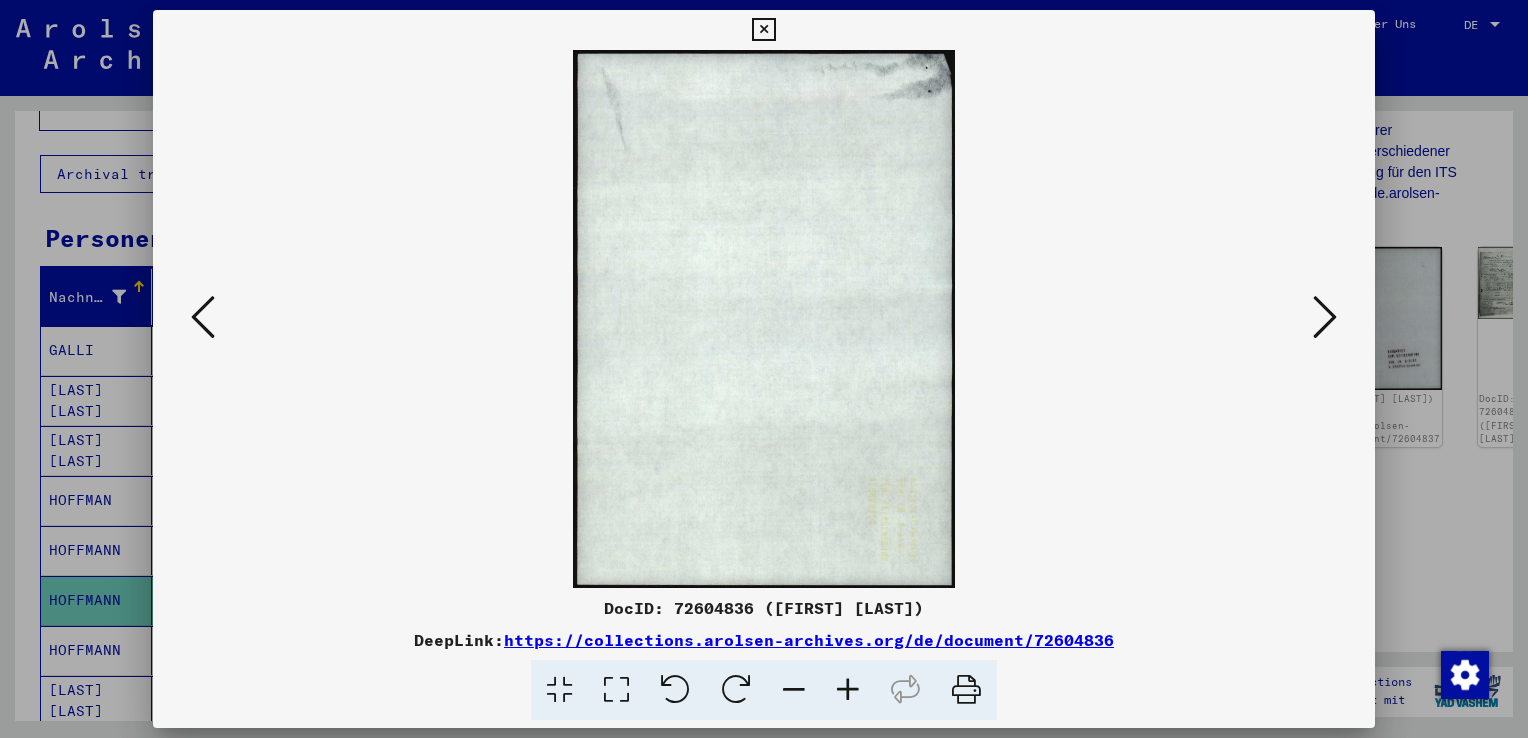 click at bounding box center (1325, 317) 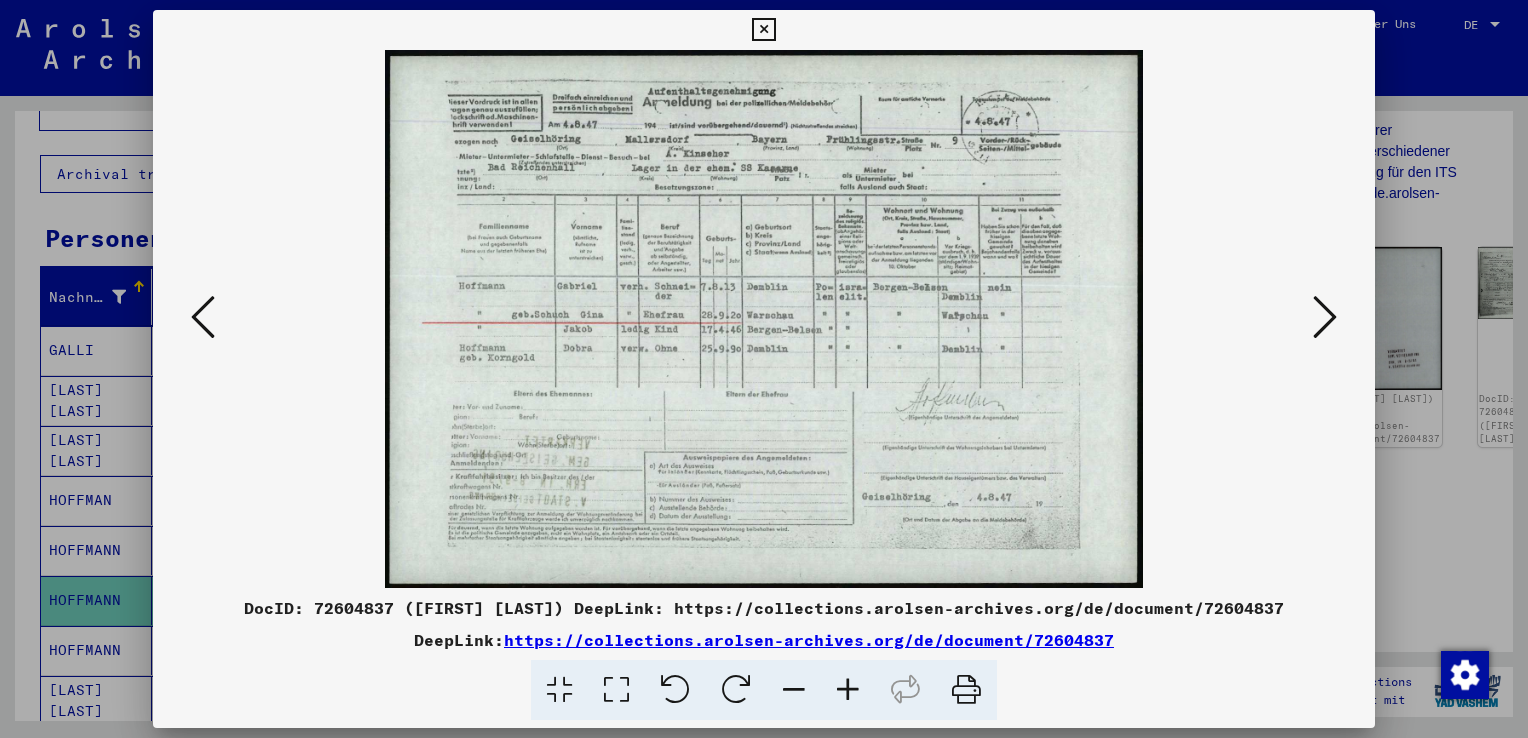 click at bounding box center [1325, 317] 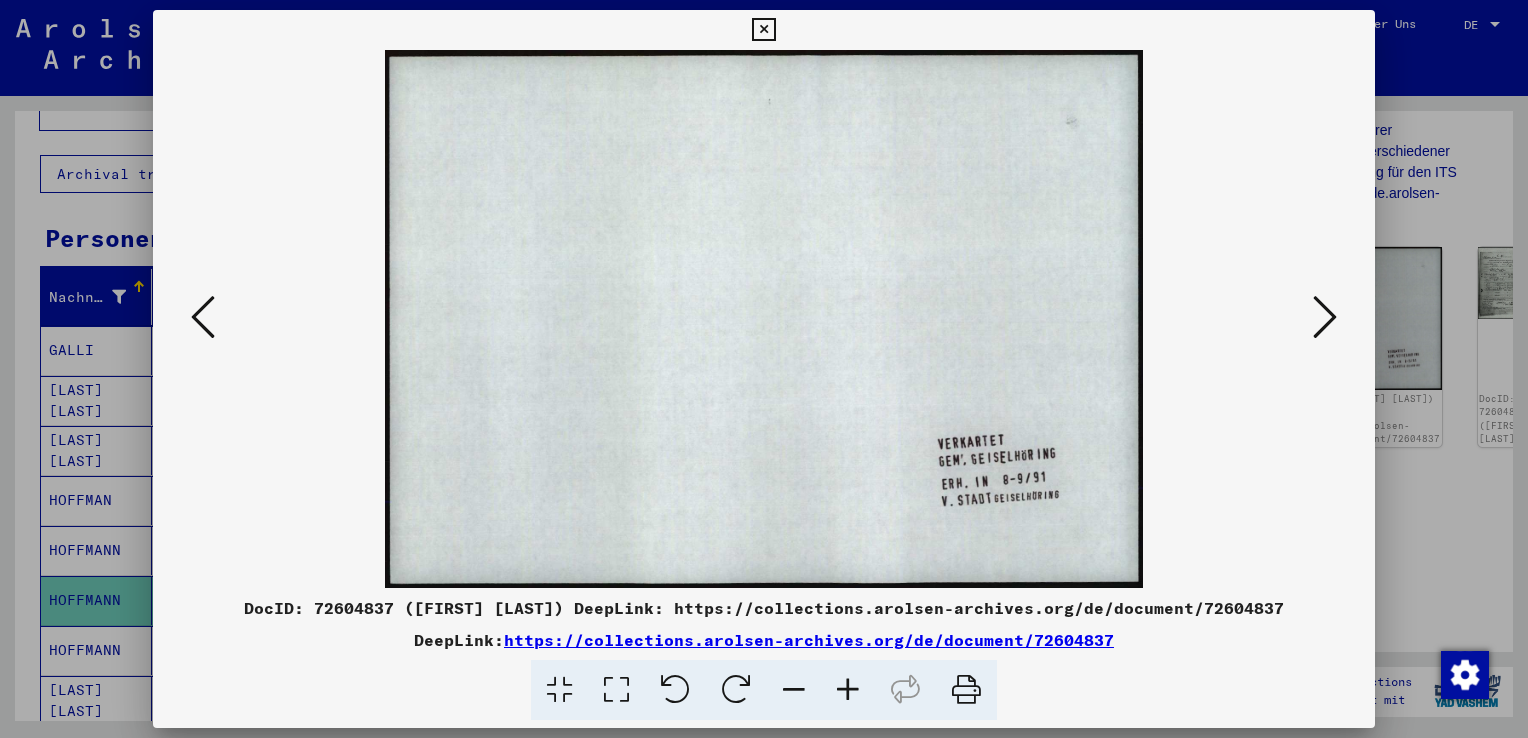 click at bounding box center (1325, 317) 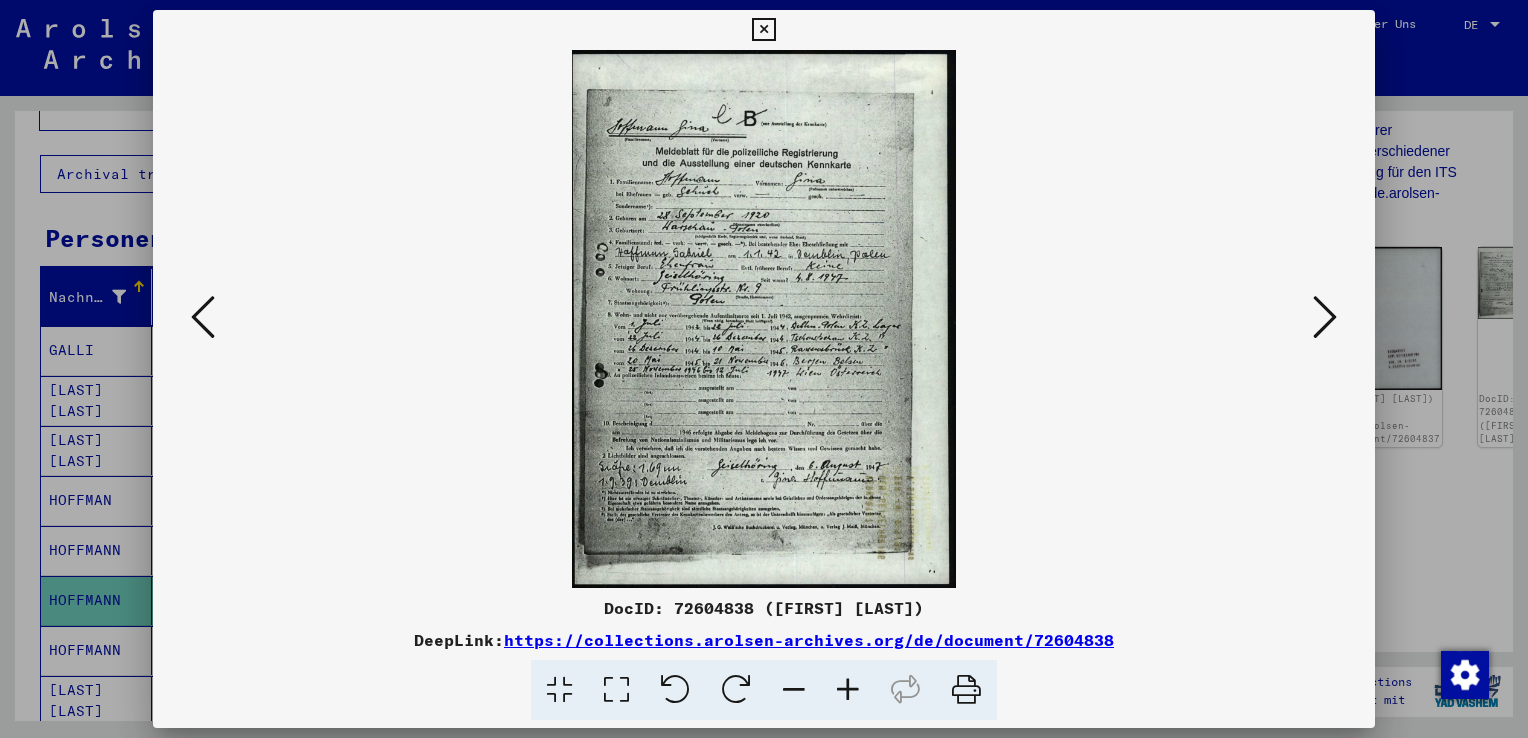 click at bounding box center [764, 369] 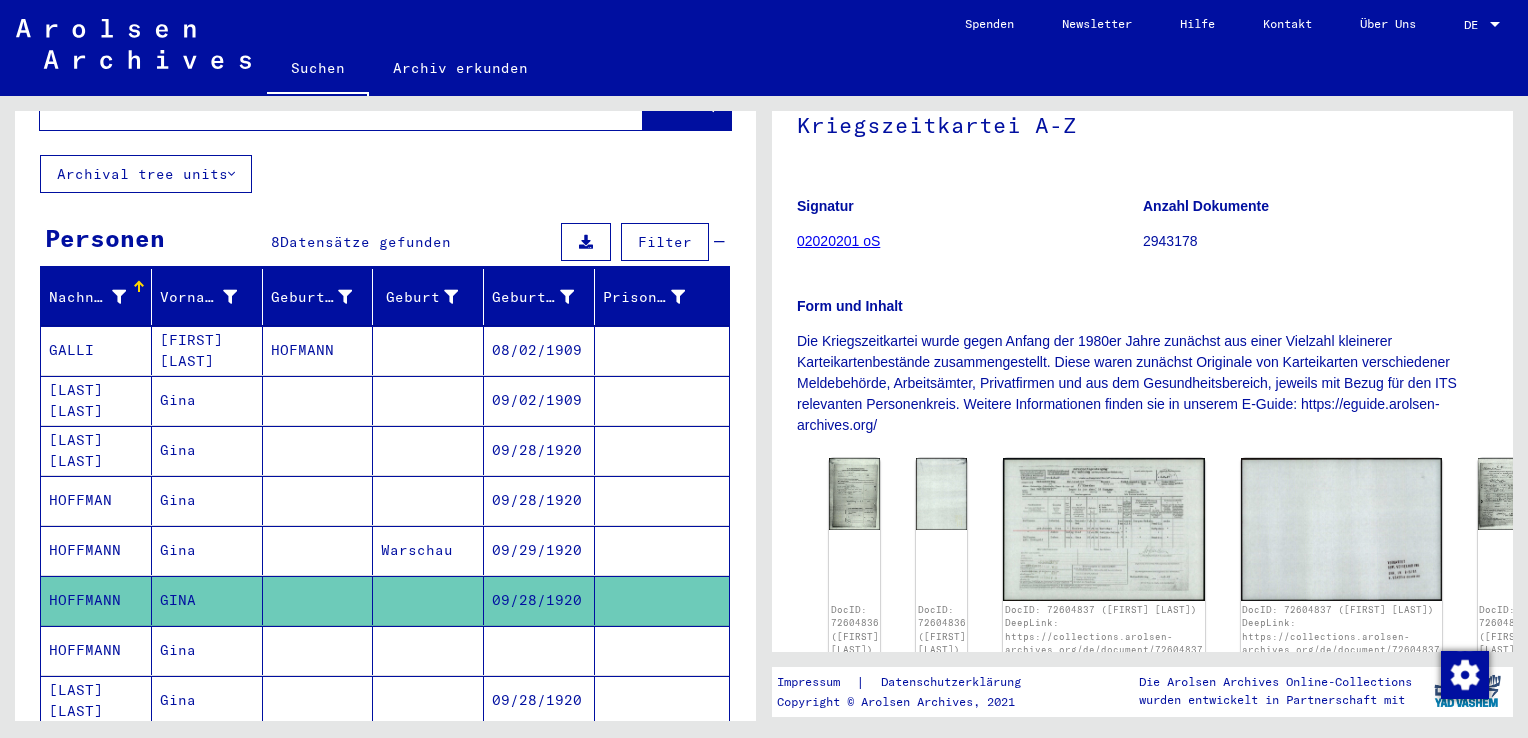 scroll, scrollTop: 100, scrollLeft: 0, axis: vertical 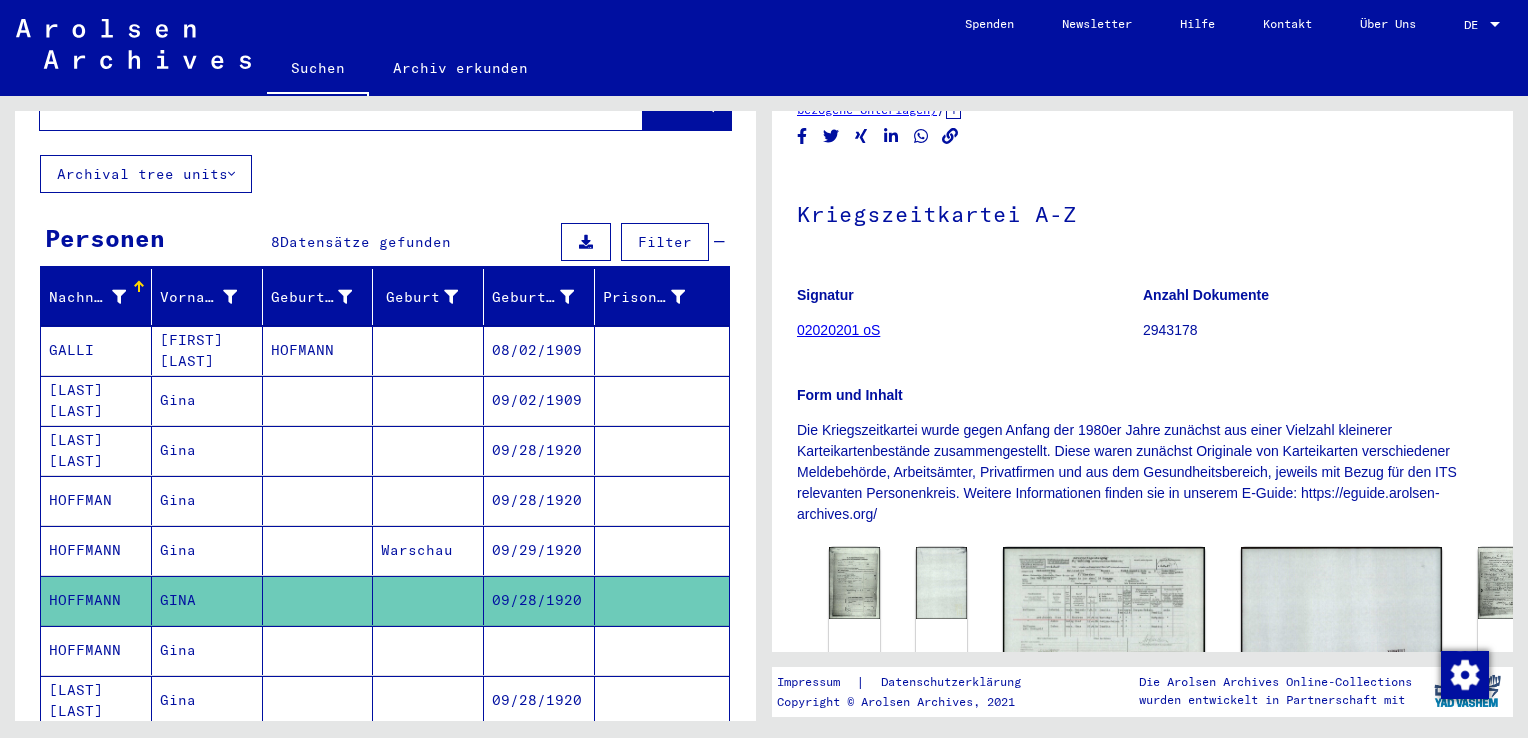 drag, startPoint x: 800, startPoint y: 215, endPoint x: 1017, endPoint y: 220, distance: 217.0576 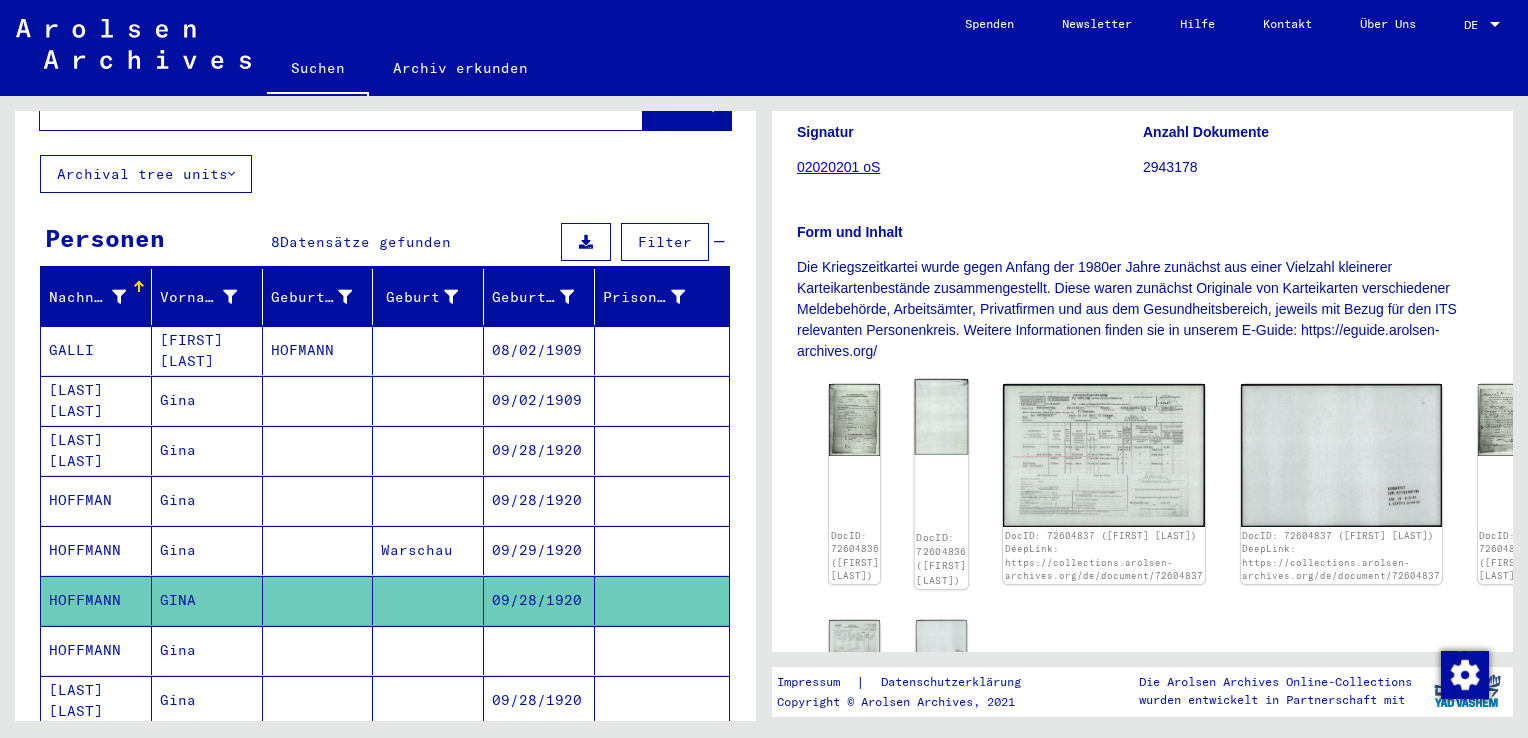 scroll, scrollTop: 300, scrollLeft: 0, axis: vertical 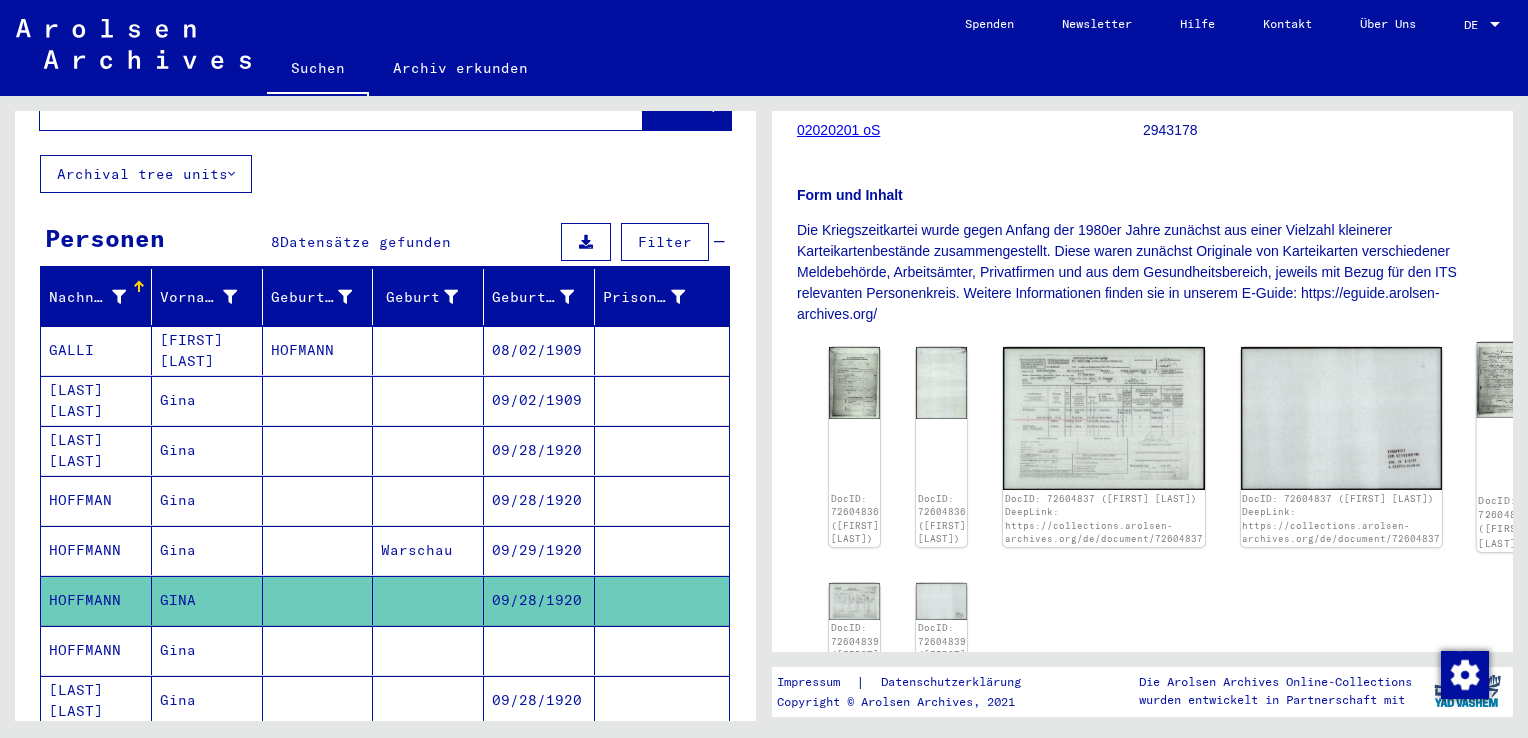 click on "DocID: 72604838 (GINA HOFFMANN)" 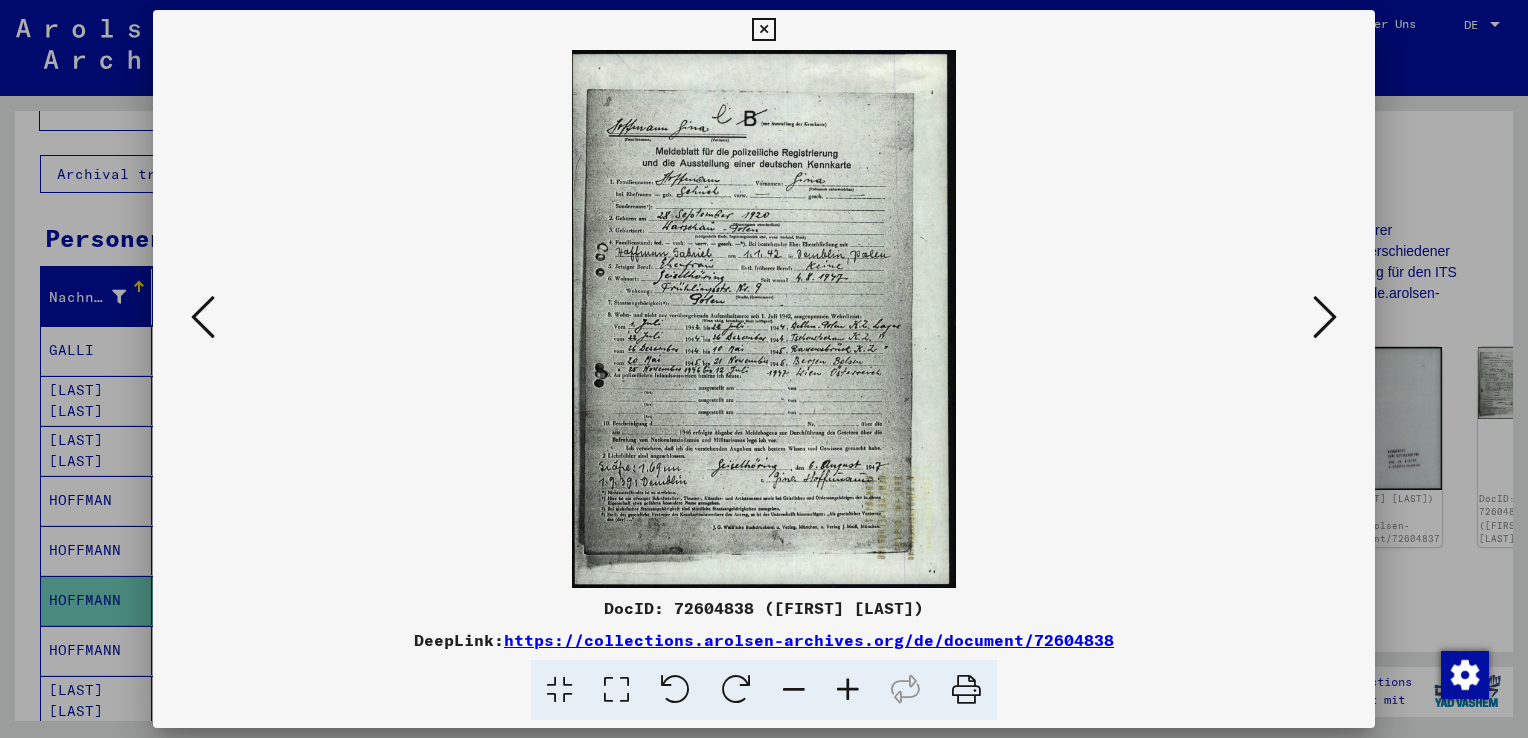 click at bounding box center (848, 690) 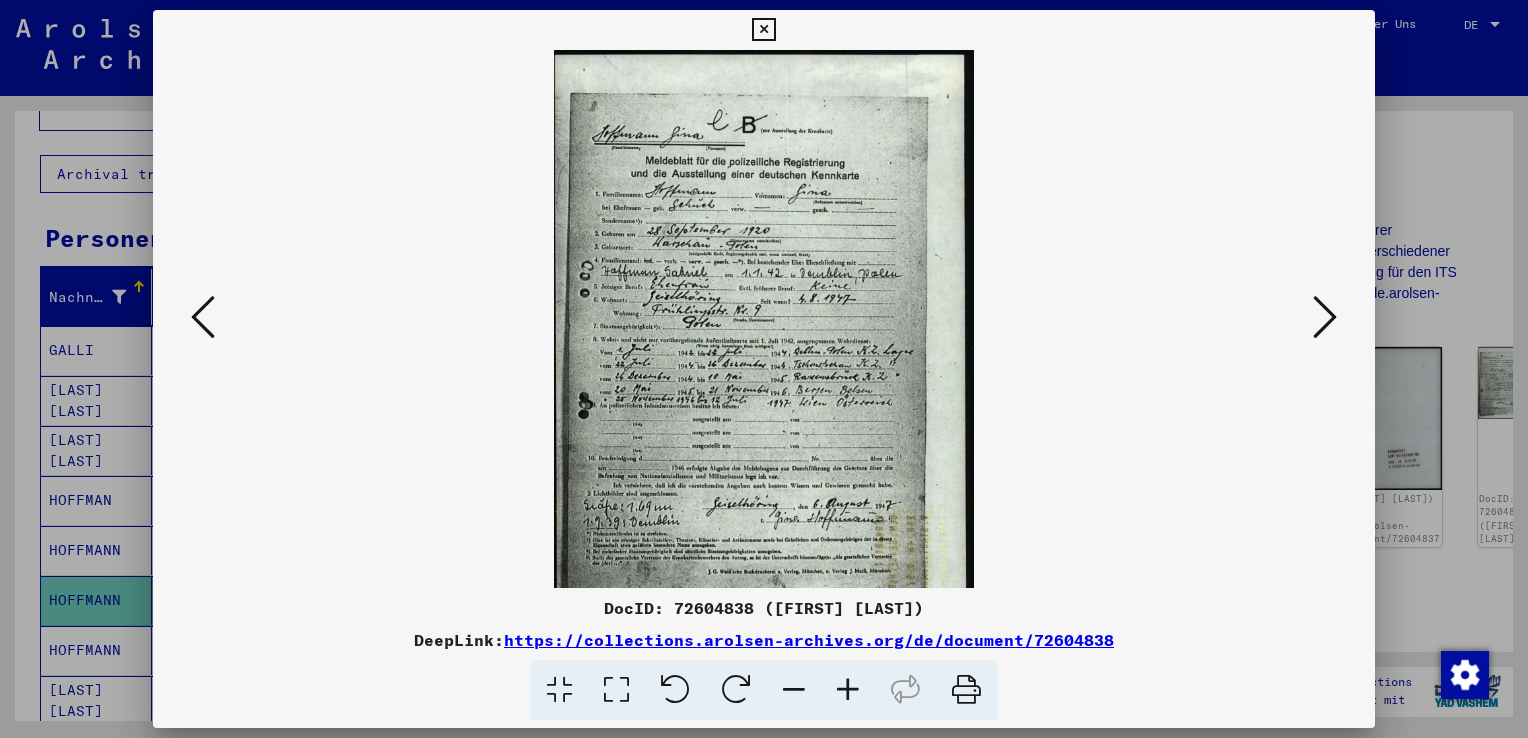 click at bounding box center [848, 690] 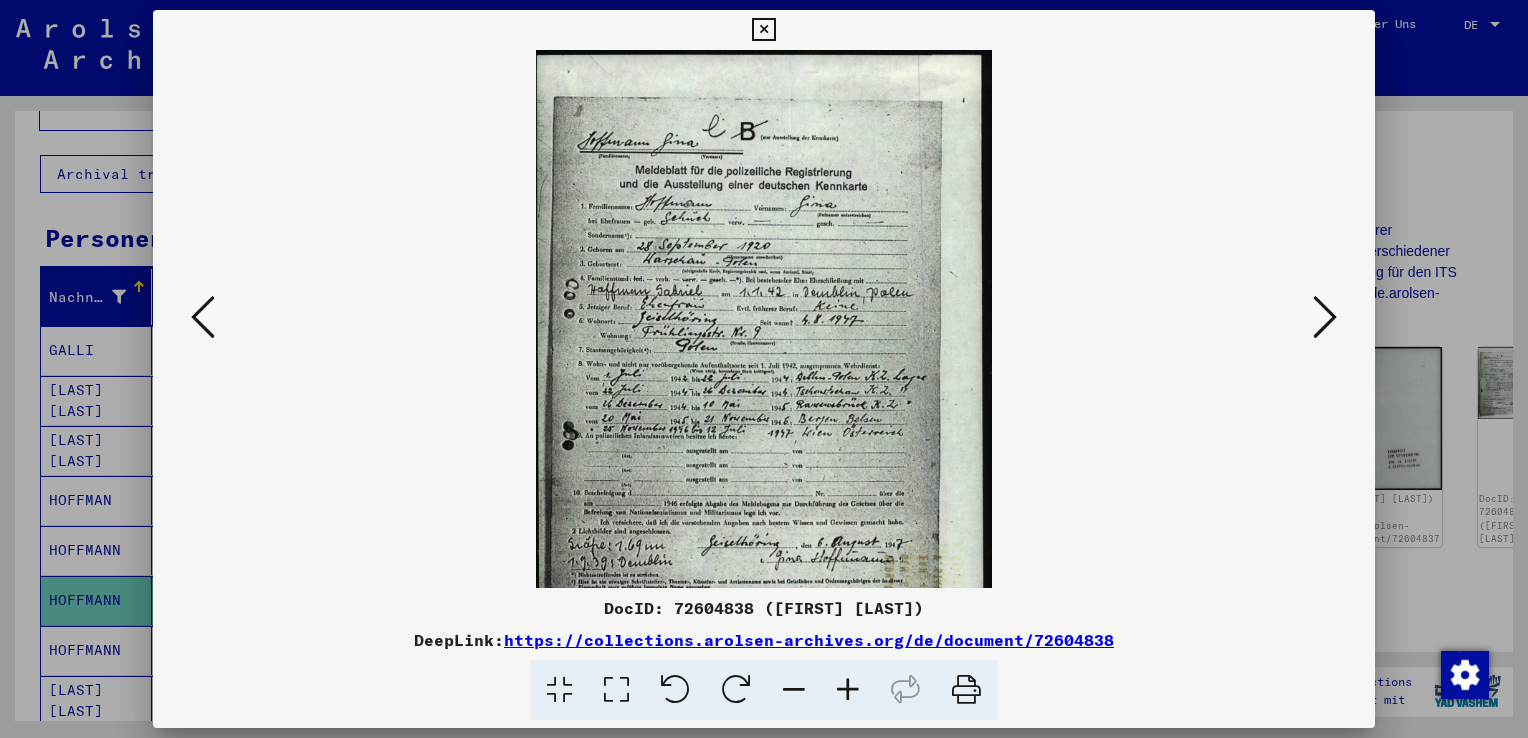 click at bounding box center [848, 690] 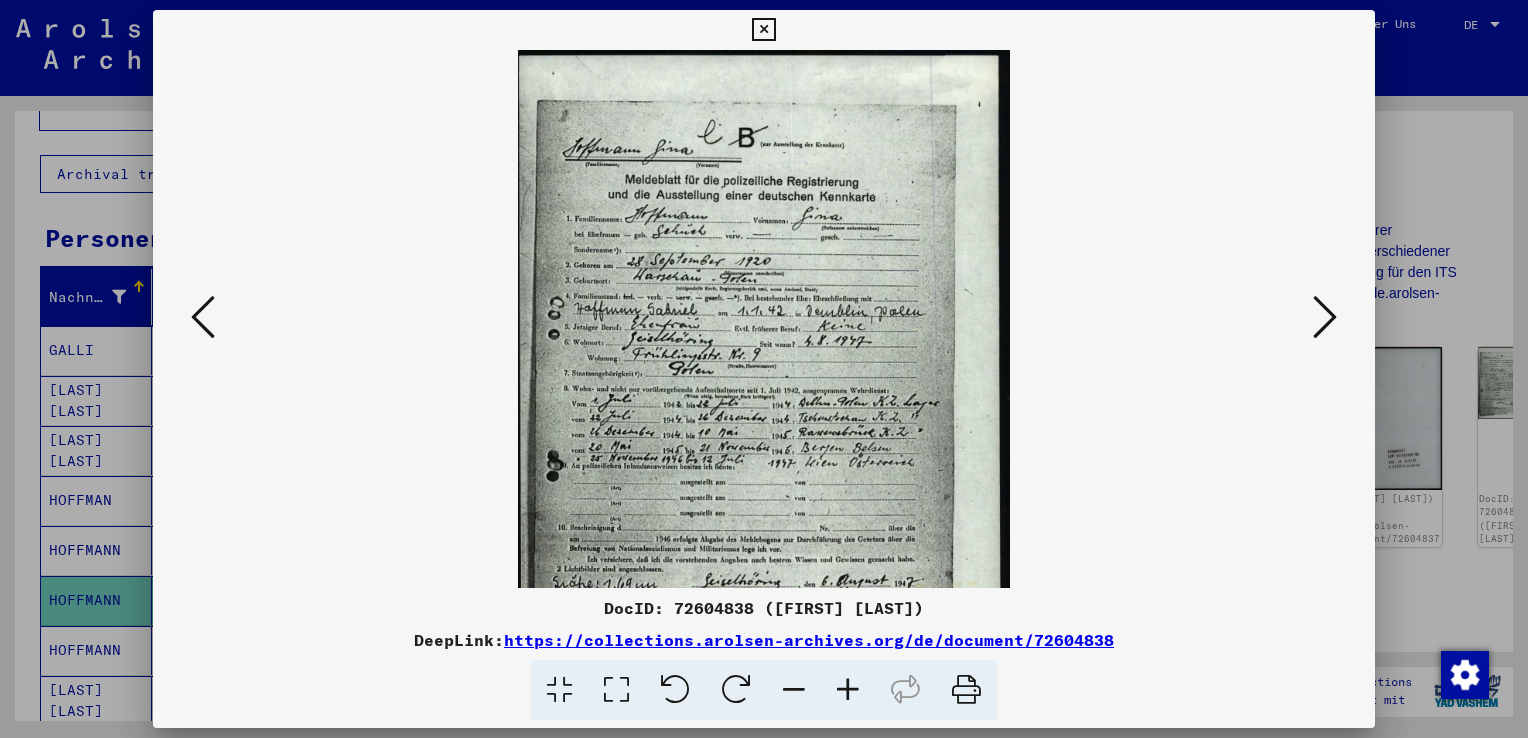 click at bounding box center [848, 690] 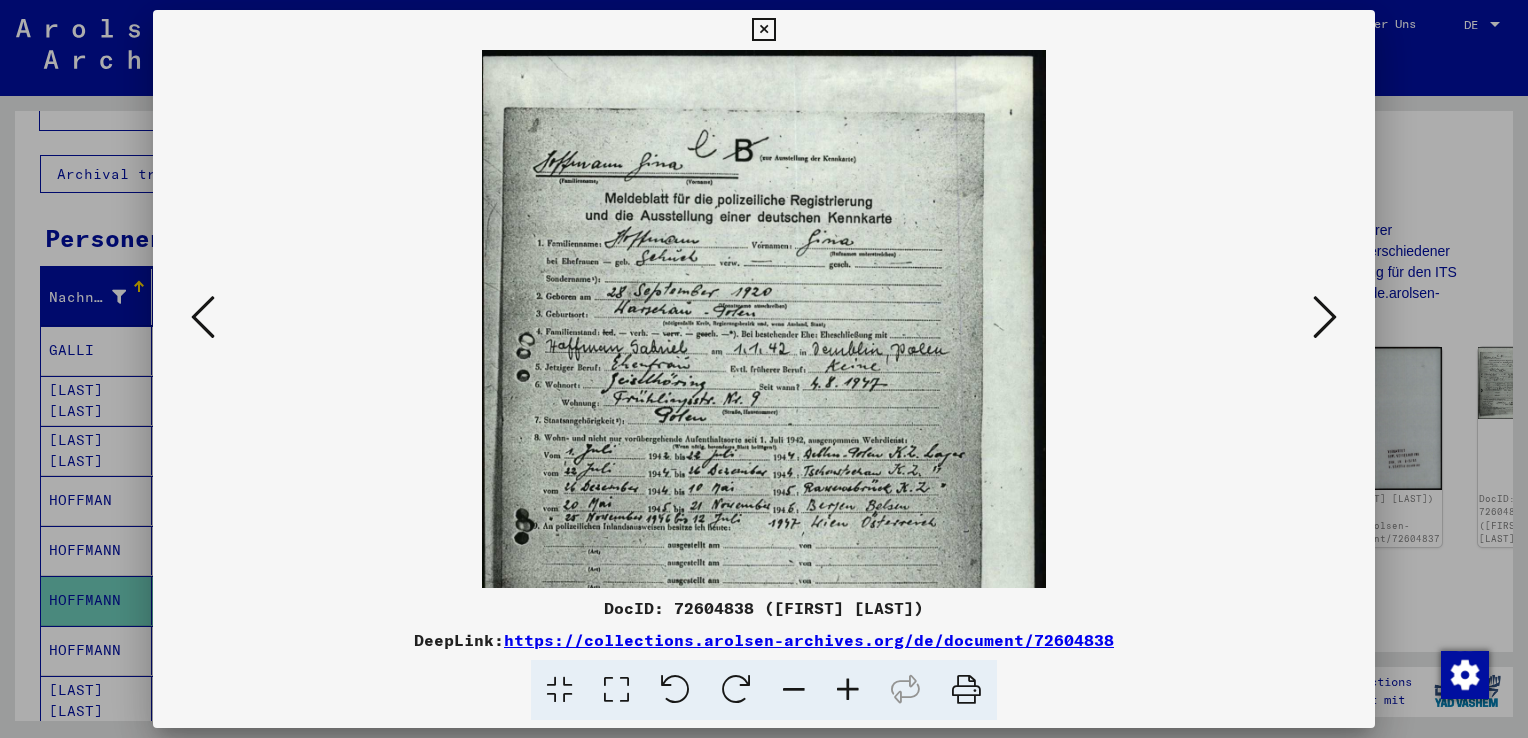 click at bounding box center [848, 690] 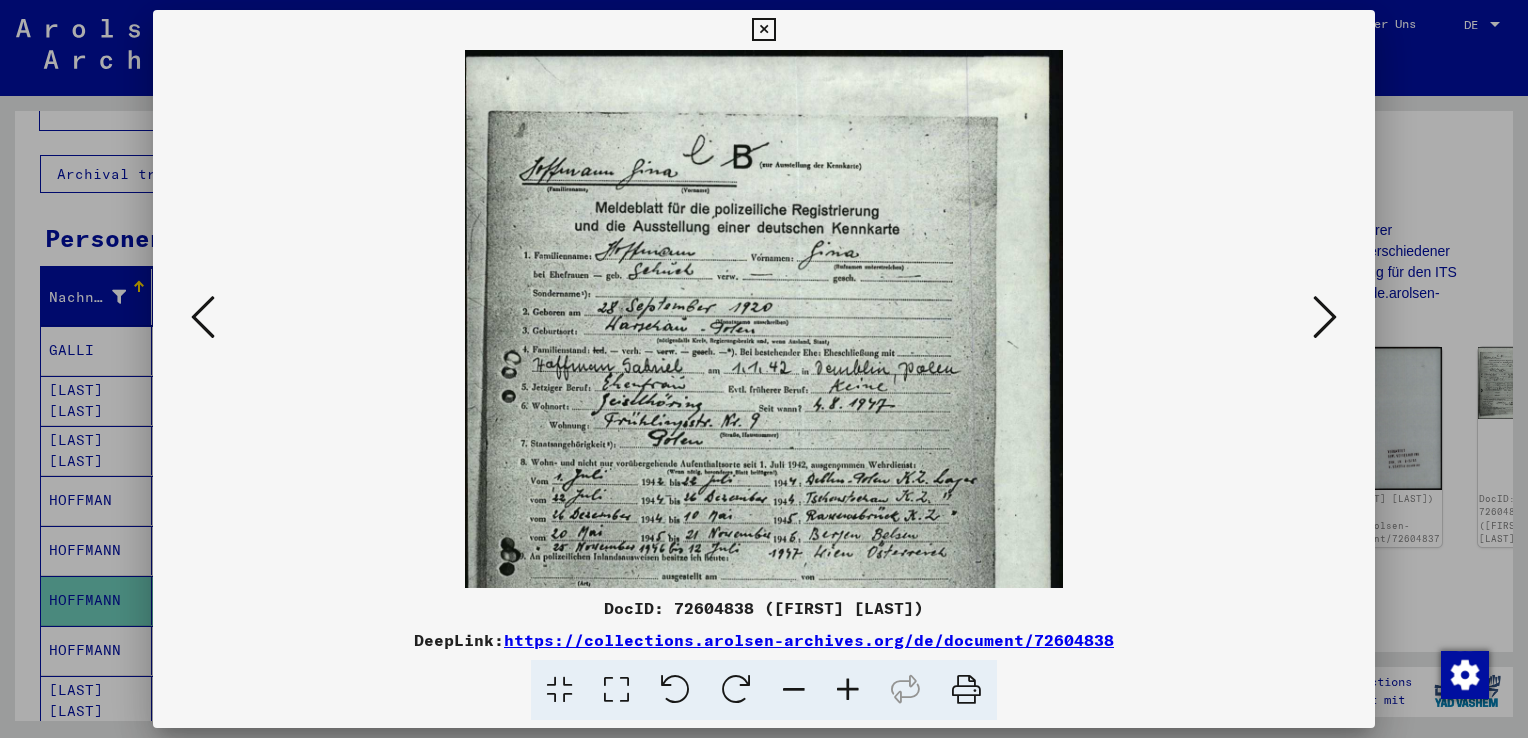 click at bounding box center (848, 690) 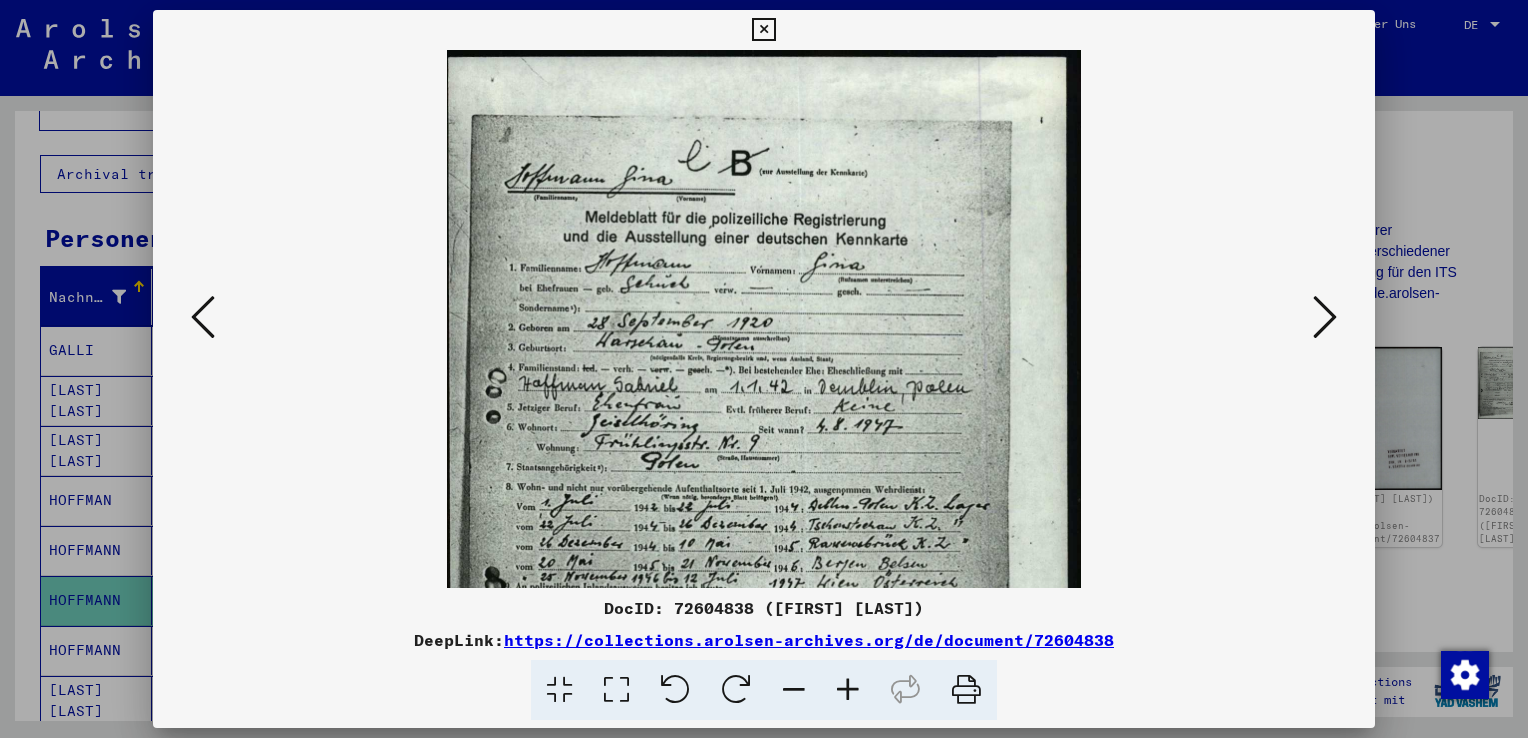 drag, startPoint x: 847, startPoint y: 691, endPoint x: 804, endPoint y: 634, distance: 71.40028 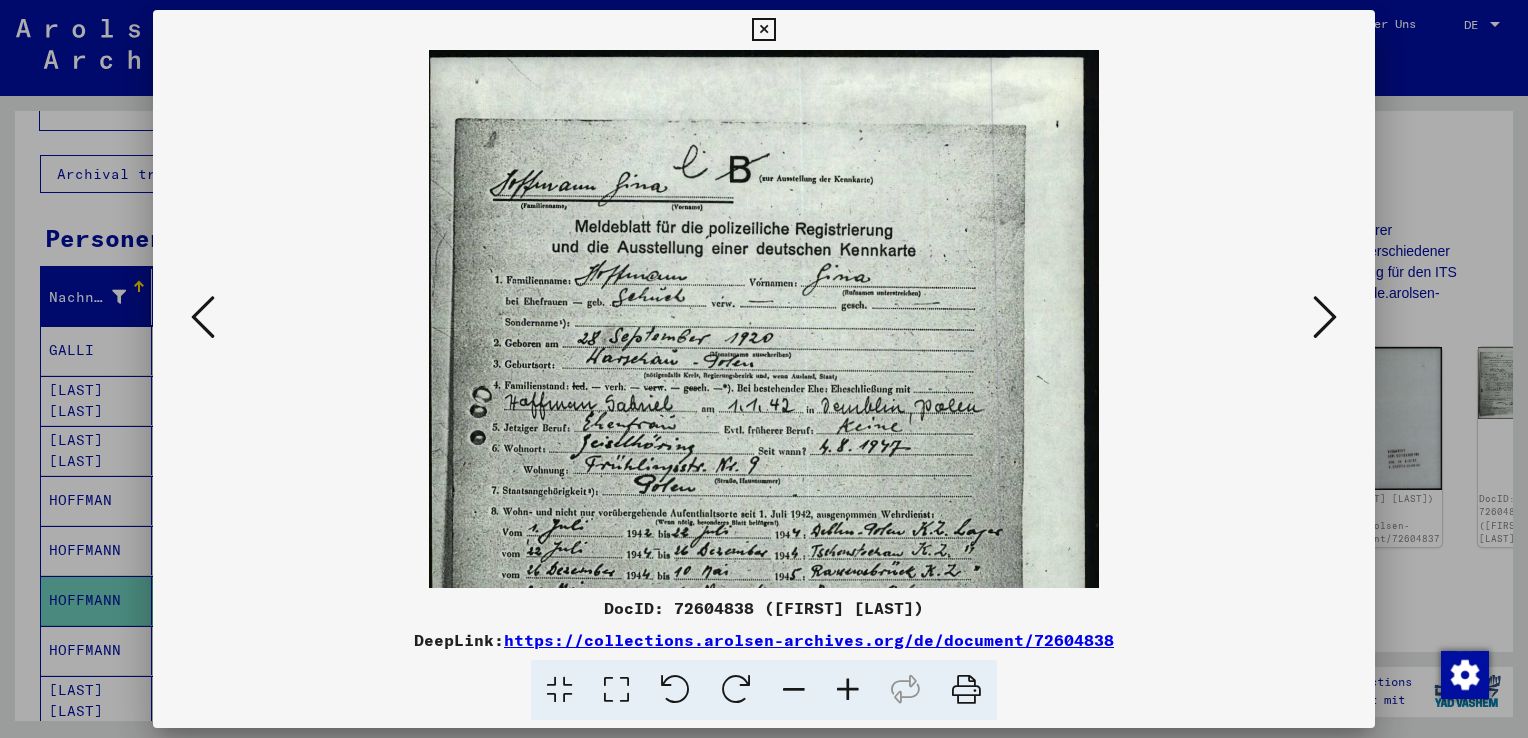 click at bounding box center (764, 369) 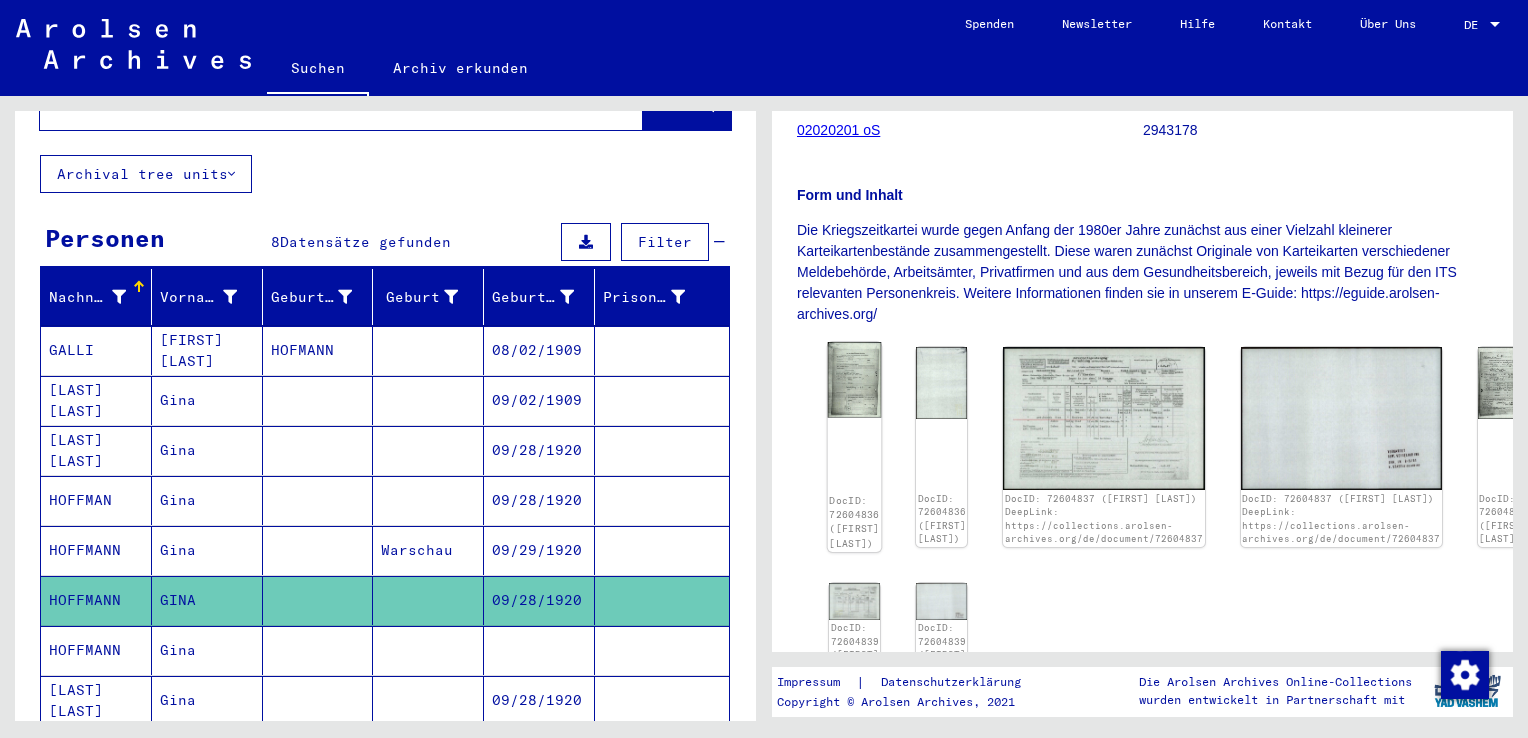 click 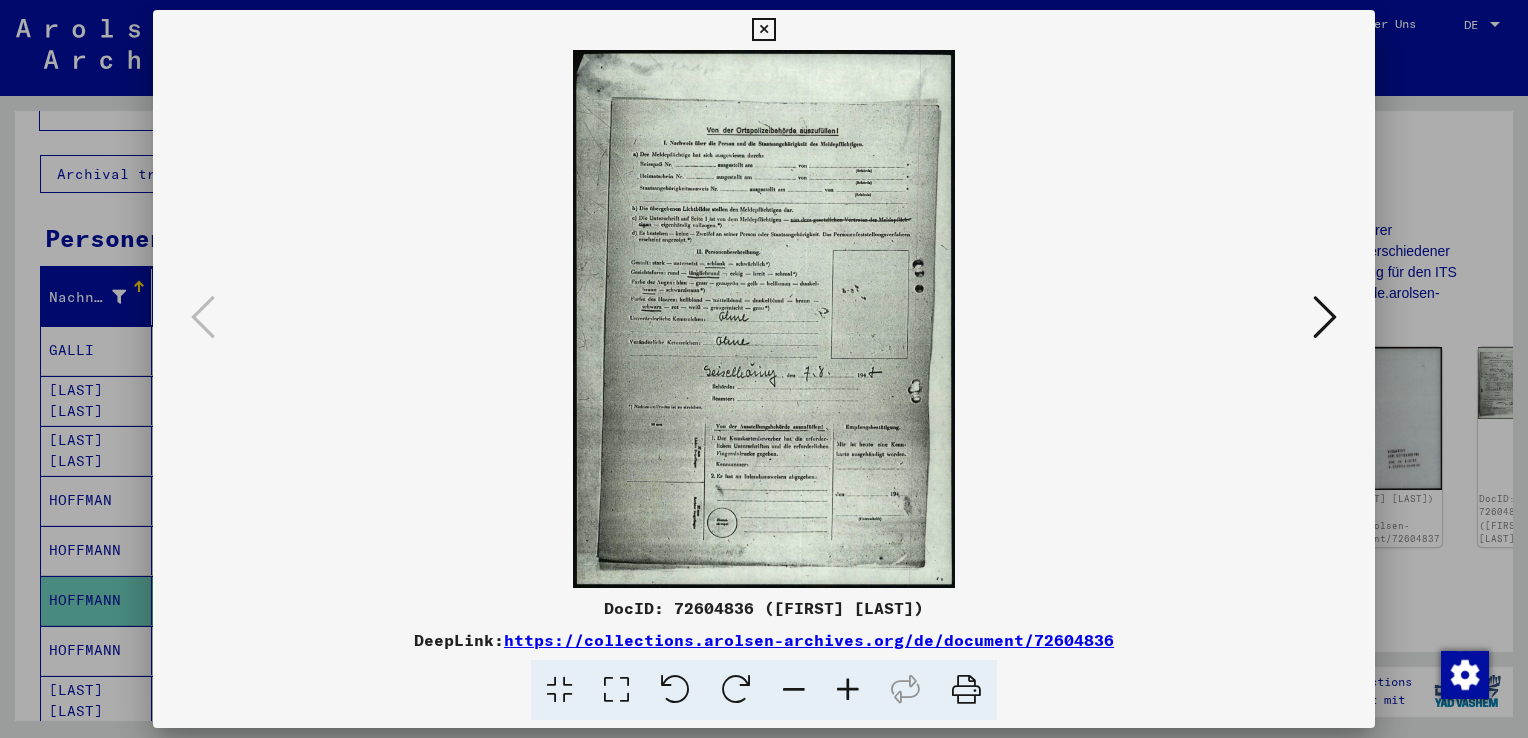 click at bounding box center (1325, 317) 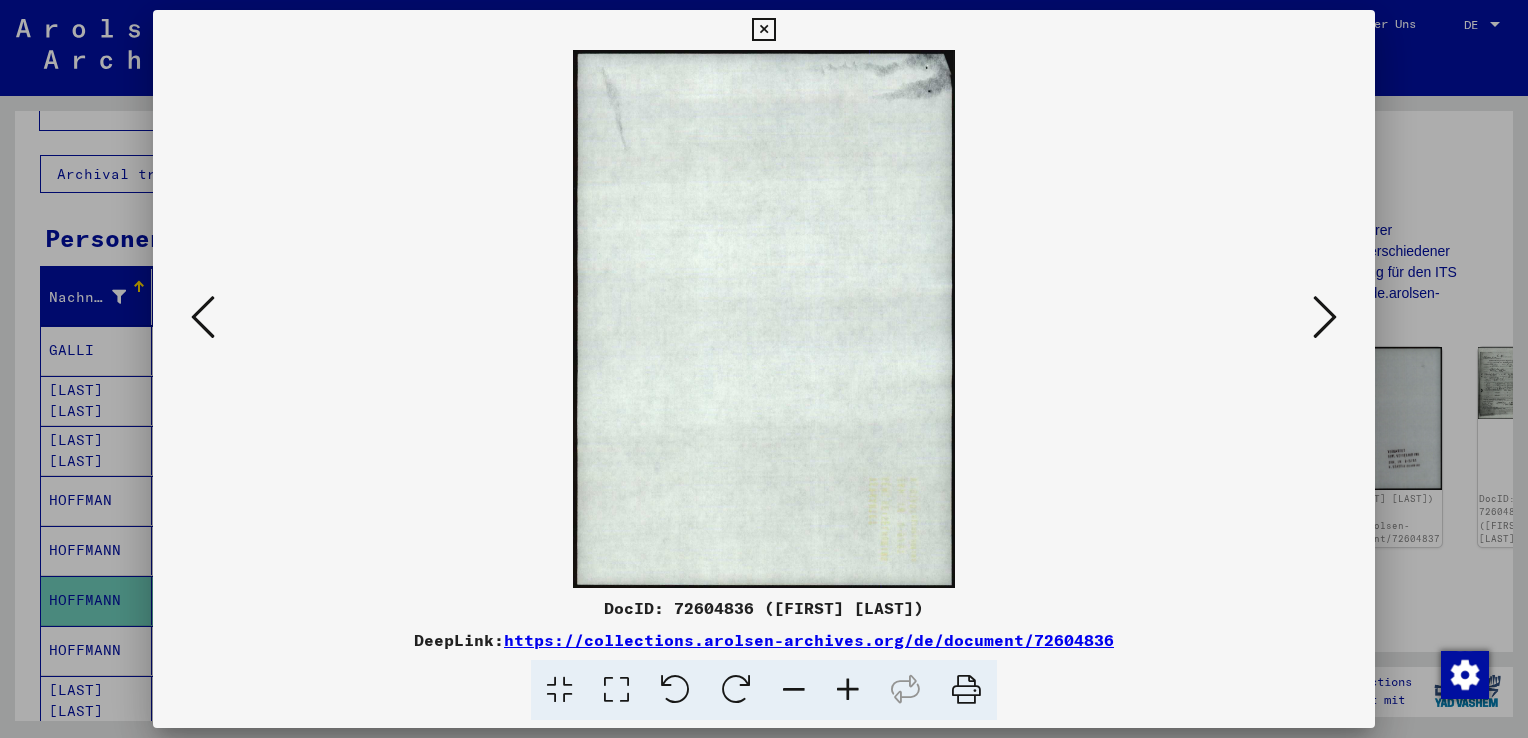 click at bounding box center (1325, 317) 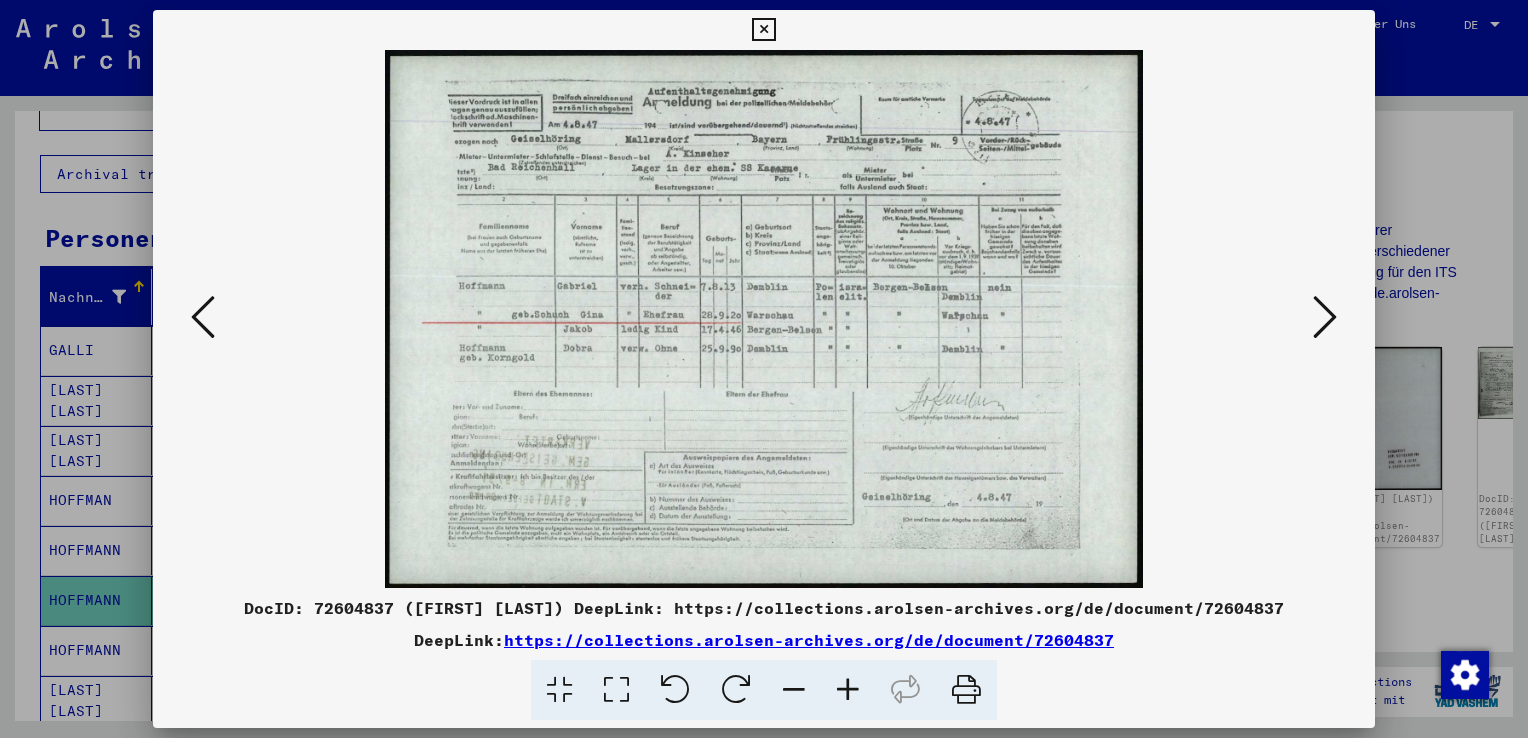 click on "DocID: 72604837 (GINA HOFFMANN)" at bounding box center (764, 608) 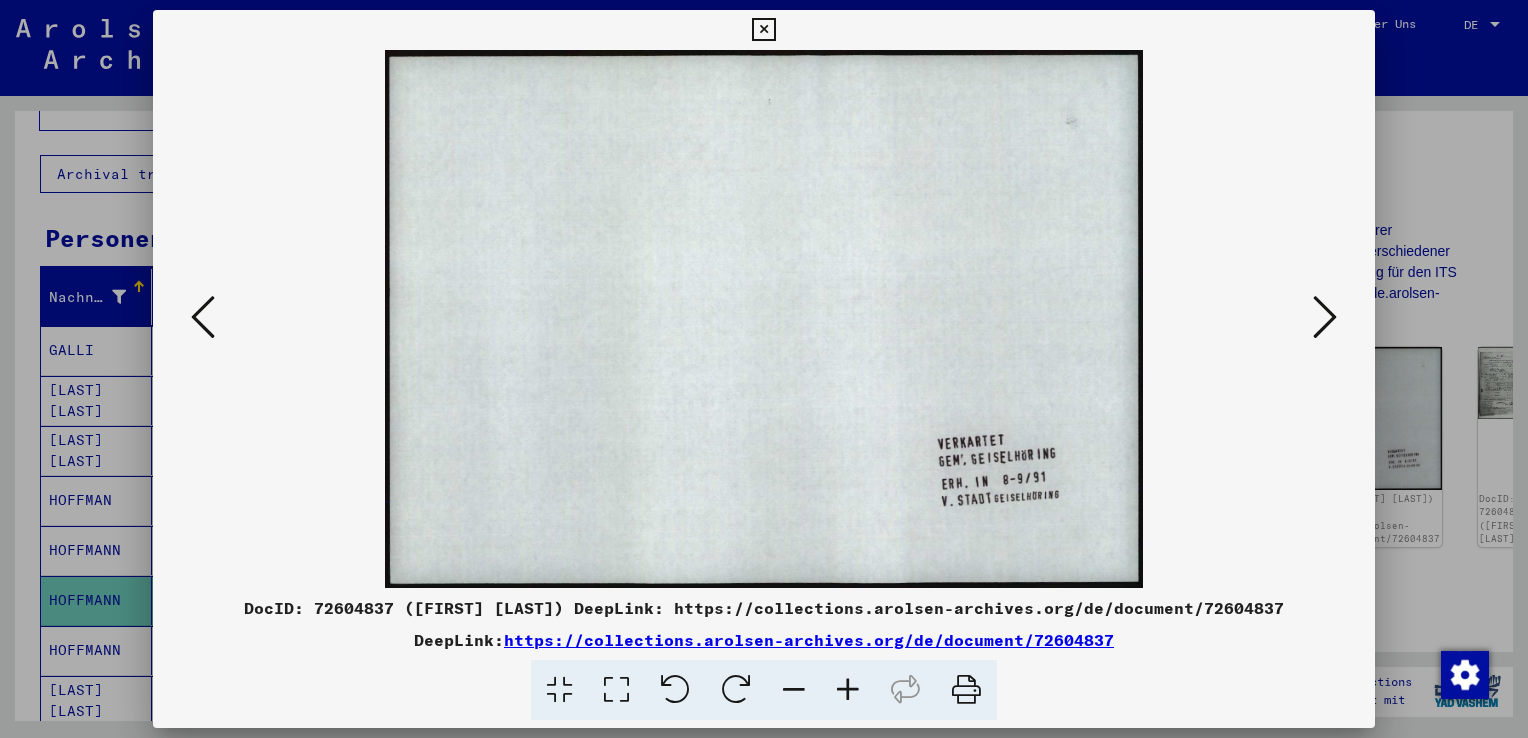 click at bounding box center [1325, 317] 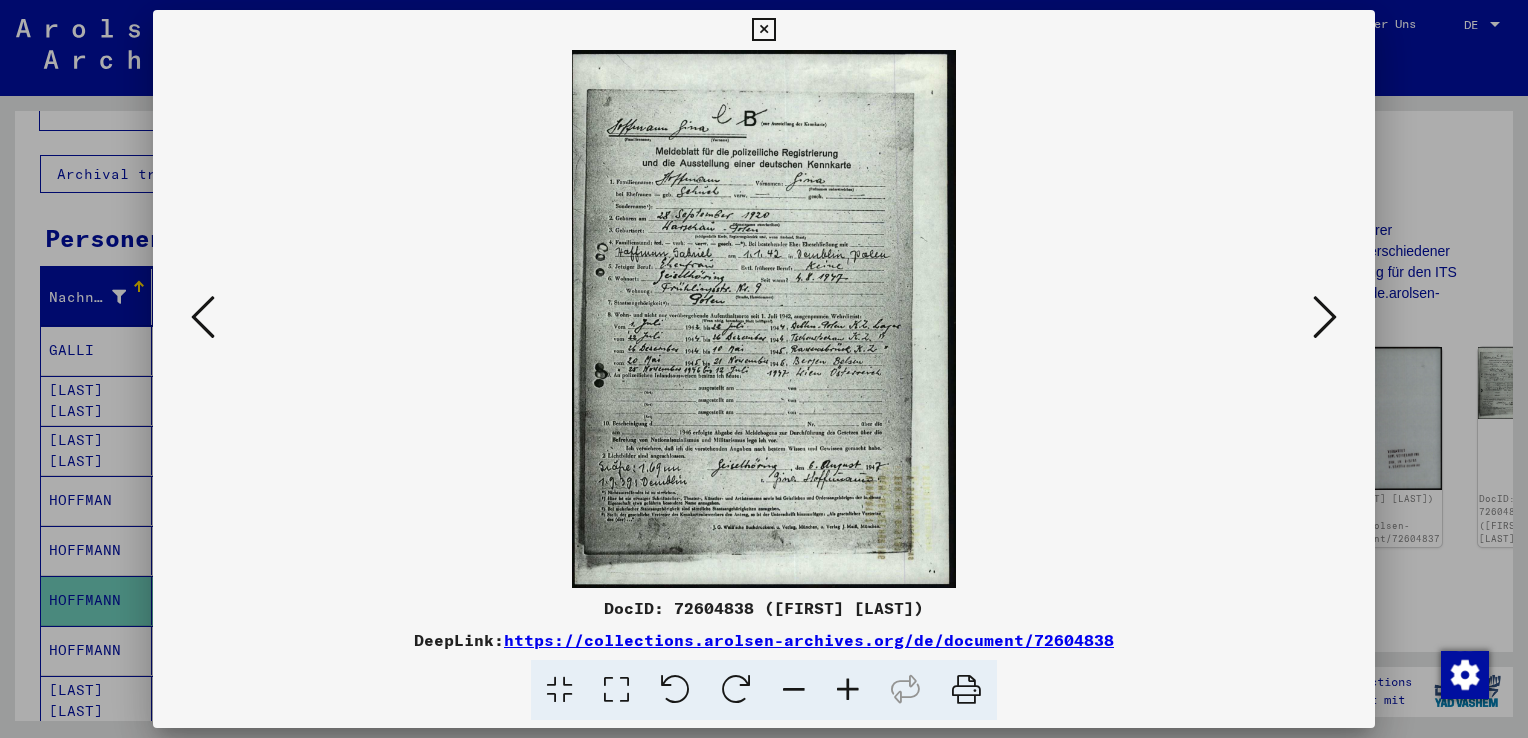 click at bounding box center [848, 690] 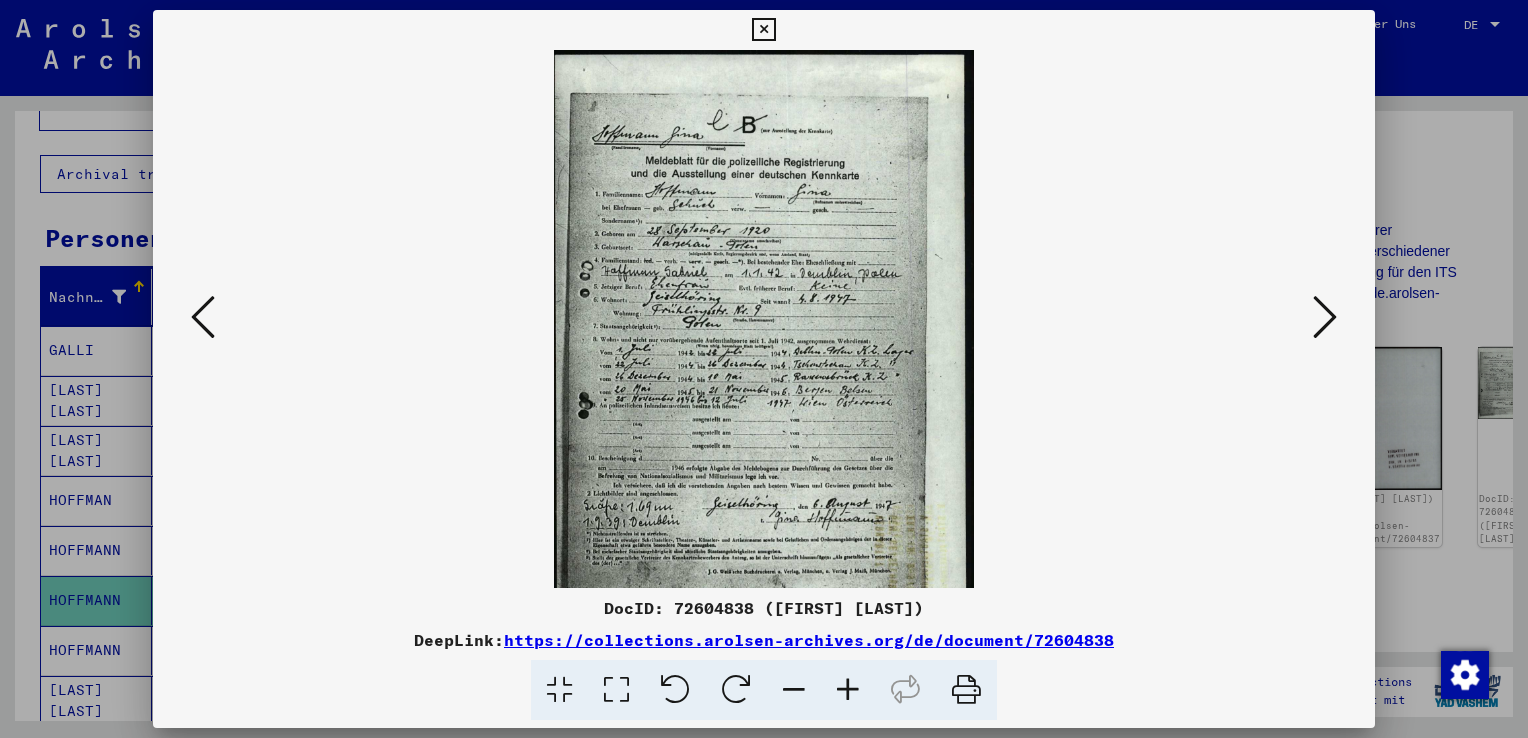 click at bounding box center (848, 690) 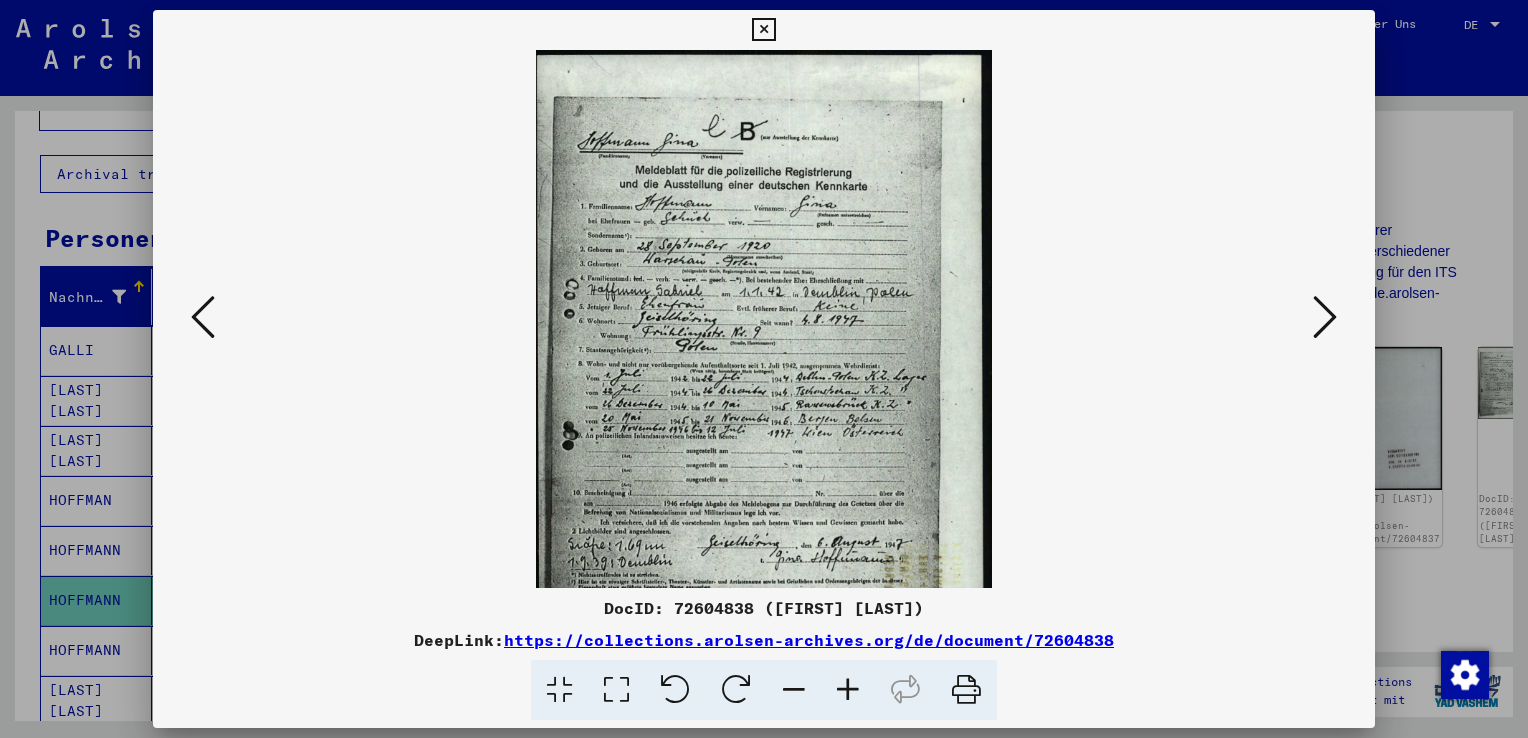 click at bounding box center [848, 690] 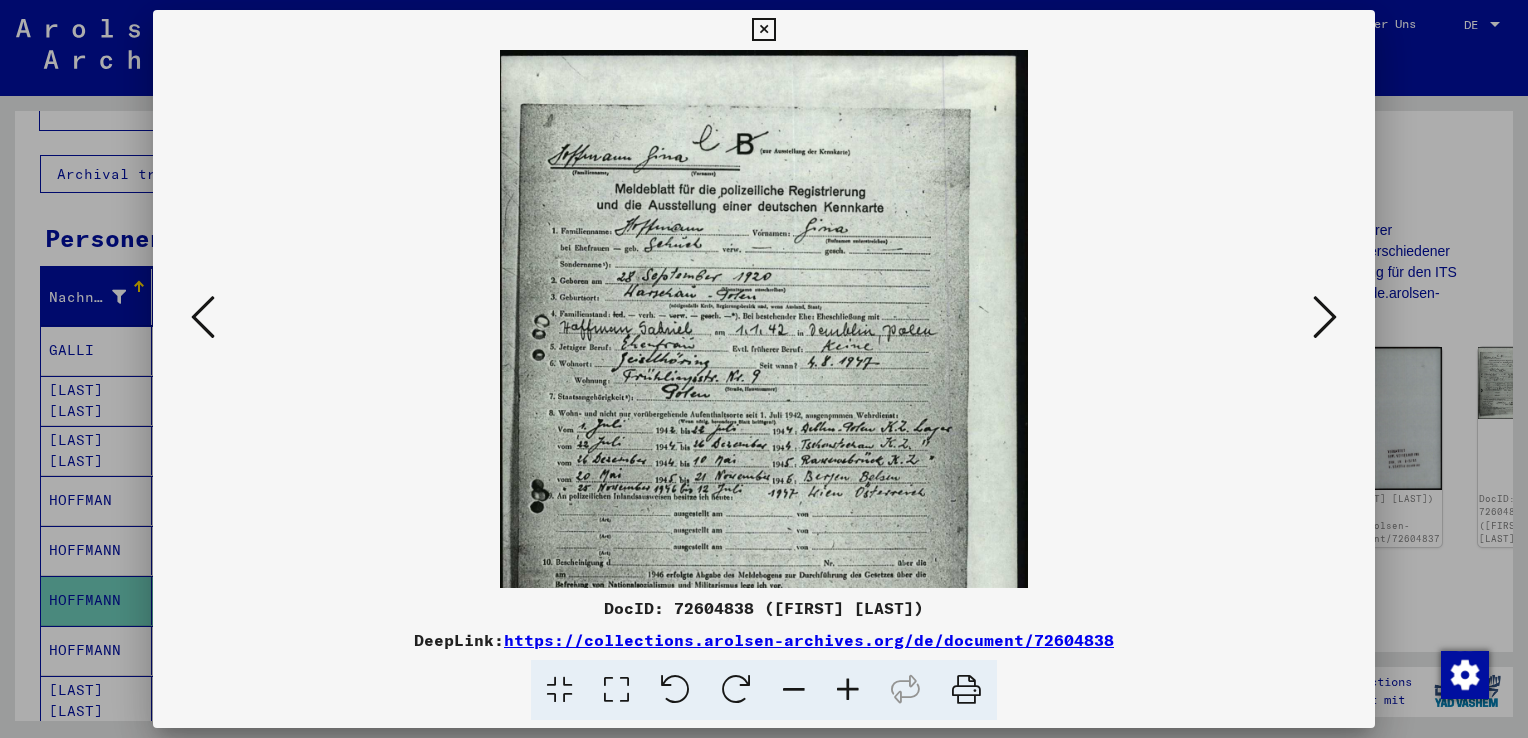 click at bounding box center (848, 690) 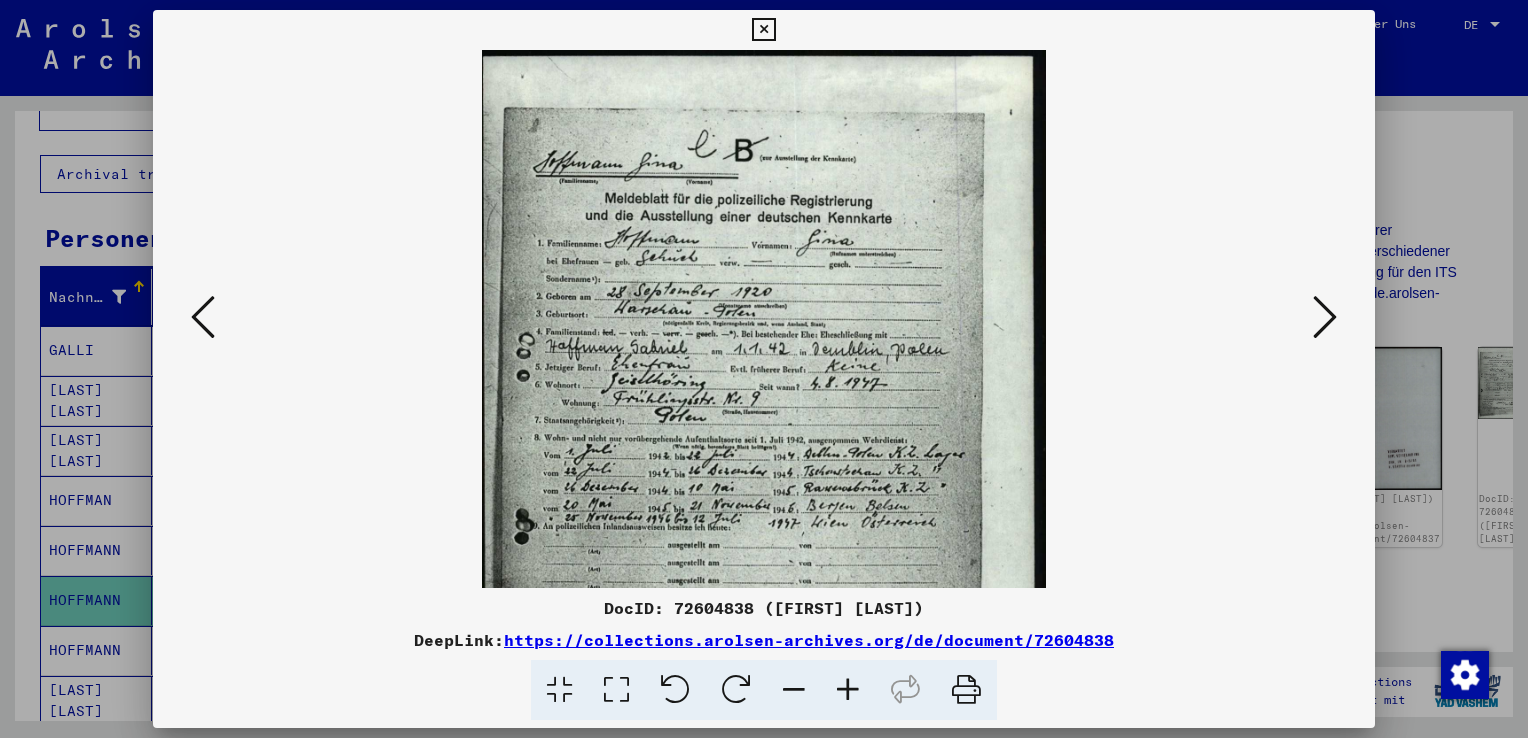 click at bounding box center (848, 690) 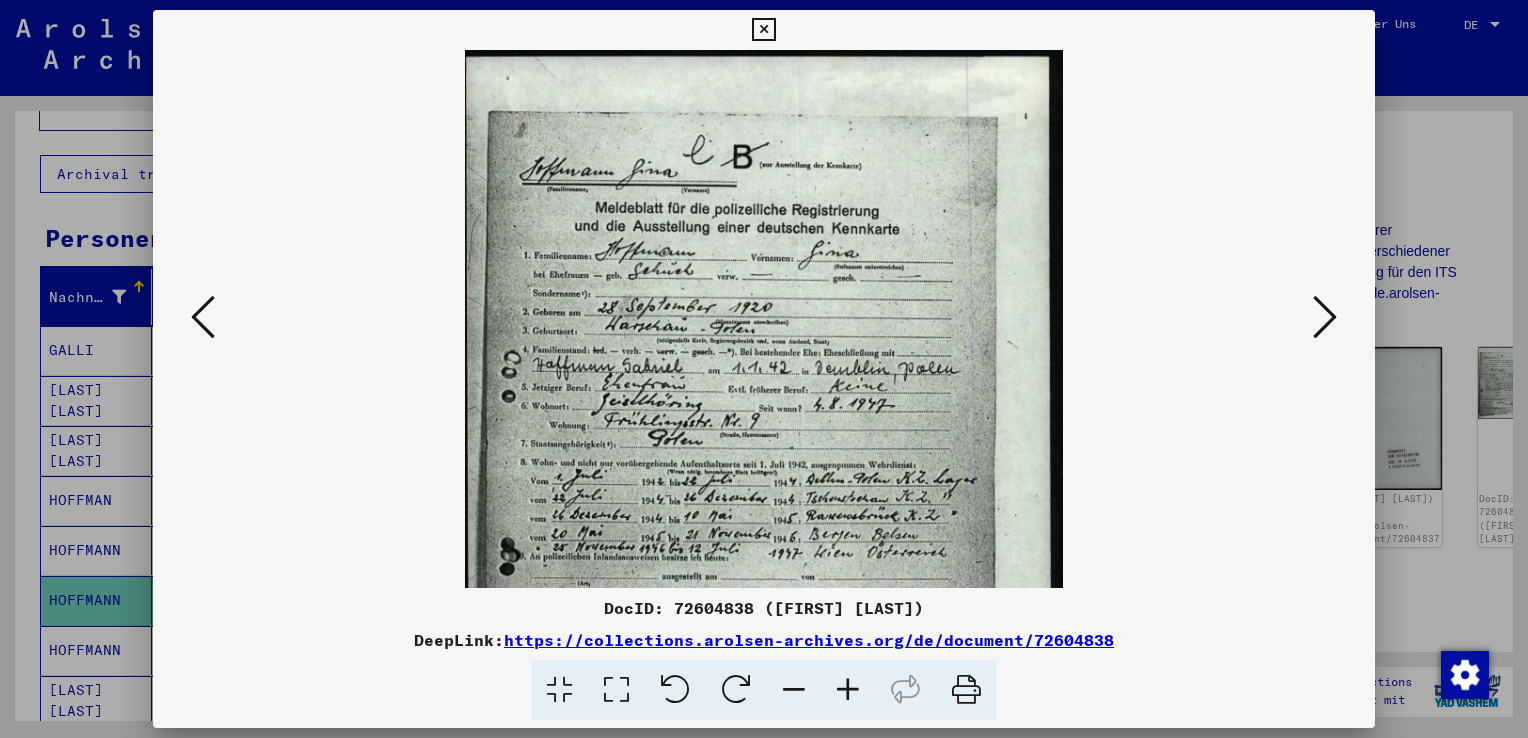click at bounding box center (764, 369) 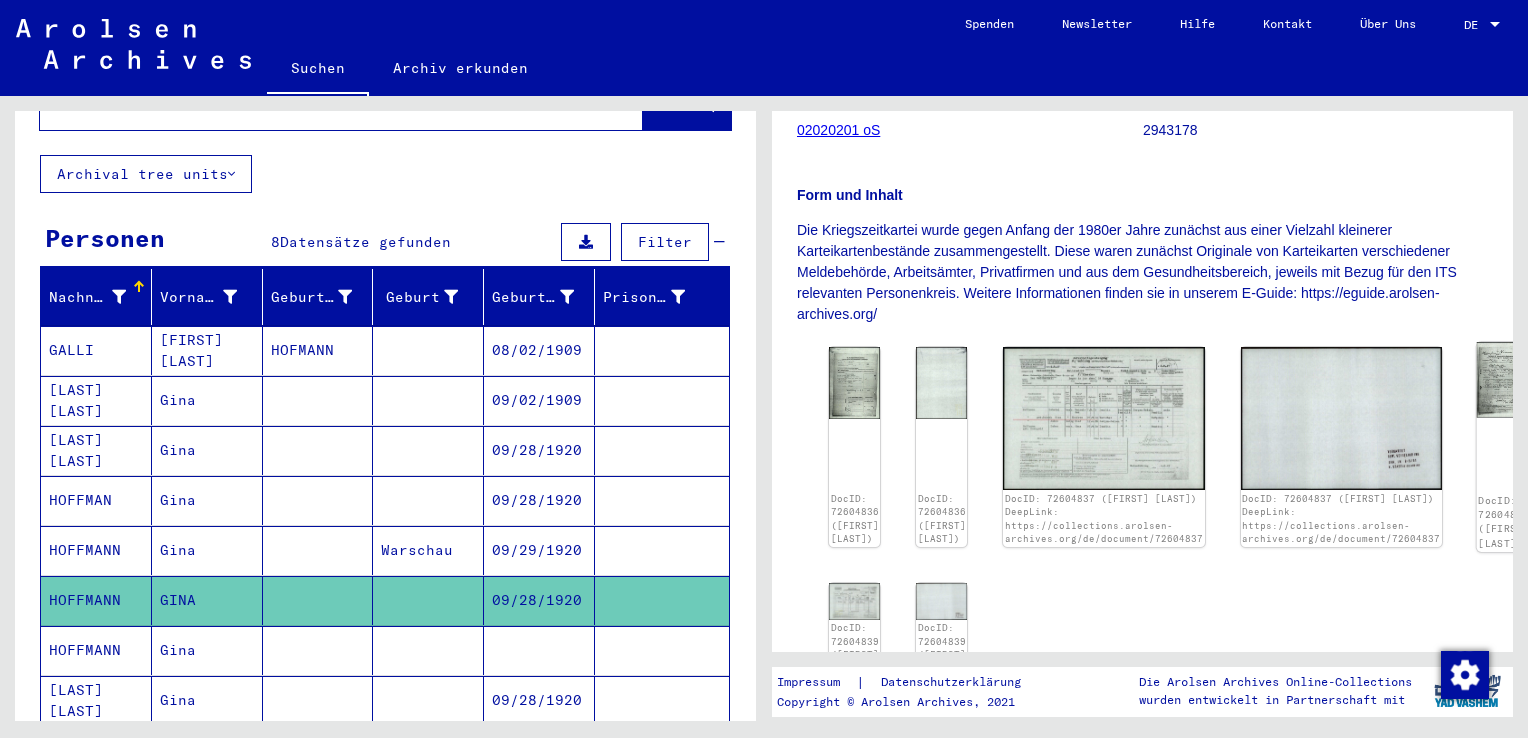 click 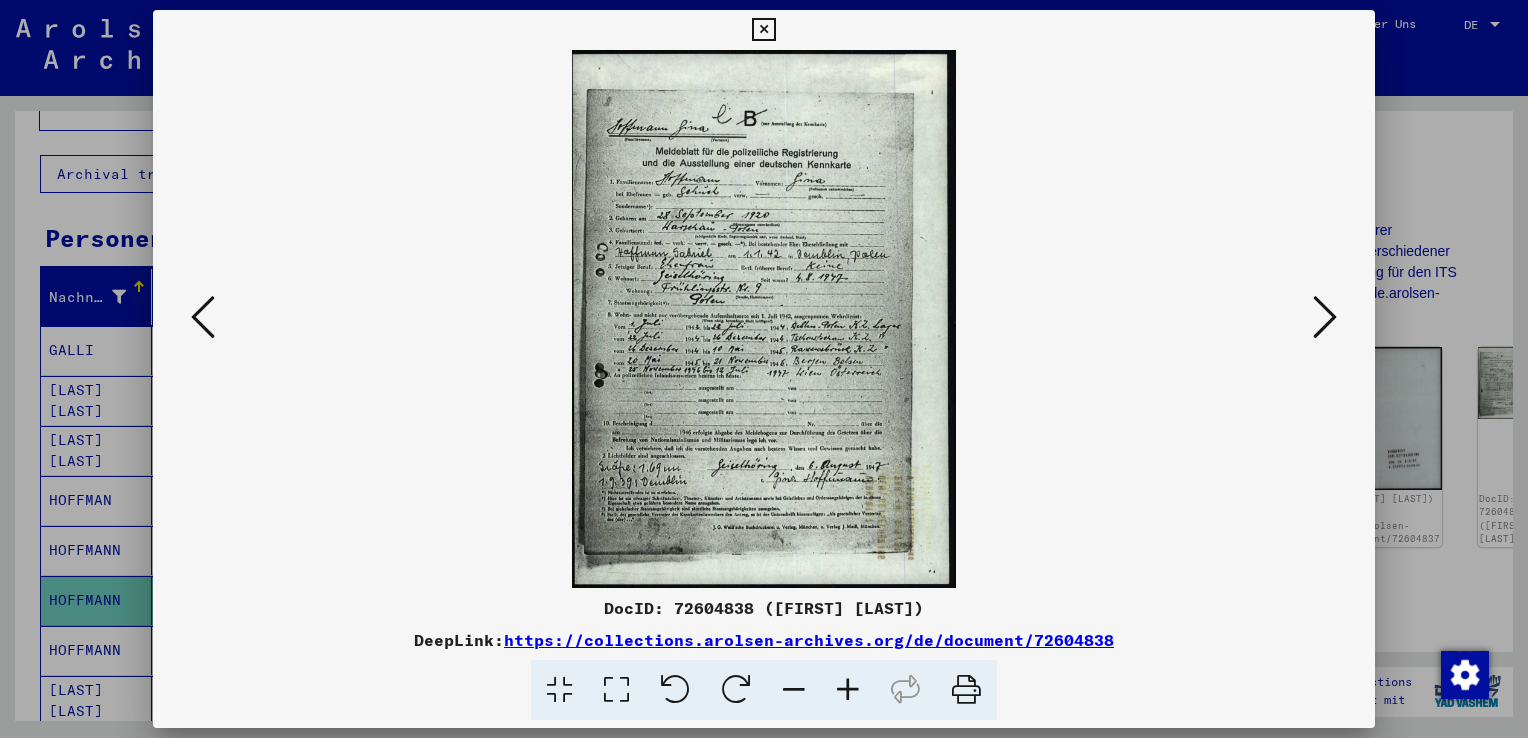 click on "DocID: 72604838 (GINA HOFFMANN)" at bounding box center [764, 608] 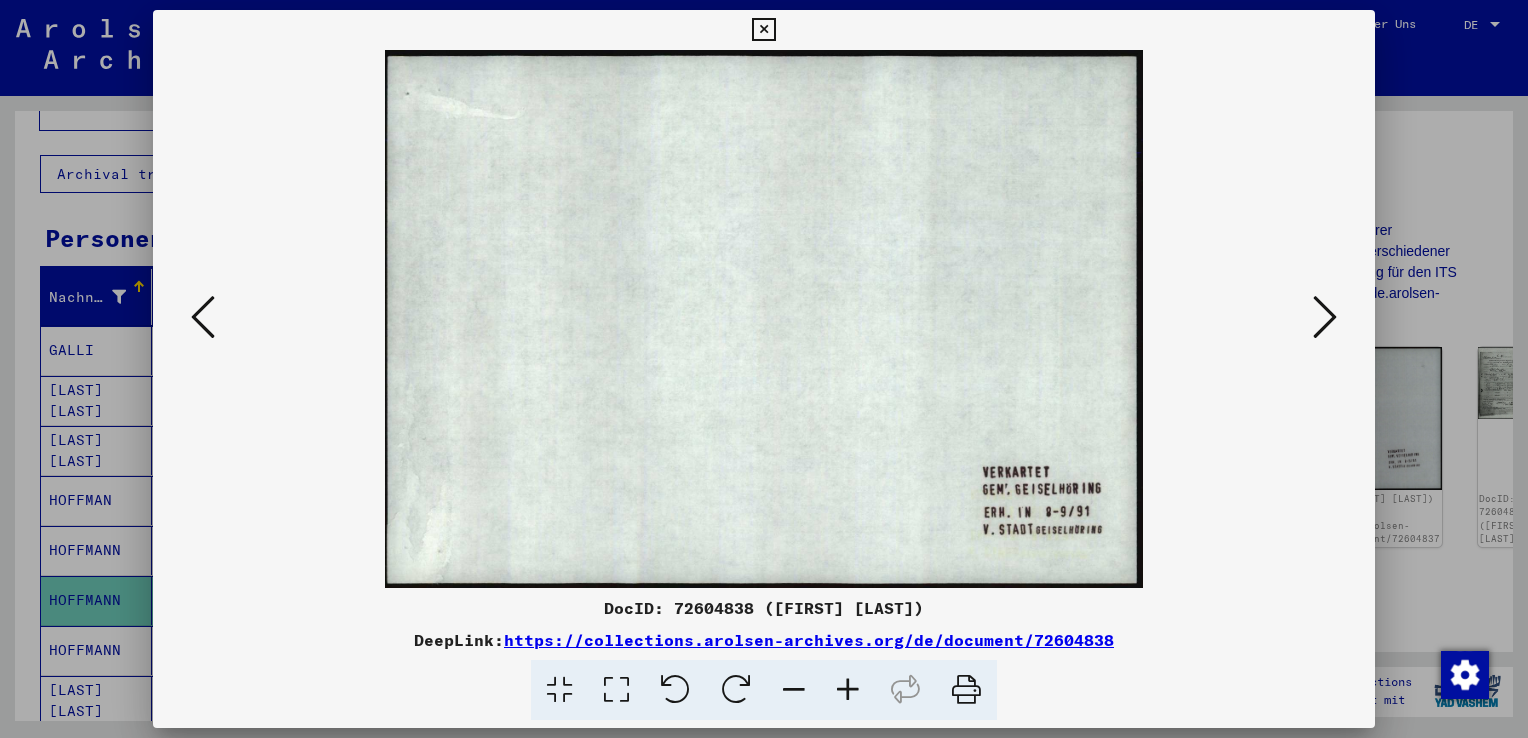 click at bounding box center (1325, 317) 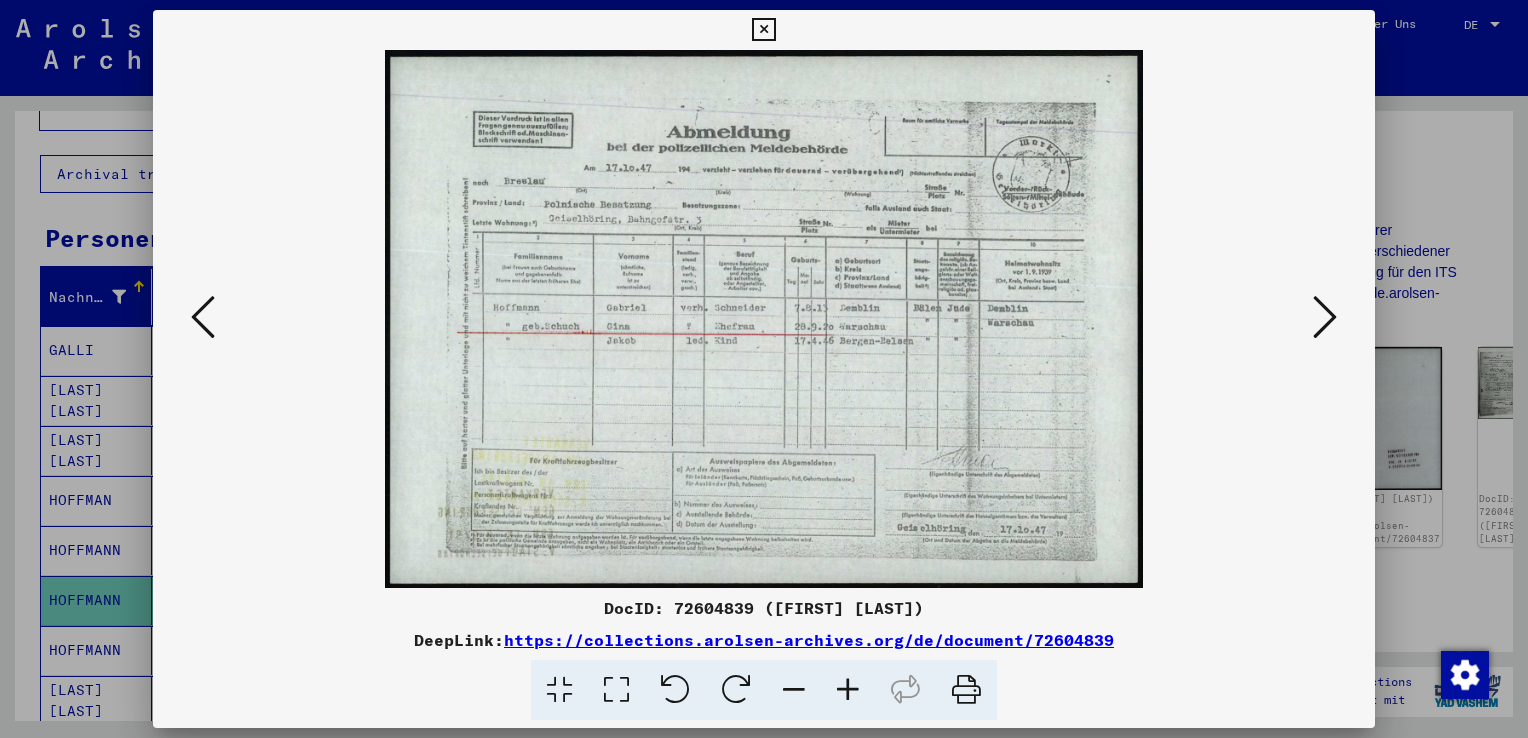 click at bounding box center [1325, 317] 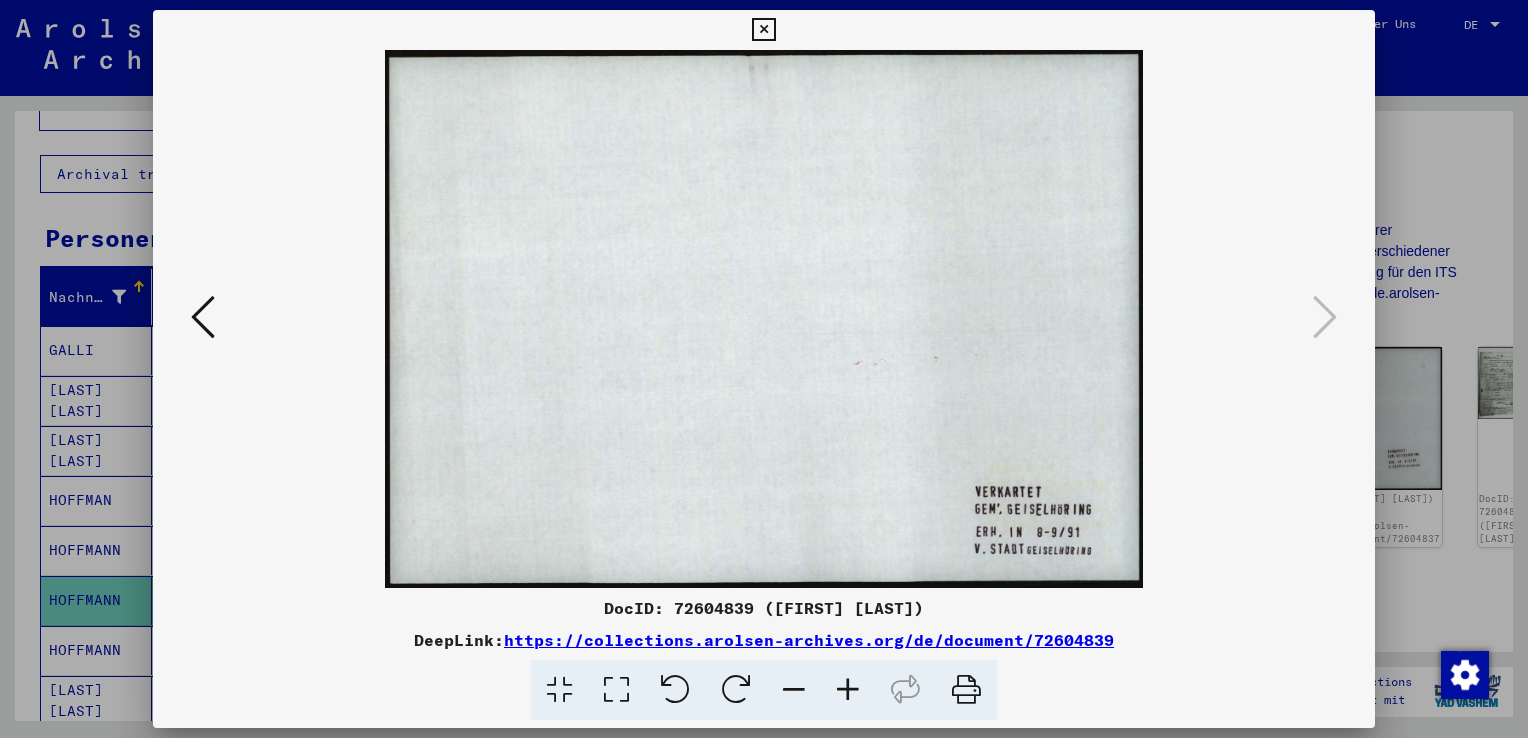 click at bounding box center (764, 369) 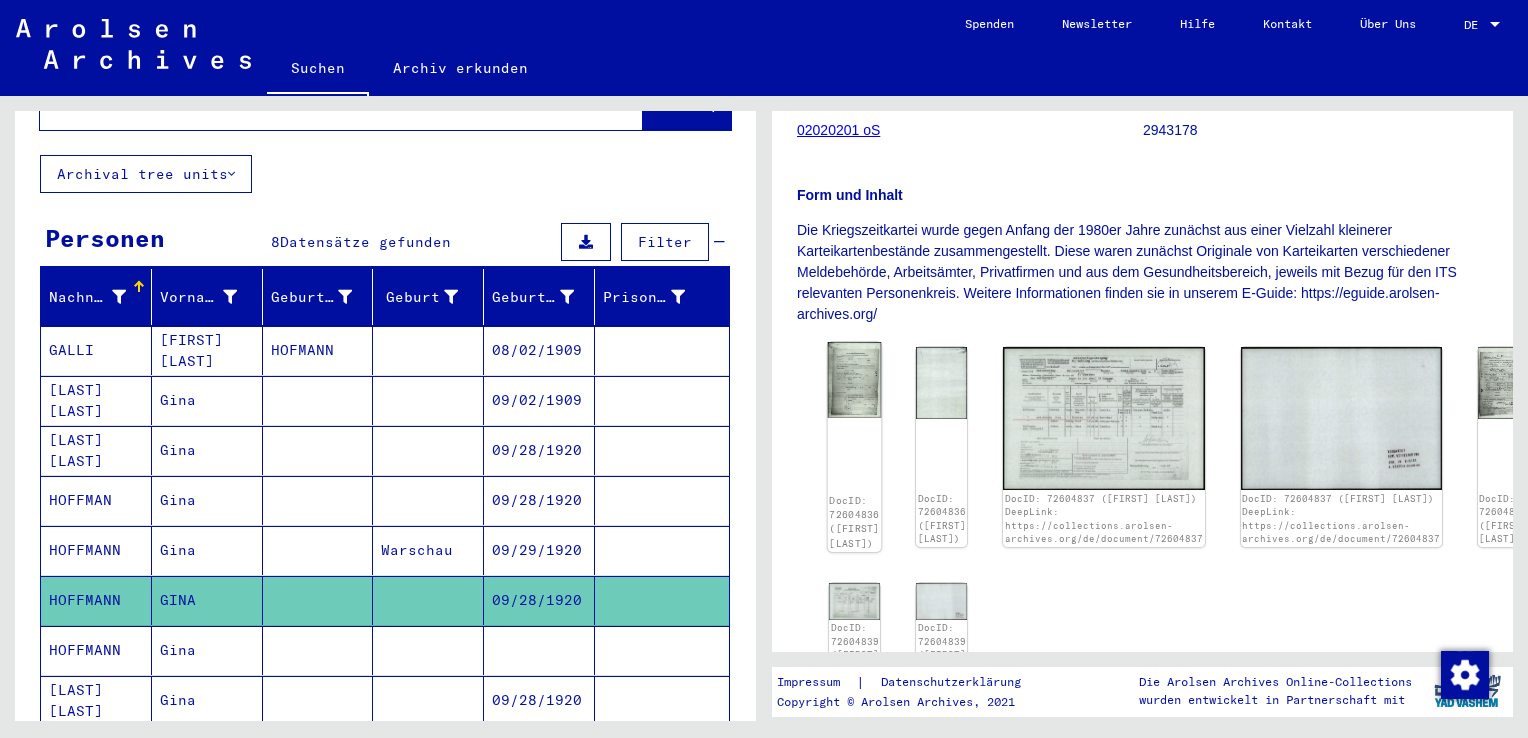 click 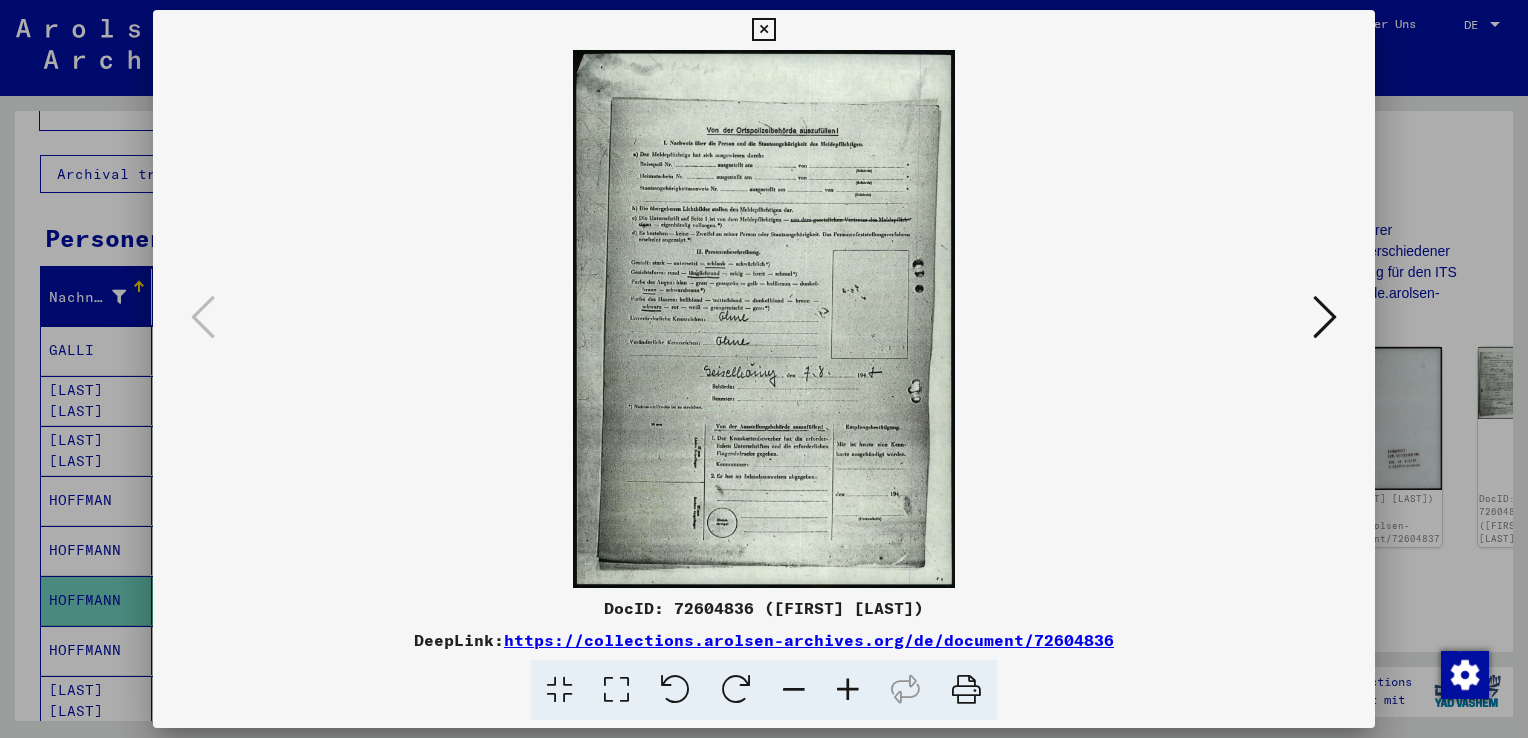click at bounding box center (1325, 317) 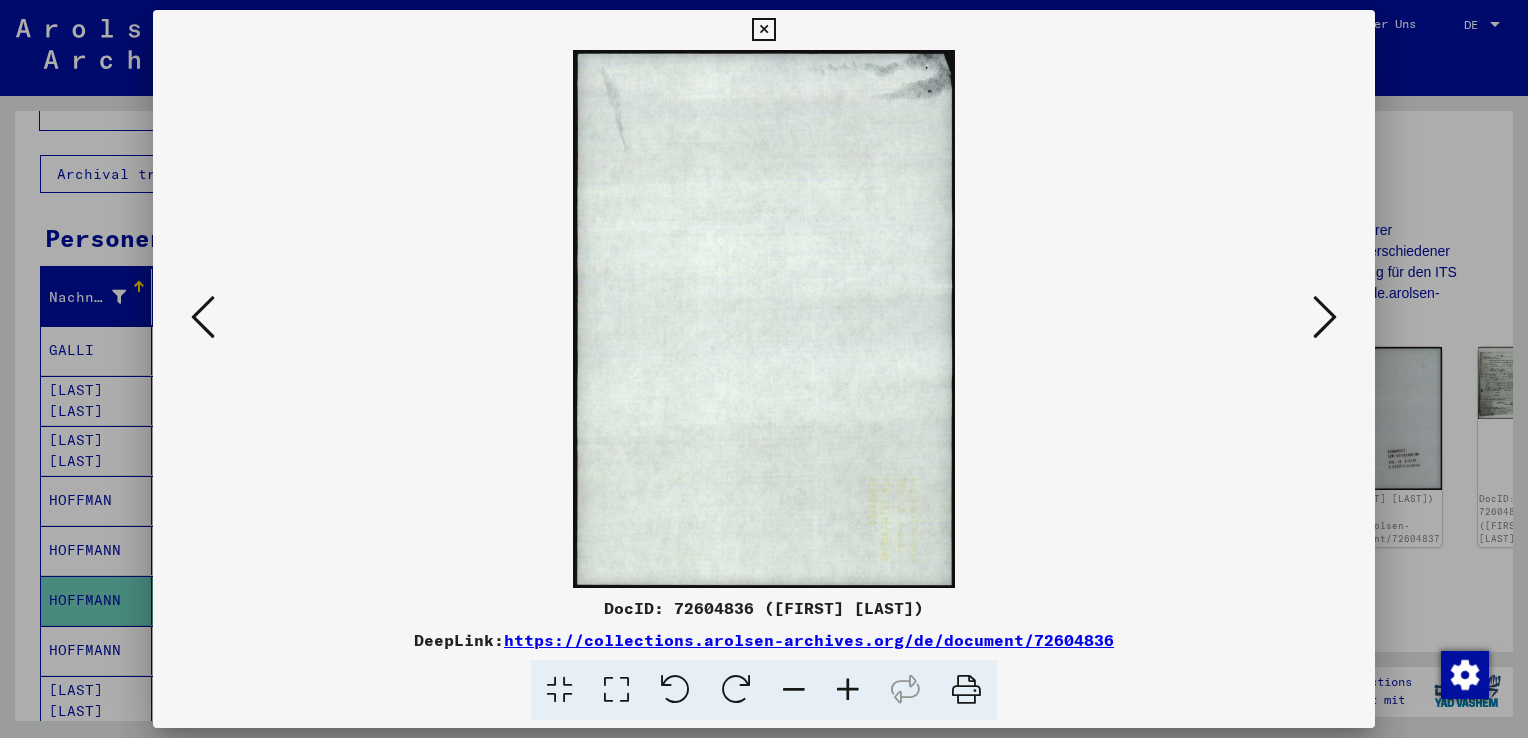 click at bounding box center (1325, 317) 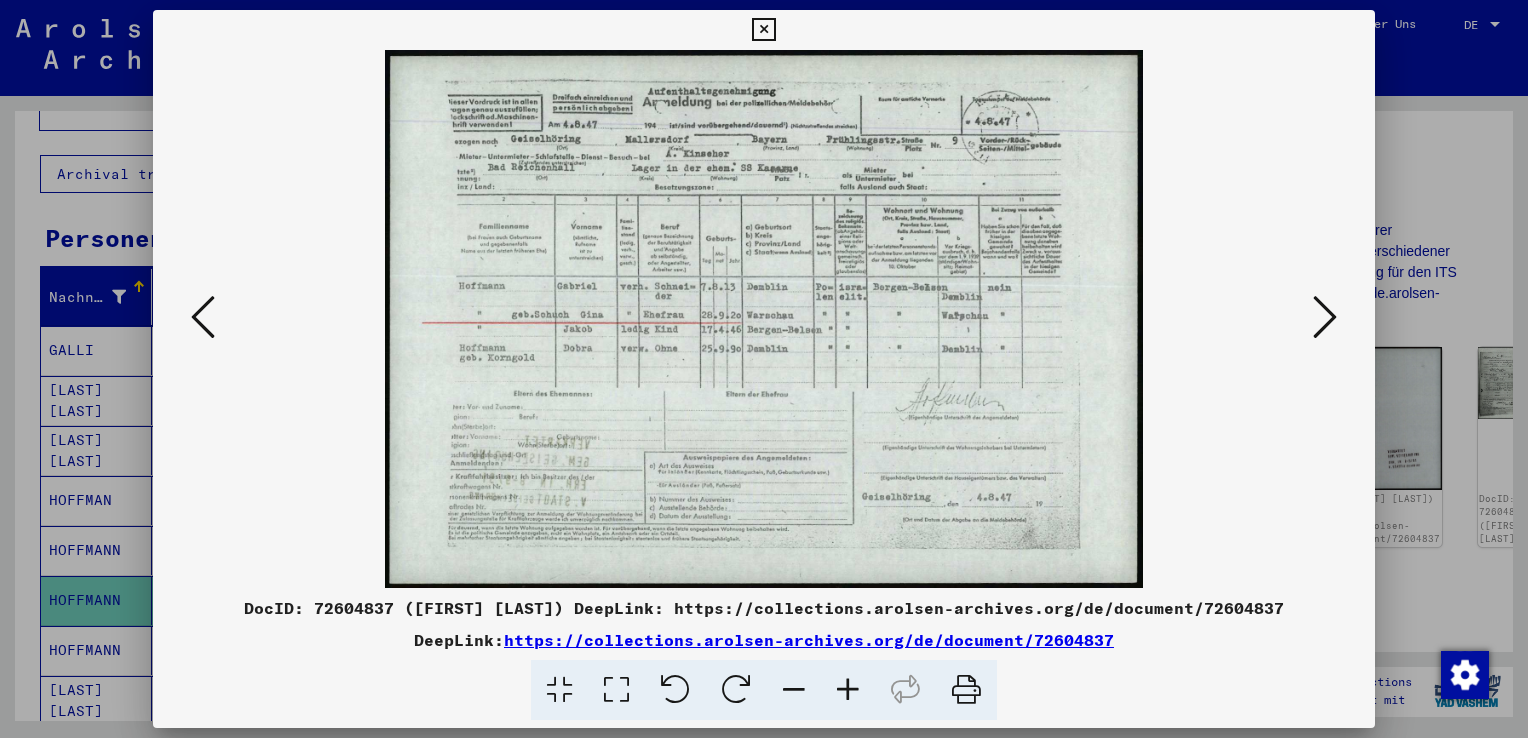drag, startPoint x: 1437, startPoint y: 539, endPoint x: 1424, endPoint y: 534, distance: 13.928389 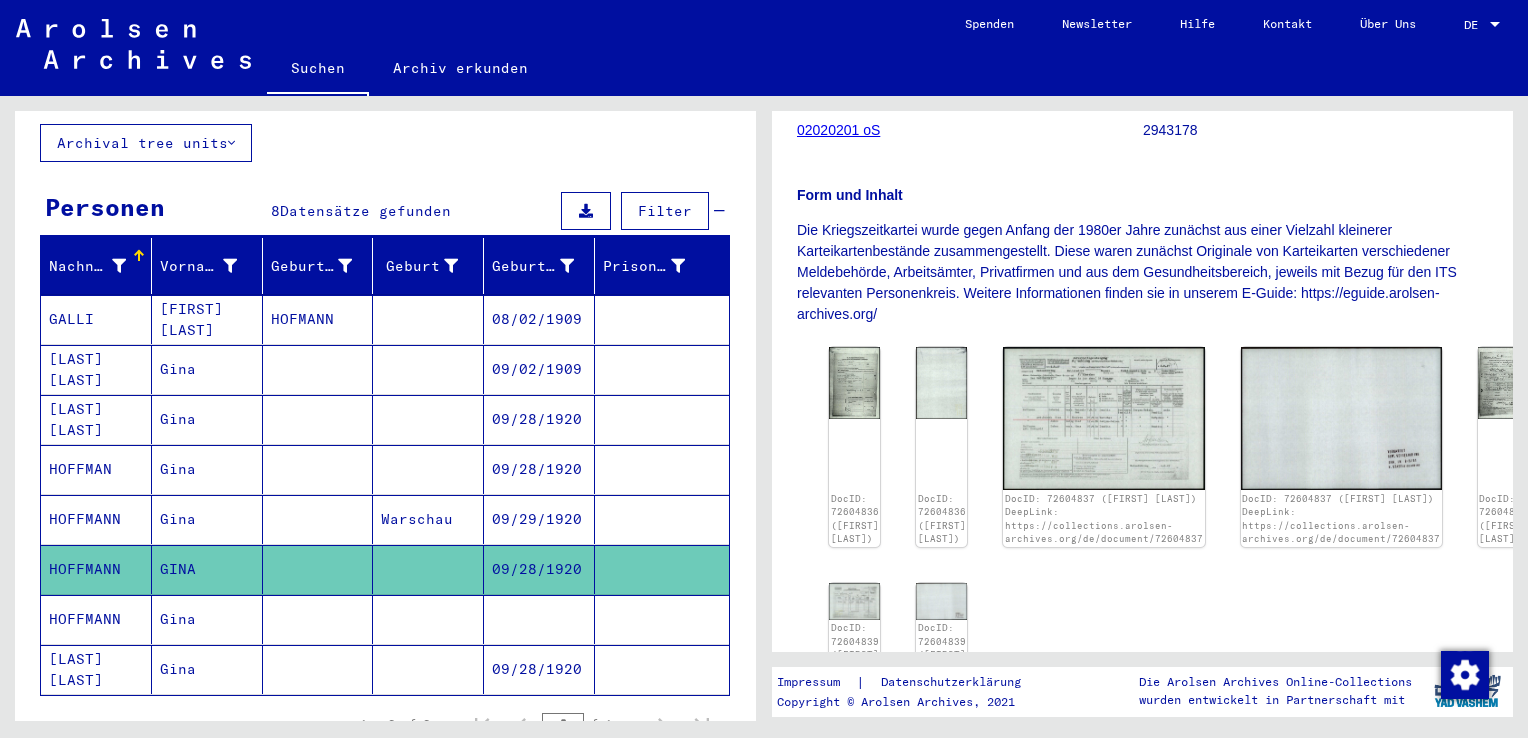 scroll, scrollTop: 200, scrollLeft: 0, axis: vertical 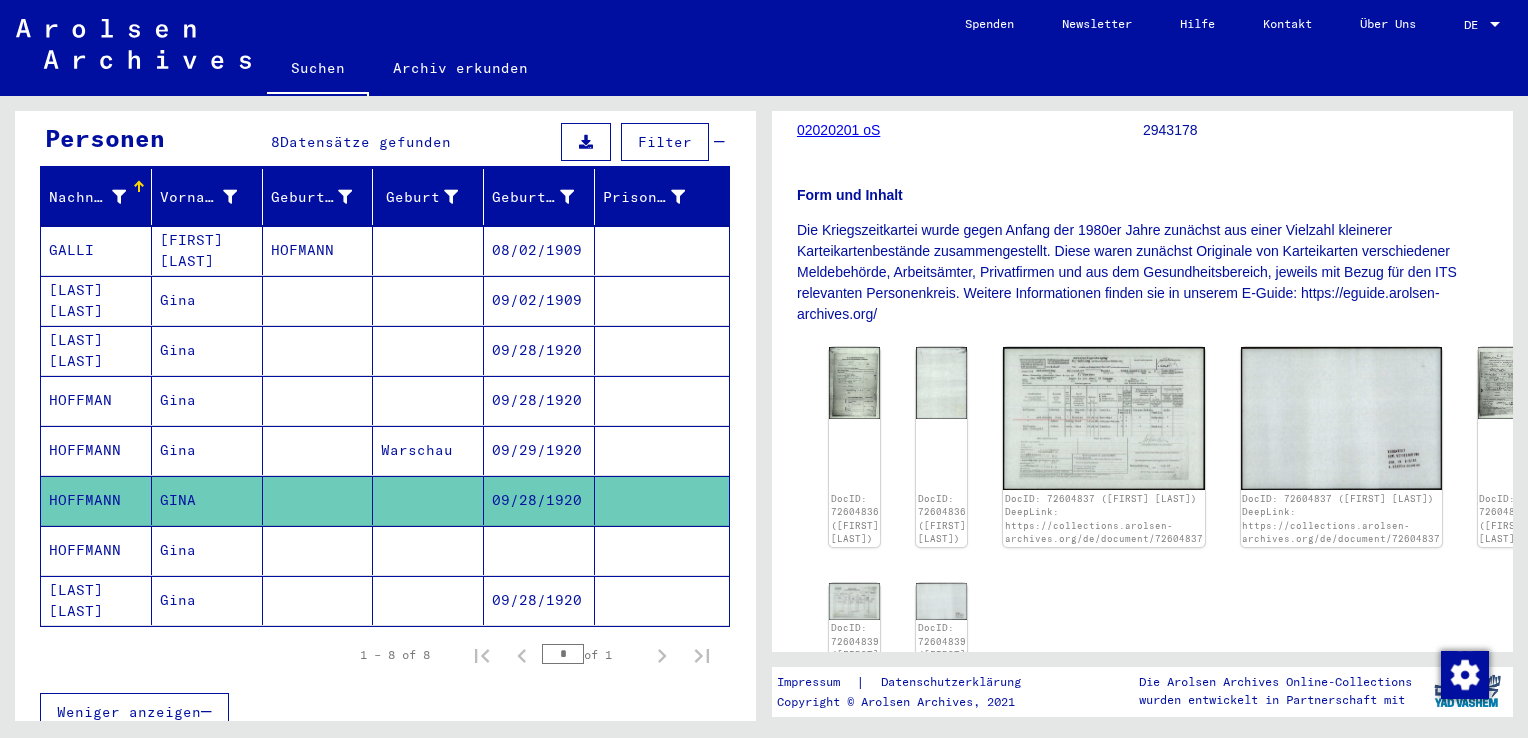 click at bounding box center (539, 600) 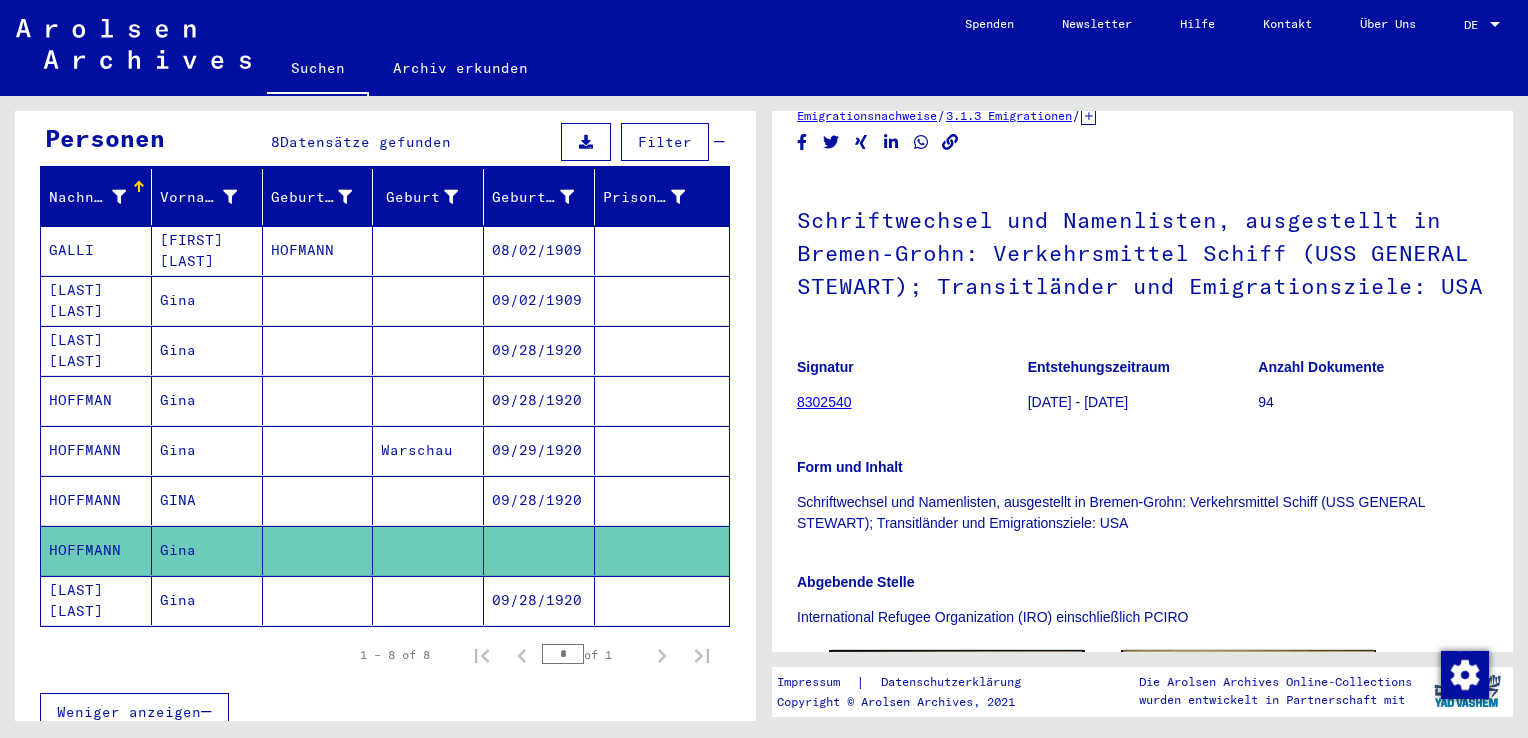 scroll, scrollTop: 212, scrollLeft: 0, axis: vertical 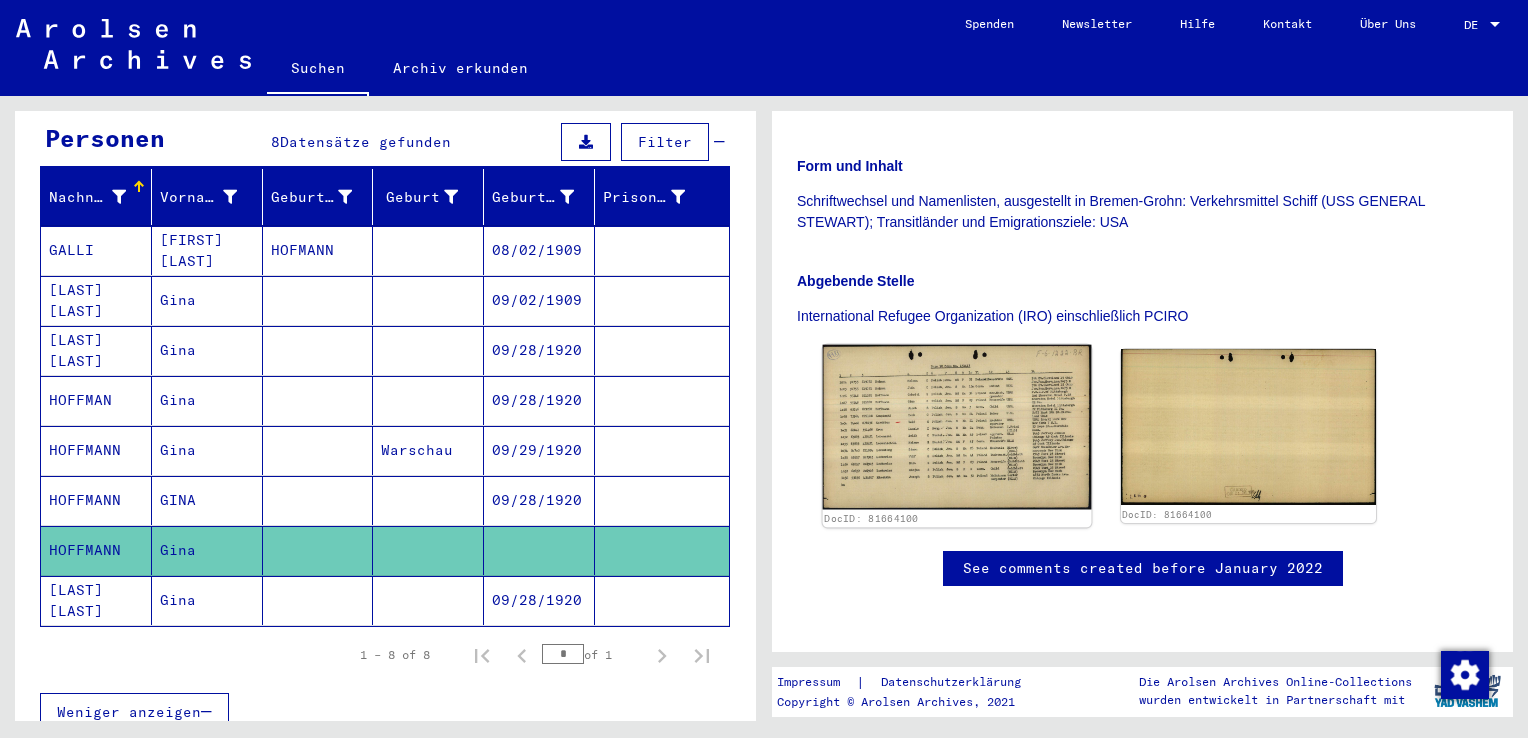 click 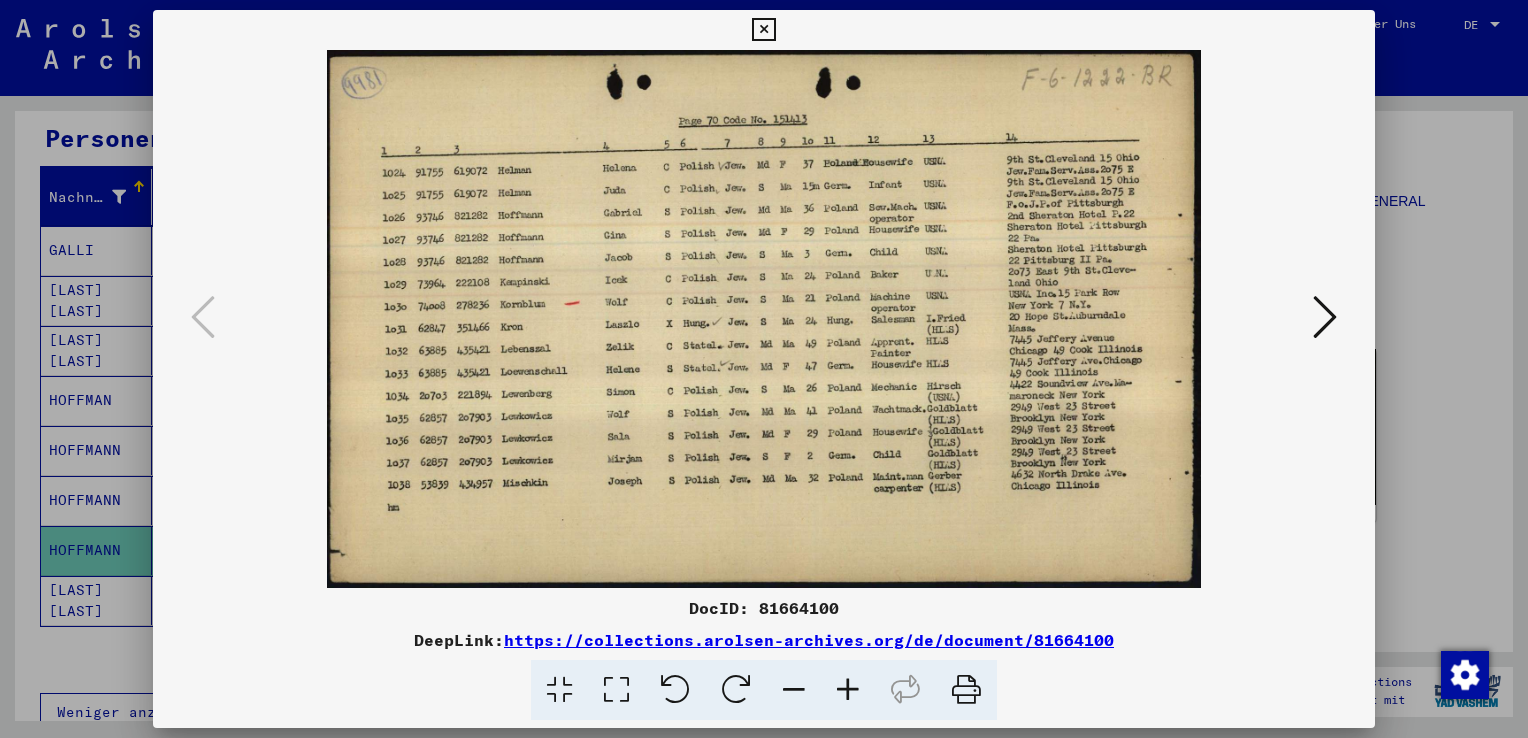 click at bounding box center [764, 369] 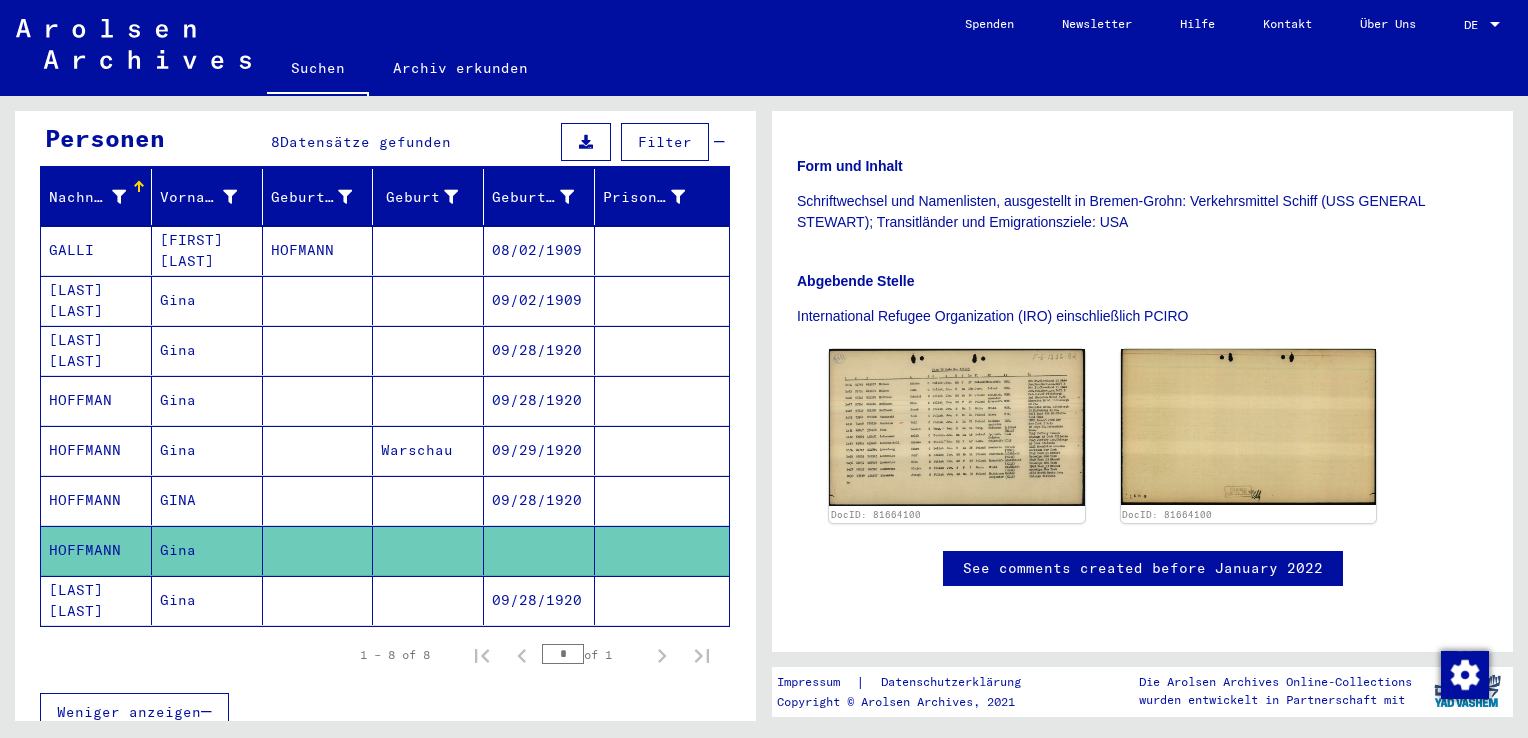 click on "09/28/1920" 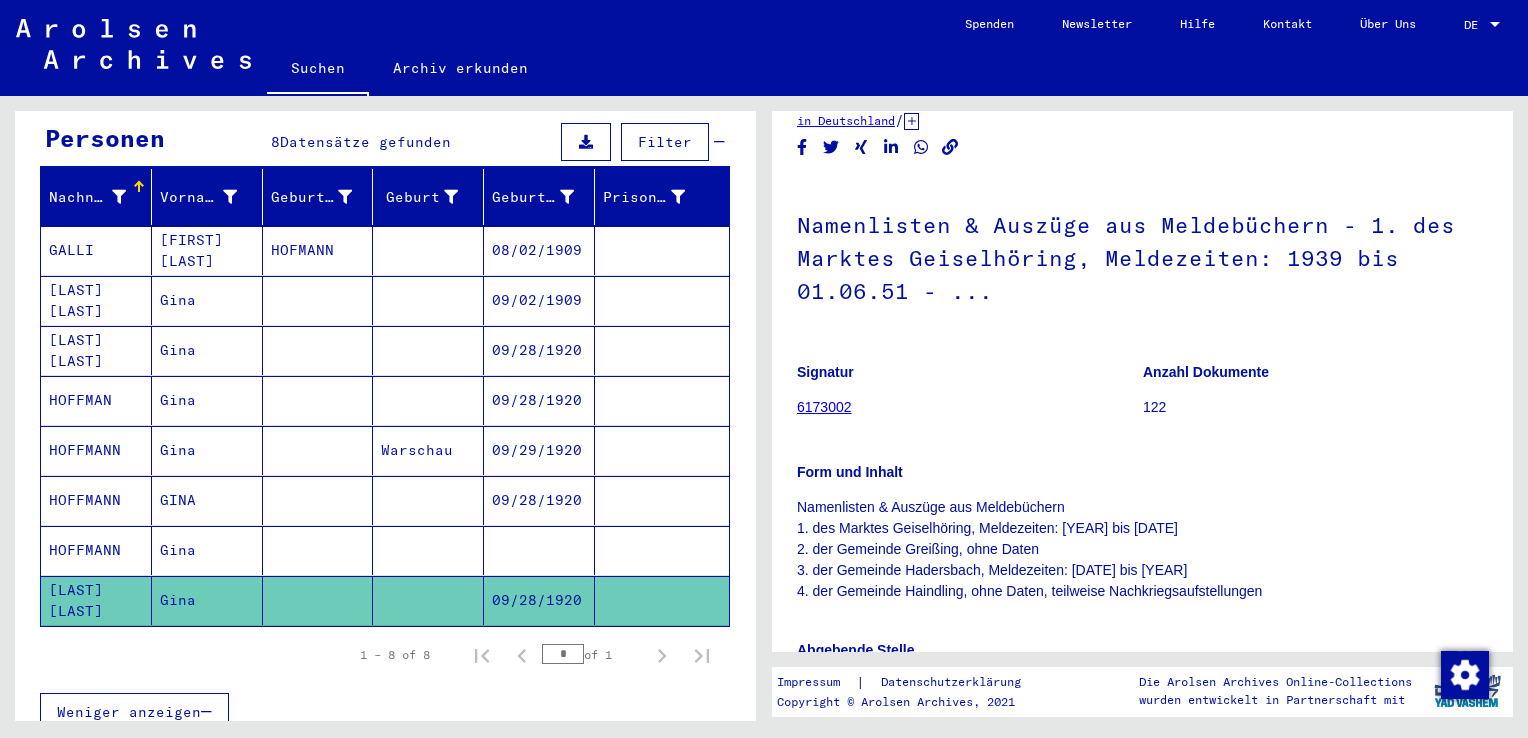 scroll, scrollTop: 100, scrollLeft: 0, axis: vertical 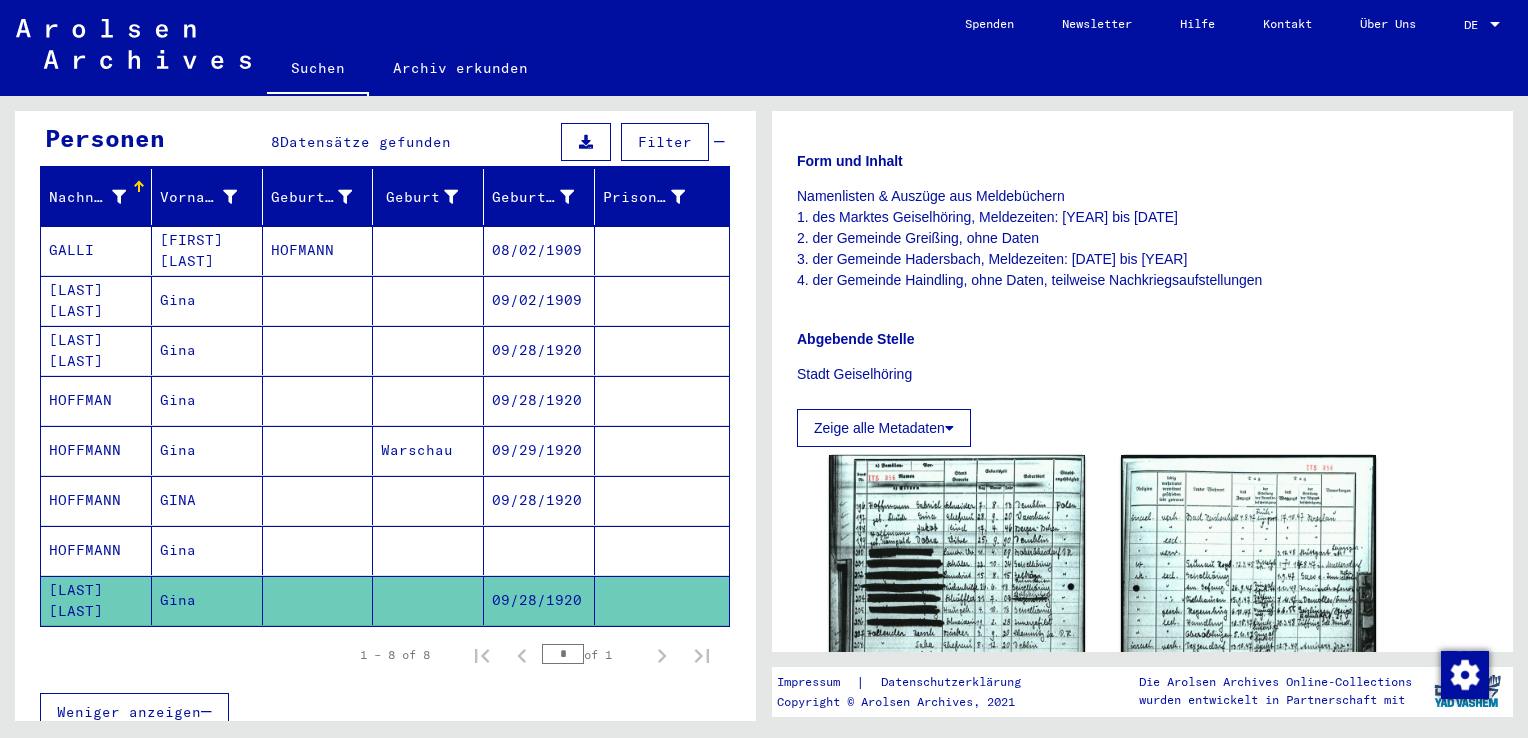 click at bounding box center [539, 600] 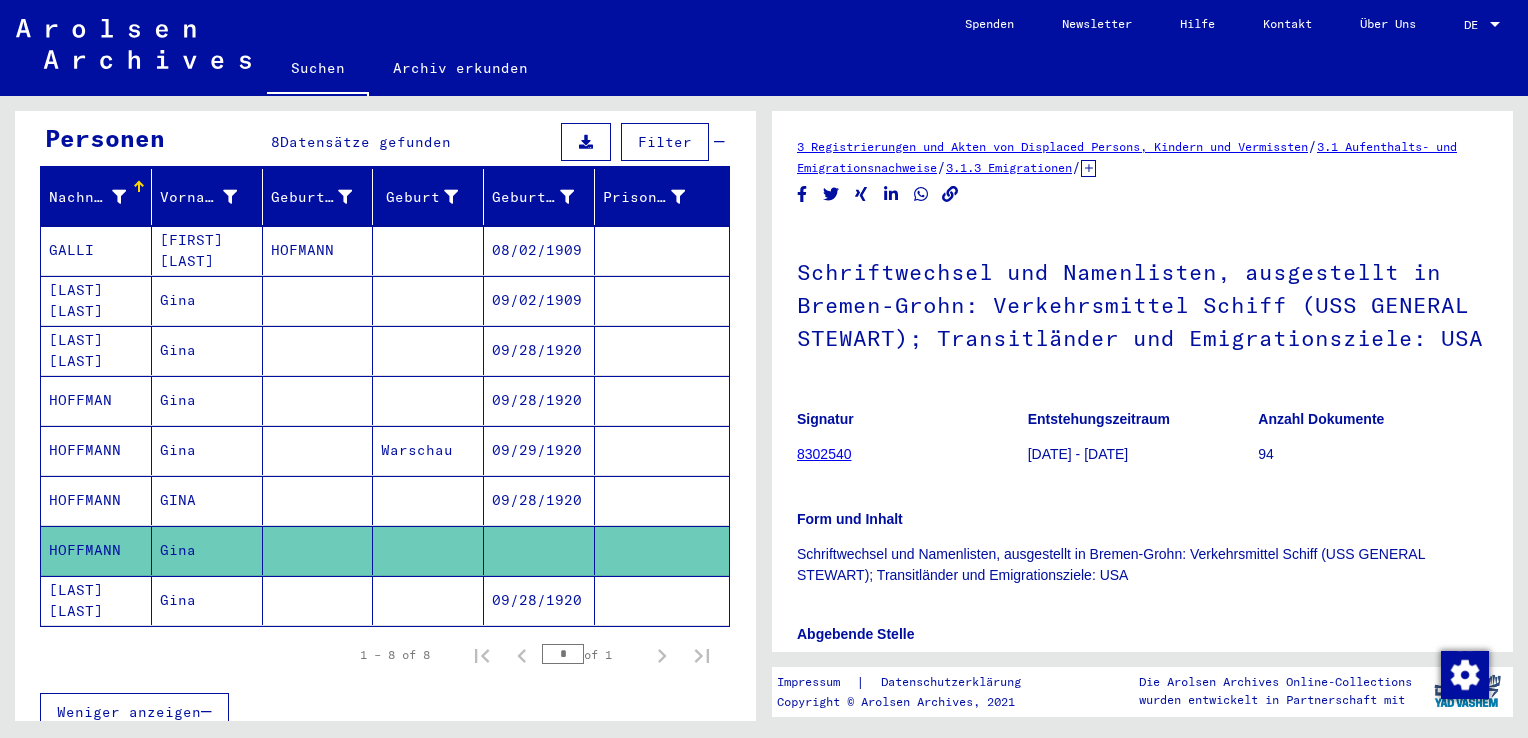 scroll, scrollTop: 0, scrollLeft: 0, axis: both 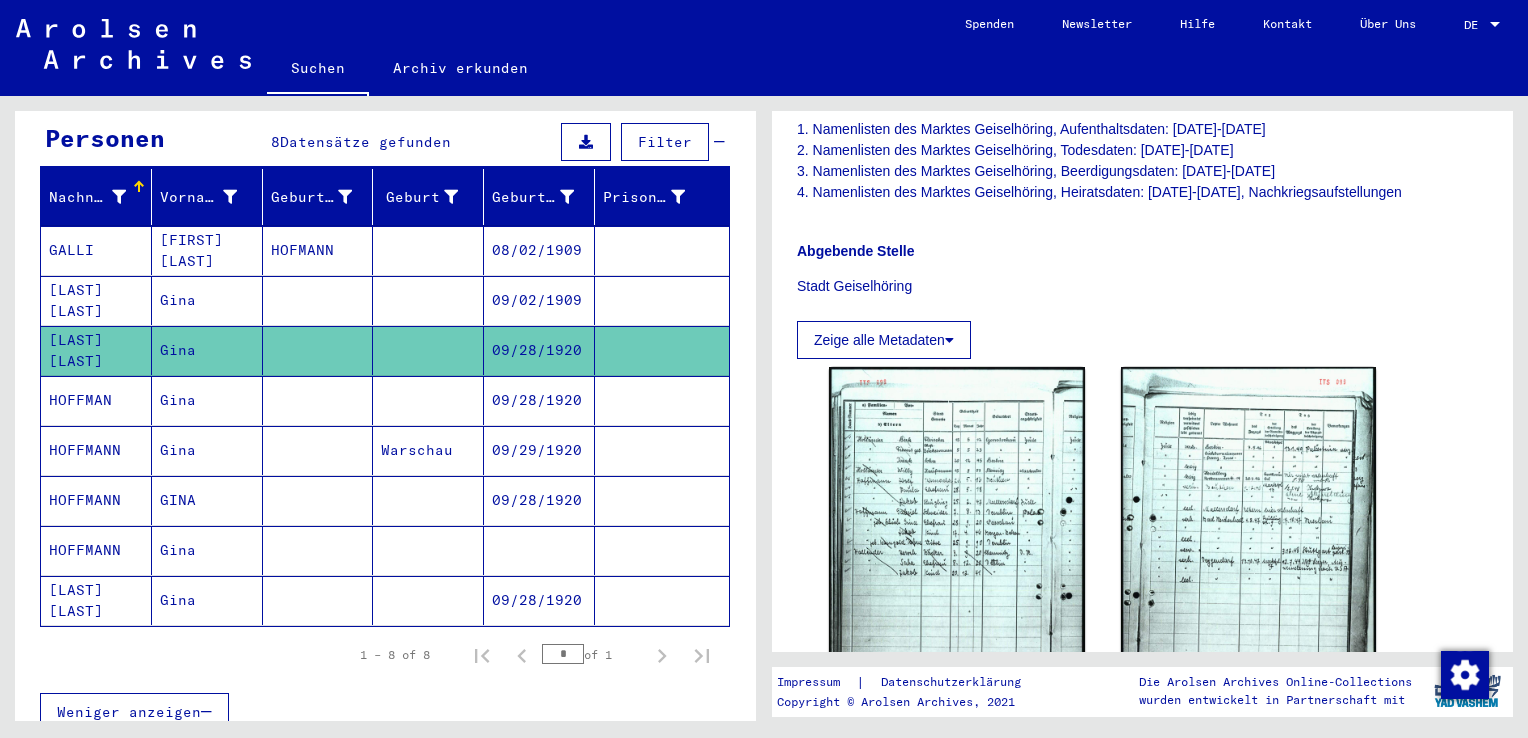 click on "09/28/1920" at bounding box center [539, 450] 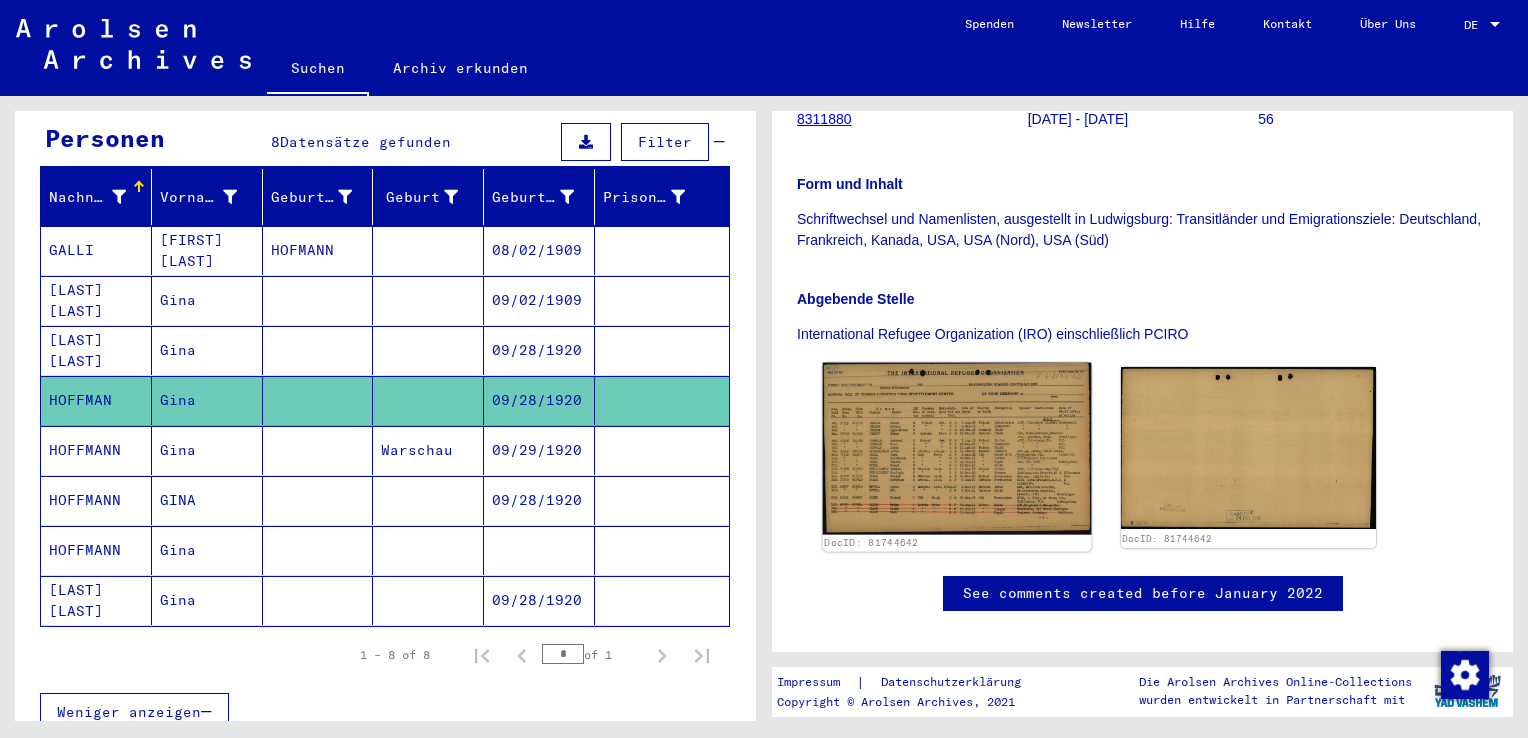 scroll, scrollTop: 0, scrollLeft: 0, axis: both 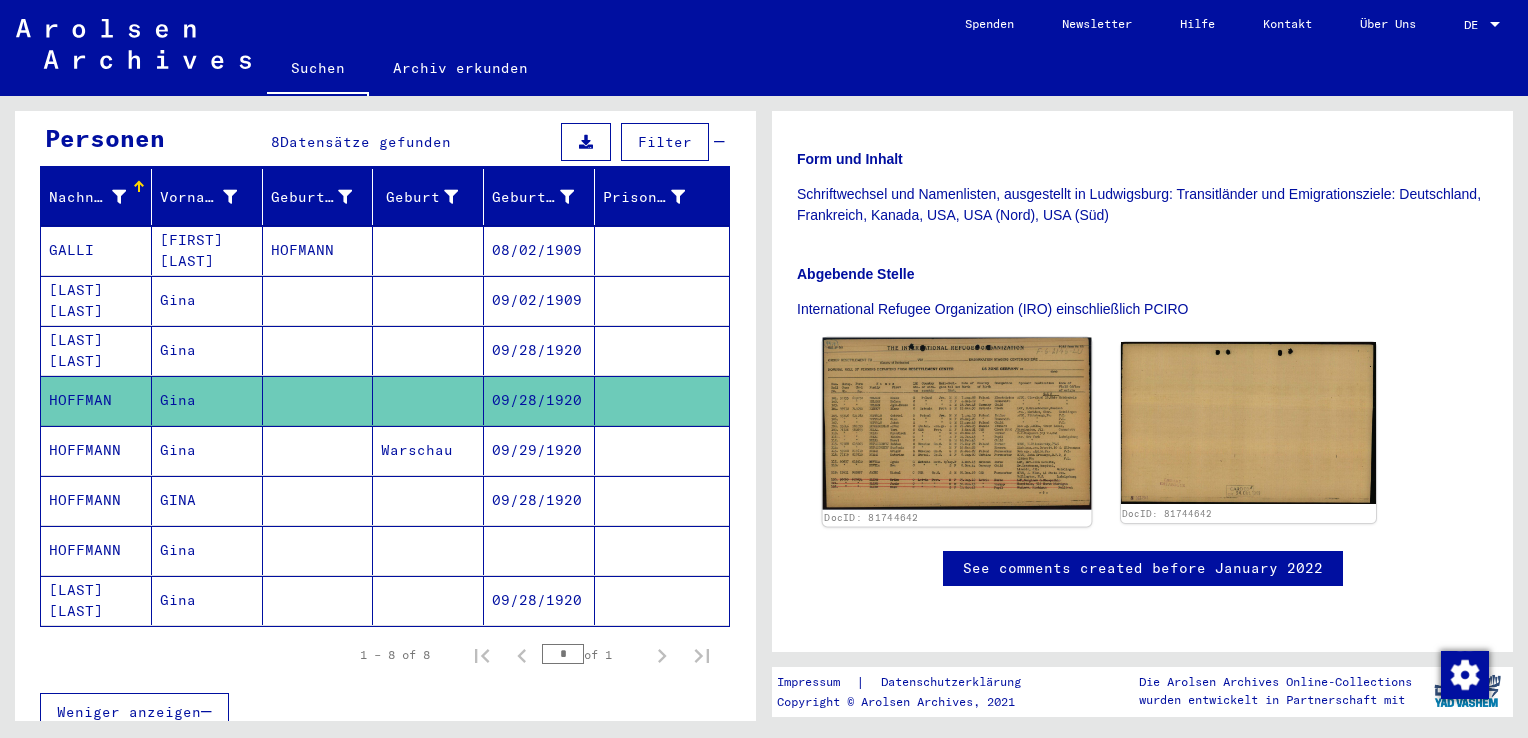 click 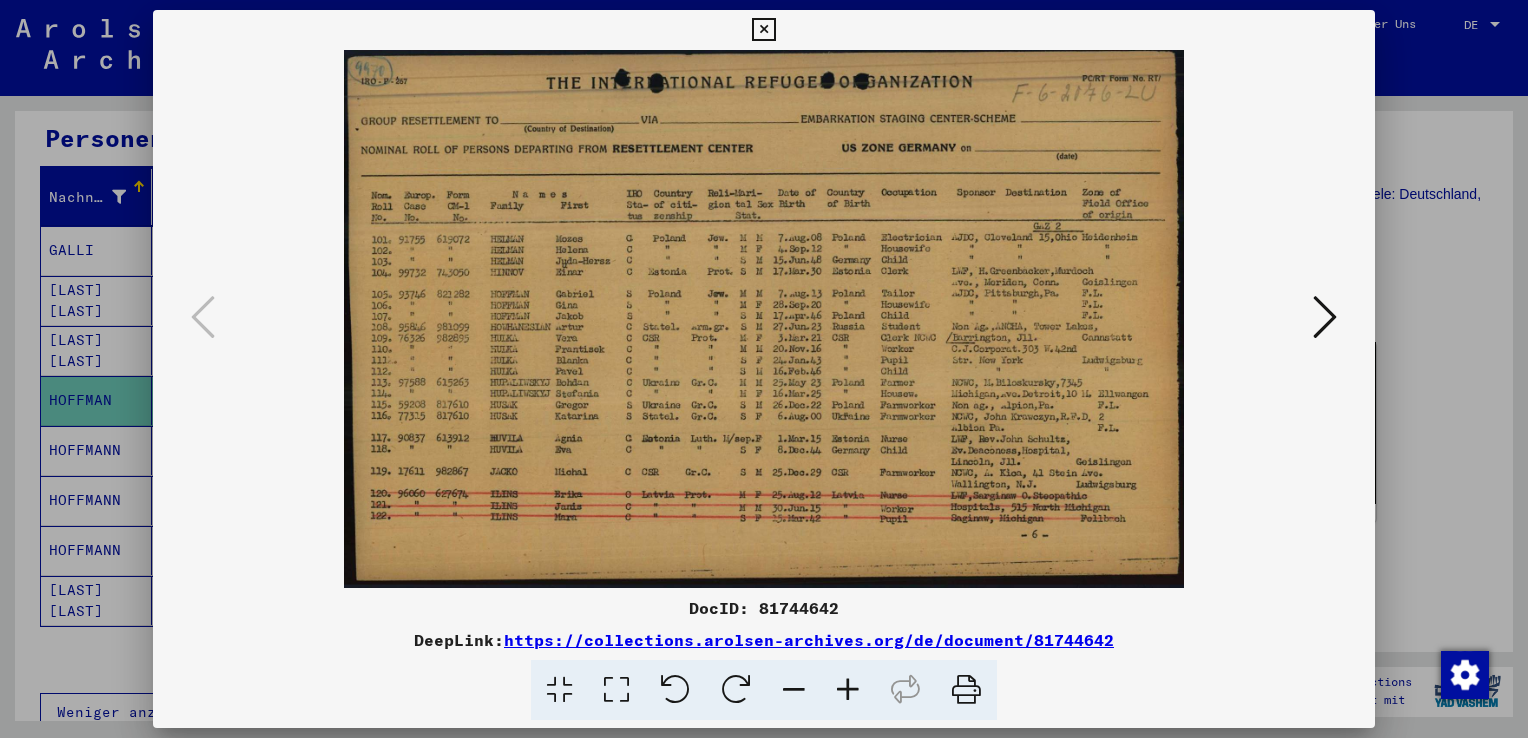 click at bounding box center [764, 369] 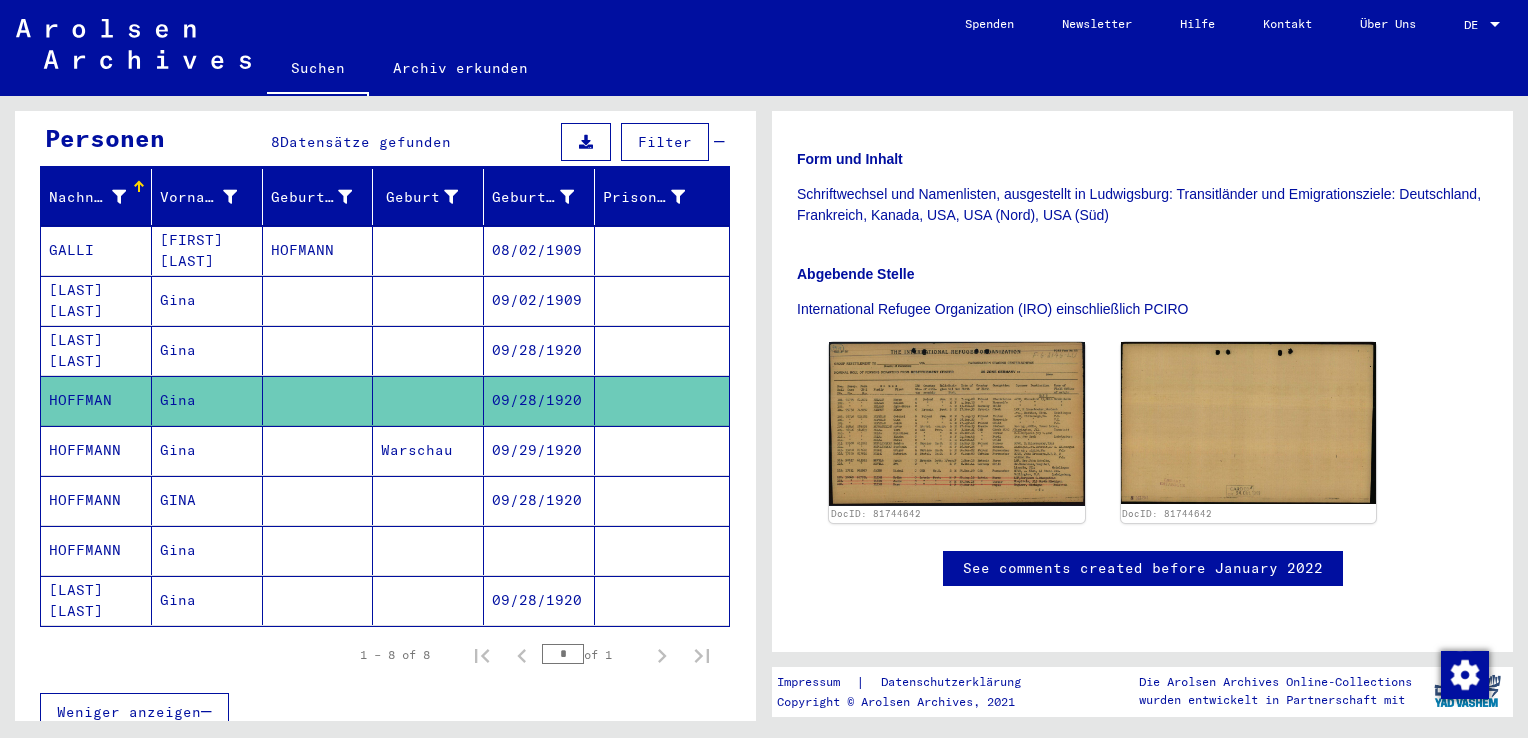 click at bounding box center (539, 600) 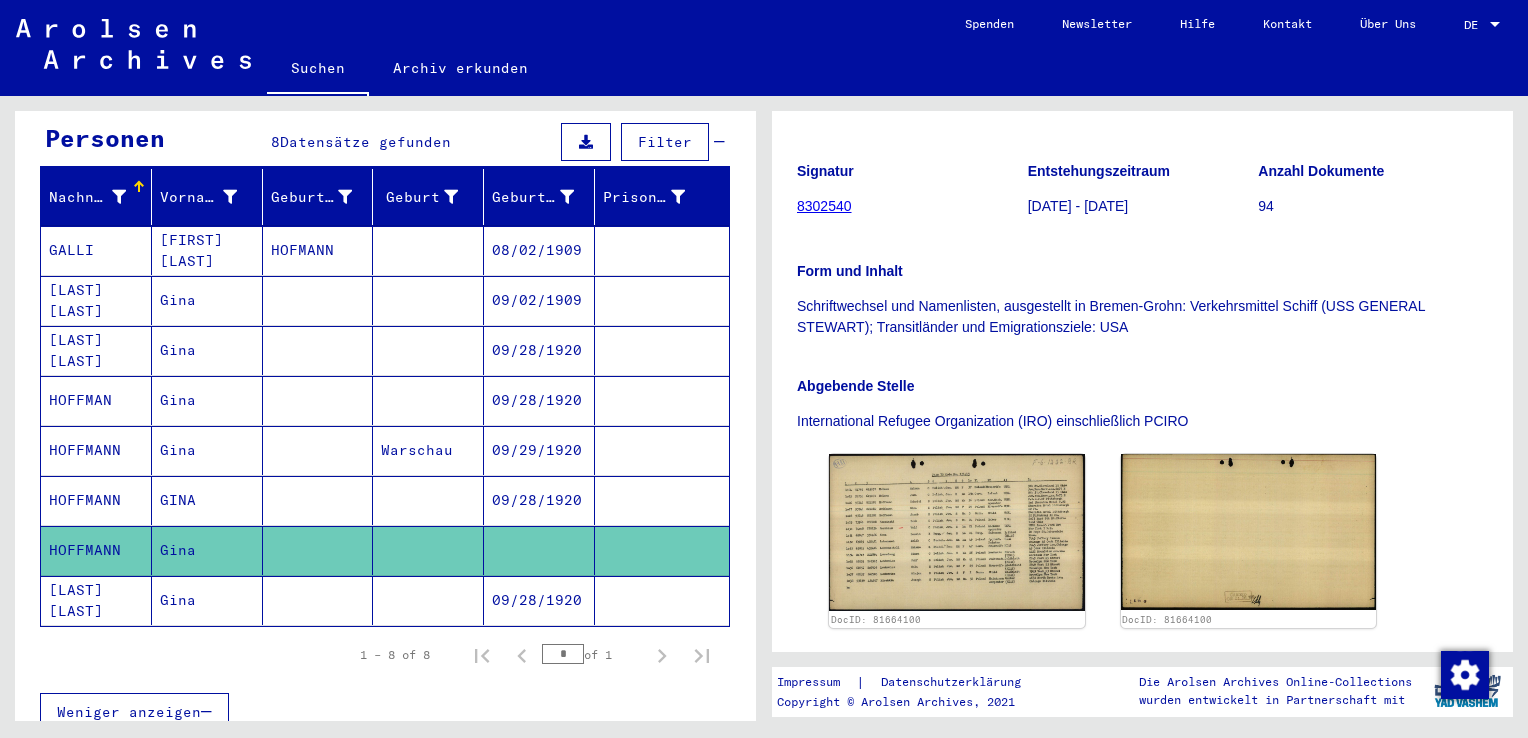 scroll, scrollTop: 300, scrollLeft: 0, axis: vertical 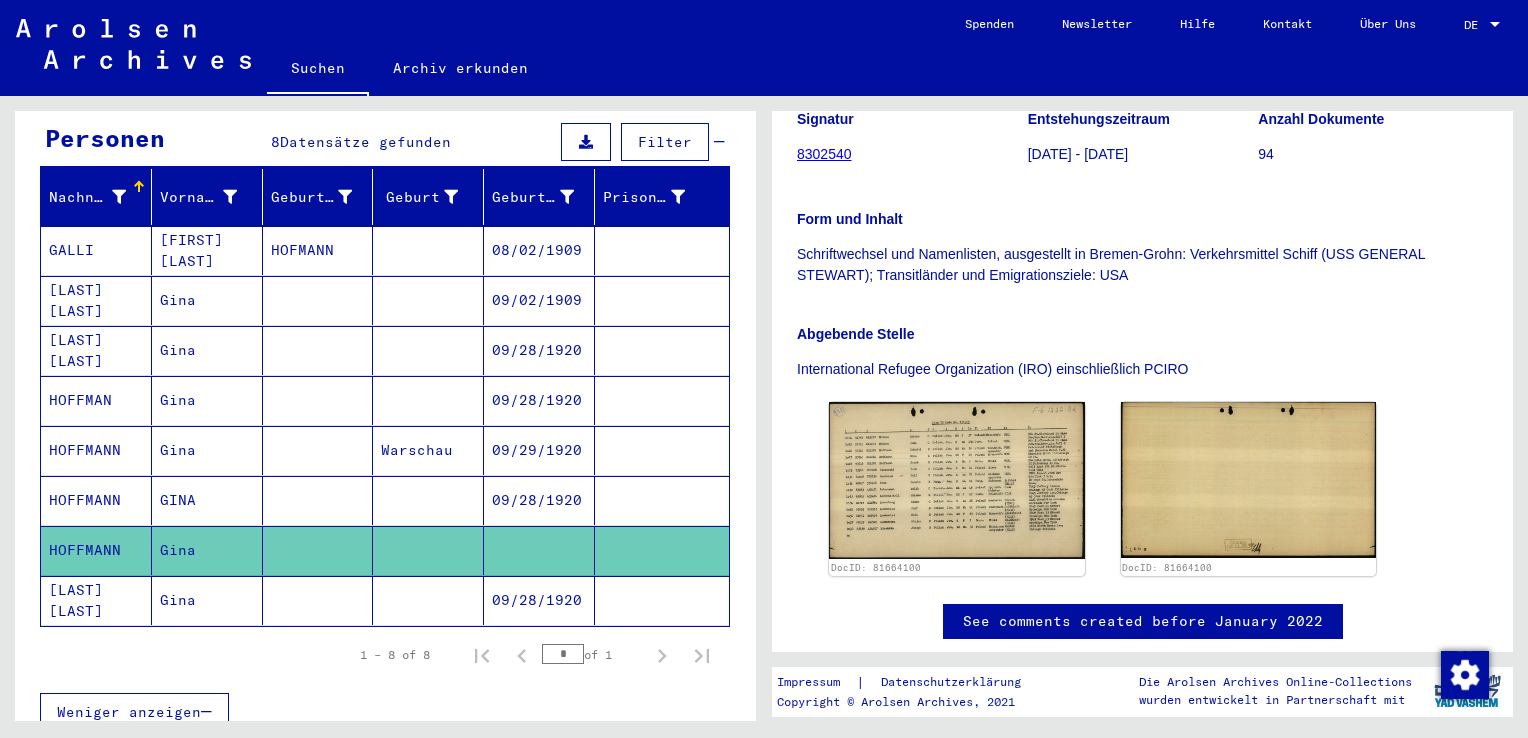 click 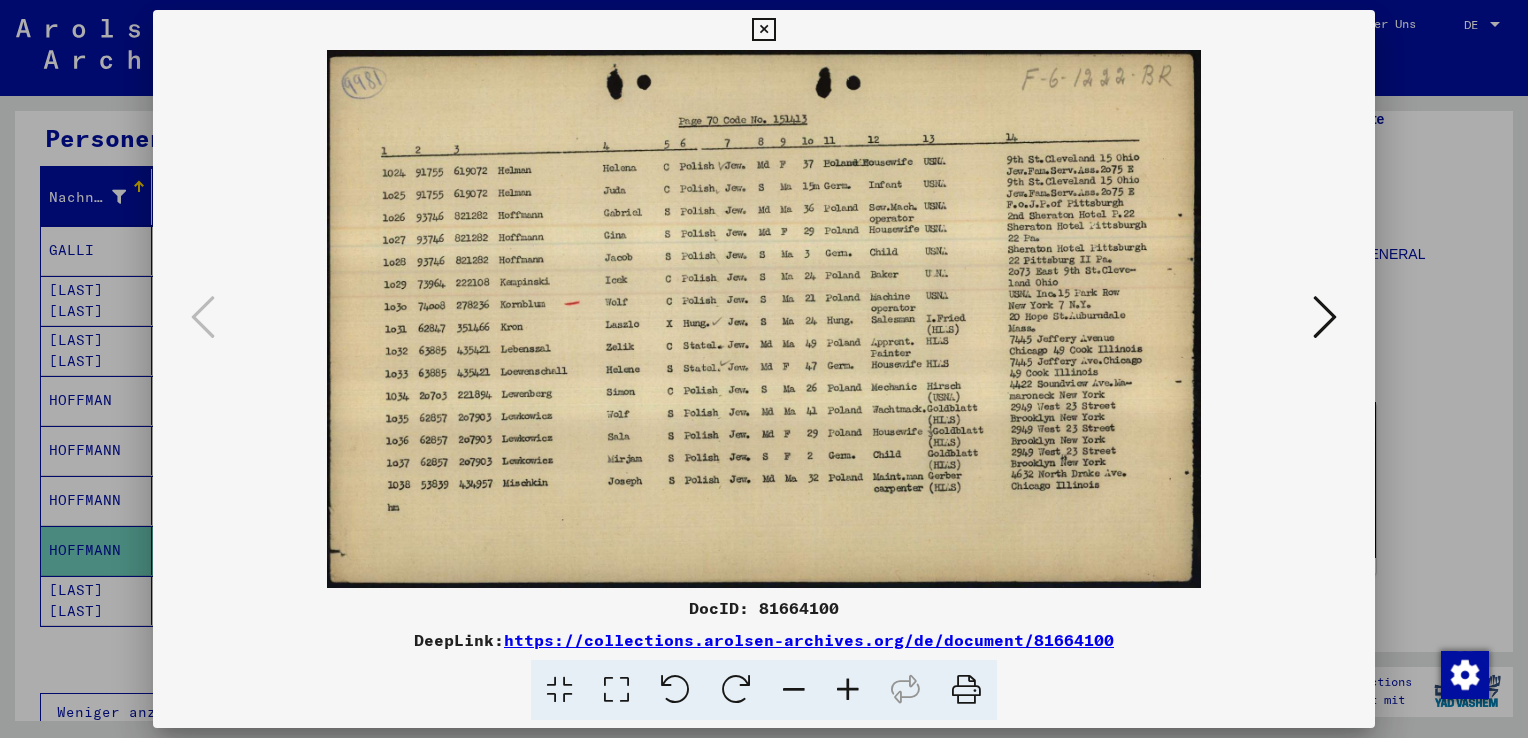 click at bounding box center (764, 369) 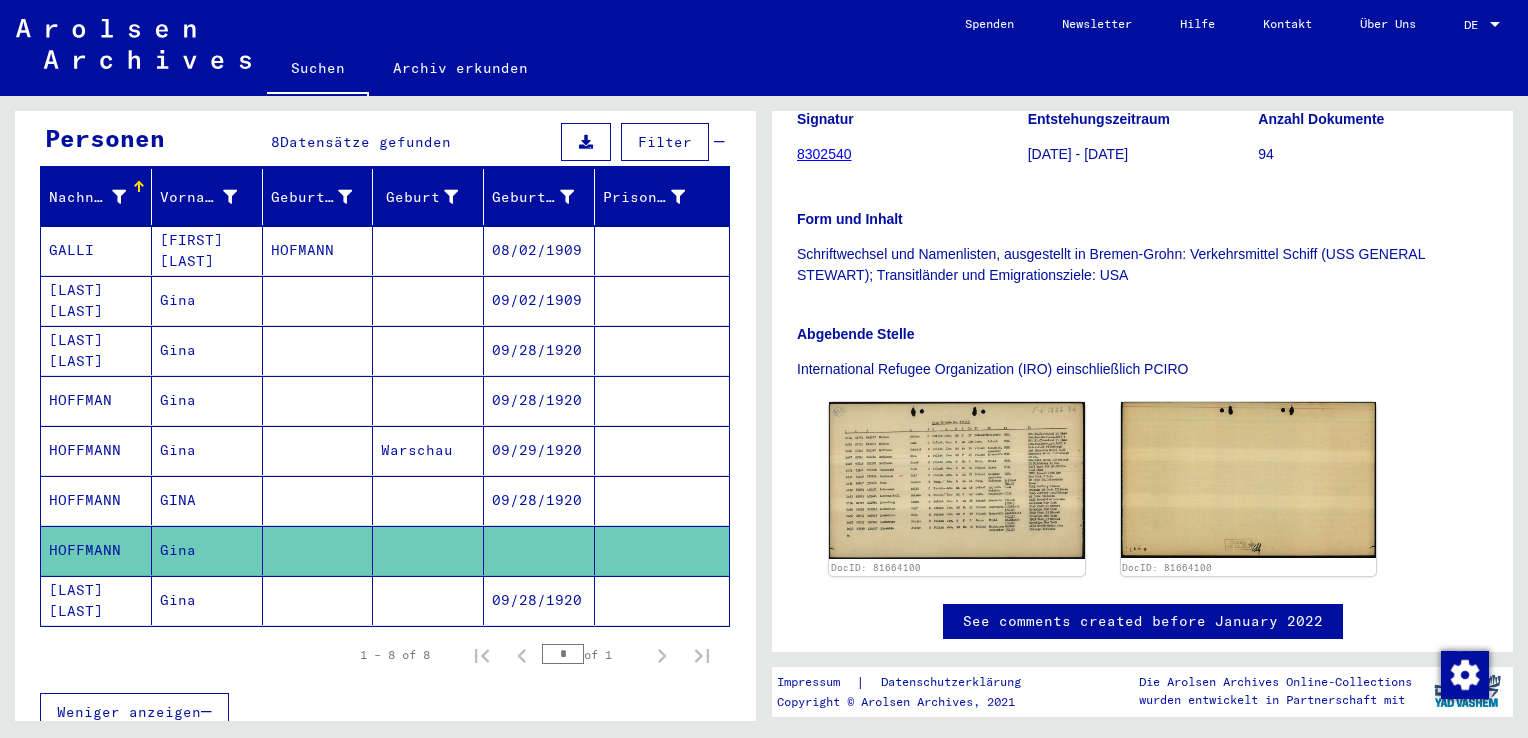 click on "09/28/1920" at bounding box center (539, 550) 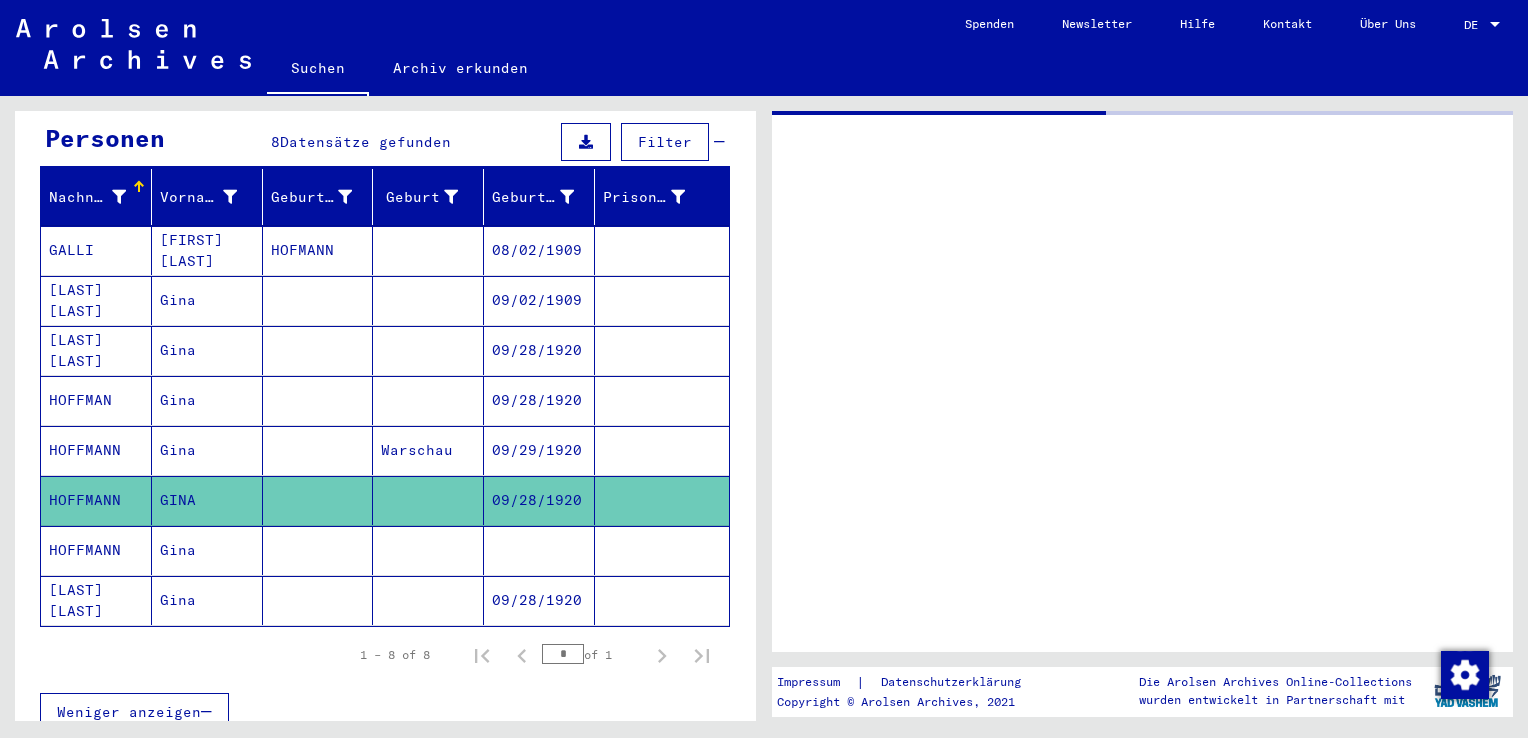 scroll, scrollTop: 0, scrollLeft: 0, axis: both 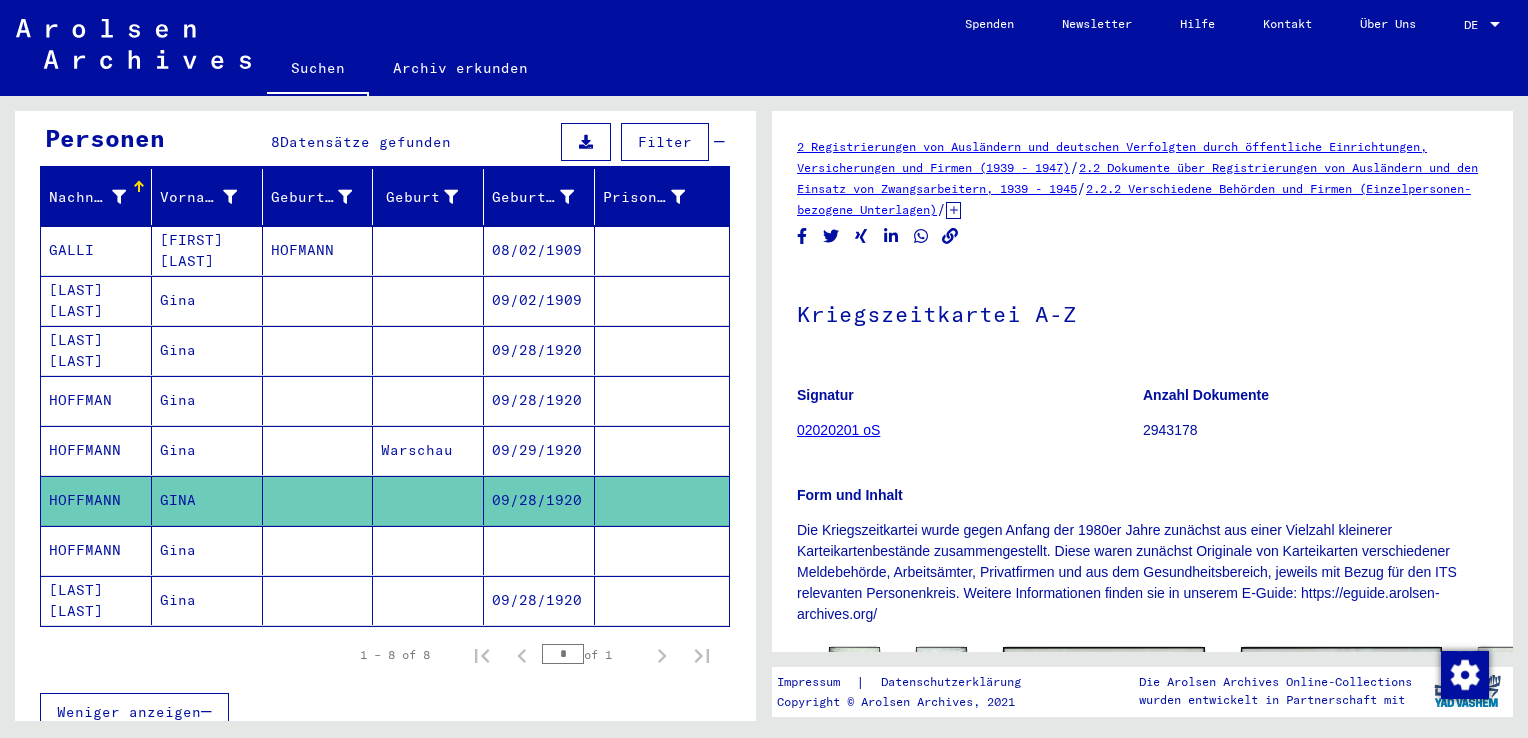 click on "09/29/1920" at bounding box center [539, 500] 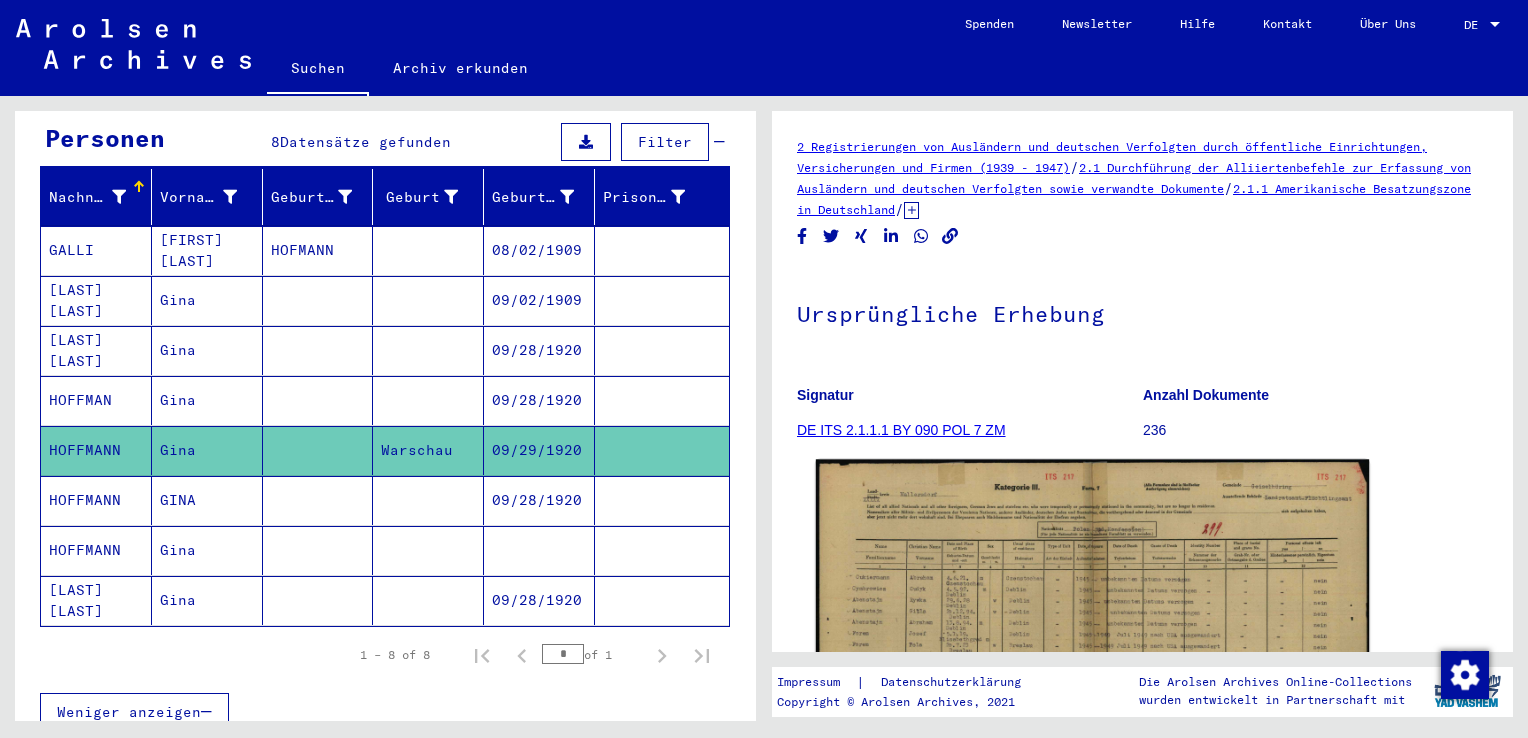 scroll, scrollTop: 83, scrollLeft: 0, axis: vertical 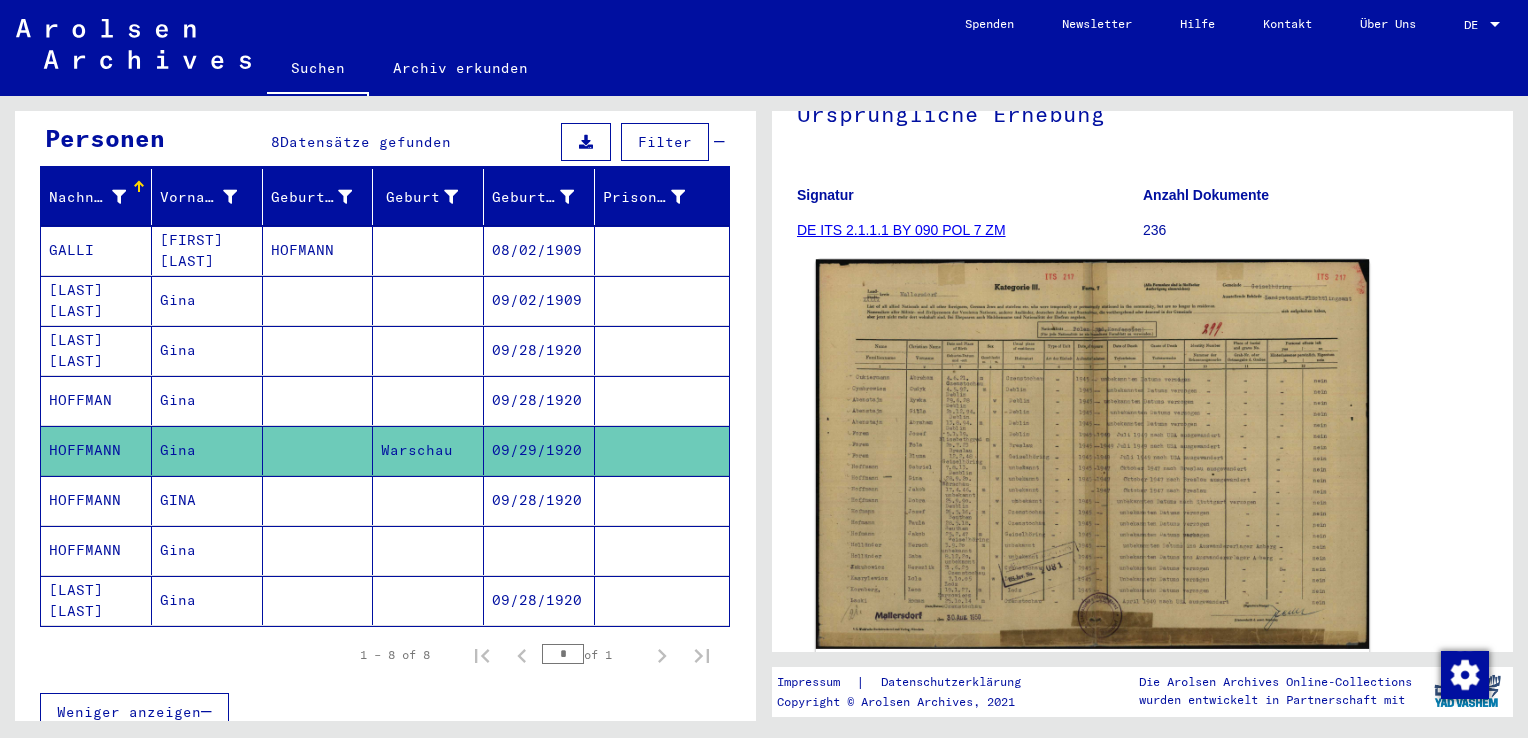 click 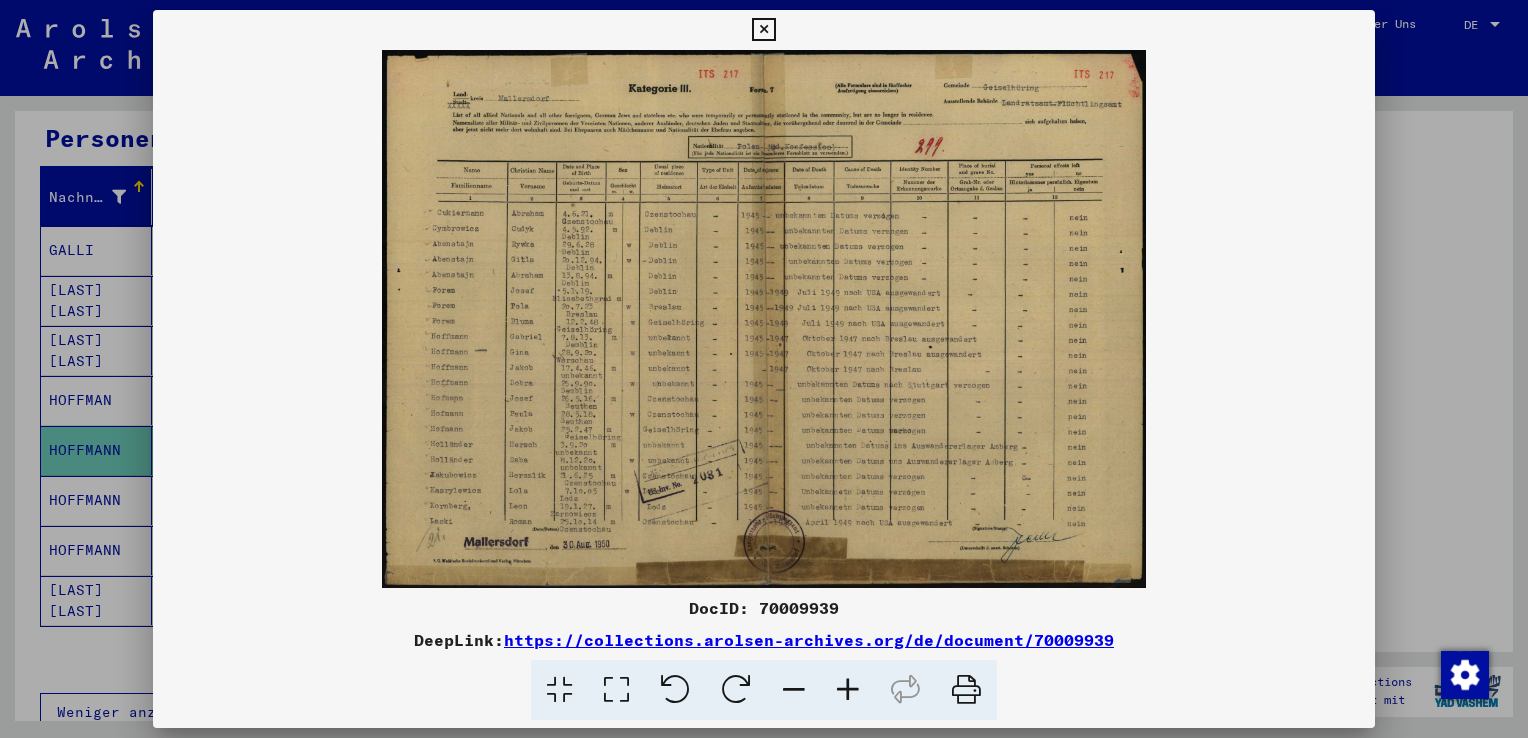 click at bounding box center [764, 319] 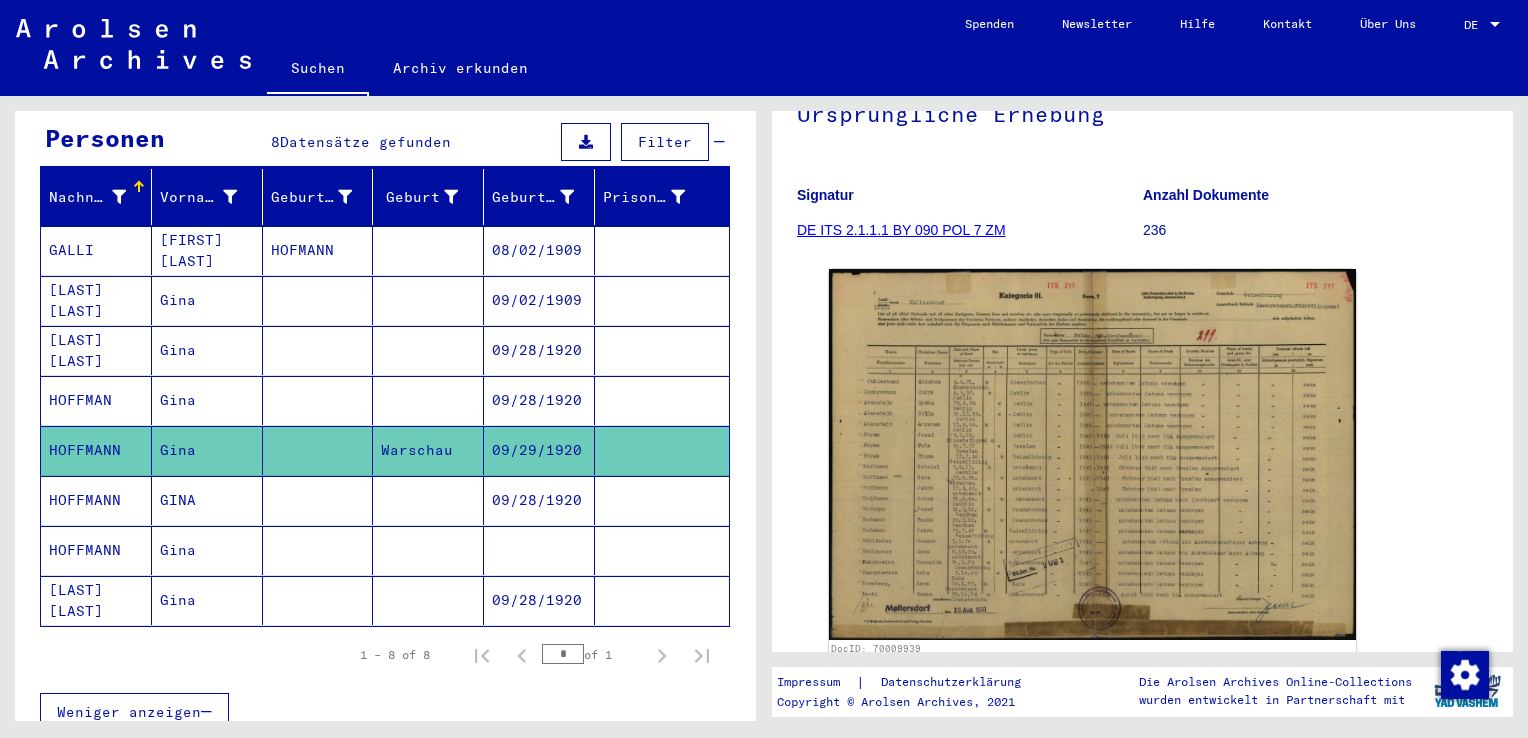 click at bounding box center (428, 450) 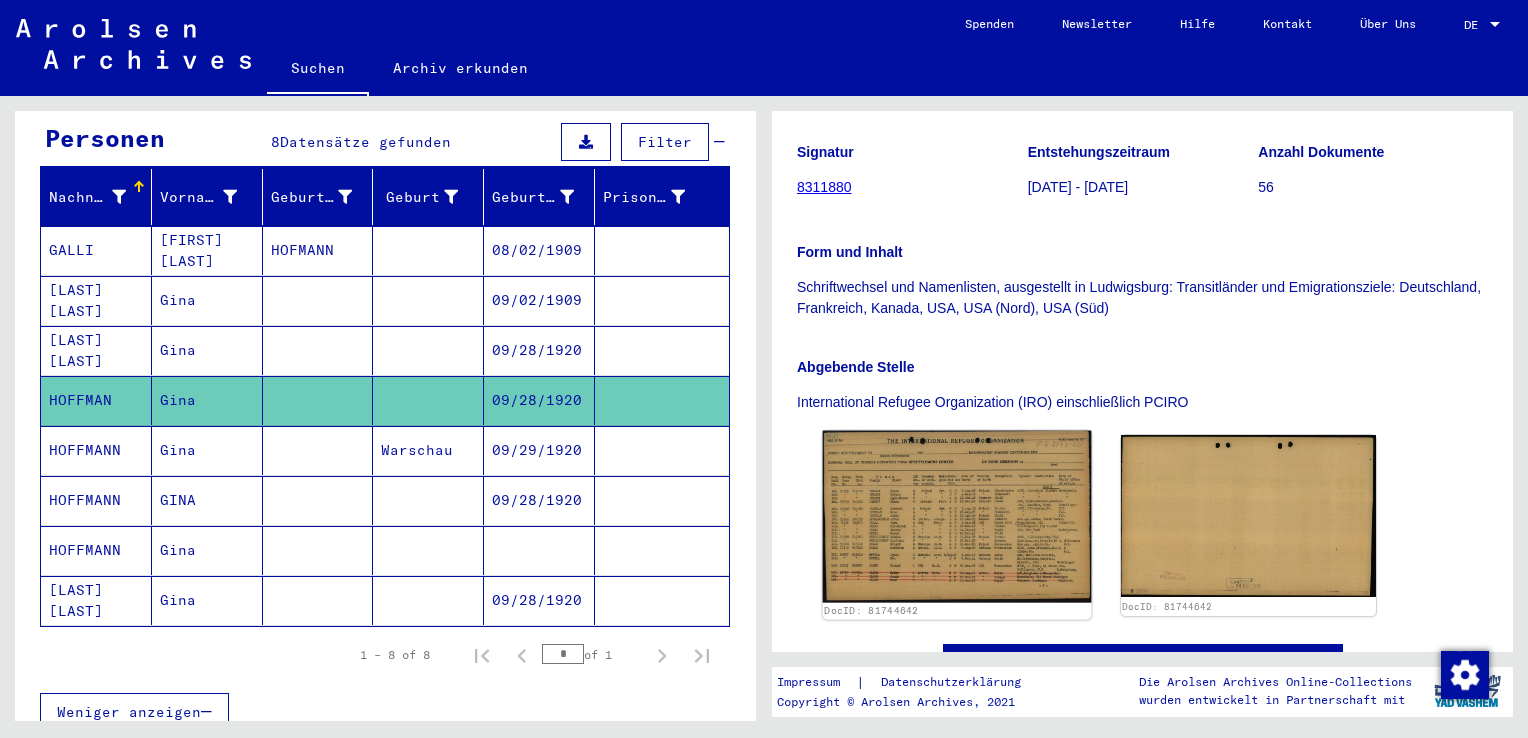 click 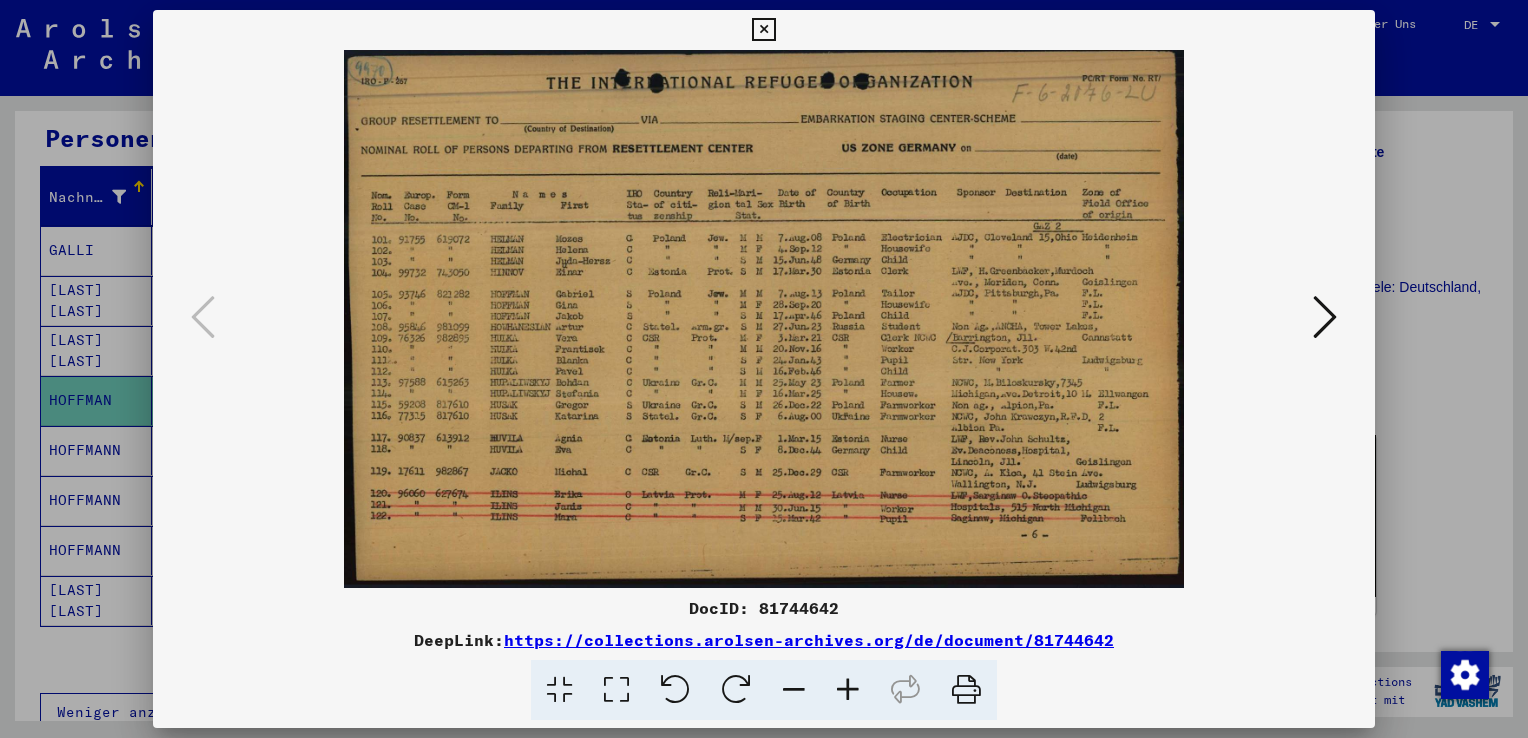 click at bounding box center (764, 369) 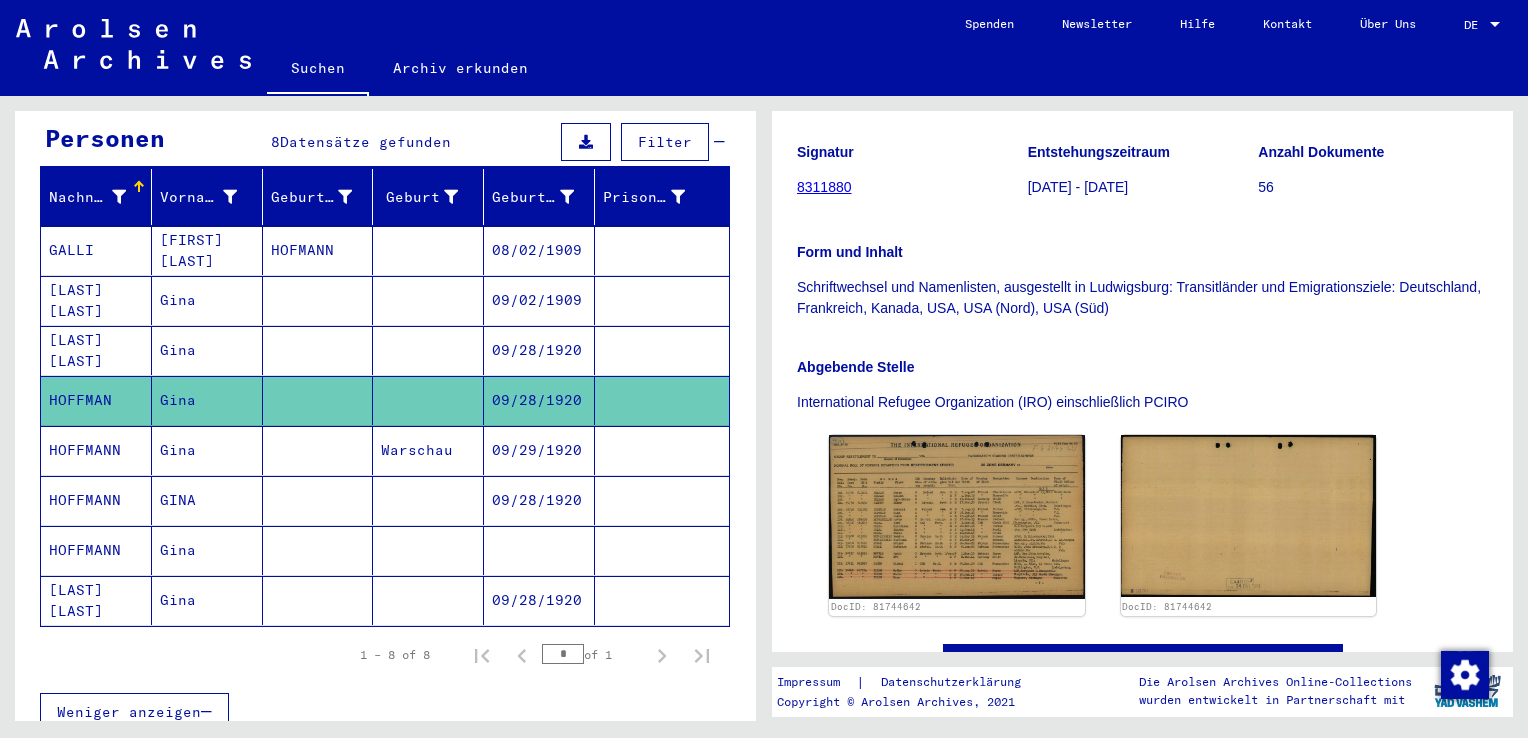 click on "09/28/1920" 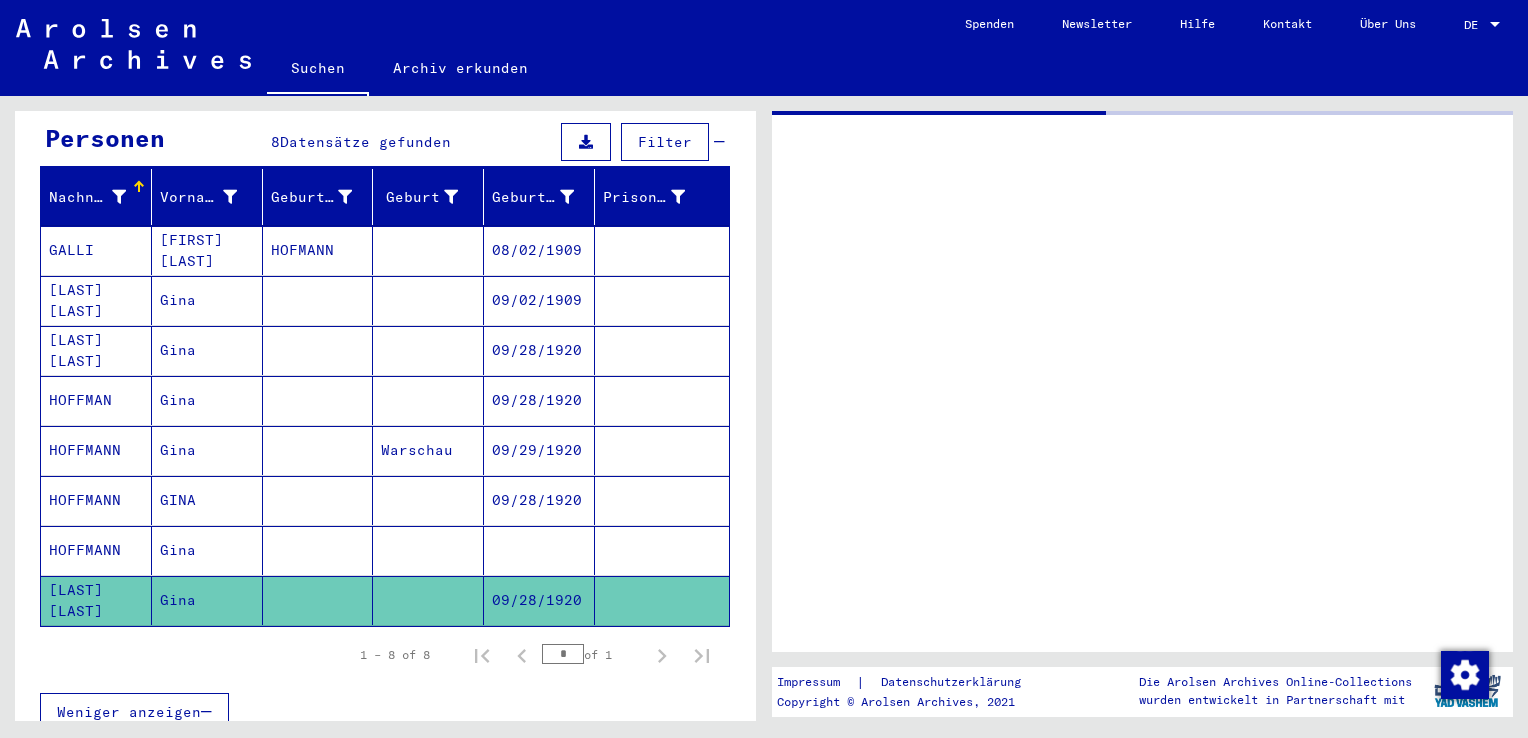 click at bounding box center [539, 600] 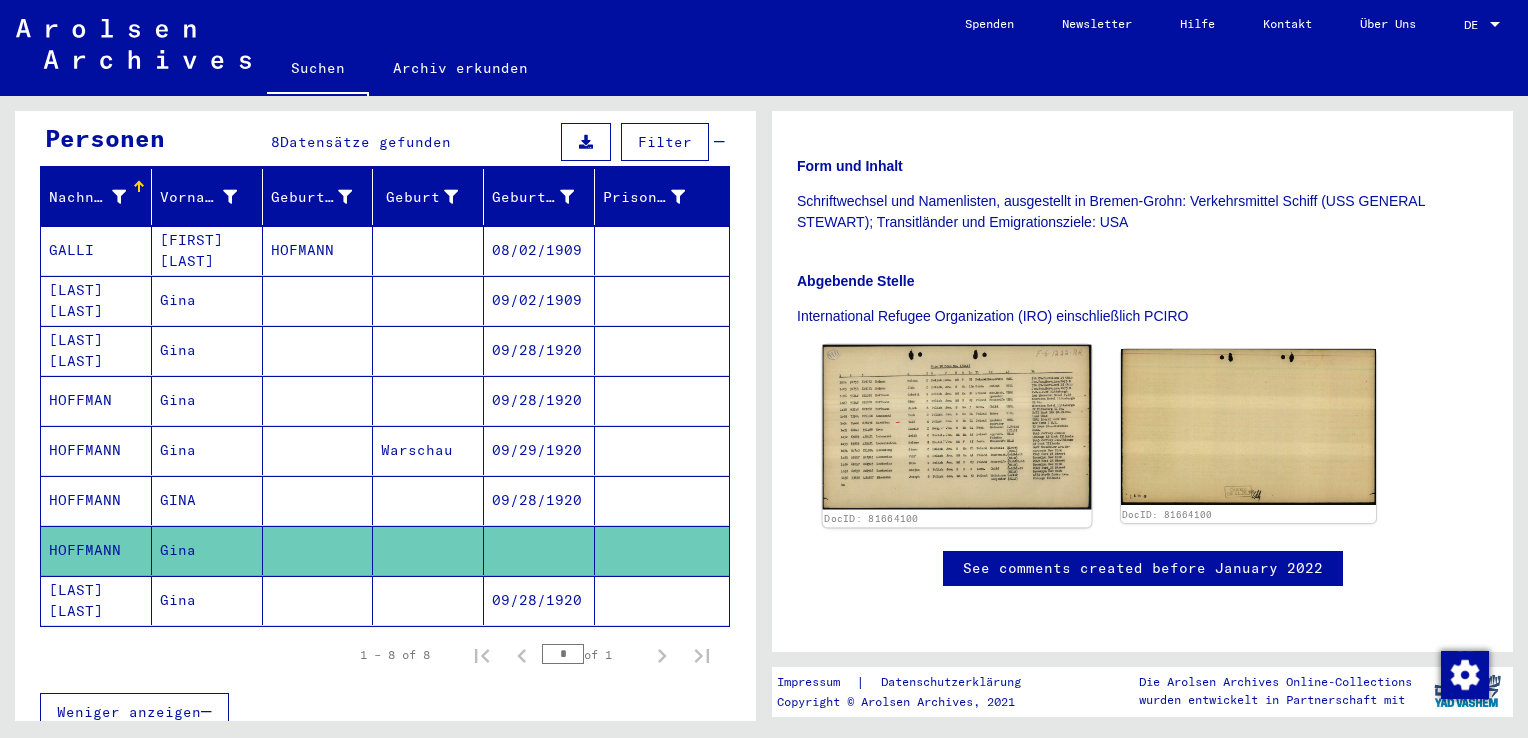 click 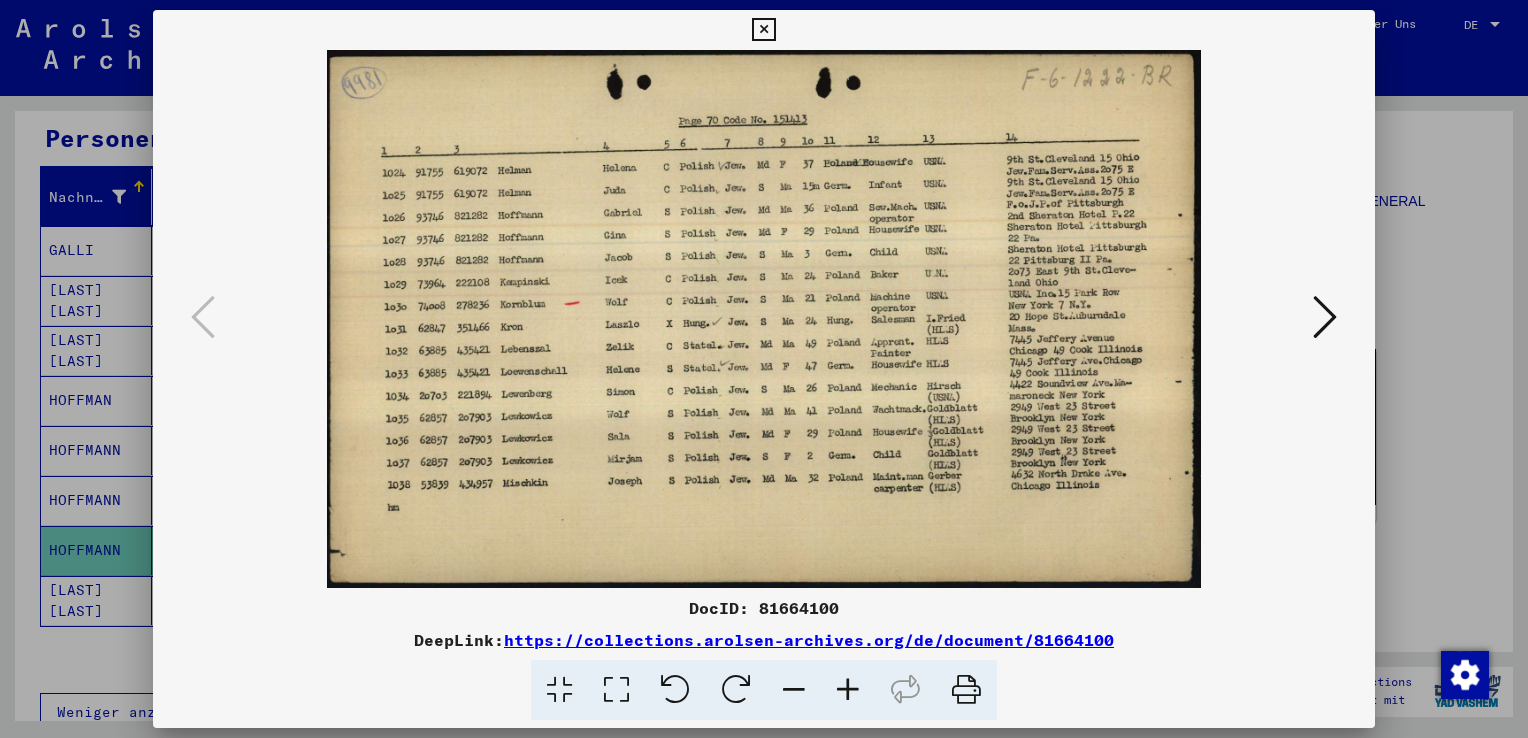click at bounding box center [764, 369] 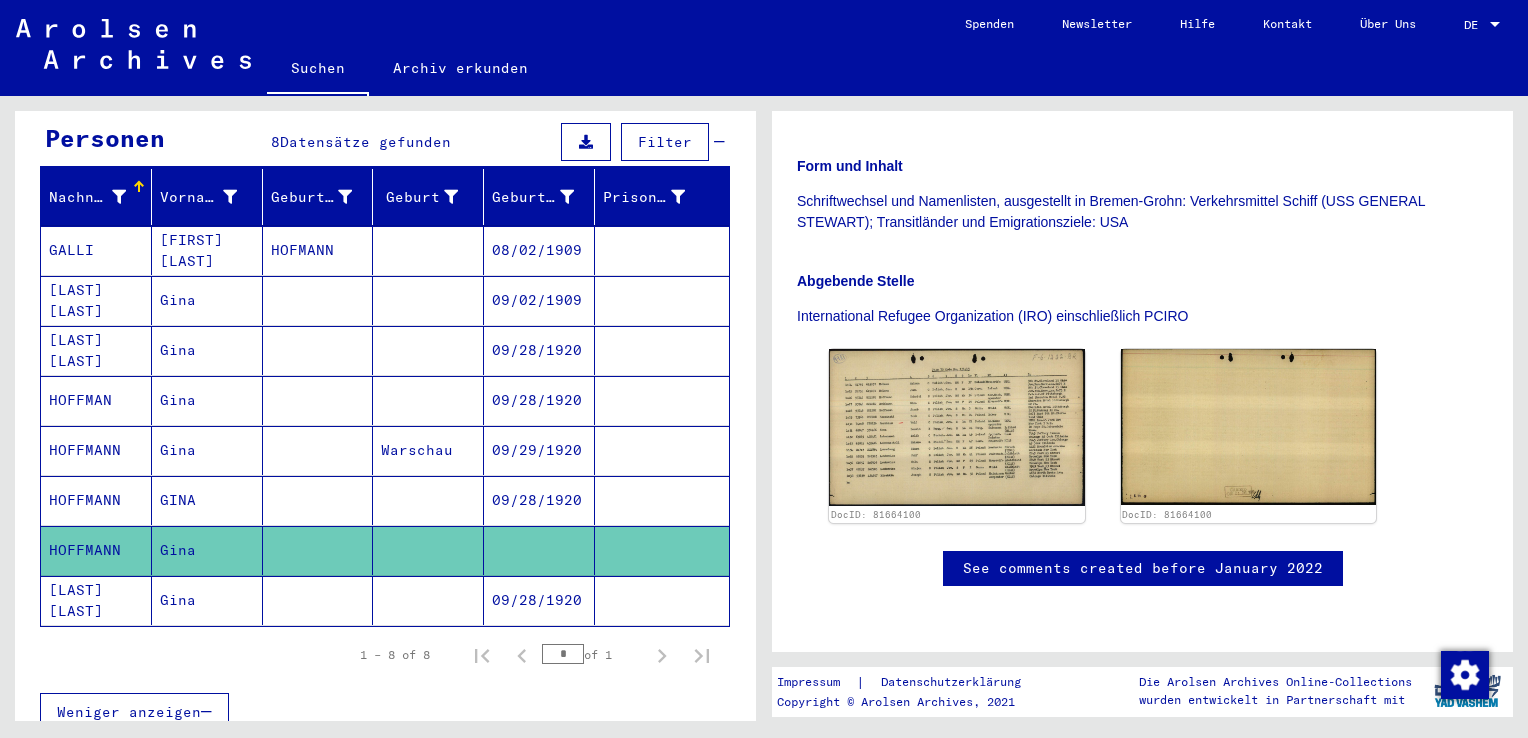 click on "09/29/1920" at bounding box center [539, 500] 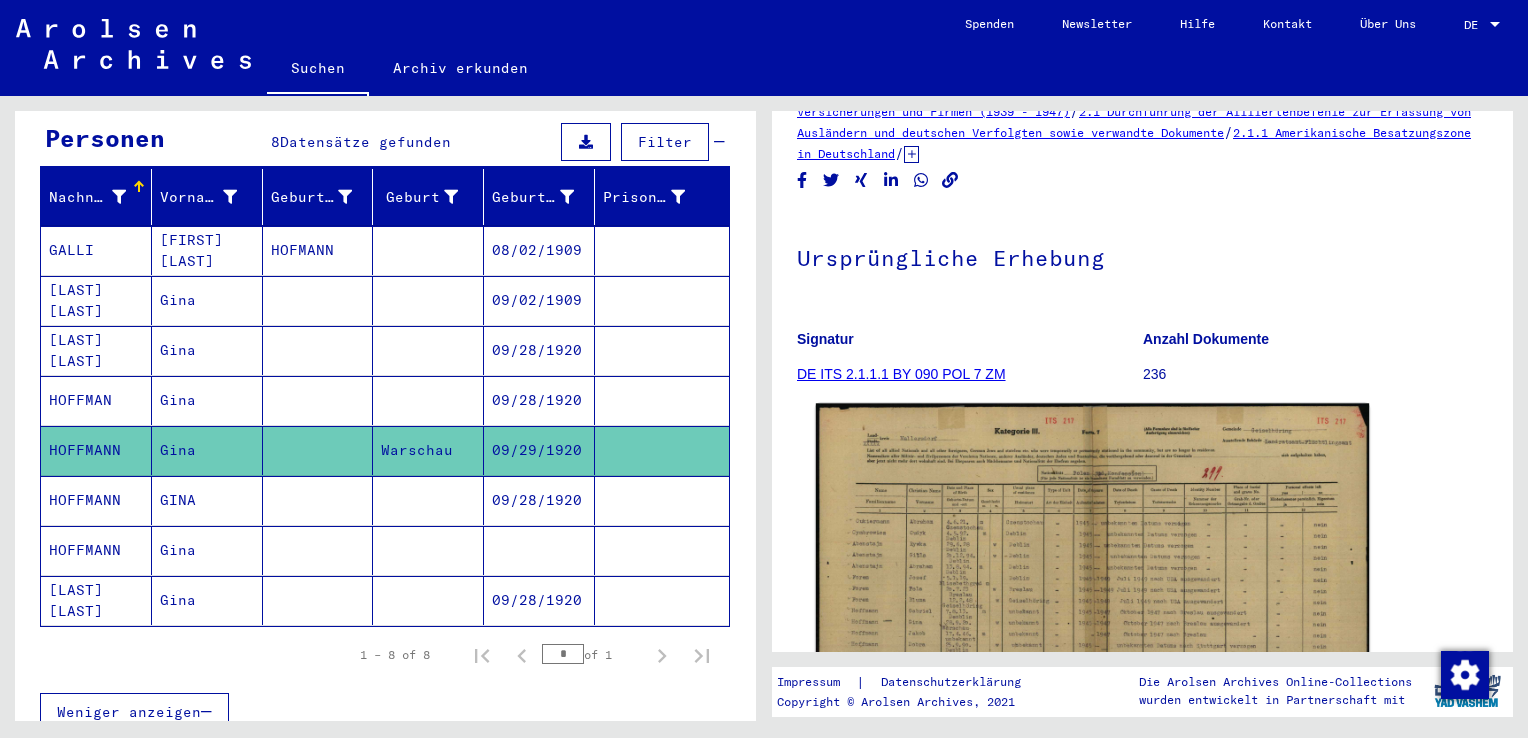 scroll, scrollTop: 200, scrollLeft: 0, axis: vertical 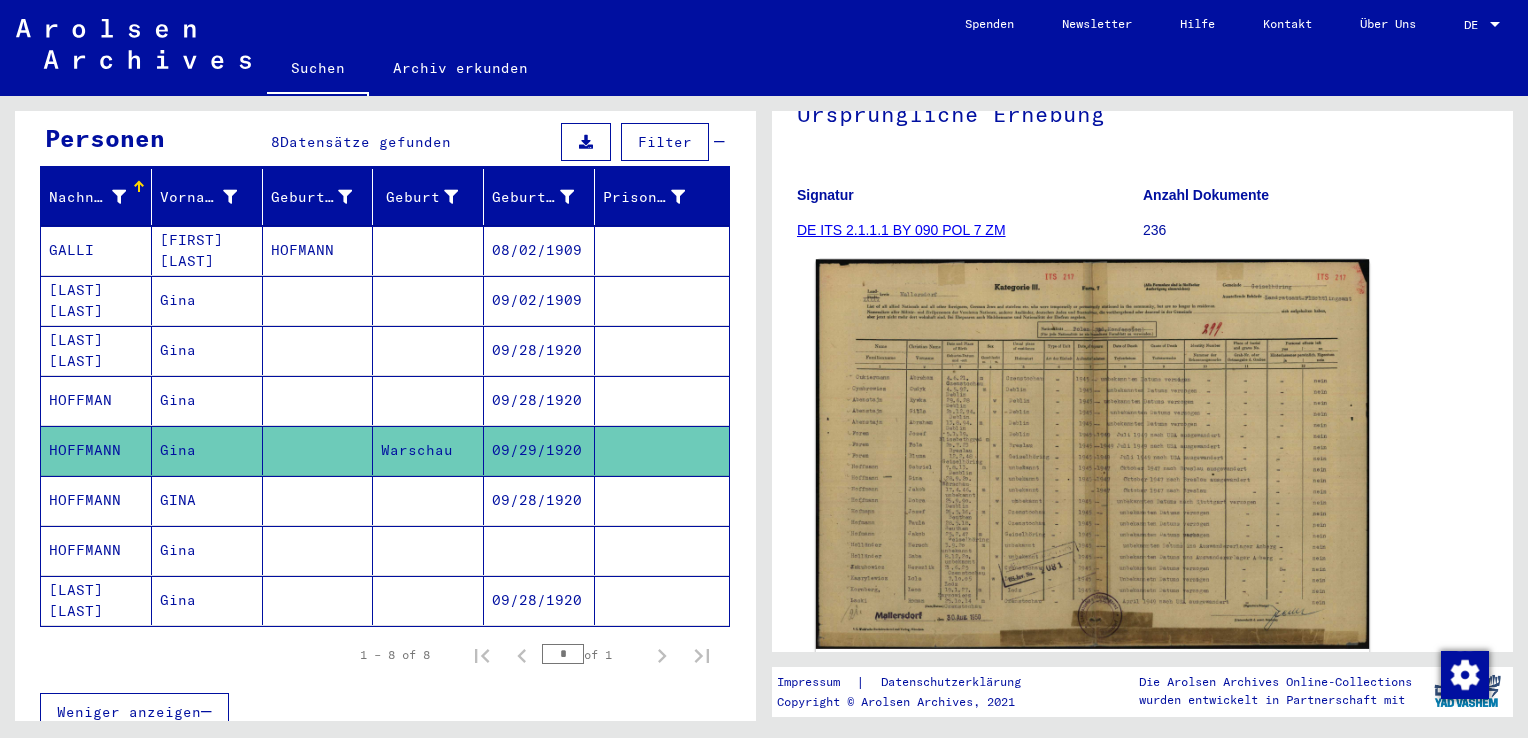click 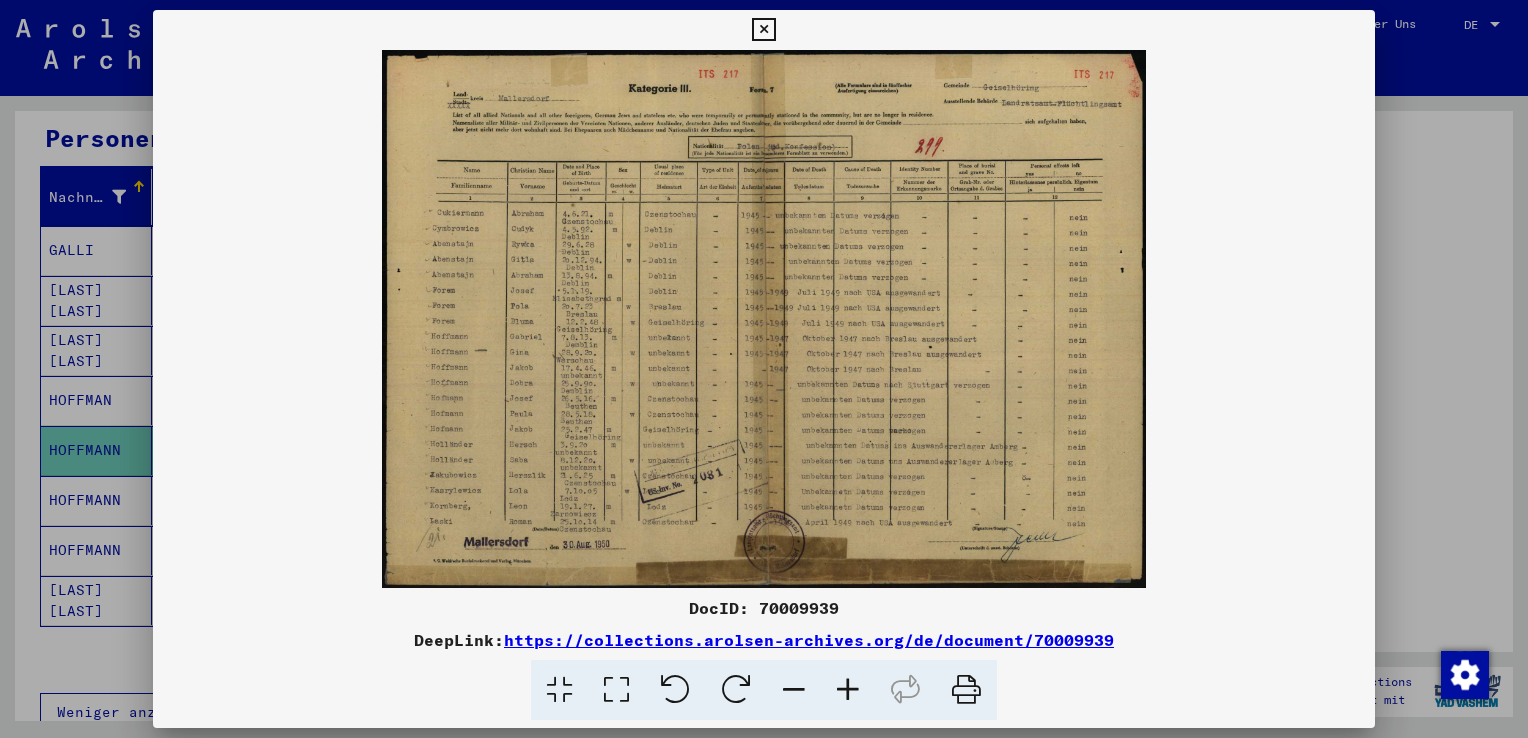 click at bounding box center (764, 369) 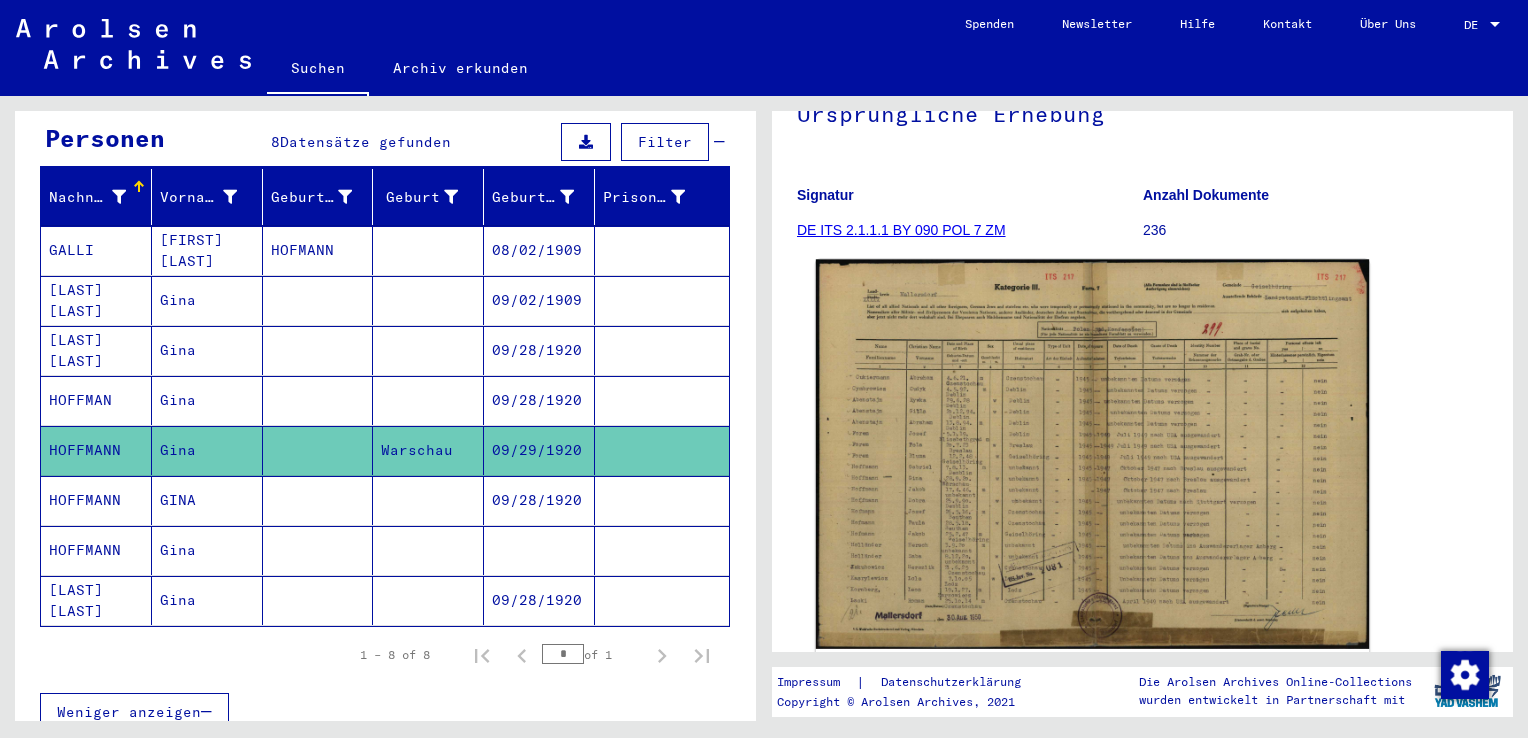 click 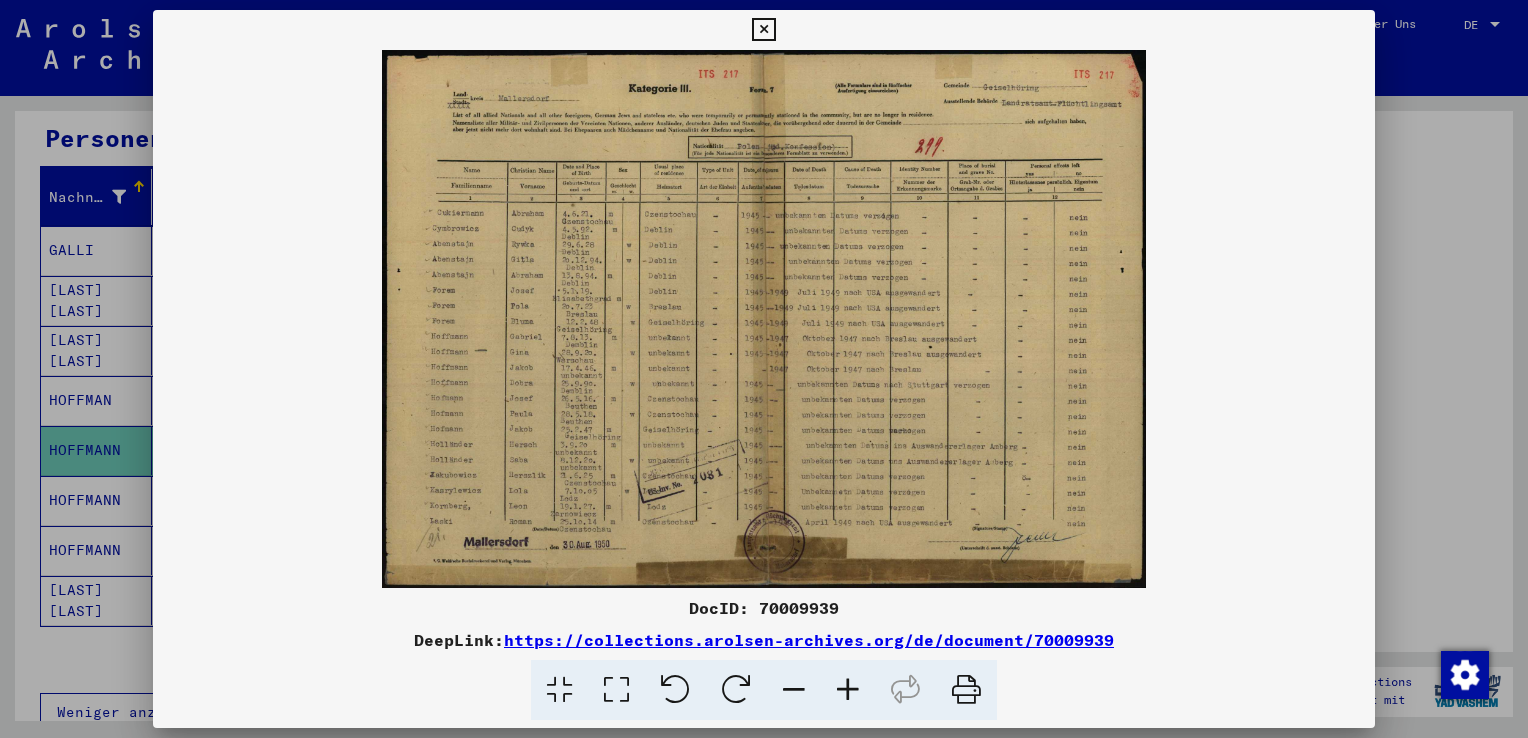 click on "DocID: 70009939" at bounding box center (764, 608) 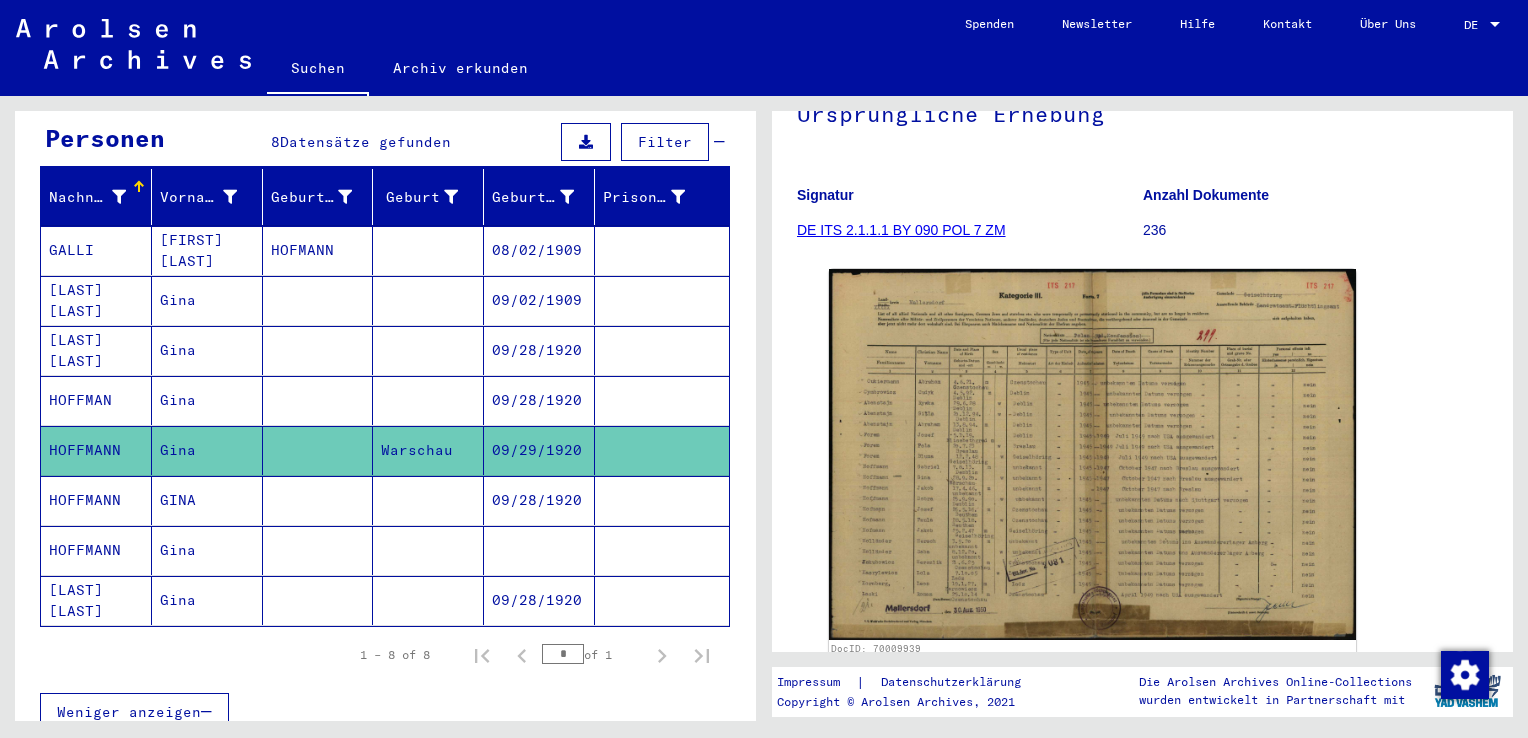 click at bounding box center (318, 550) 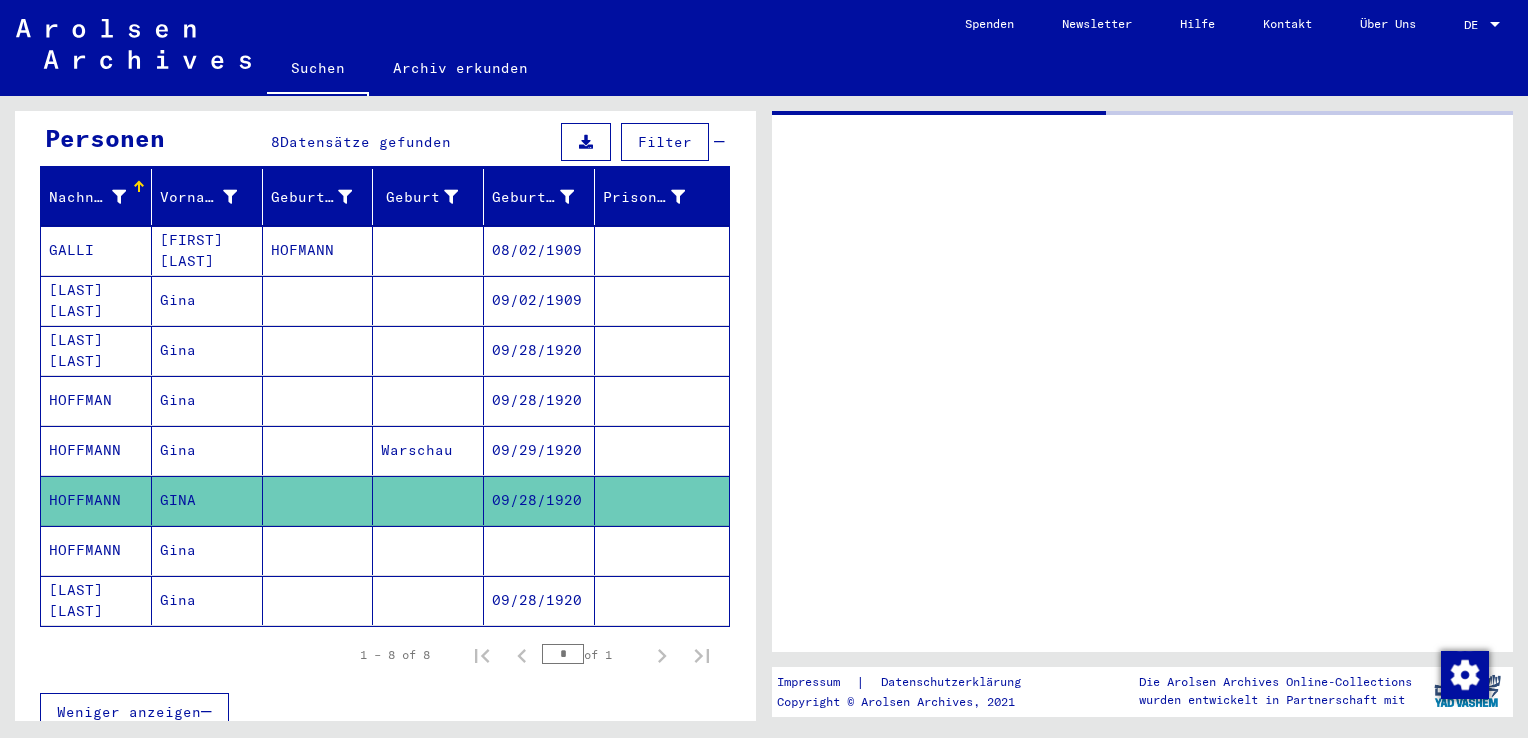 scroll, scrollTop: 0, scrollLeft: 0, axis: both 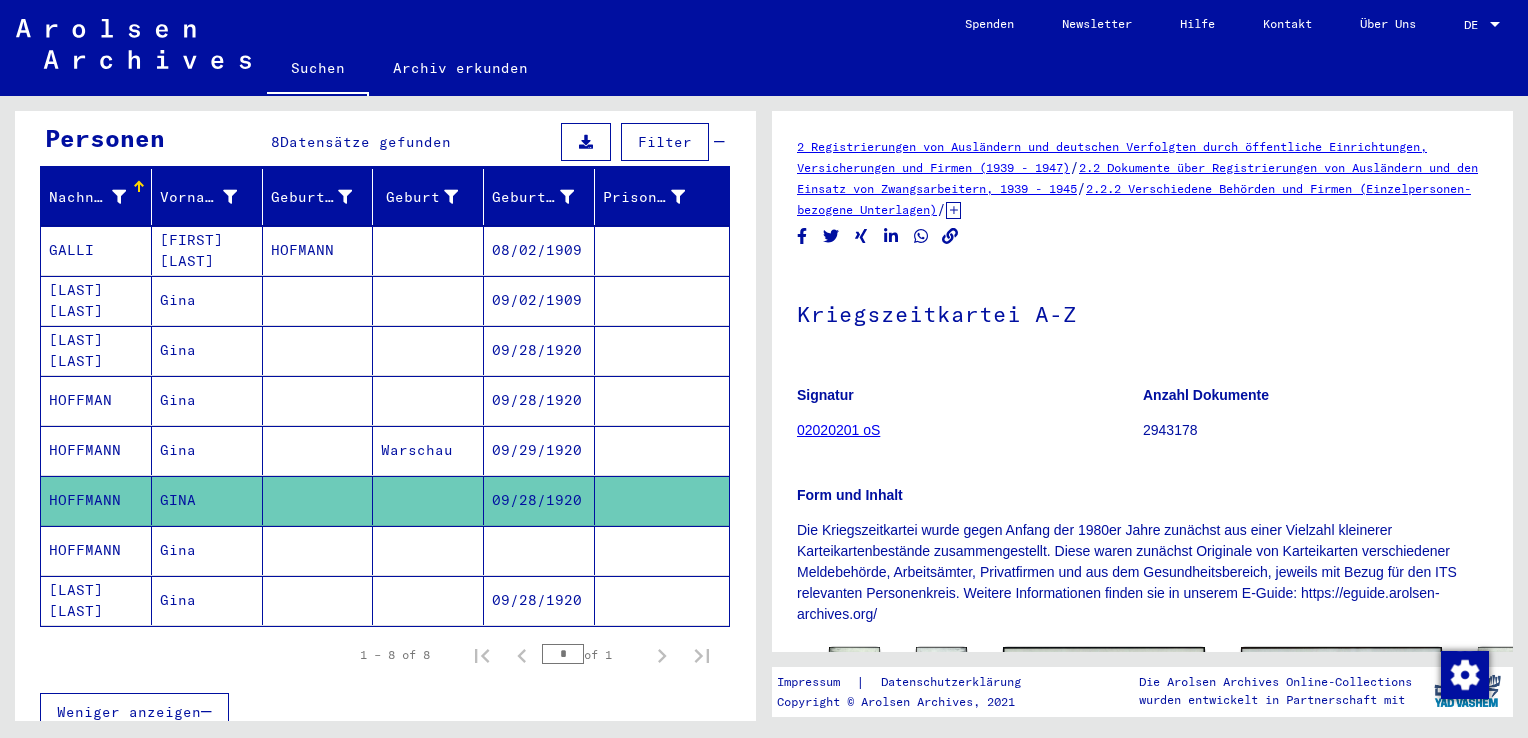 click at bounding box center [539, 600] 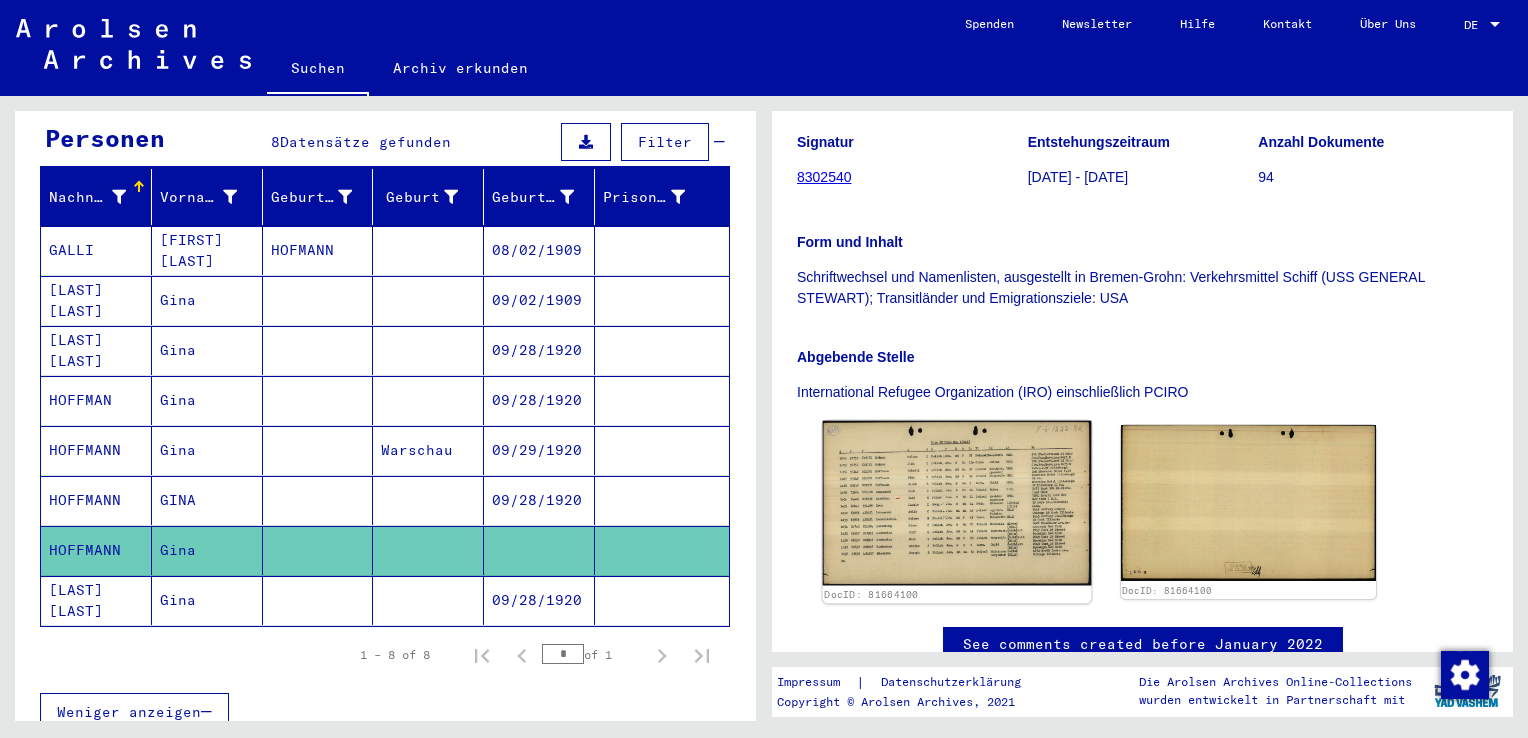 scroll, scrollTop: 300, scrollLeft: 0, axis: vertical 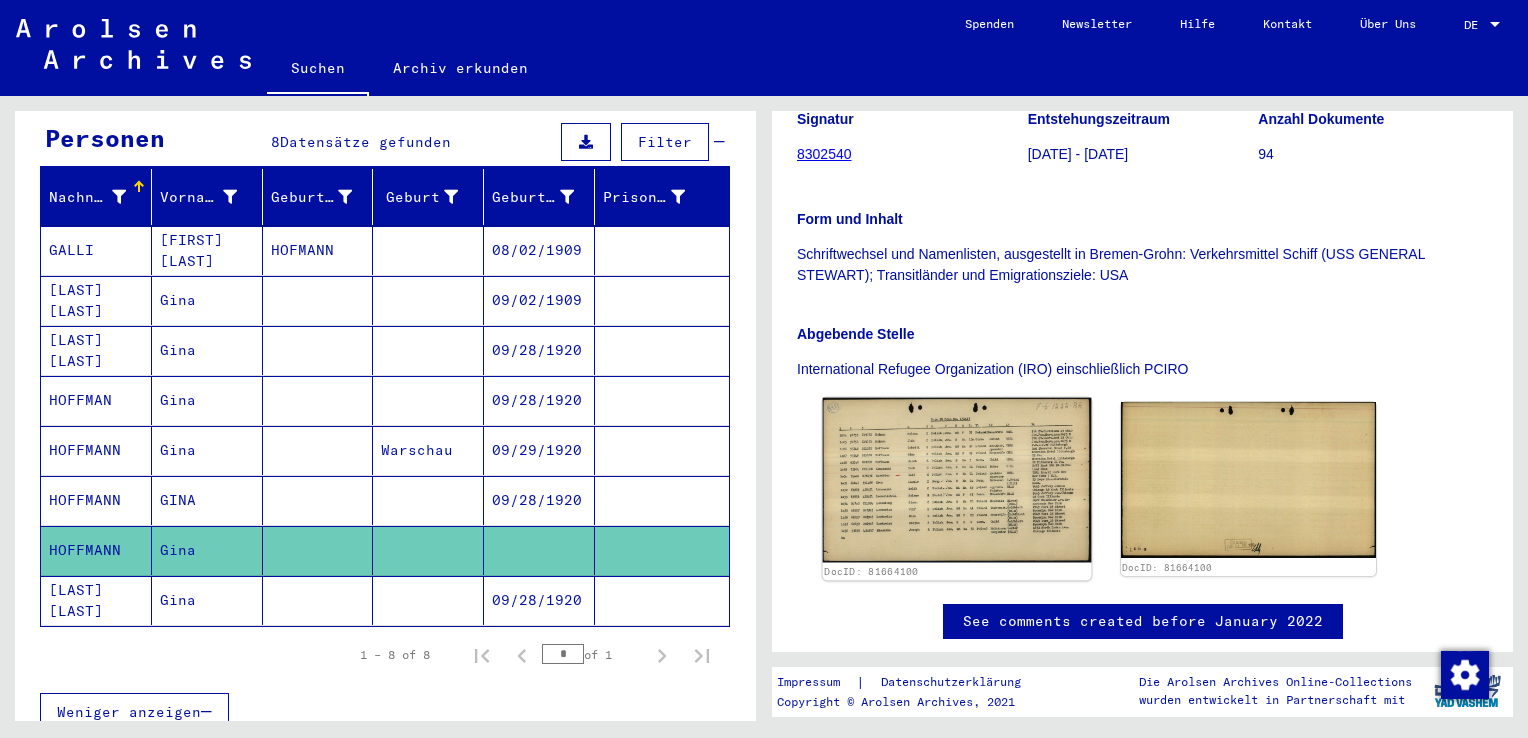 click 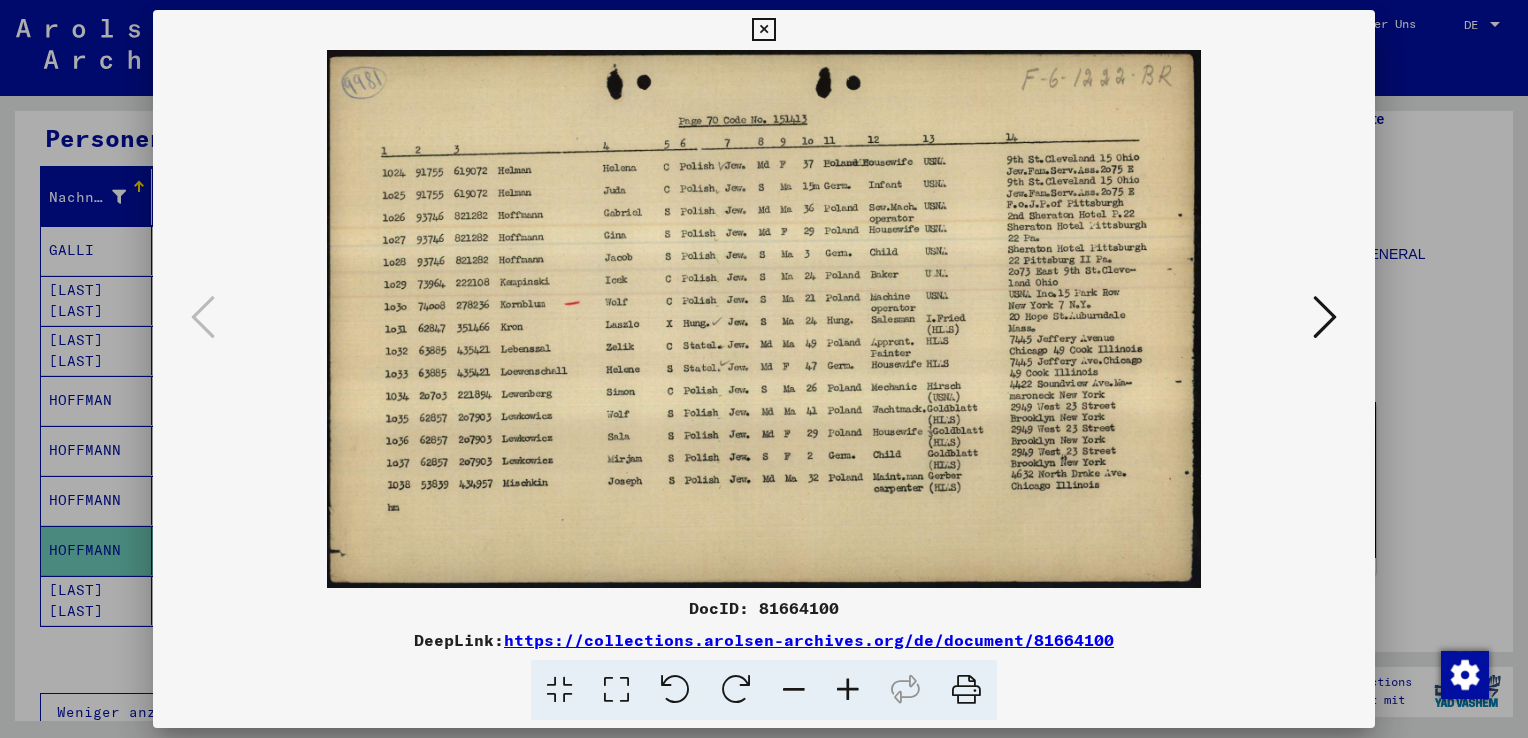 click on "DocID: 81664100" at bounding box center (764, 608) 